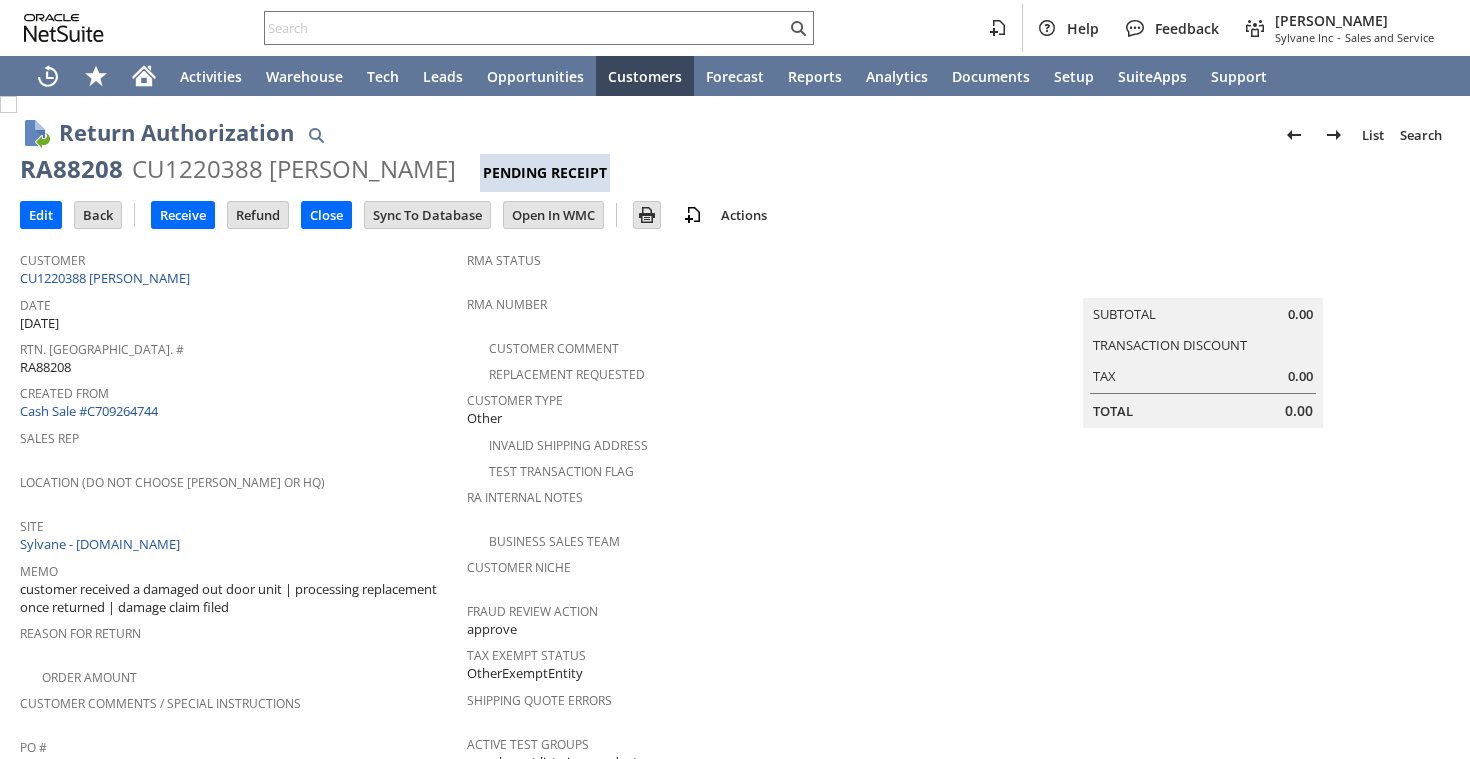 scroll, scrollTop: 0, scrollLeft: 0, axis: both 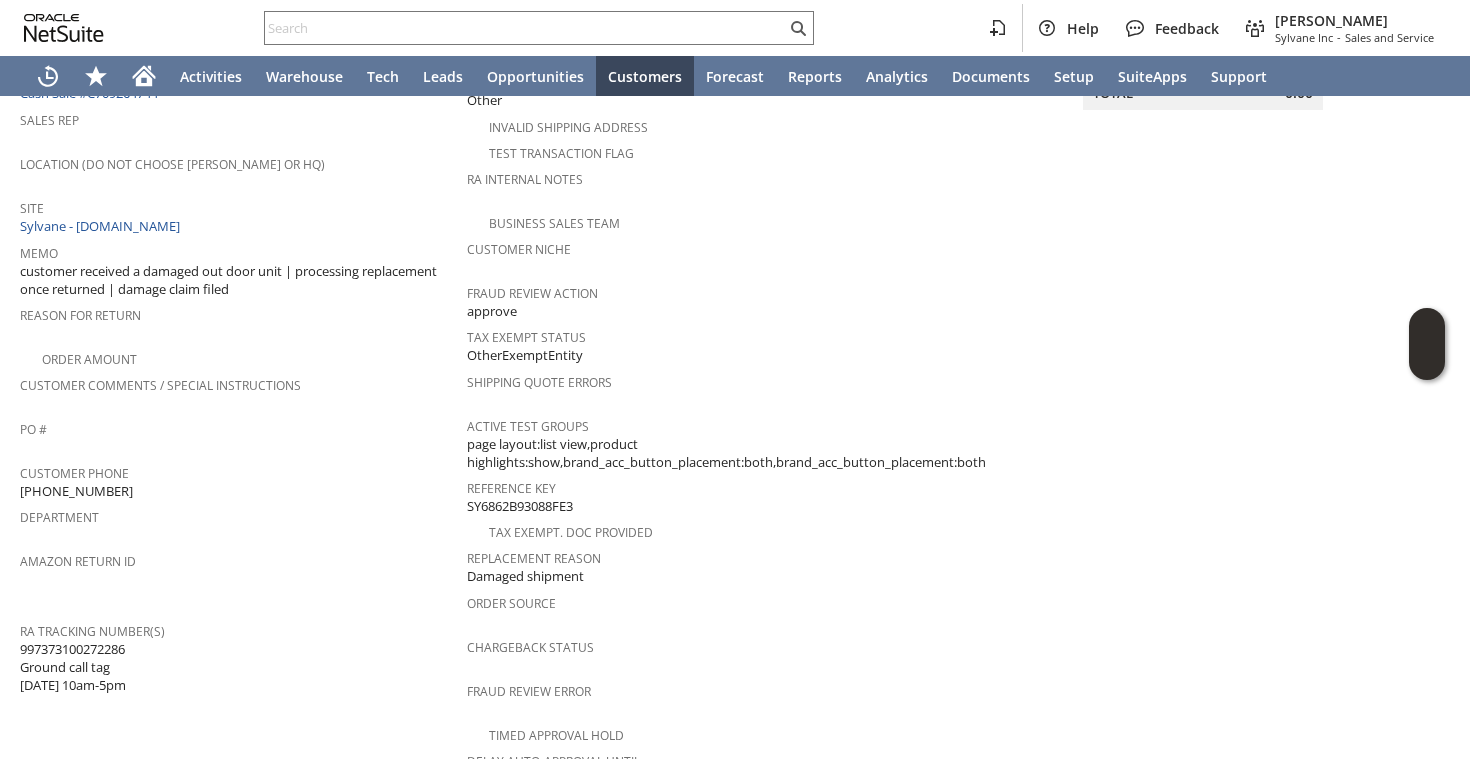 click on "Summary
Subtotal
0.00
Transaction Discount
Tax
0.00
Total
0.00" at bounding box center [1223, 418] 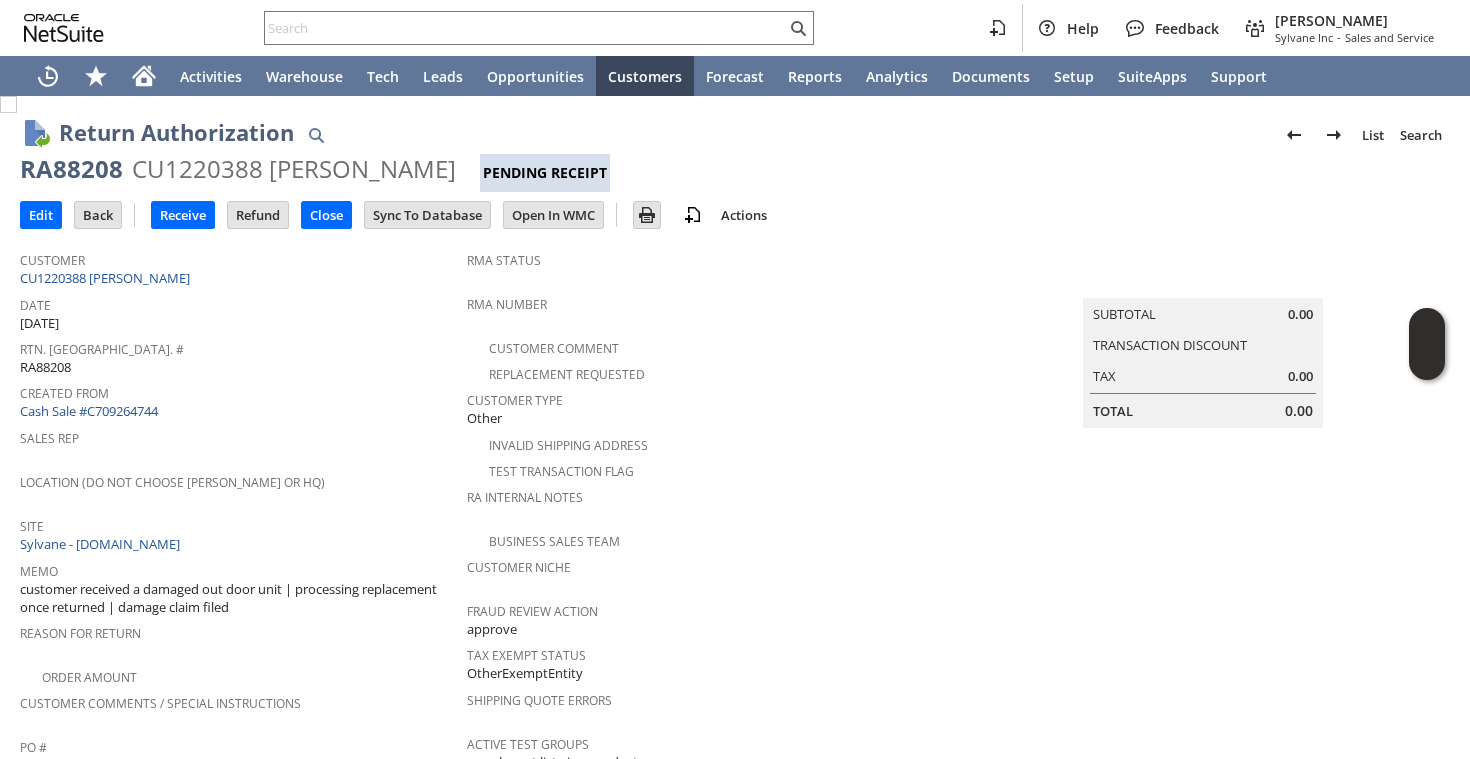 scroll, scrollTop: 9, scrollLeft: 0, axis: vertical 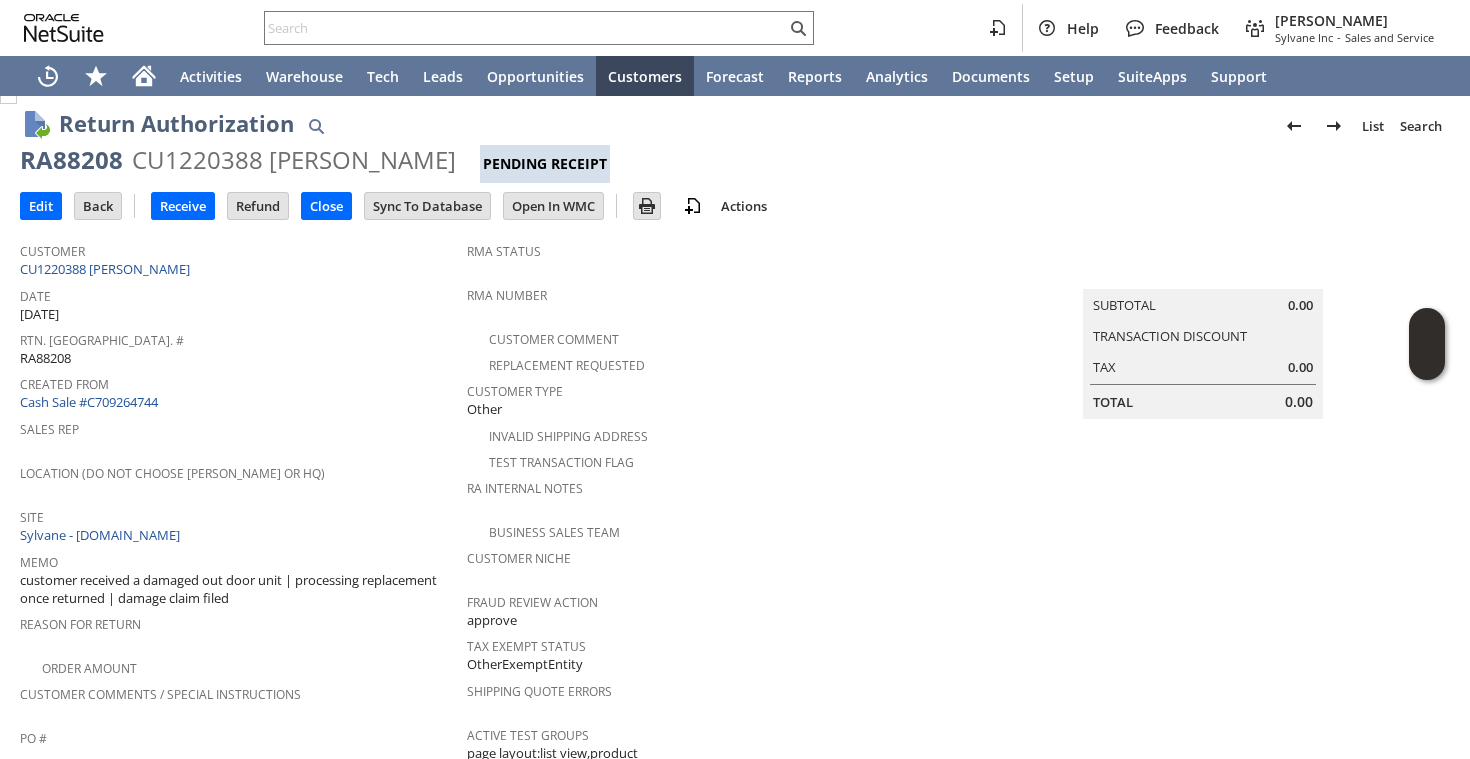 click on "RA88208" at bounding box center (71, 160) 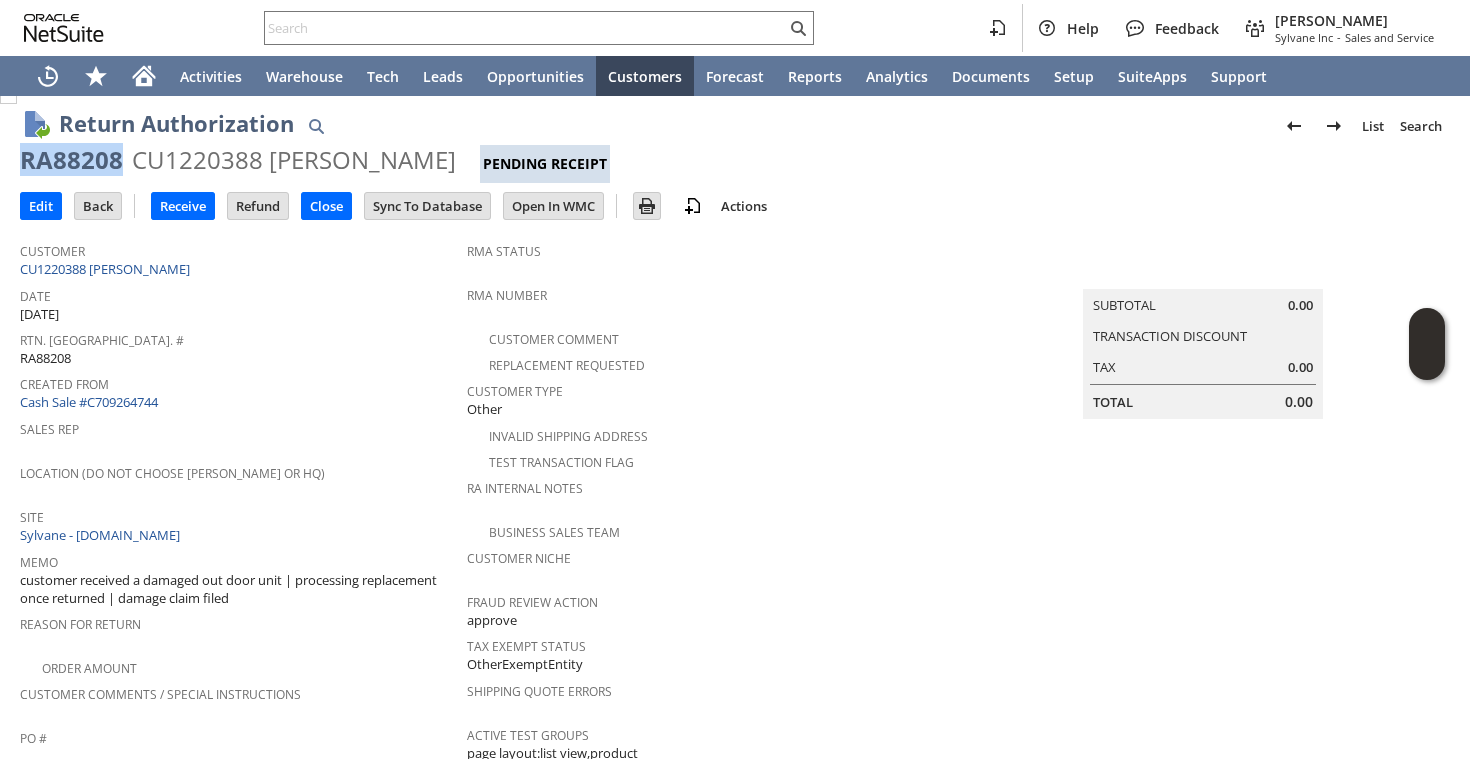 copy on "RA88208" 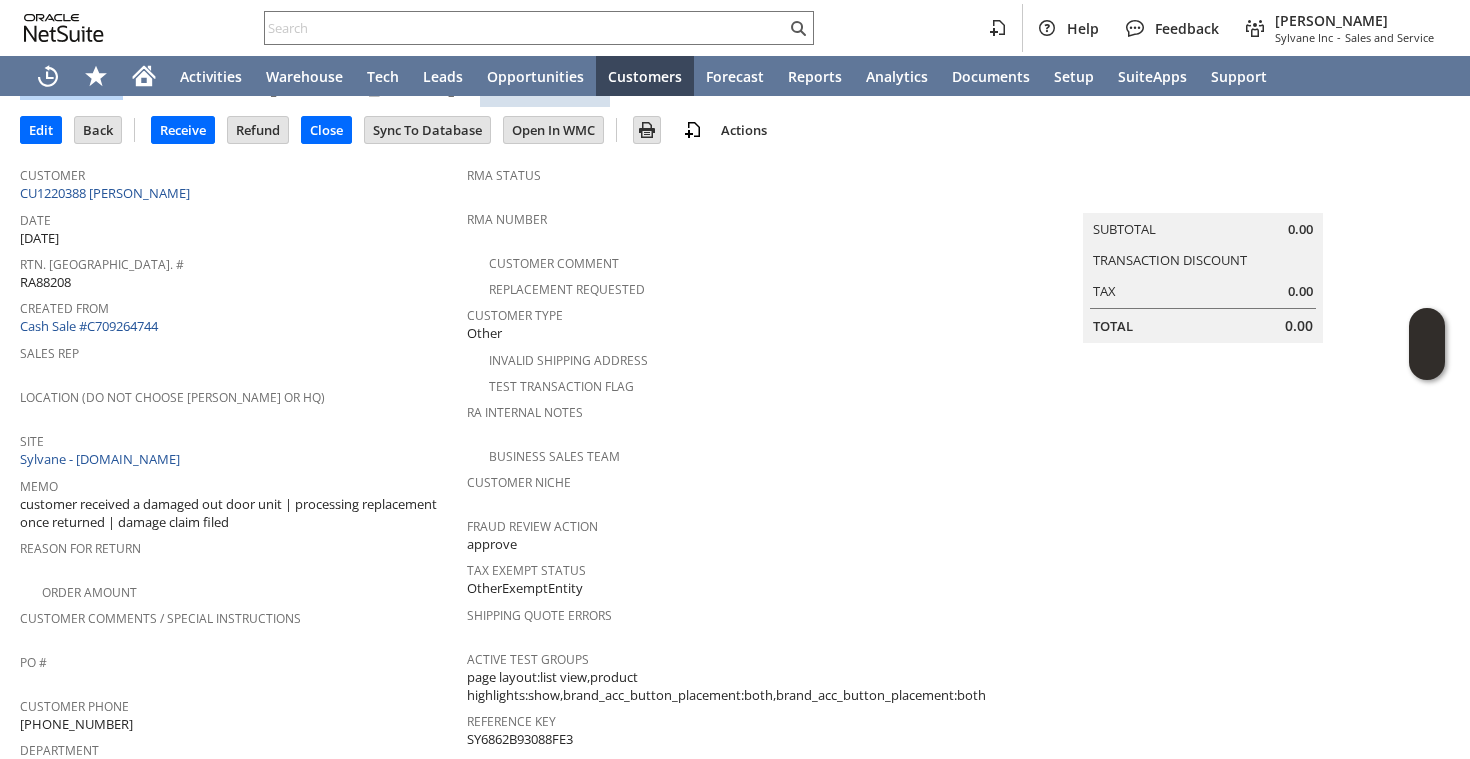 scroll, scrollTop: 0, scrollLeft: 0, axis: both 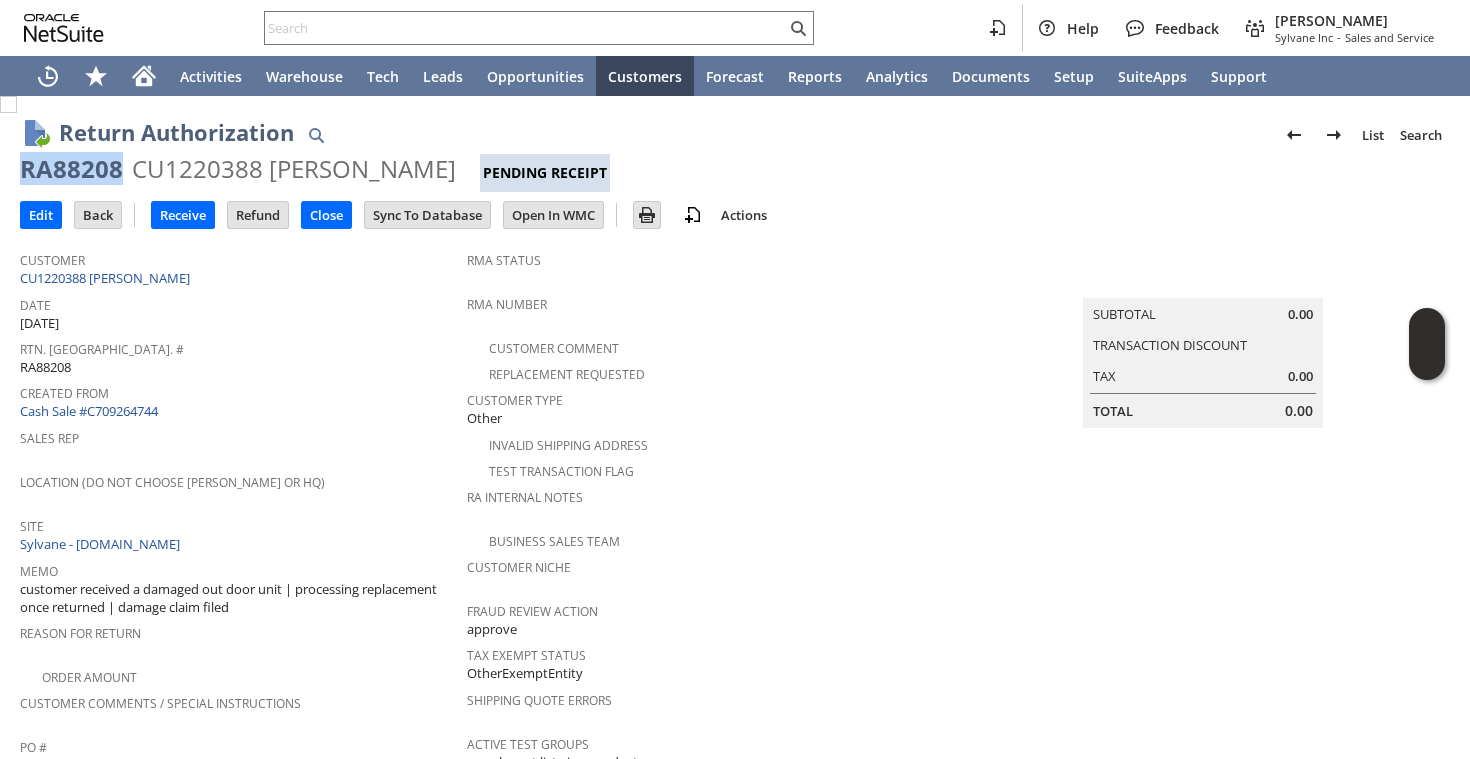 copy on "RA88208" 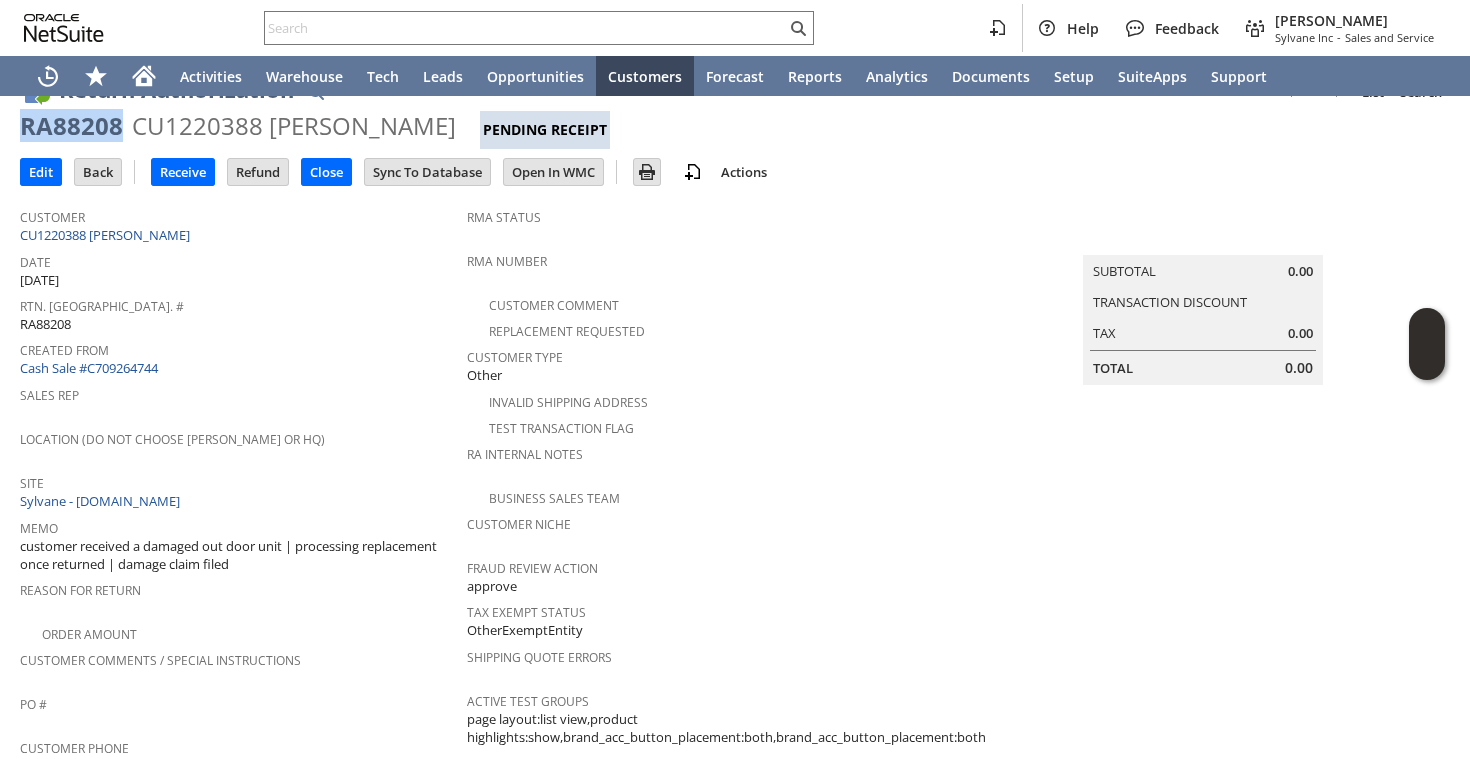 scroll, scrollTop: 0, scrollLeft: 0, axis: both 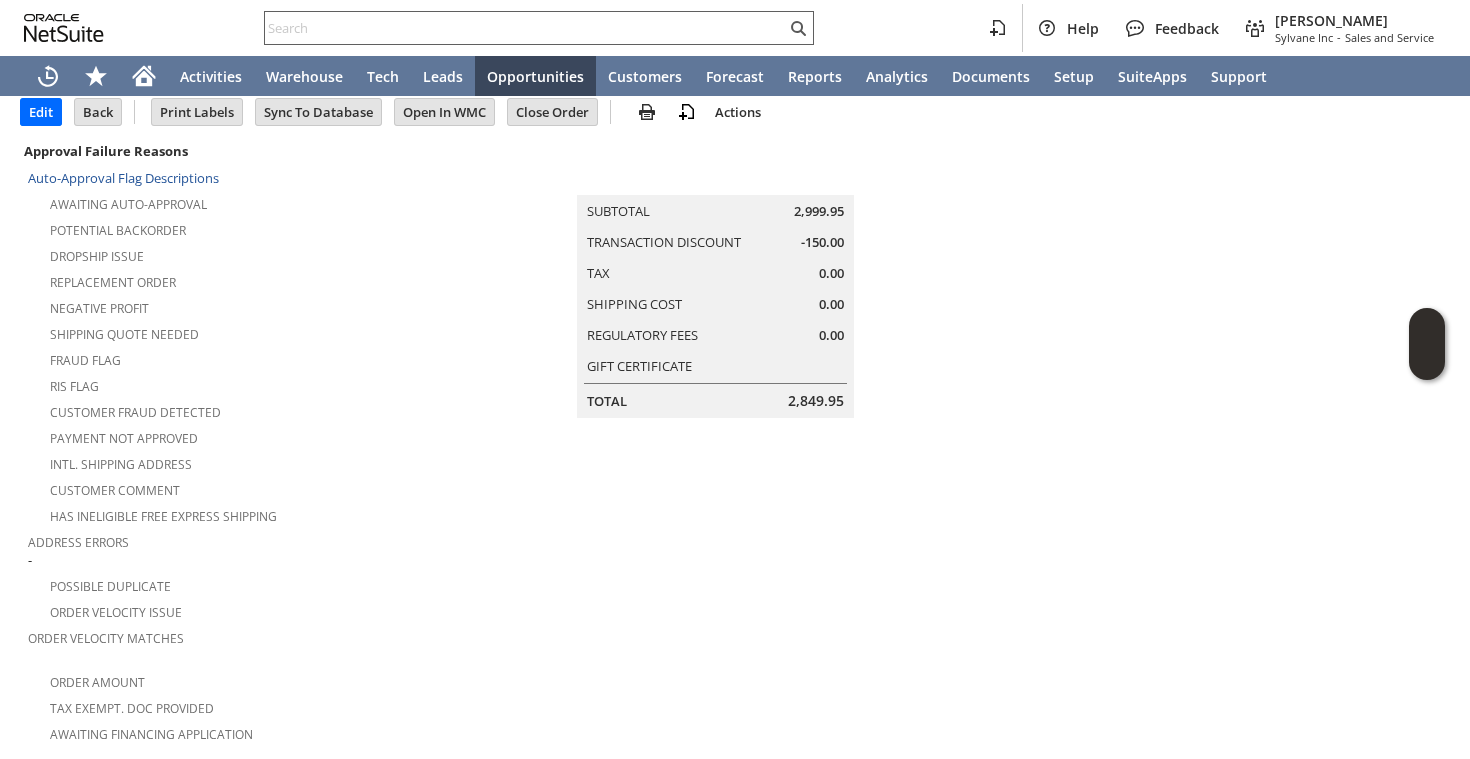 click at bounding box center [525, 28] 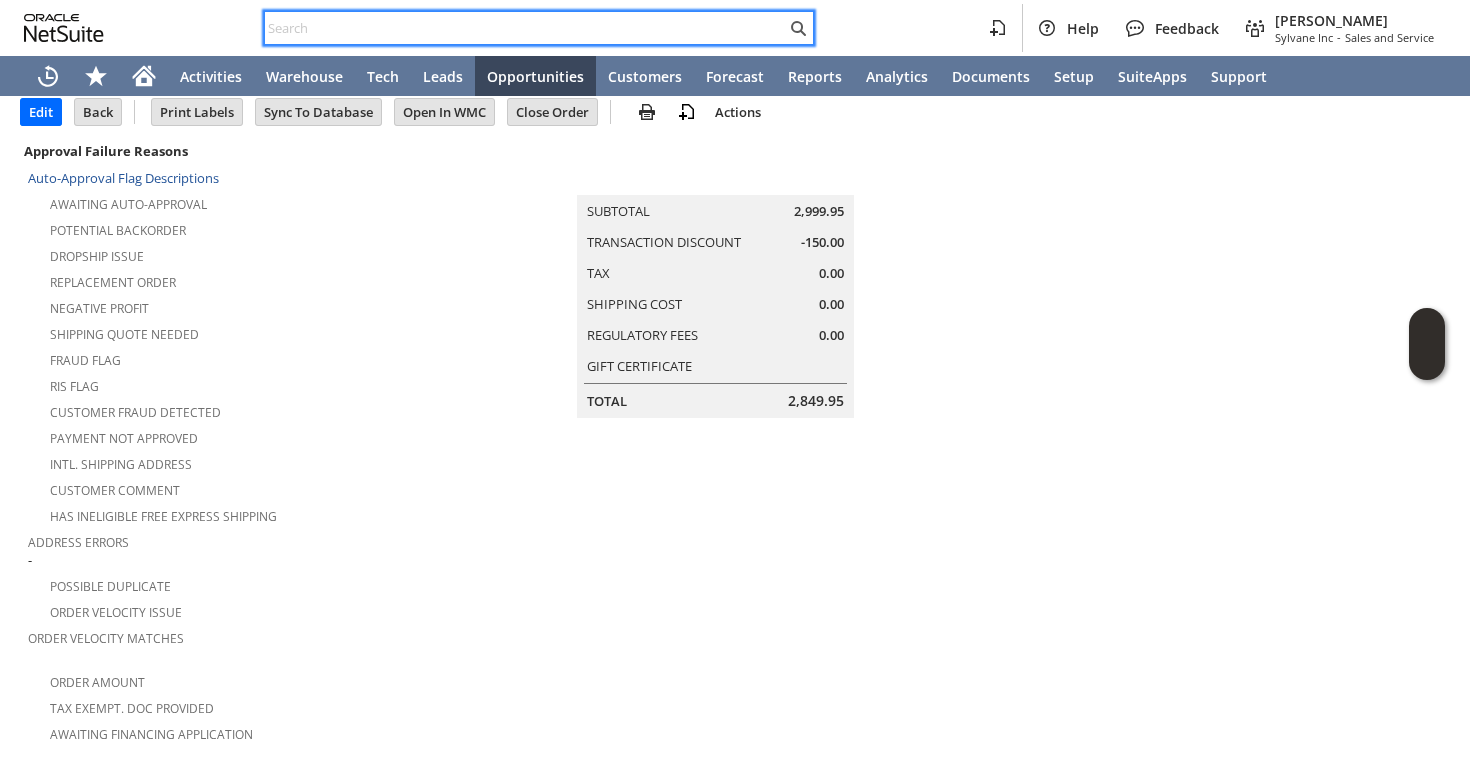paste on "RA88261" 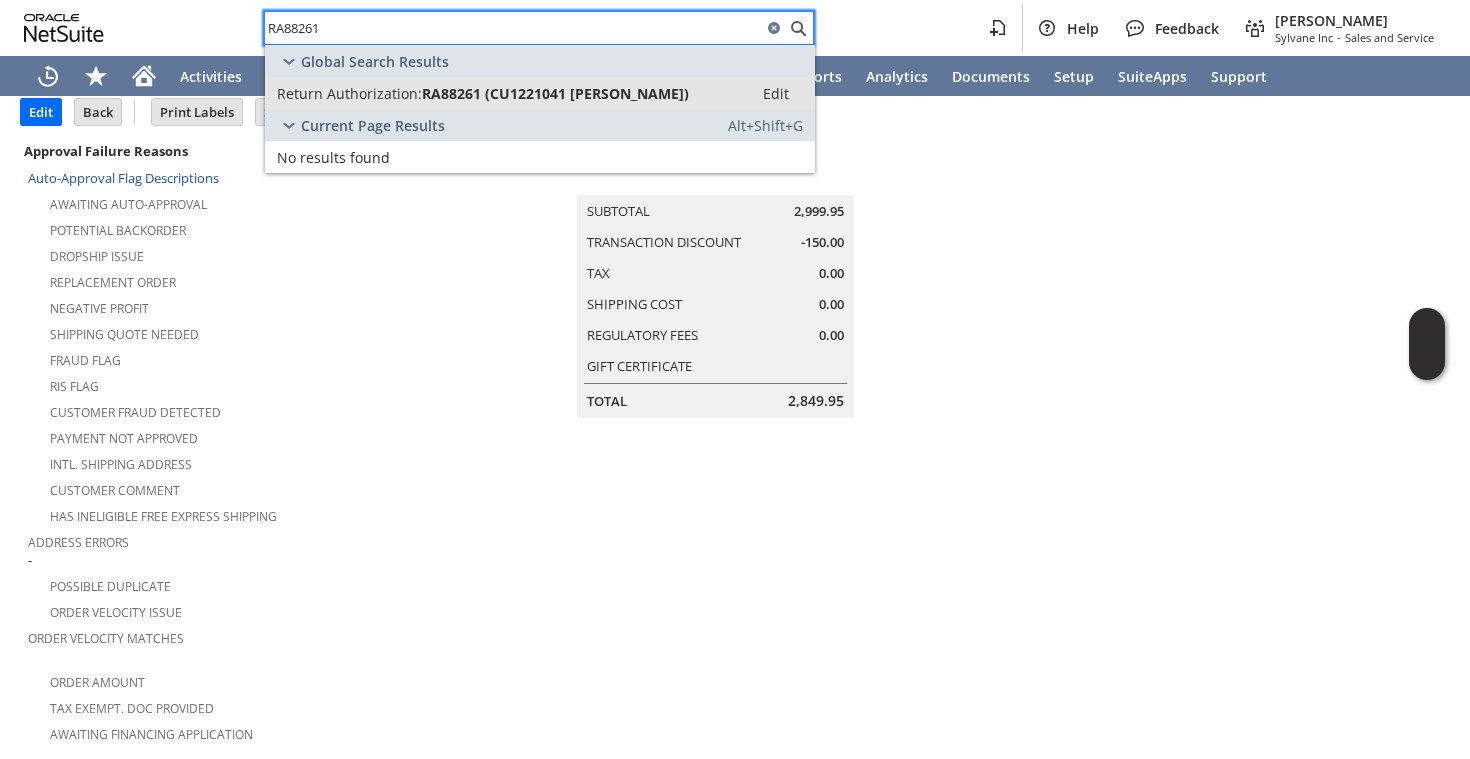 type on "RA88261" 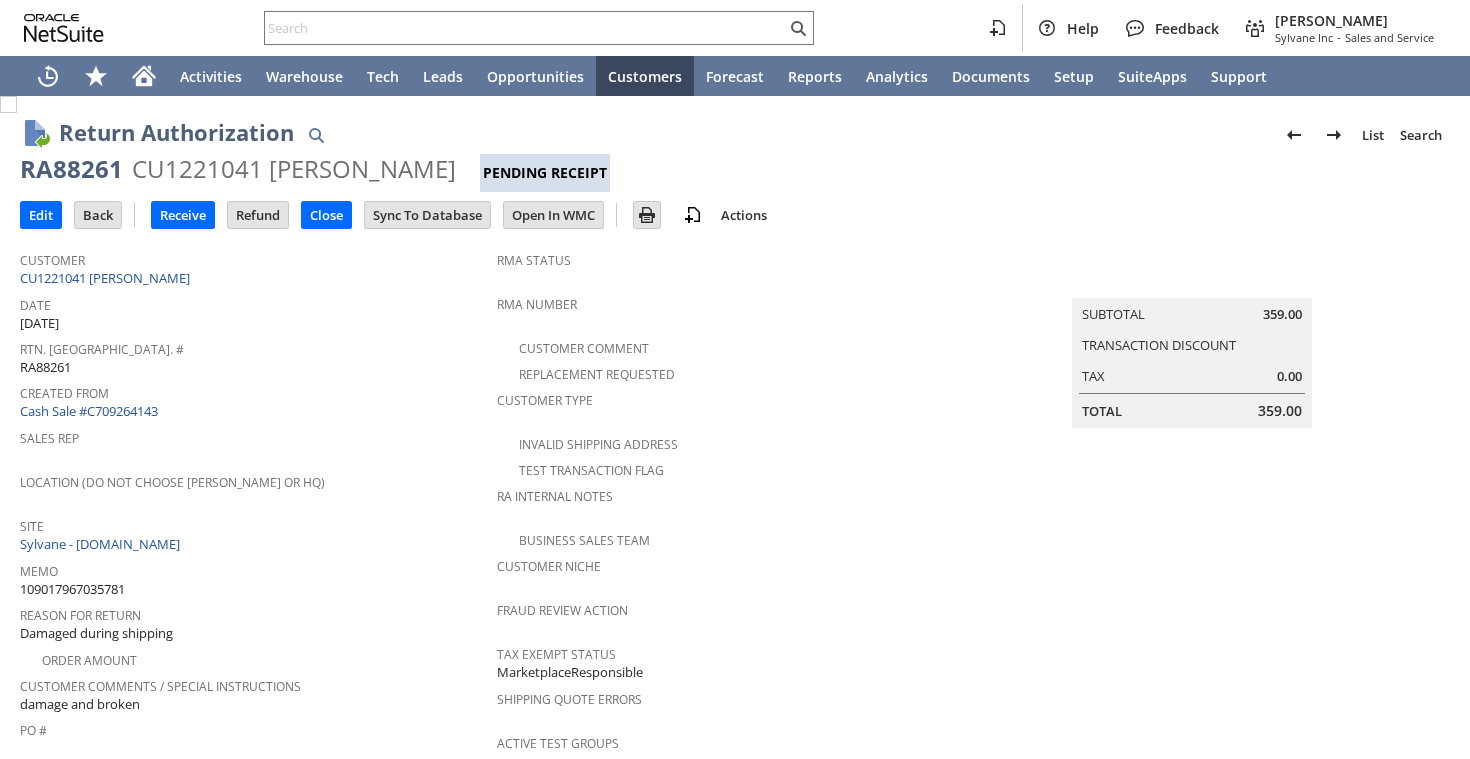 scroll, scrollTop: 0, scrollLeft: 0, axis: both 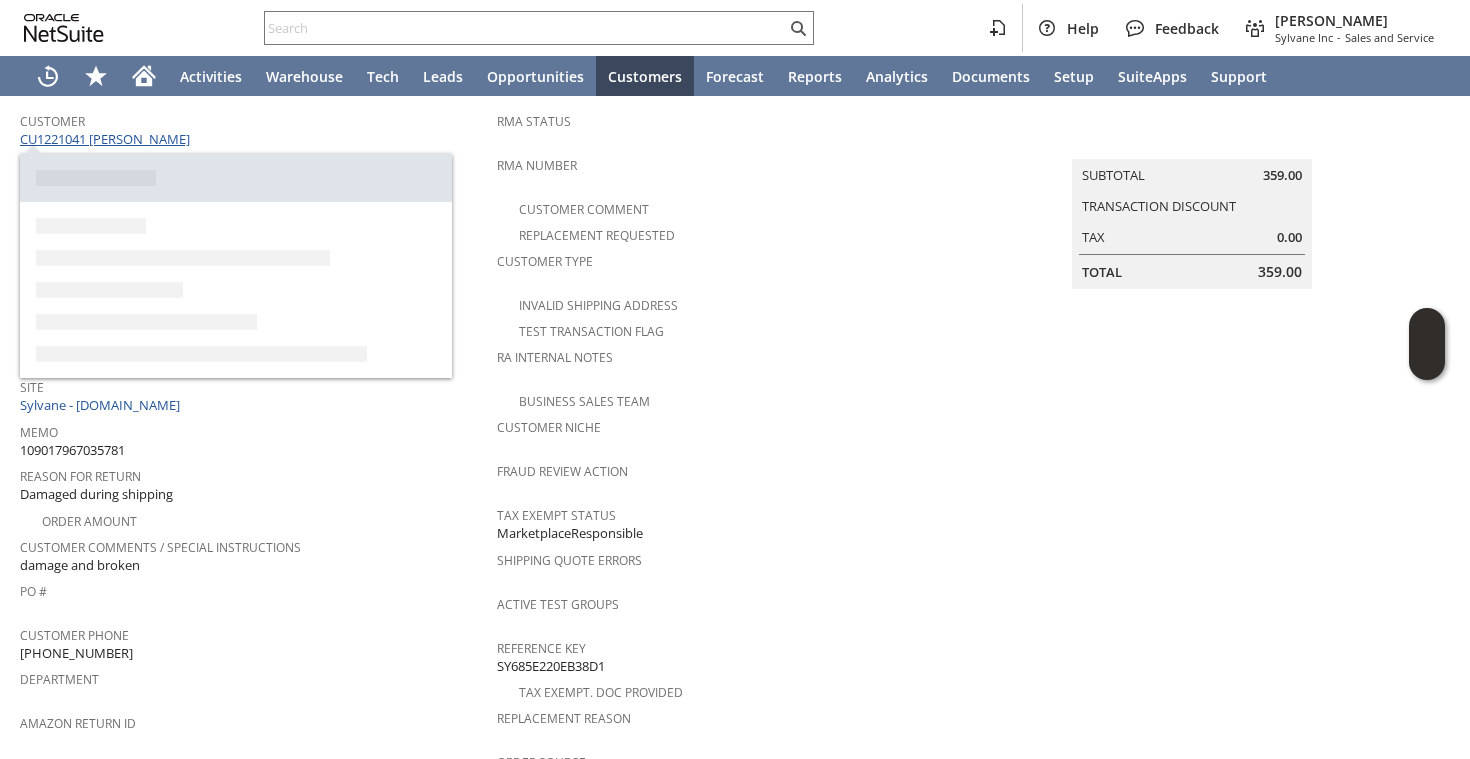 click on "CU1221041 Albert Hammond" at bounding box center (107, 139) 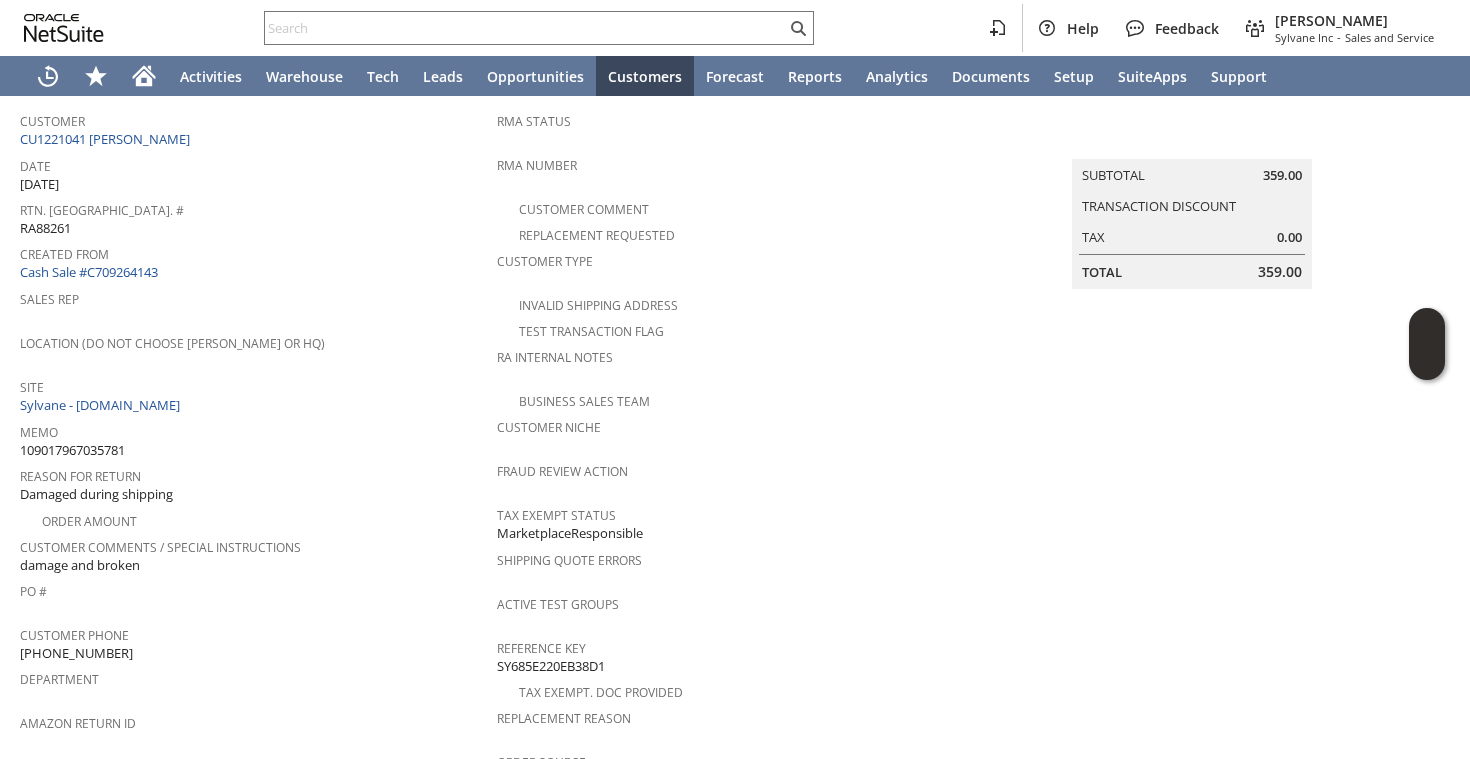 scroll, scrollTop: 148, scrollLeft: 0, axis: vertical 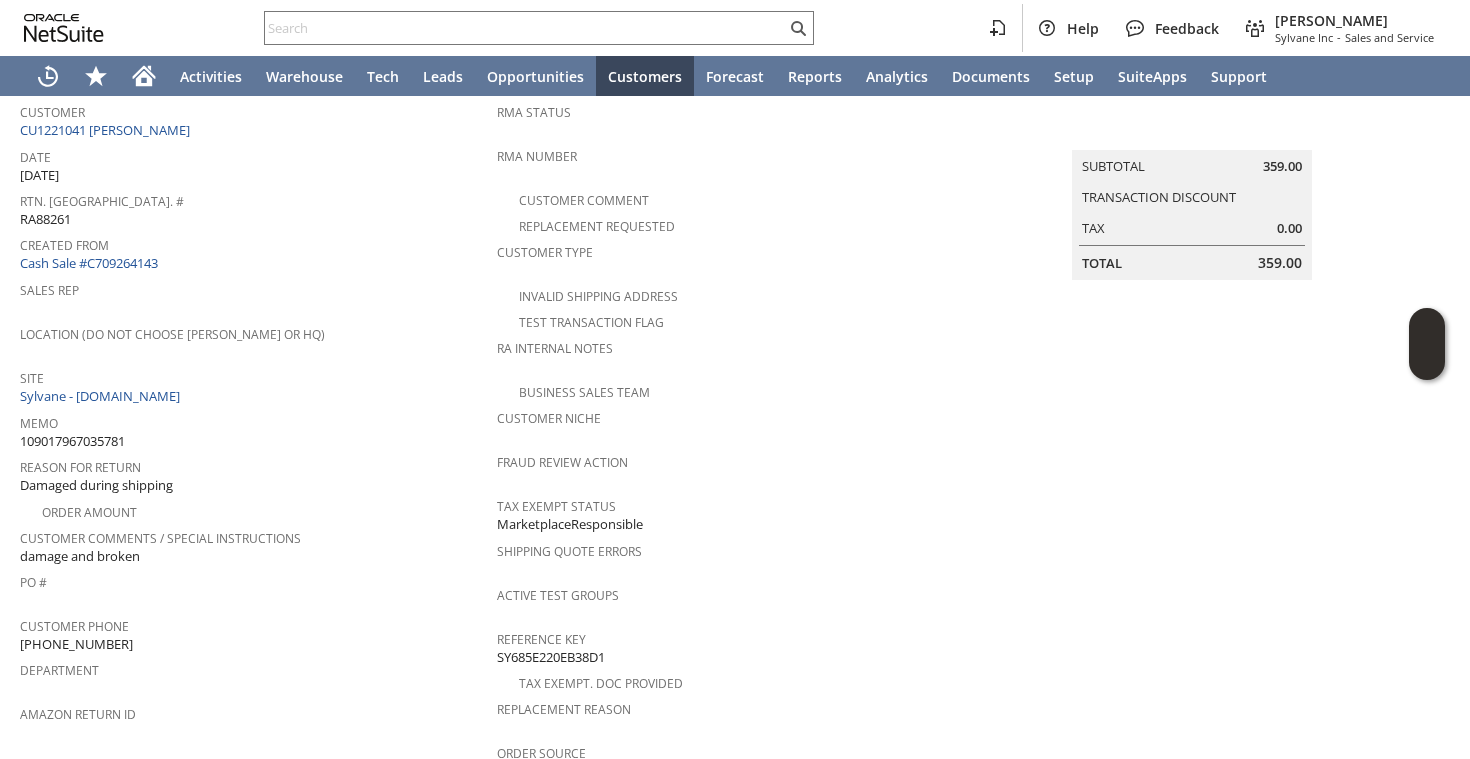 click on "[PHONE_NUMBER]" at bounding box center (76, 644) 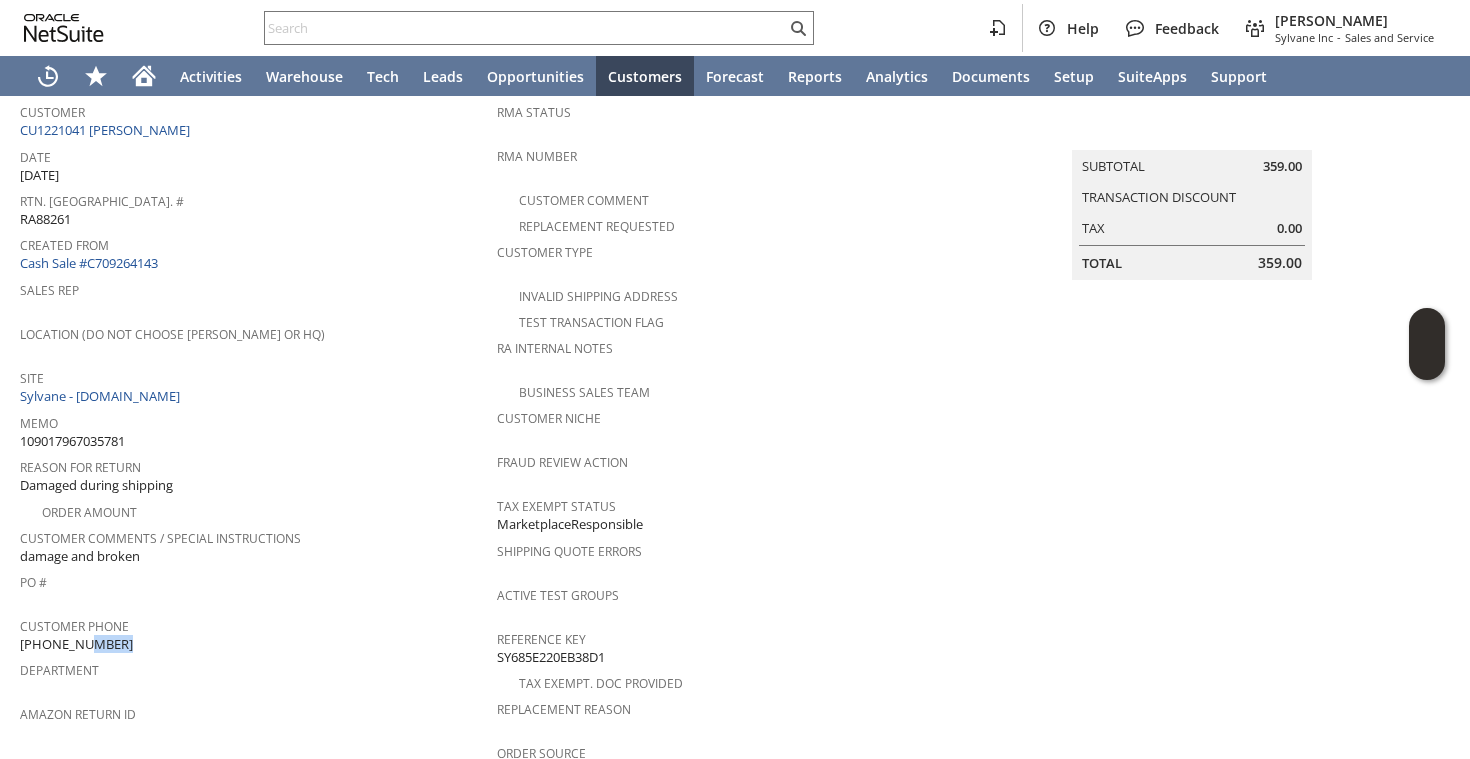 copy on "(240) 205-0271" 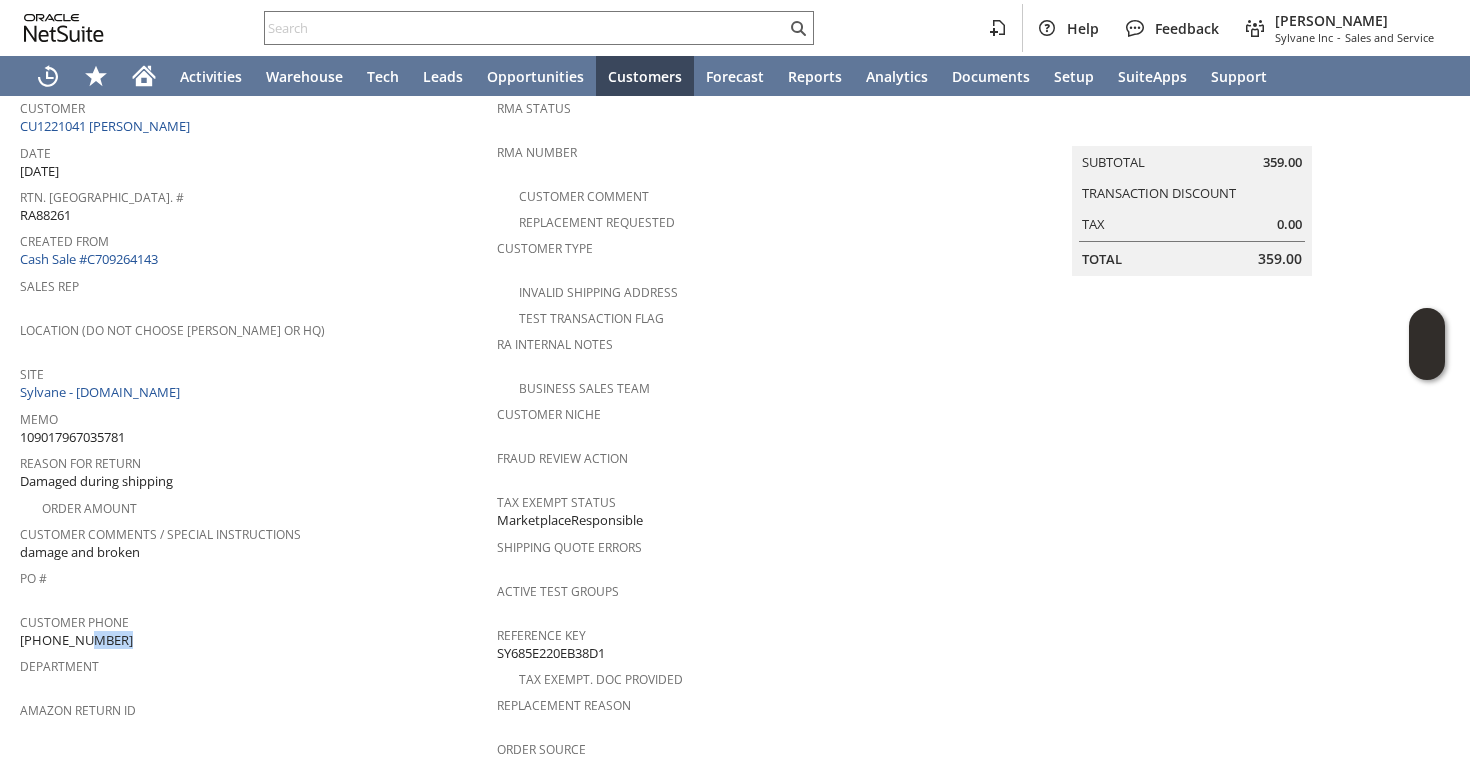 copy on "(240) 205-0271" 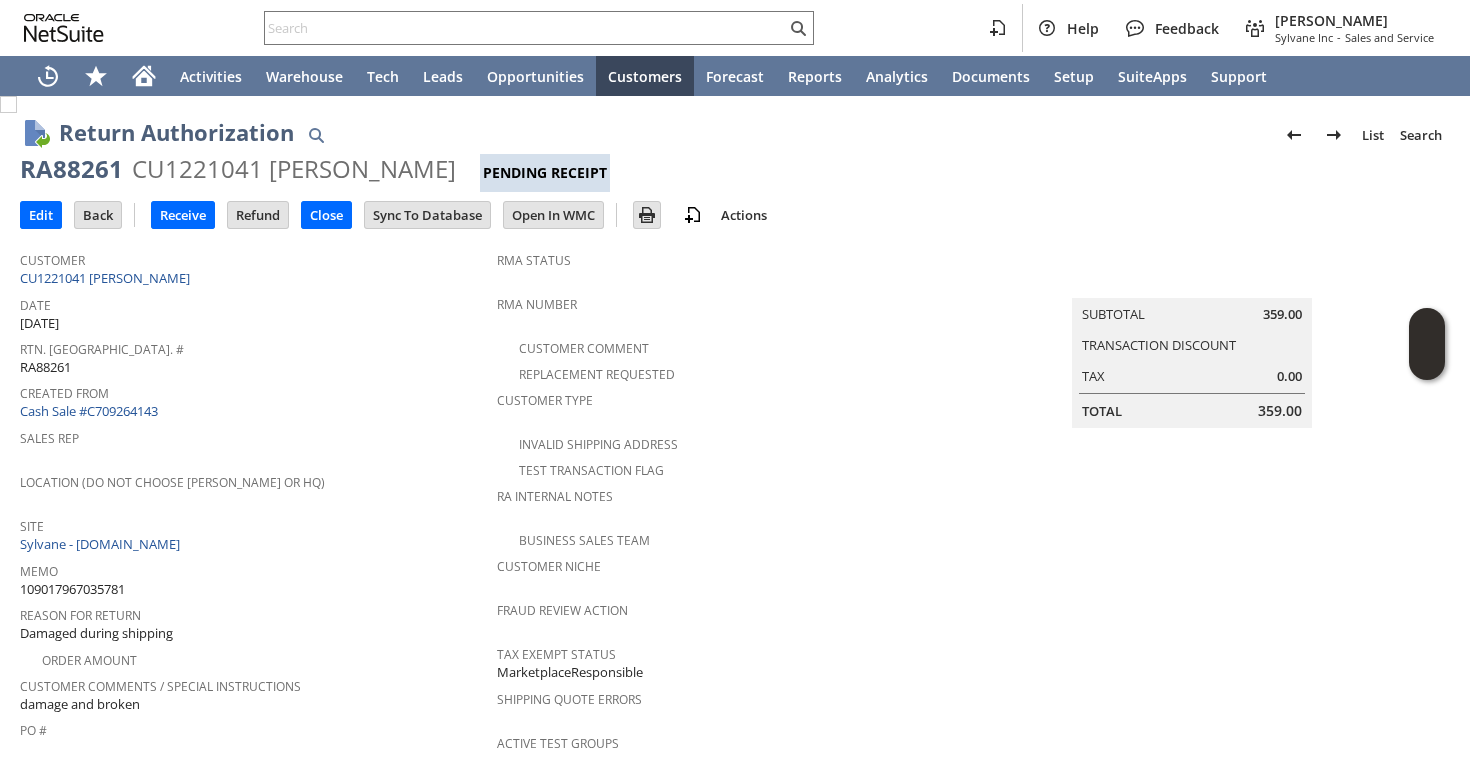 click on "RA88261" at bounding box center (71, 169) 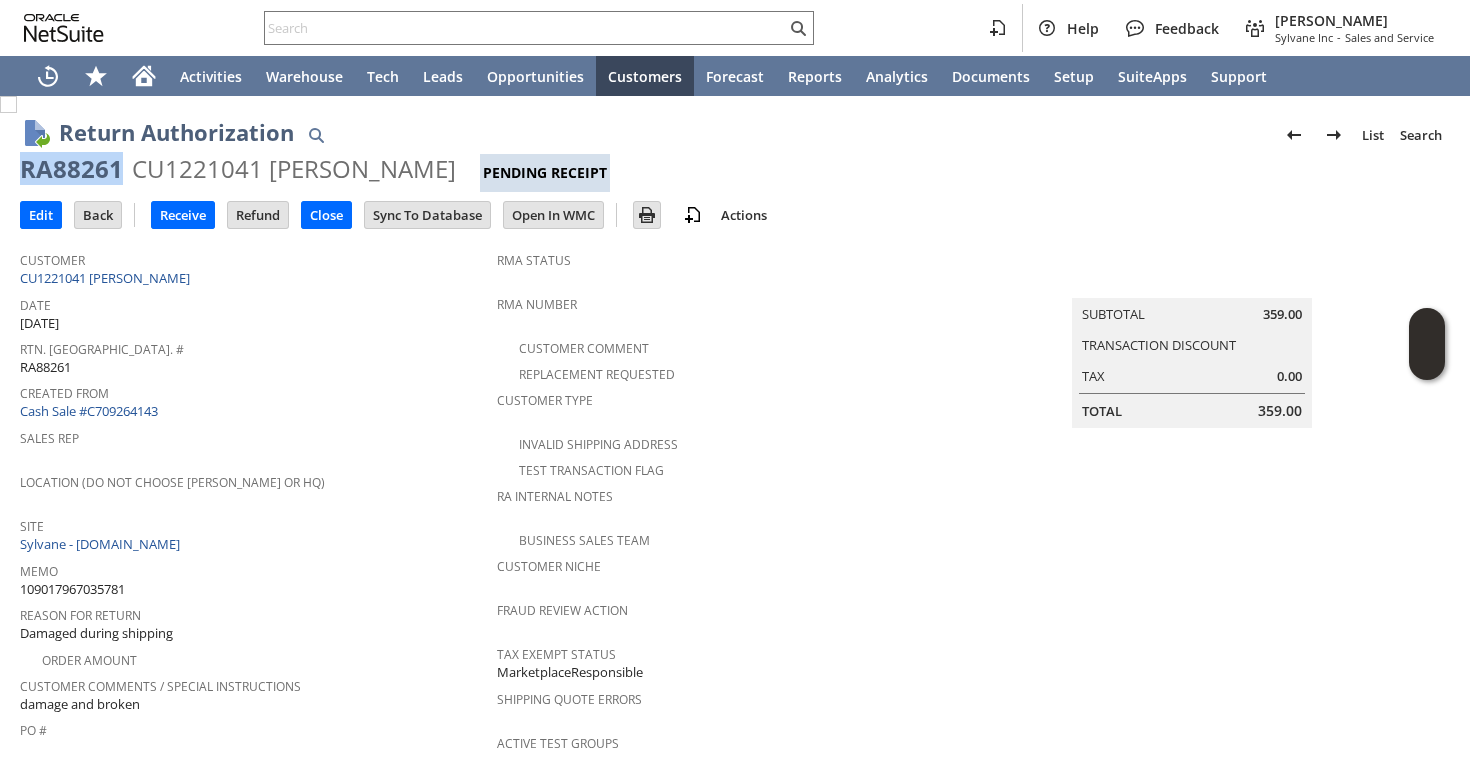 copy on "RA88261" 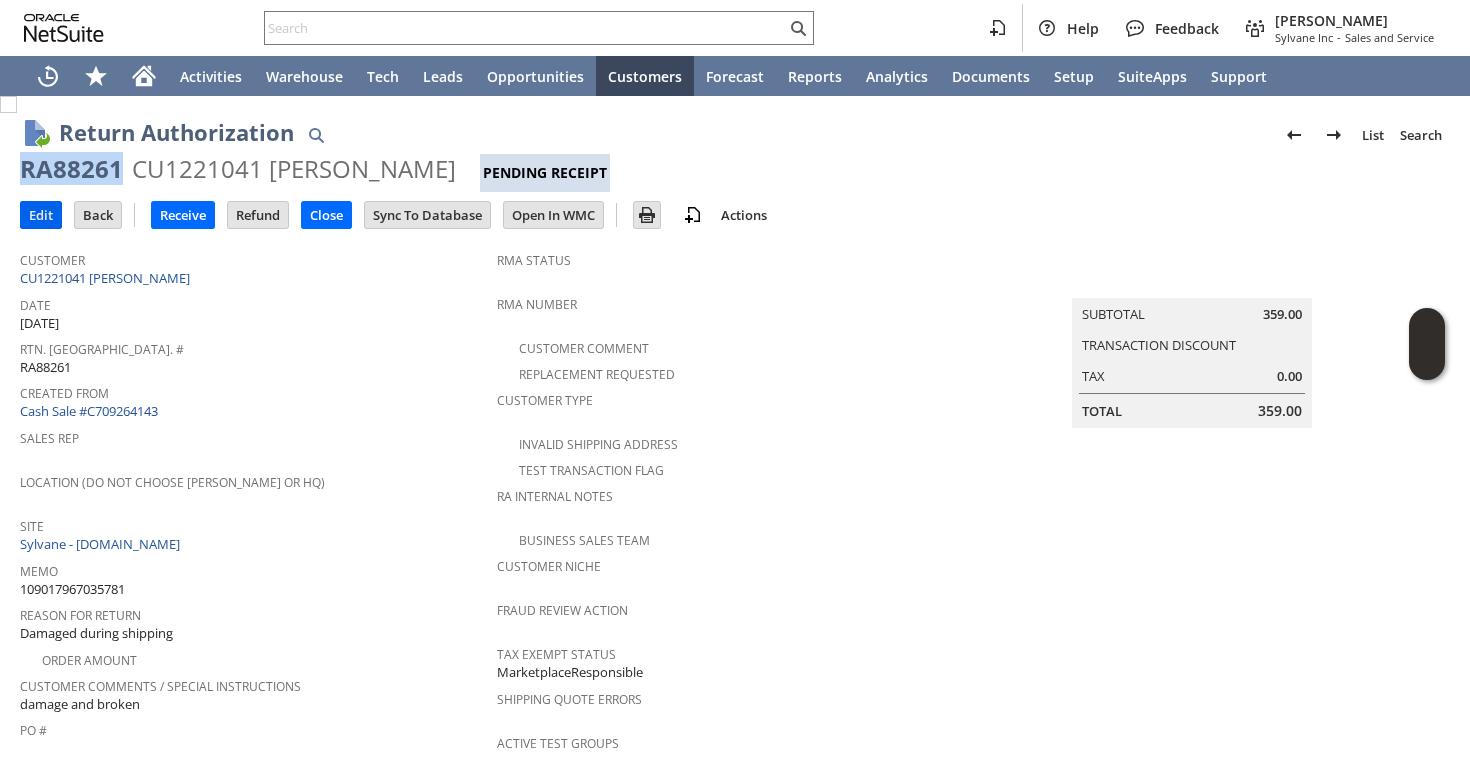 click on "Edit" at bounding box center [41, 215] 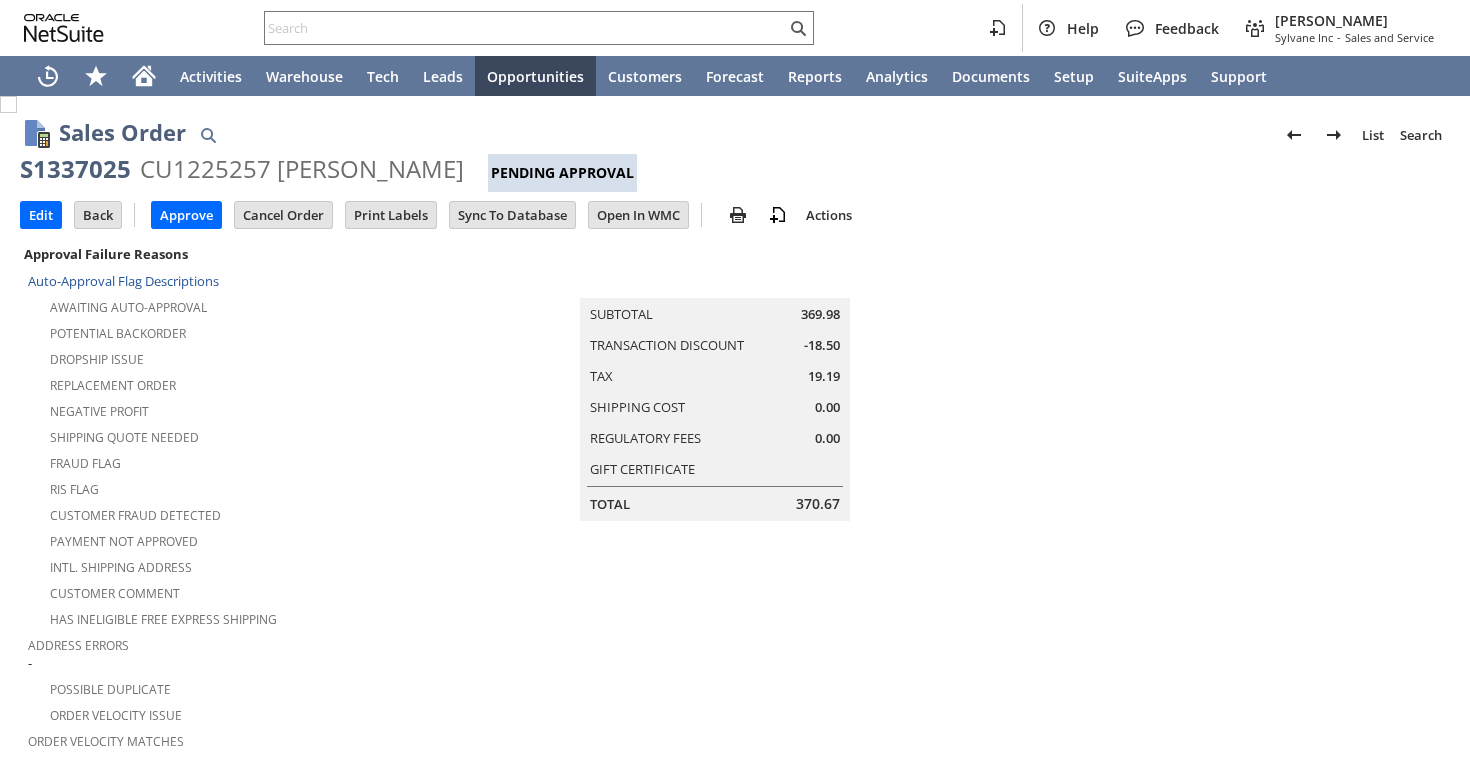 scroll, scrollTop: 0, scrollLeft: 0, axis: both 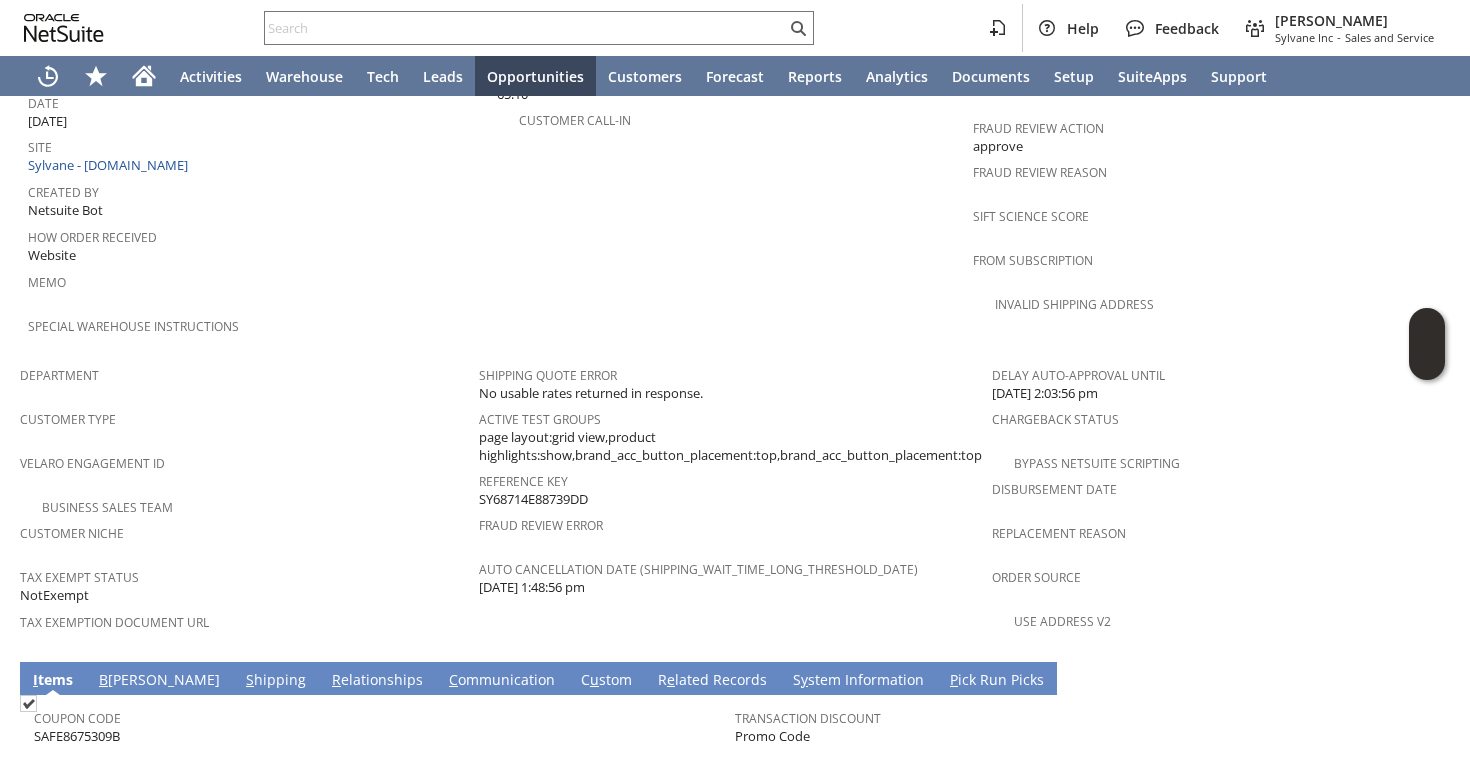 click on "S hipping" at bounding box center [276, 681] 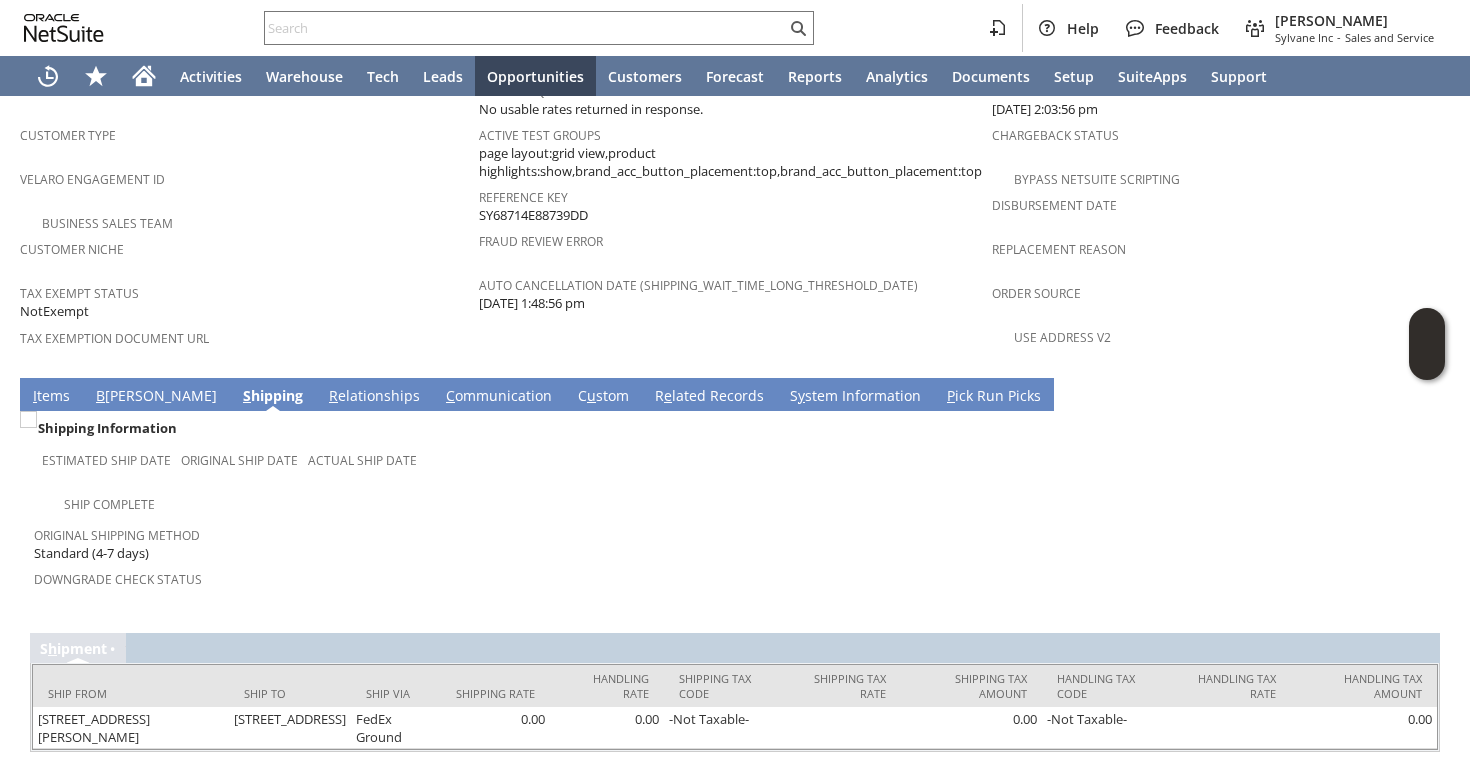 scroll, scrollTop: 1299, scrollLeft: 0, axis: vertical 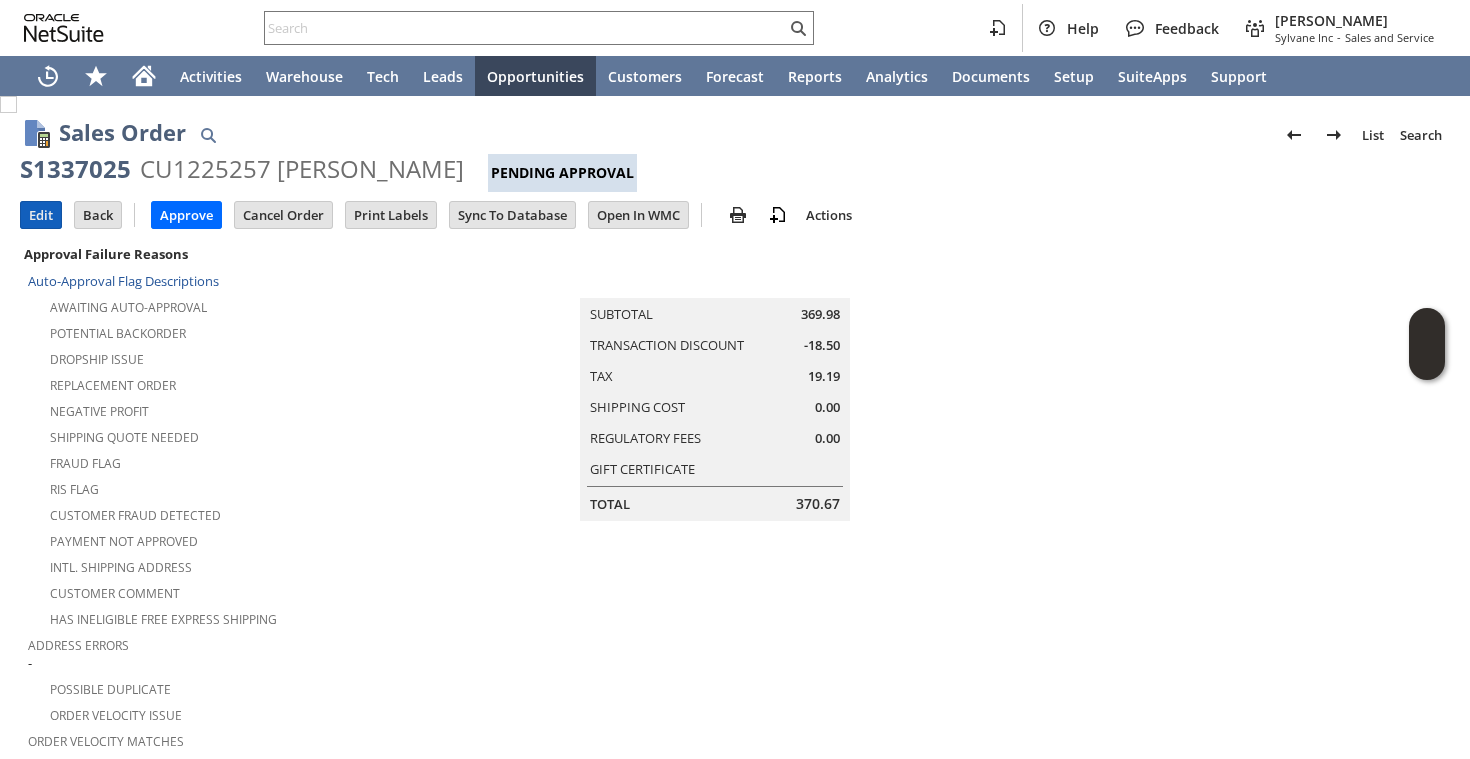 click on "Edit" at bounding box center (41, 215) 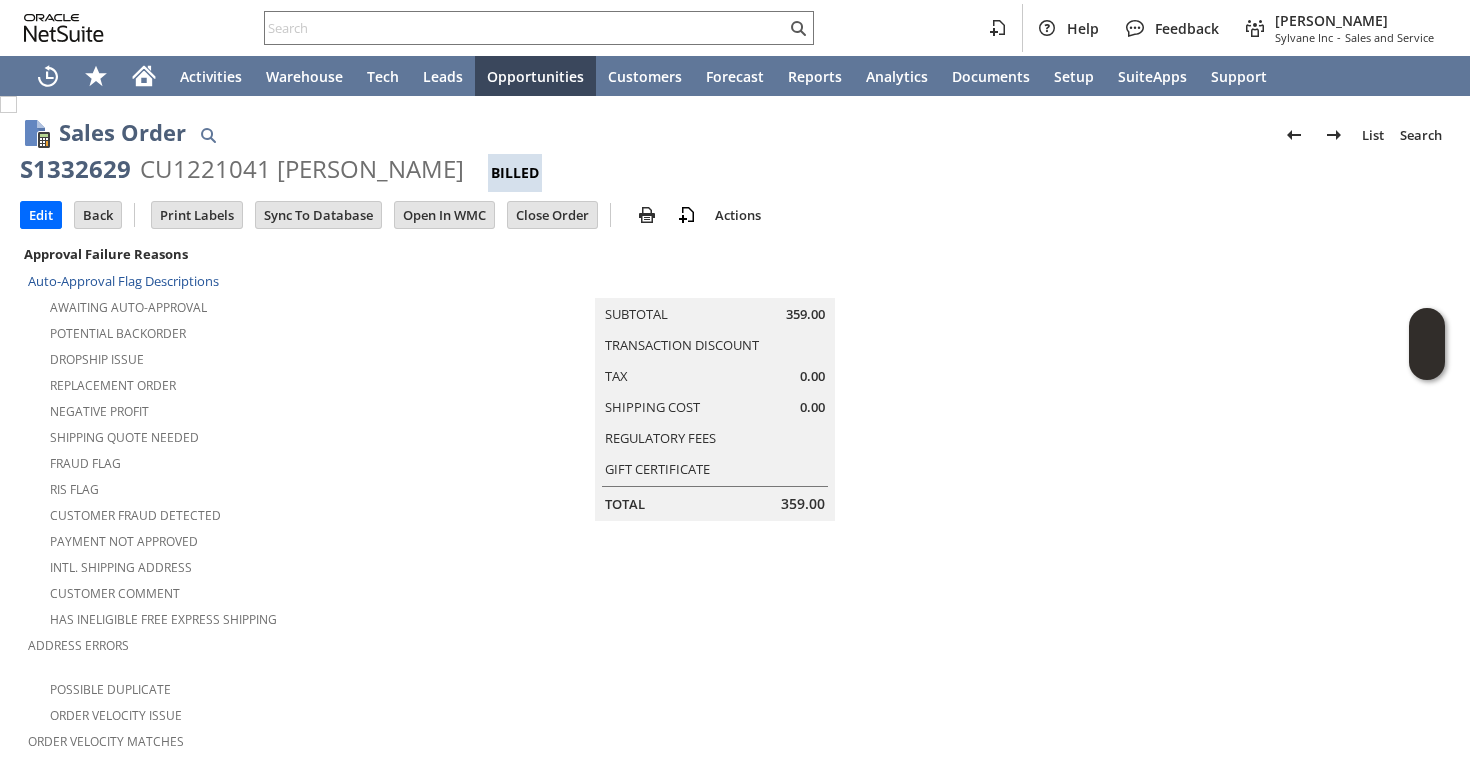 scroll, scrollTop: 0, scrollLeft: 0, axis: both 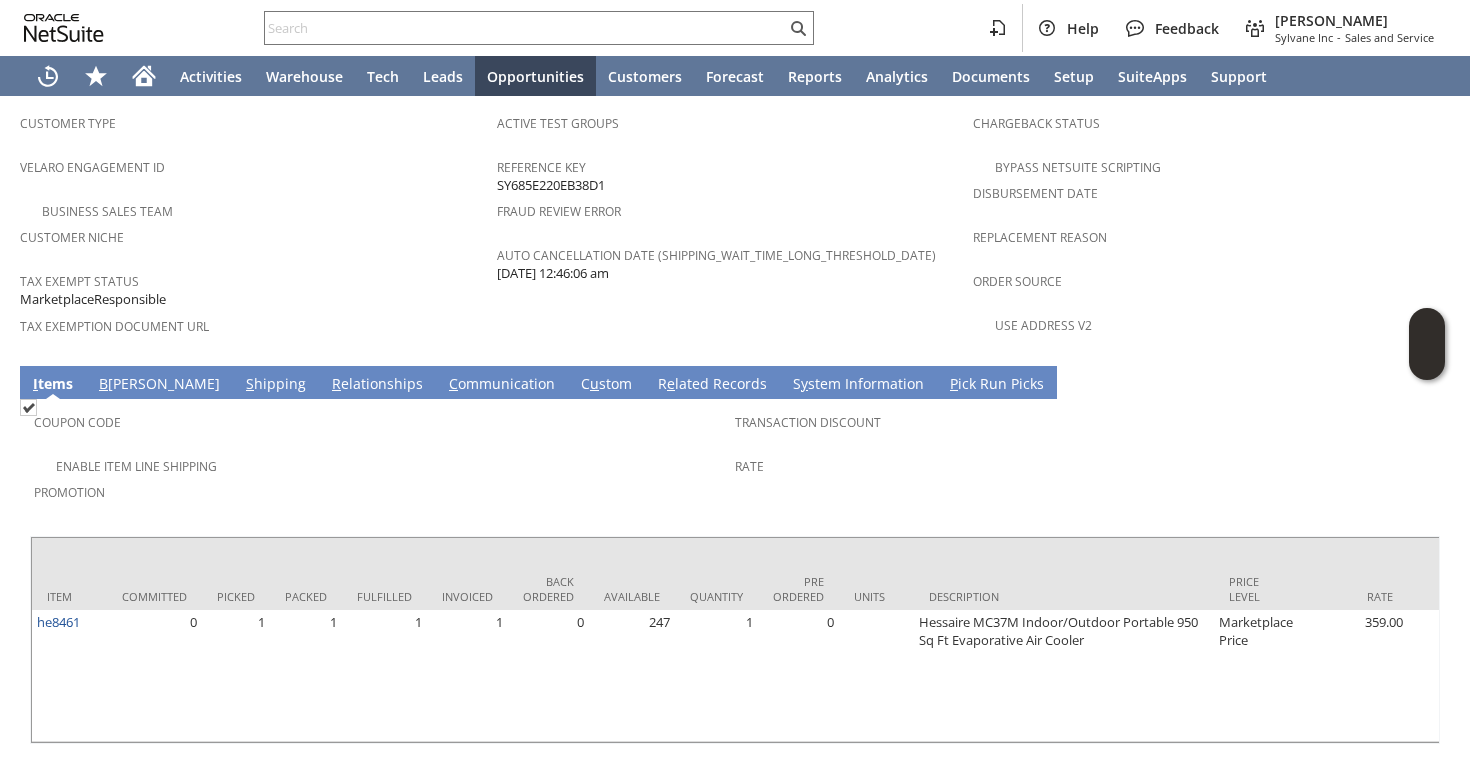 click on "S hipping" at bounding box center [276, 385] 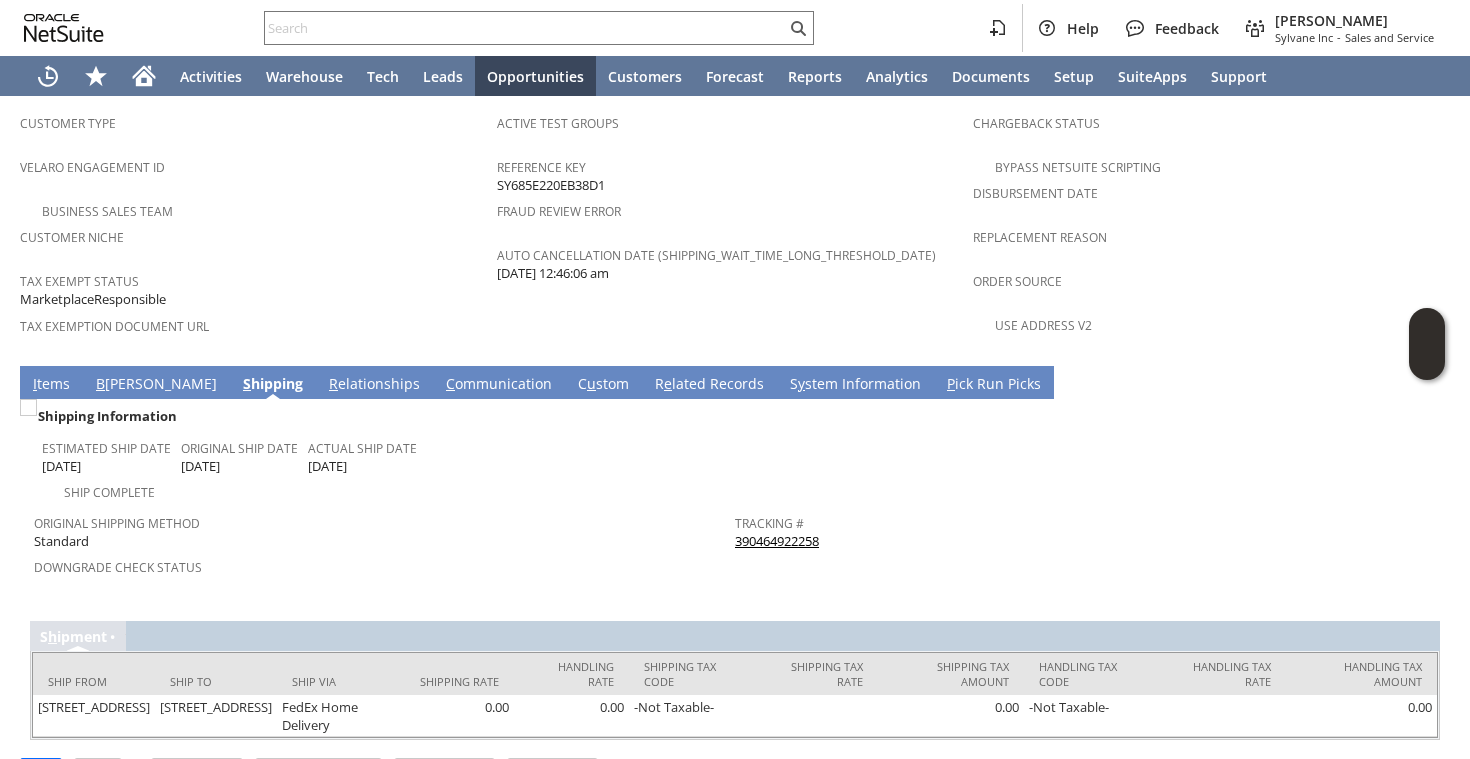 click on "I tems" at bounding box center (51, 385) 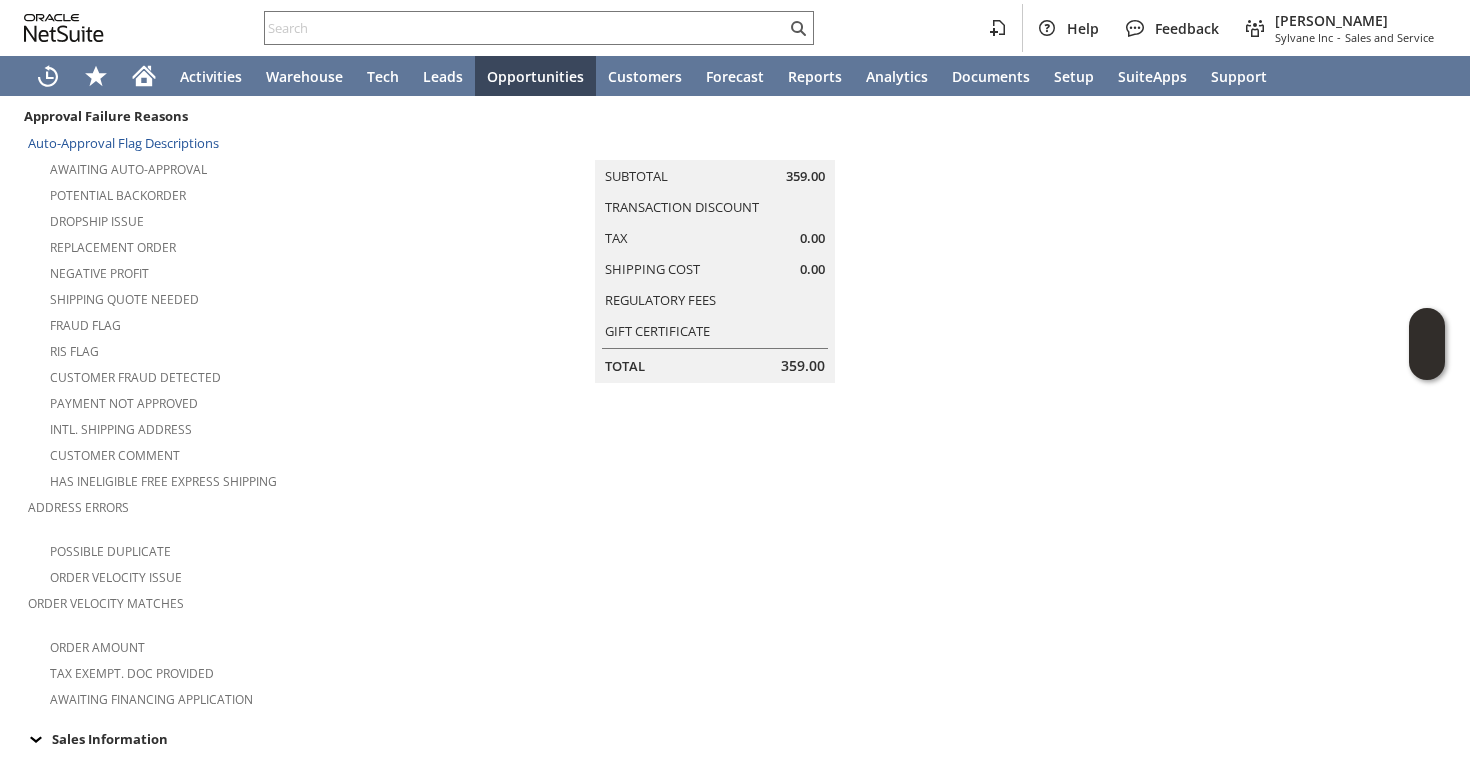 scroll, scrollTop: 0, scrollLeft: 0, axis: both 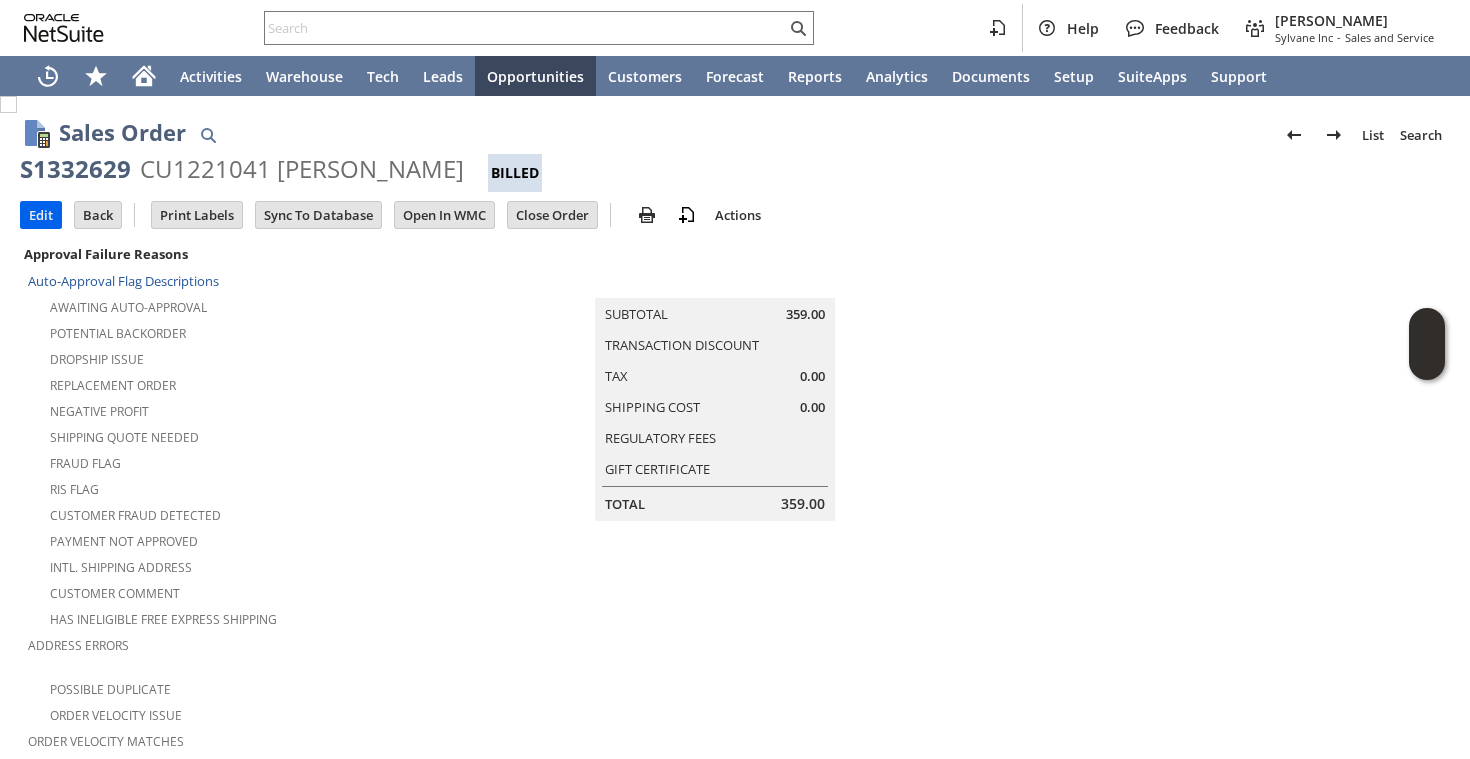 click on "Edit" at bounding box center [41, 215] 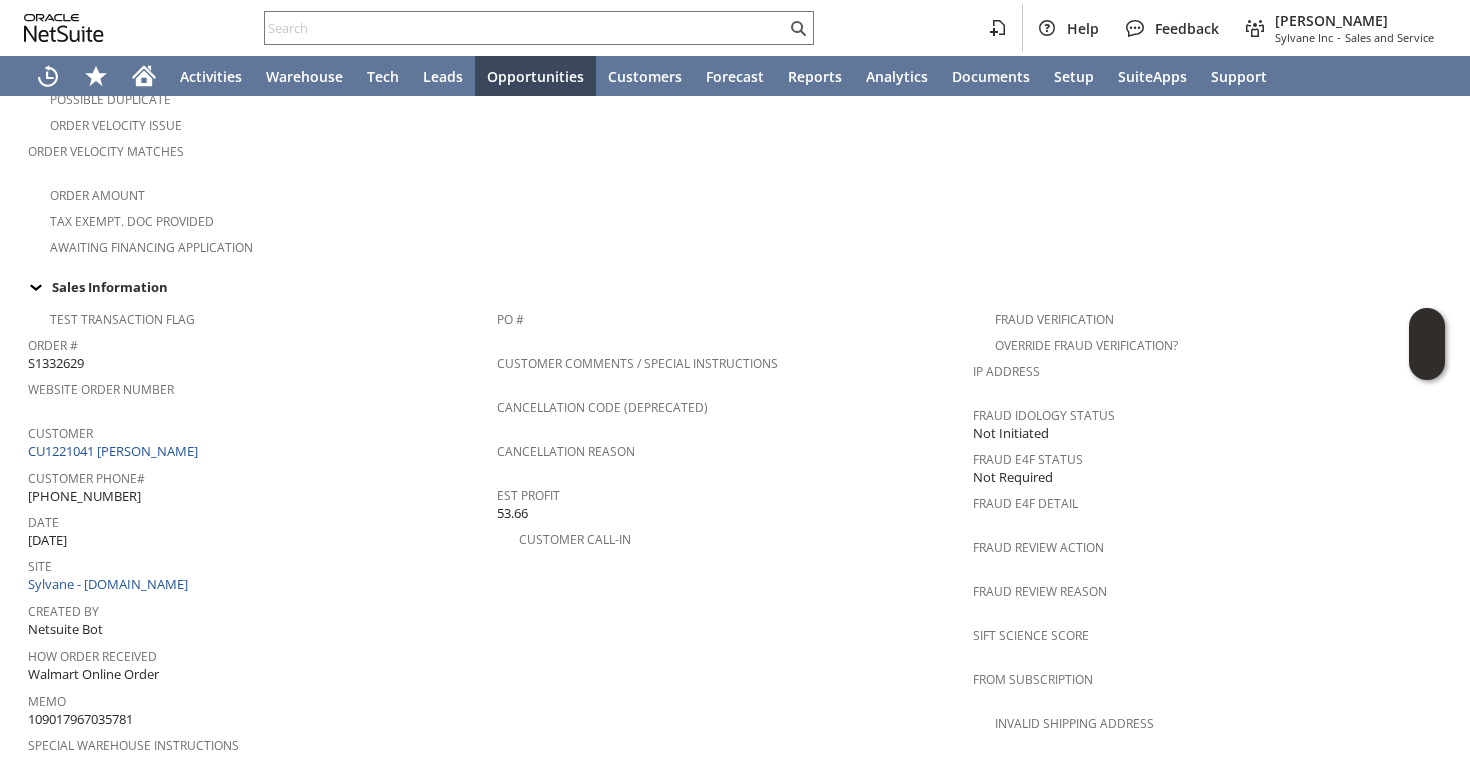 scroll, scrollTop: 530, scrollLeft: 0, axis: vertical 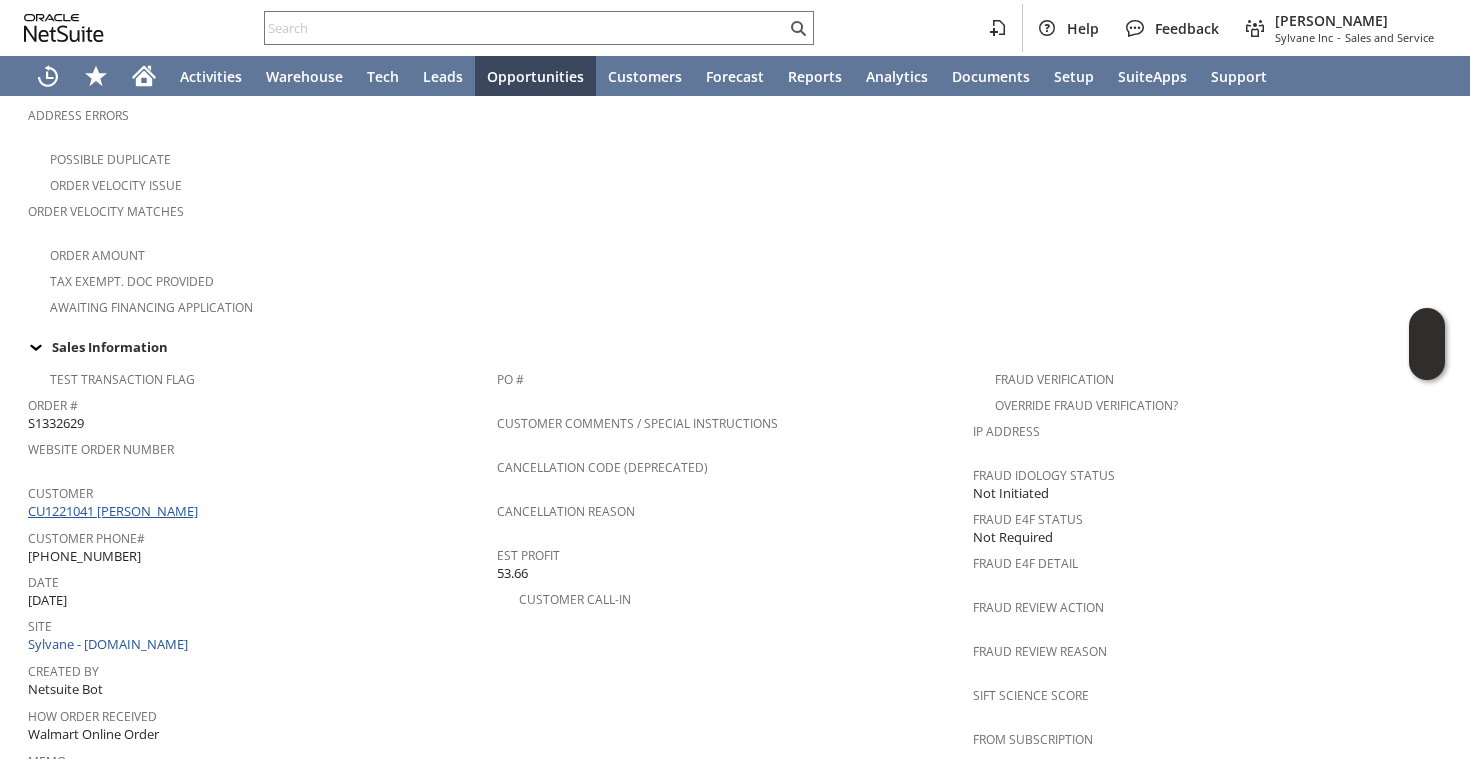 click on "CU1221041 Albert Hammond" at bounding box center [115, 511] 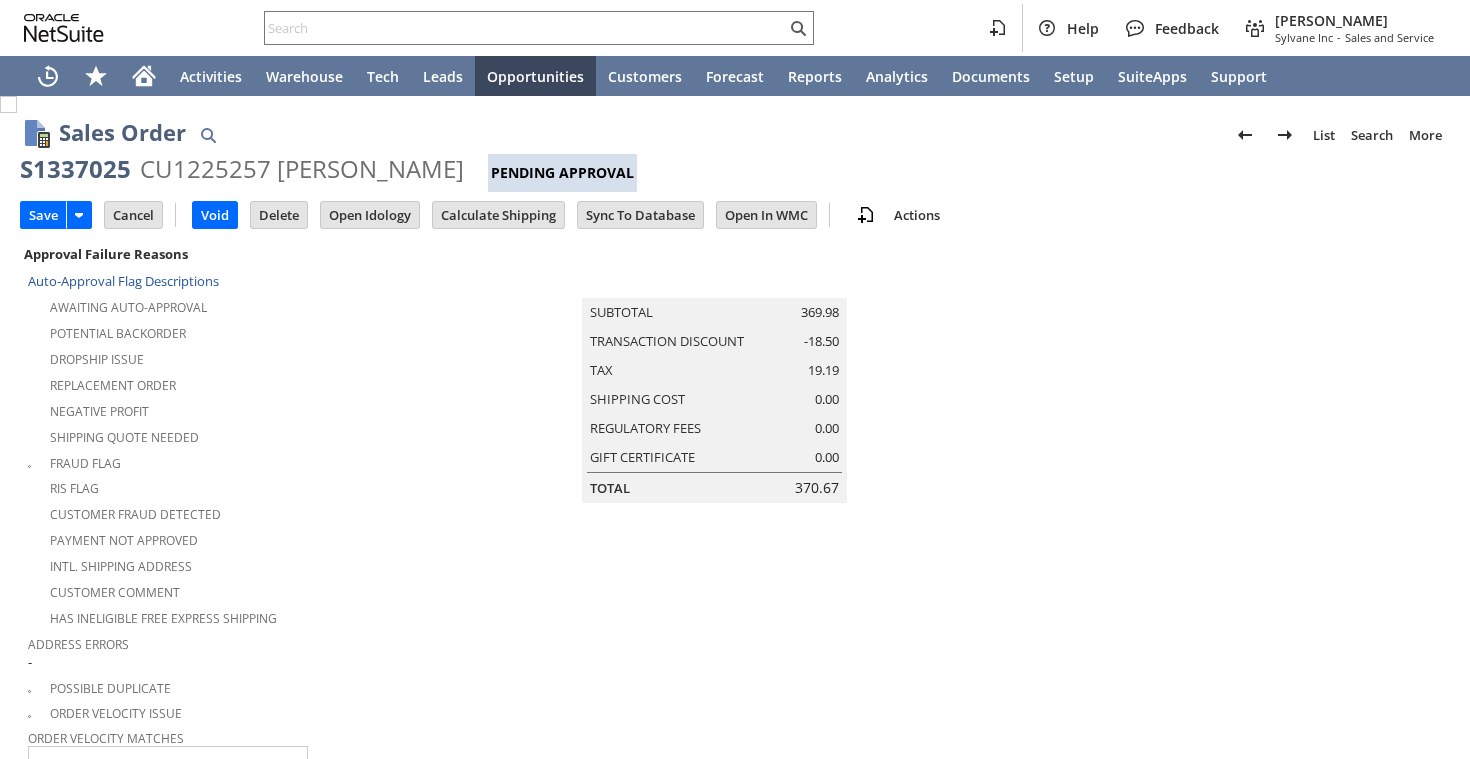 scroll, scrollTop: 0, scrollLeft: 0, axis: both 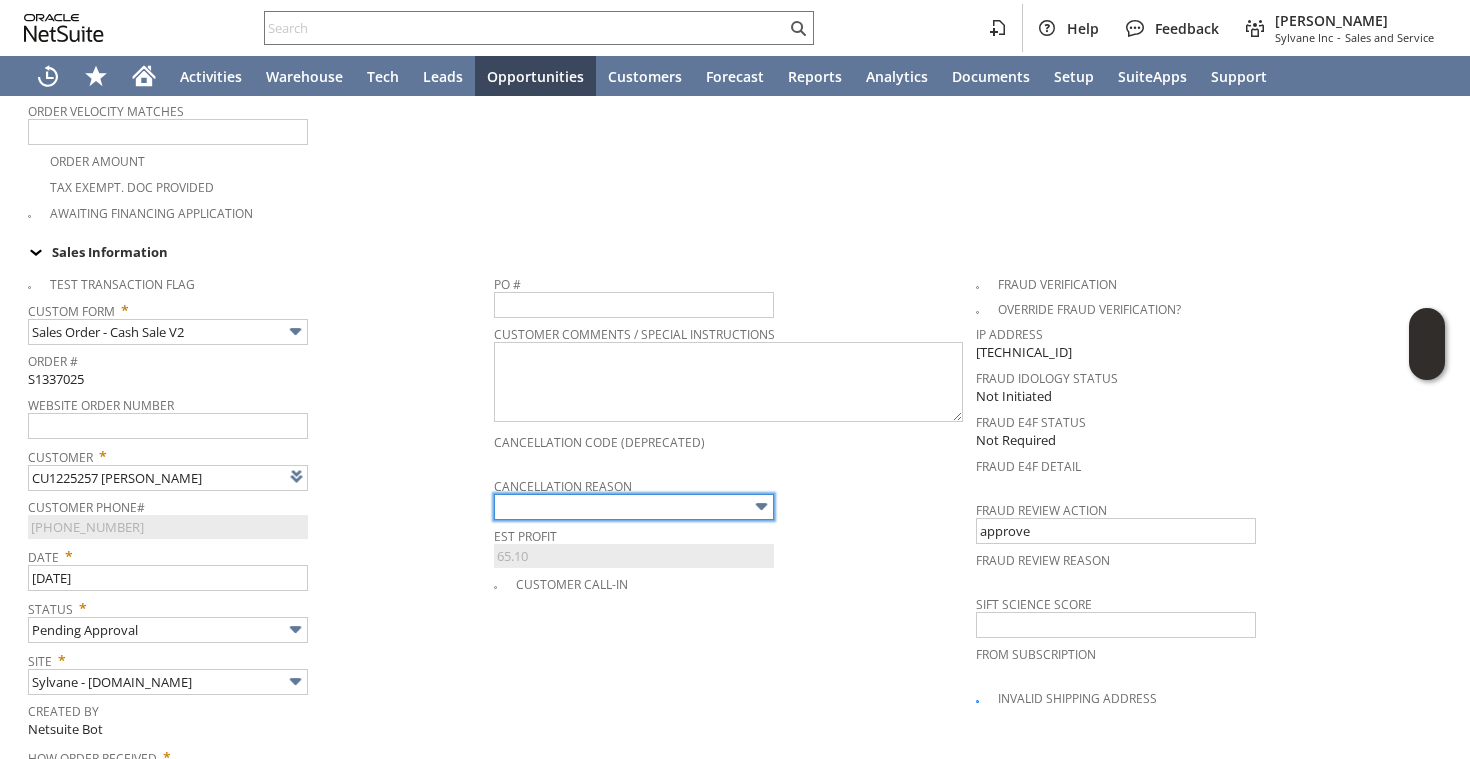 click on "Help Feedback Faye Neri Sylvane Inc  -  Sales and Service
Activities Warehouse Tech Leads Opportunities Customers Forecast Reports Analytics Documents Setup SuiteApps Support
Sales Order
List
Search
More
Add To Shortcuts
S1337025
CU1225257 James J Lewandowski
Pending Approval
Go
Save
Save
Save & New" at bounding box center [735, 379] 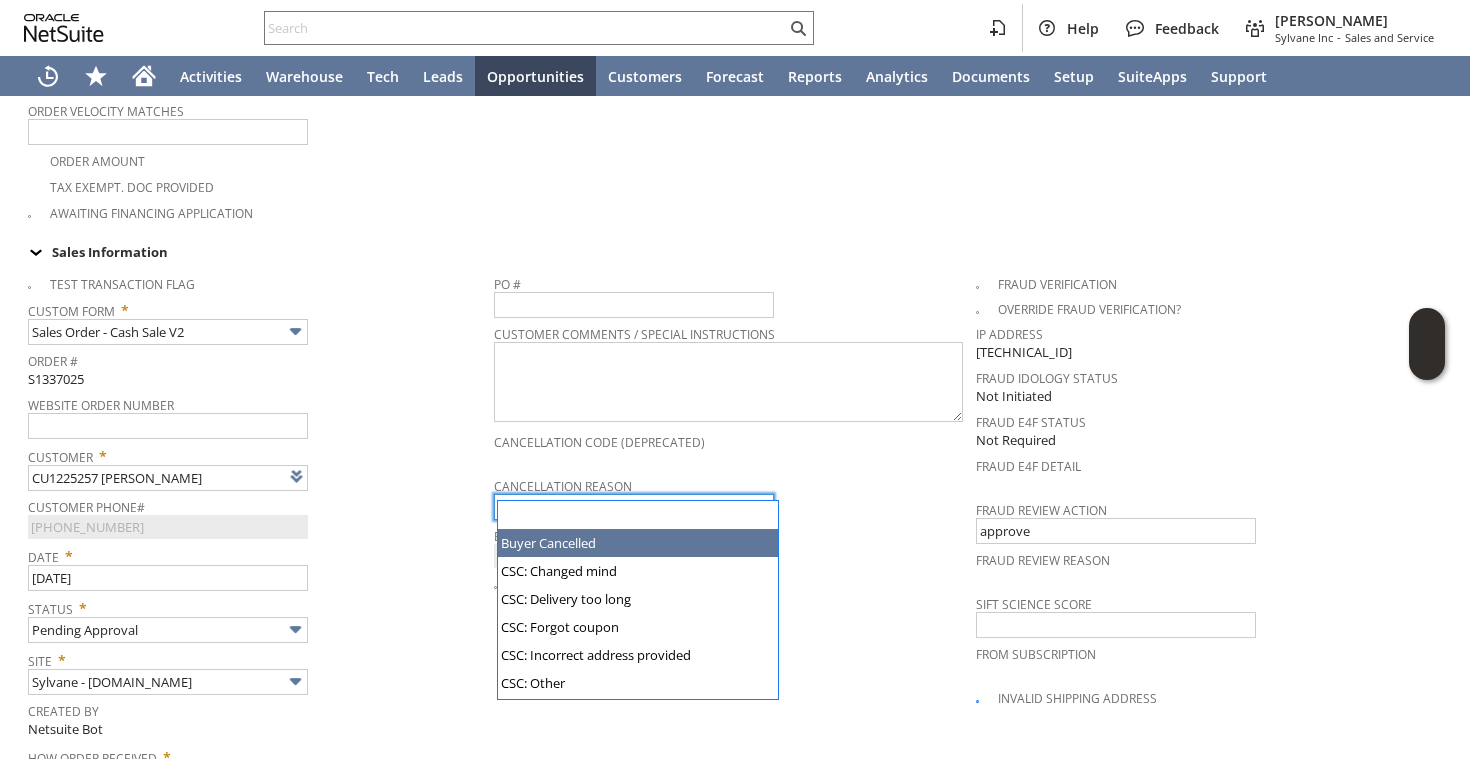 type on "Buyer Cancelled" 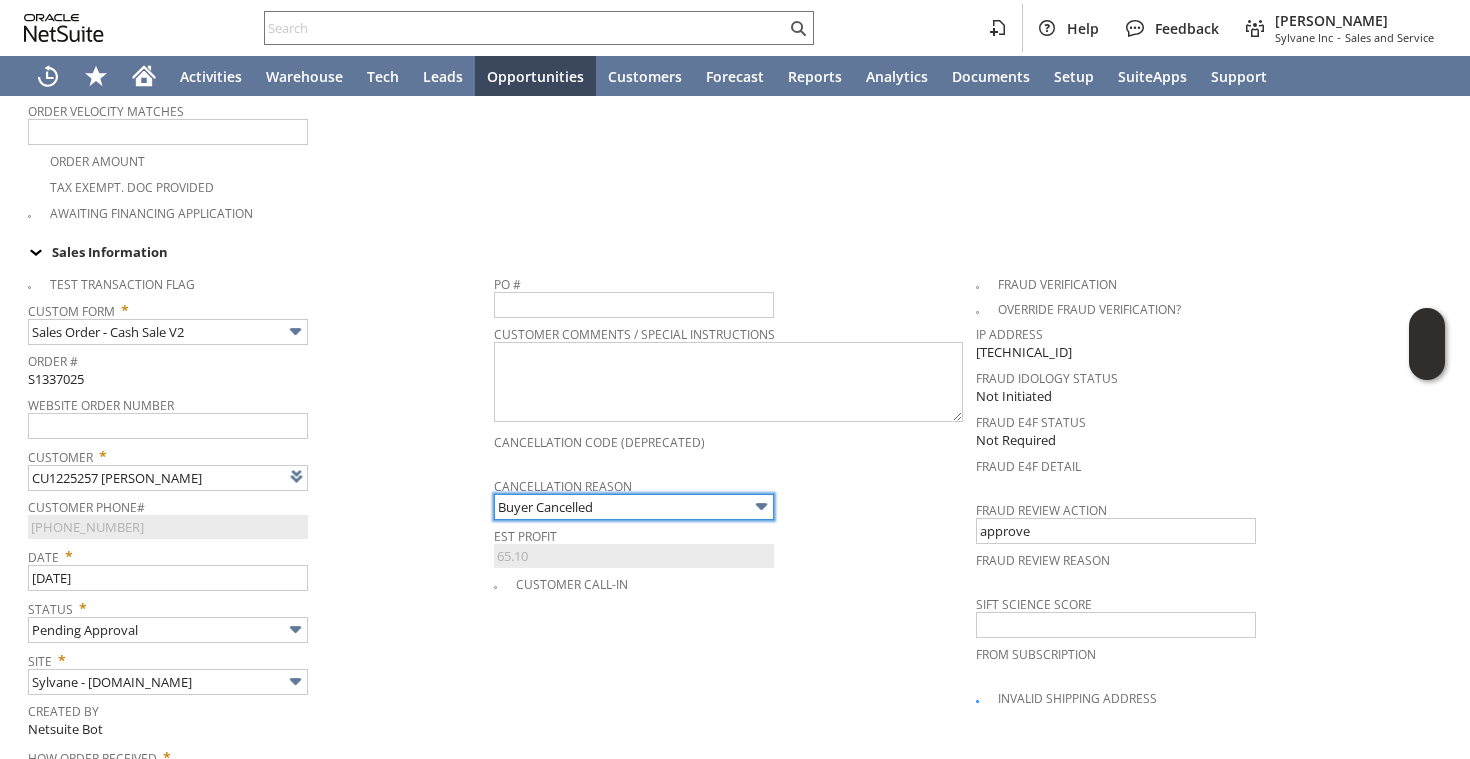 click on "Buyer Cancelled" at bounding box center [634, 507] 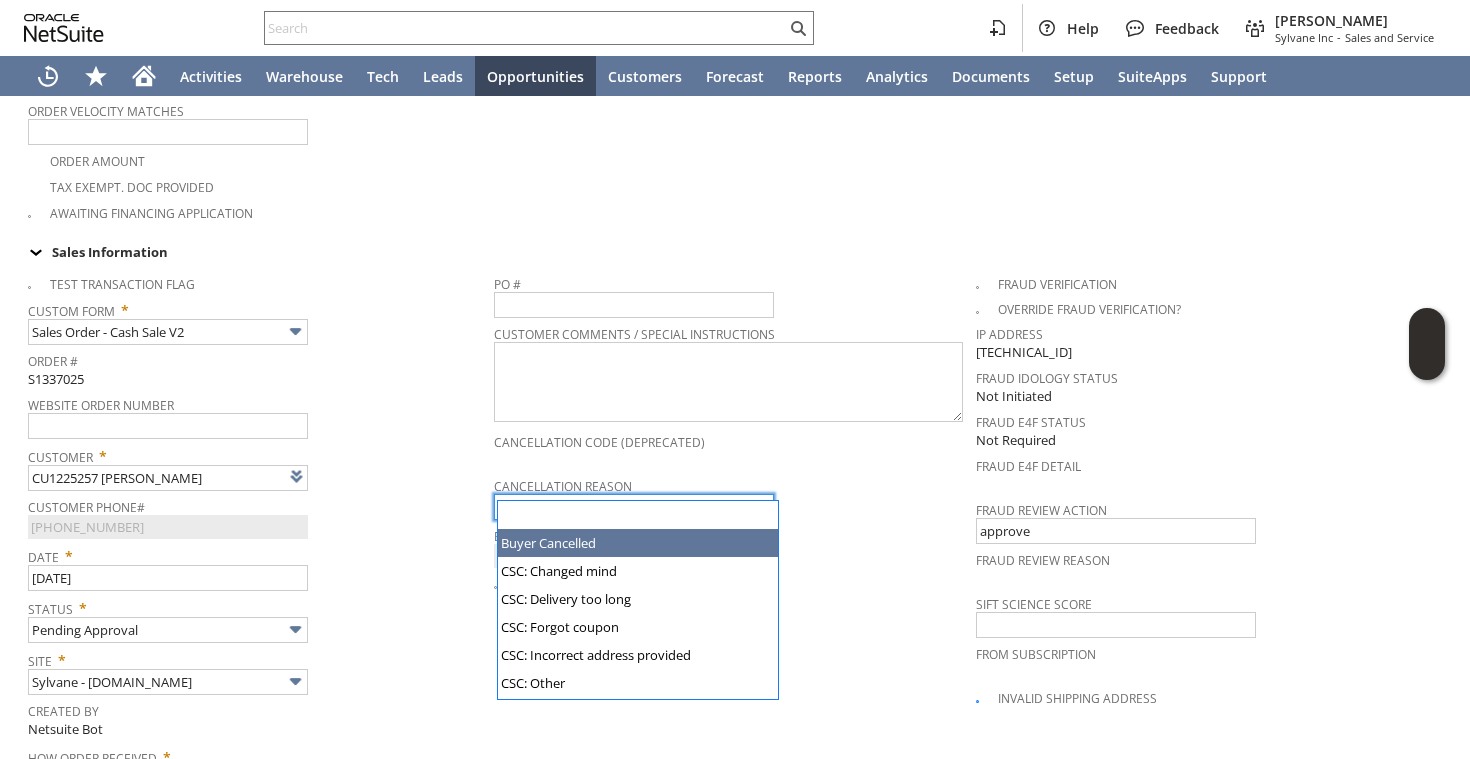 scroll, scrollTop: 28, scrollLeft: 0, axis: vertical 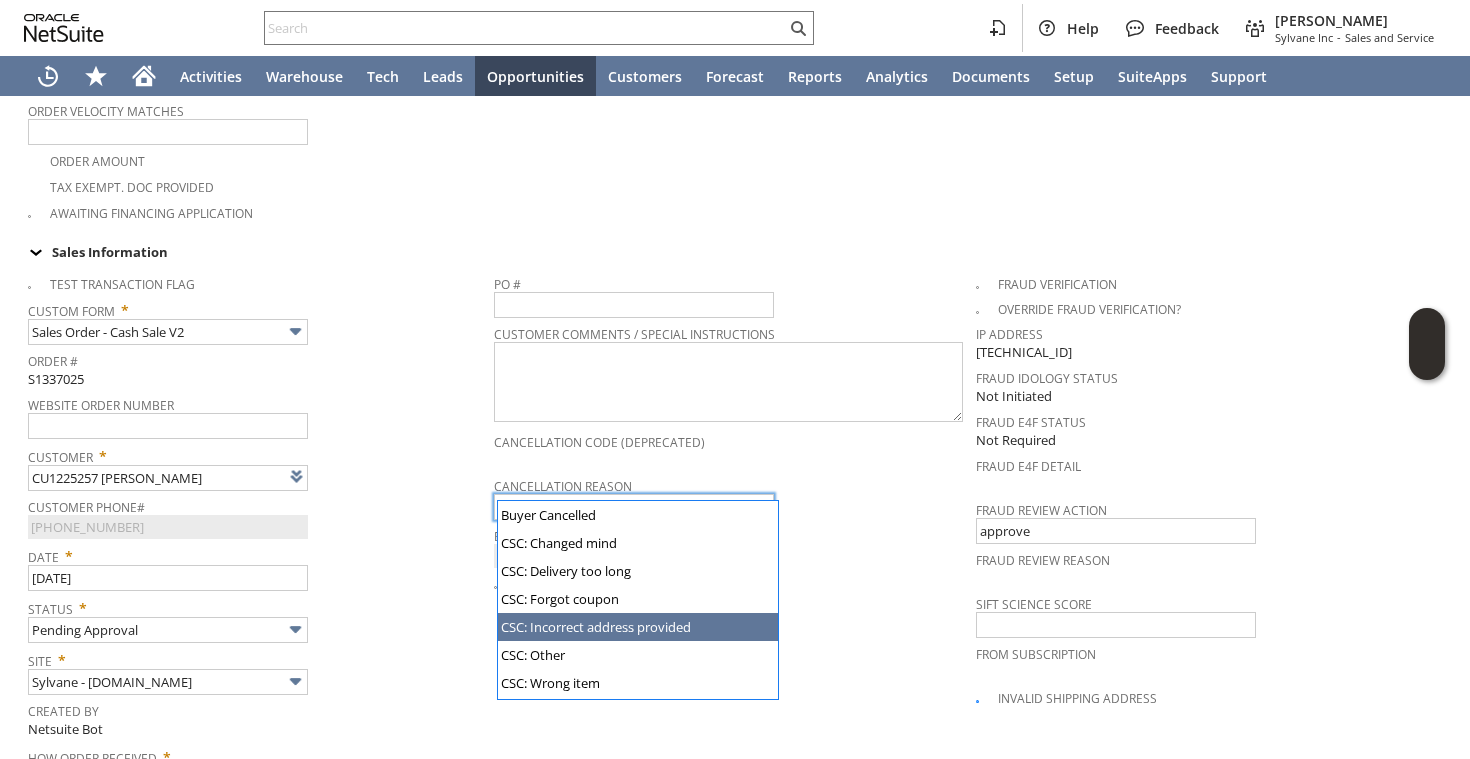 click on "Site
*" at bounding box center [256, 657] 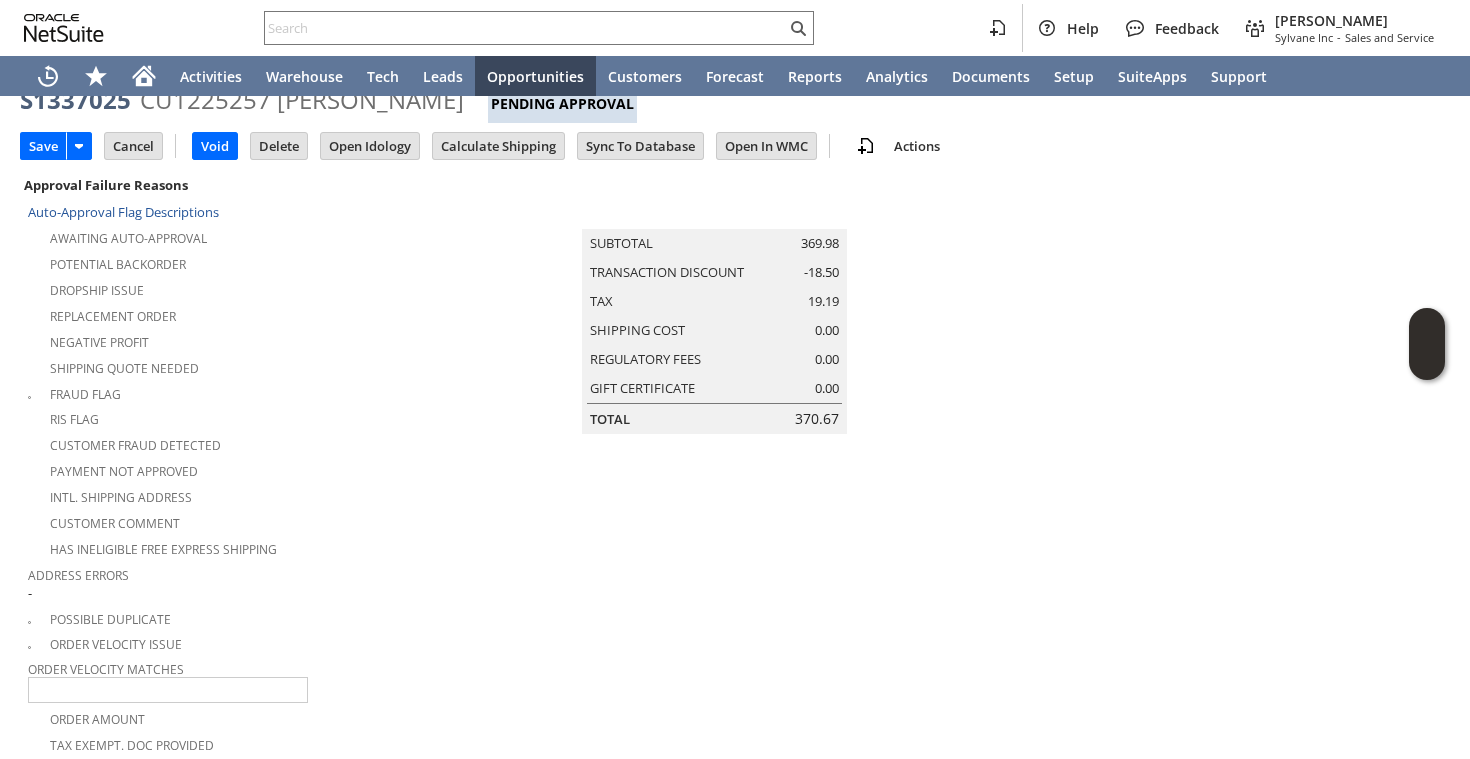 scroll, scrollTop: 0, scrollLeft: 0, axis: both 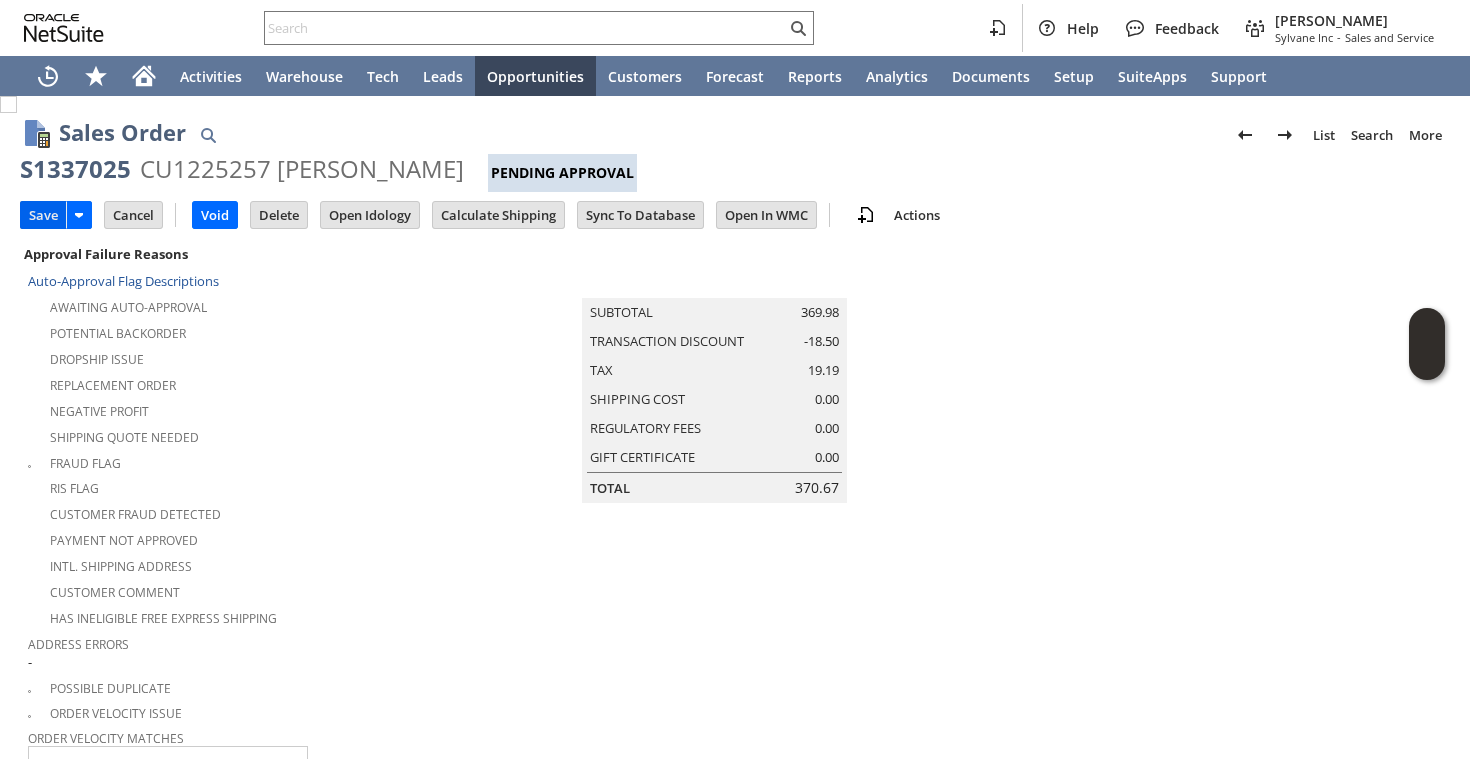 click on "Save" at bounding box center [43, 215] 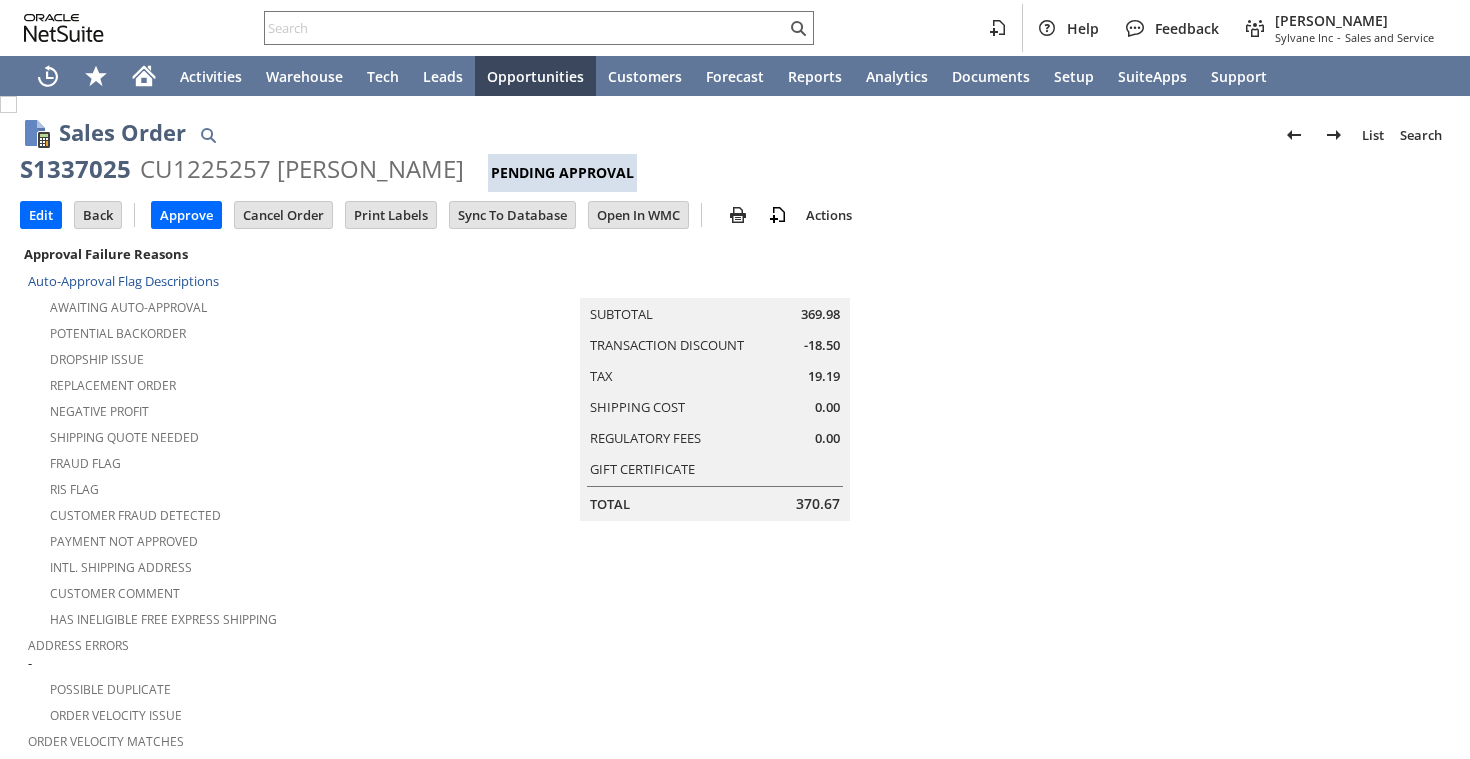 scroll, scrollTop: 0, scrollLeft: 0, axis: both 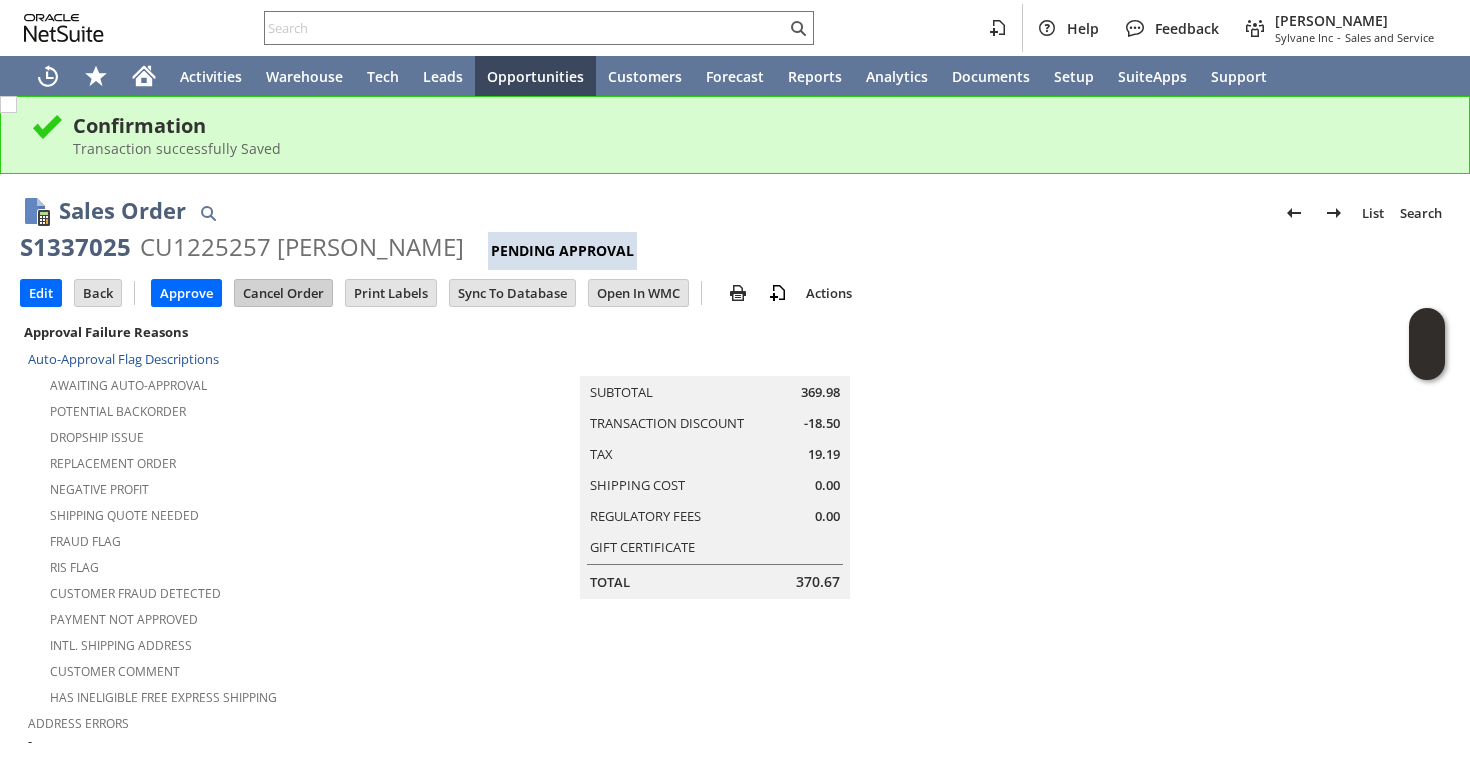 click on "Cancel Order" at bounding box center [283, 293] 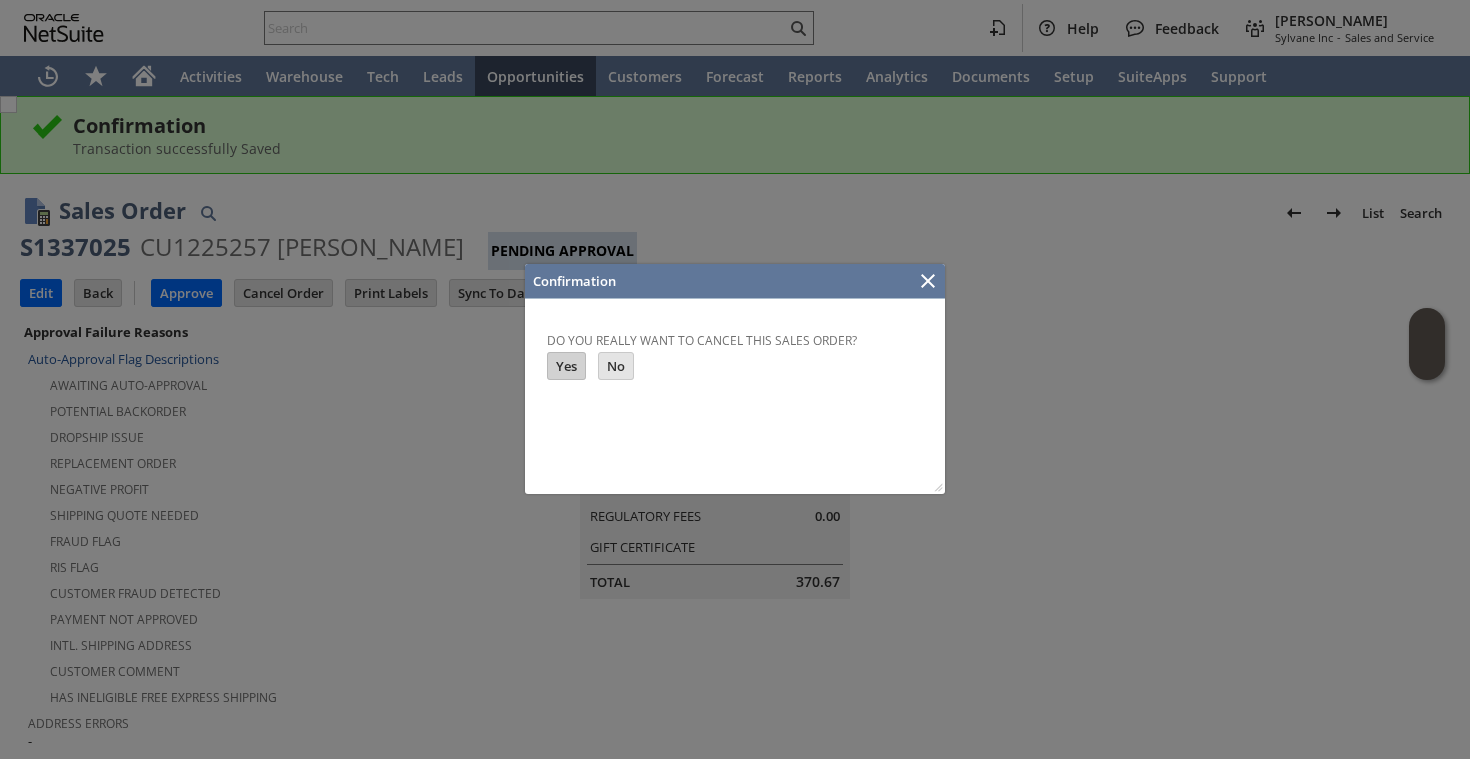 scroll, scrollTop: 0, scrollLeft: 0, axis: both 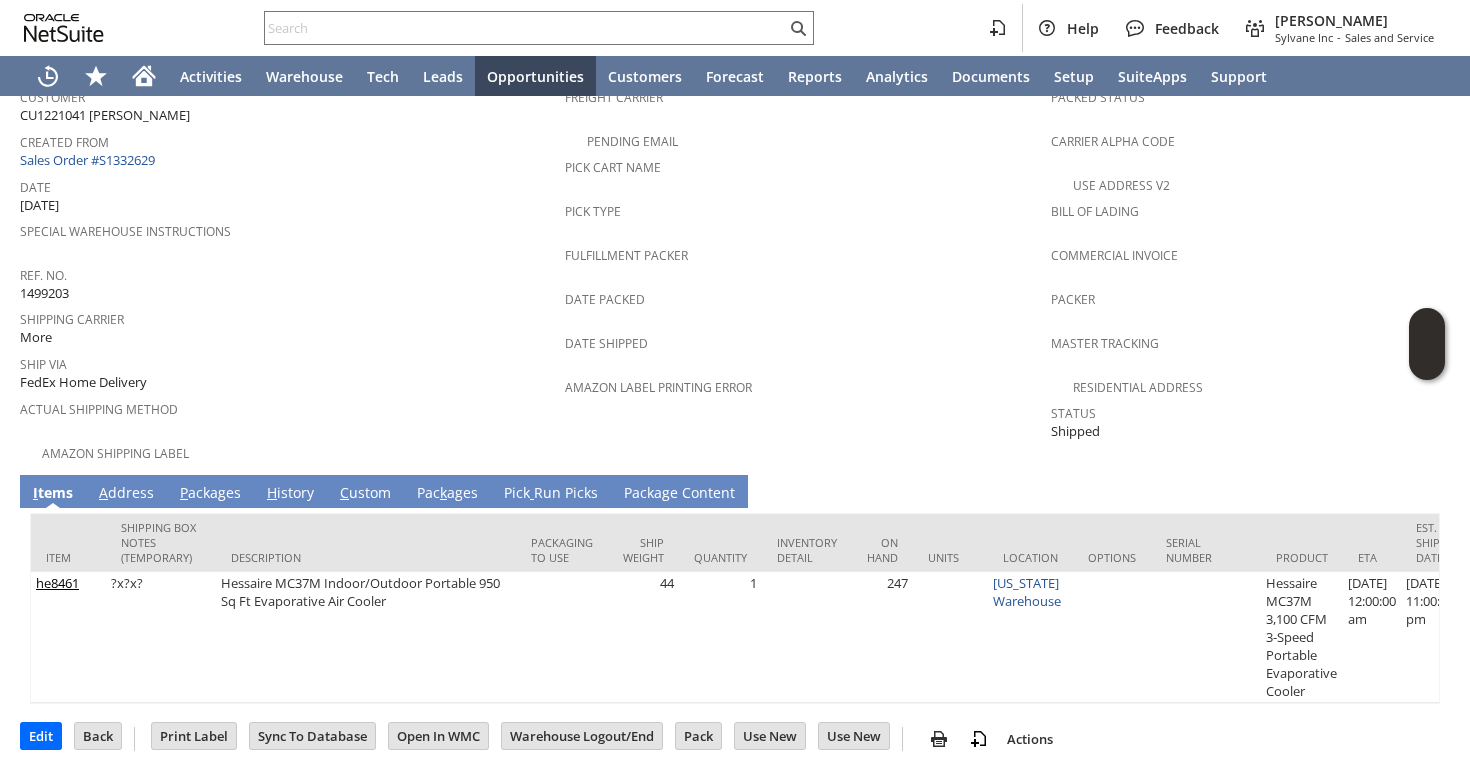 click on "A ddress" at bounding box center (126, 494) 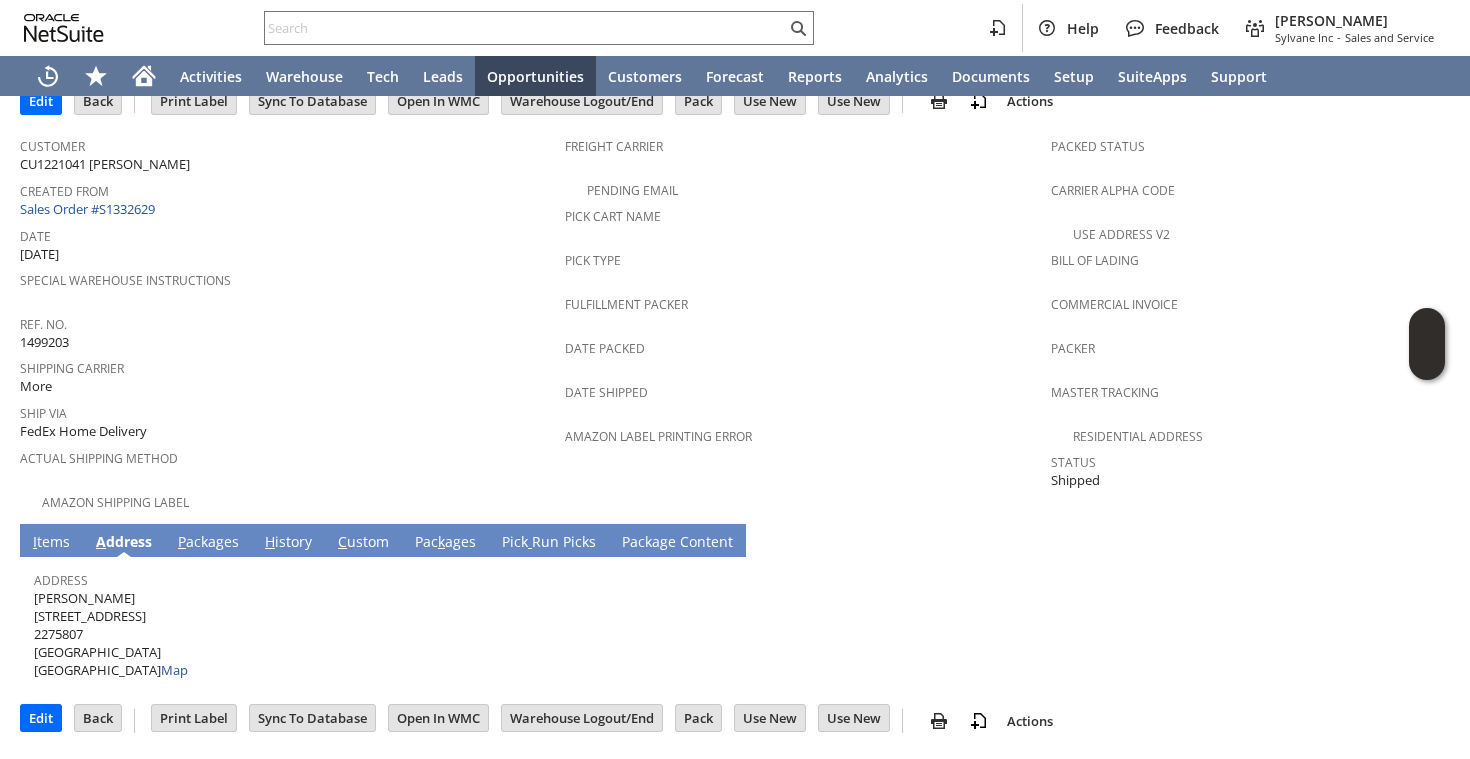 scroll, scrollTop: 94, scrollLeft: 0, axis: vertical 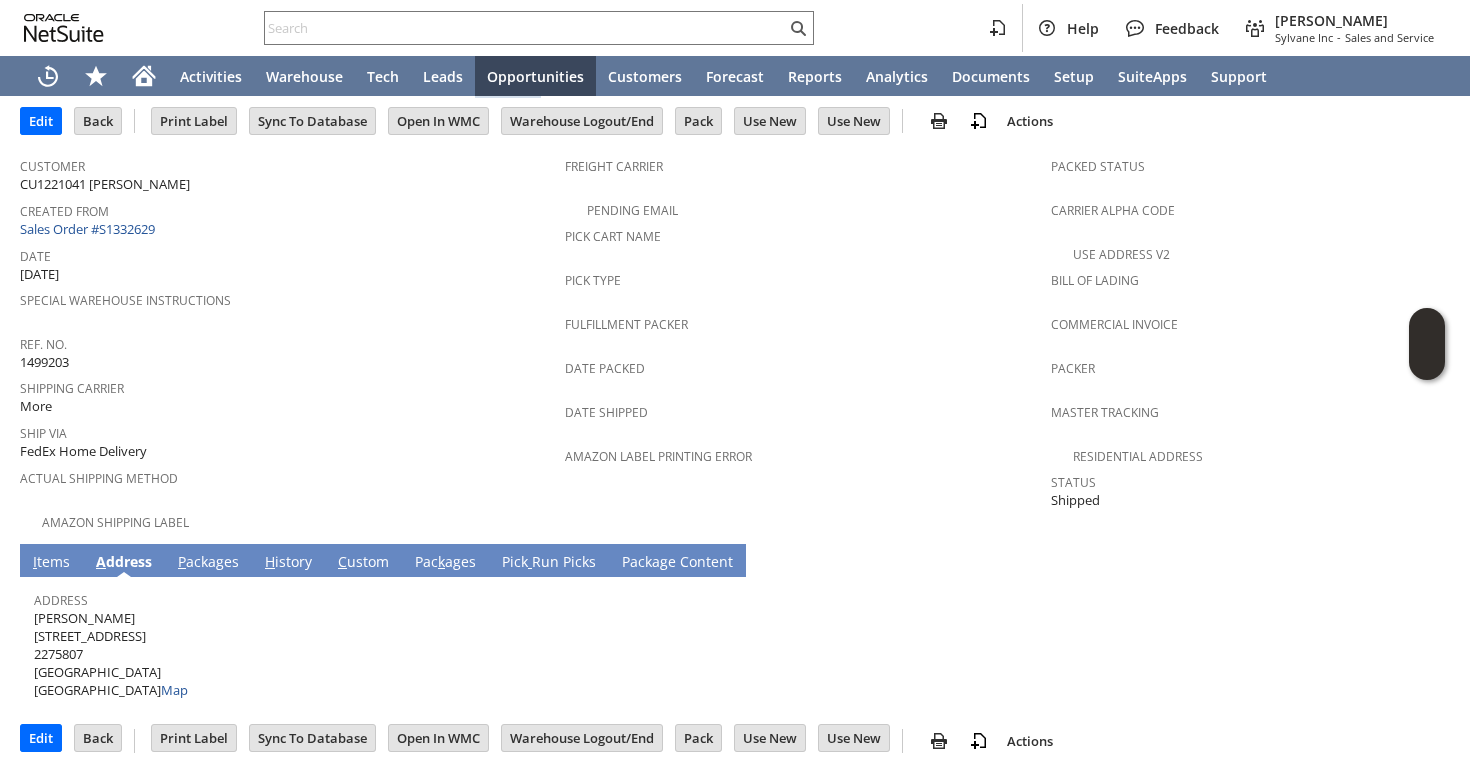 click on "[PERSON_NAME] [STREET_ADDRESS]  Map" at bounding box center [111, 654] 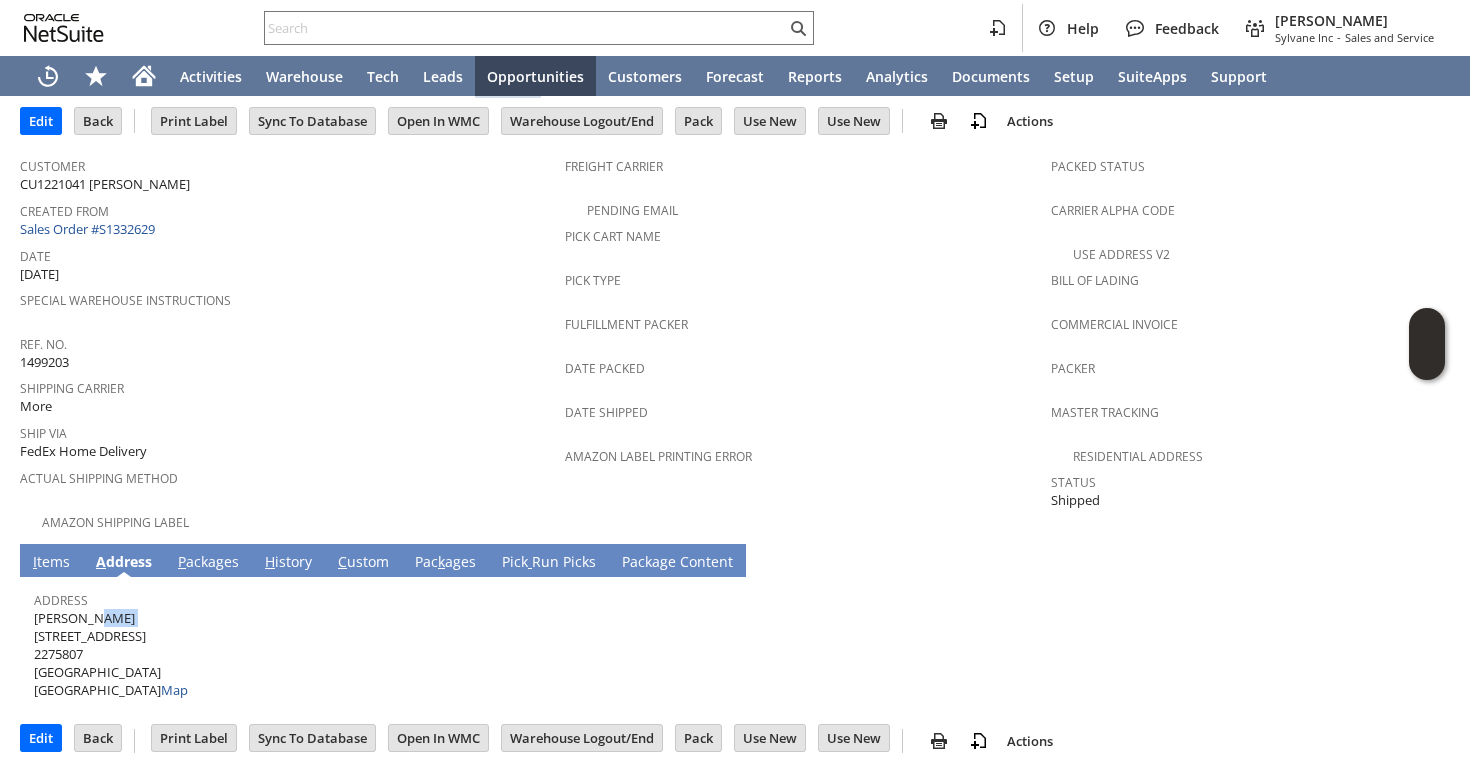 copy on "[PERSON_NAME]" 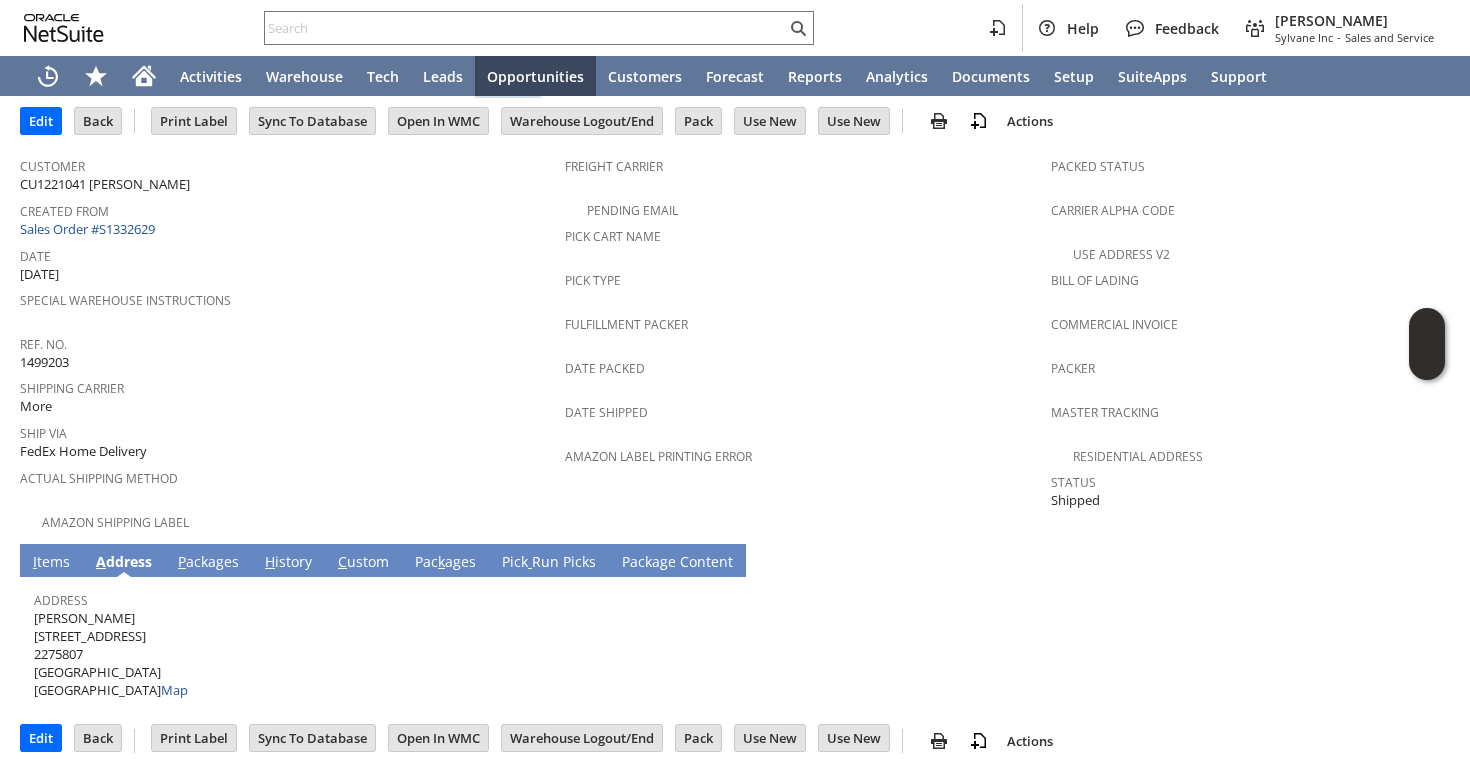 click on "Albert Hammond 19501 Gunners Branch Rd Apt E 2275807 Germantown MD 20876 United States  Map" at bounding box center (111, 654) 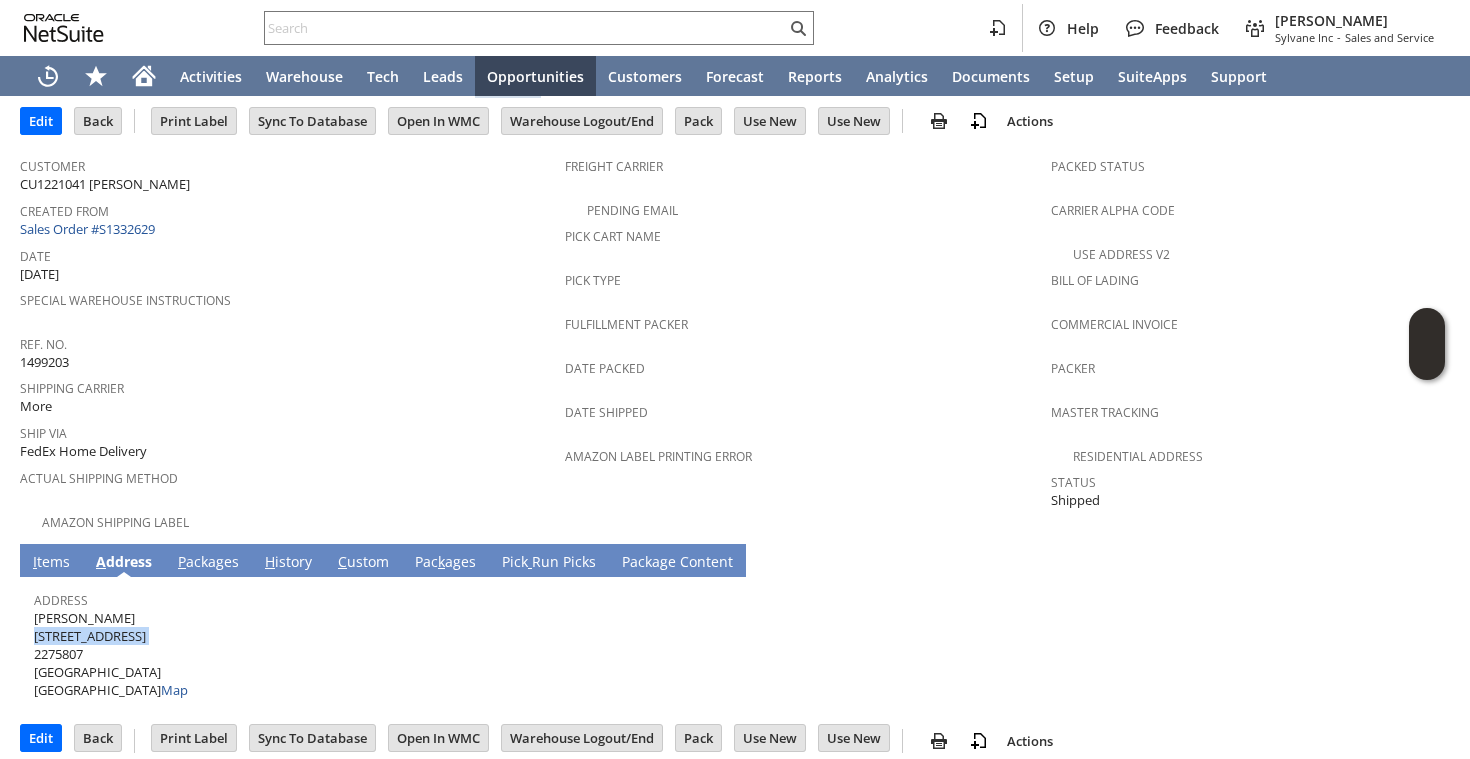 copy on "19501 Gunners Branch Rd Apt E" 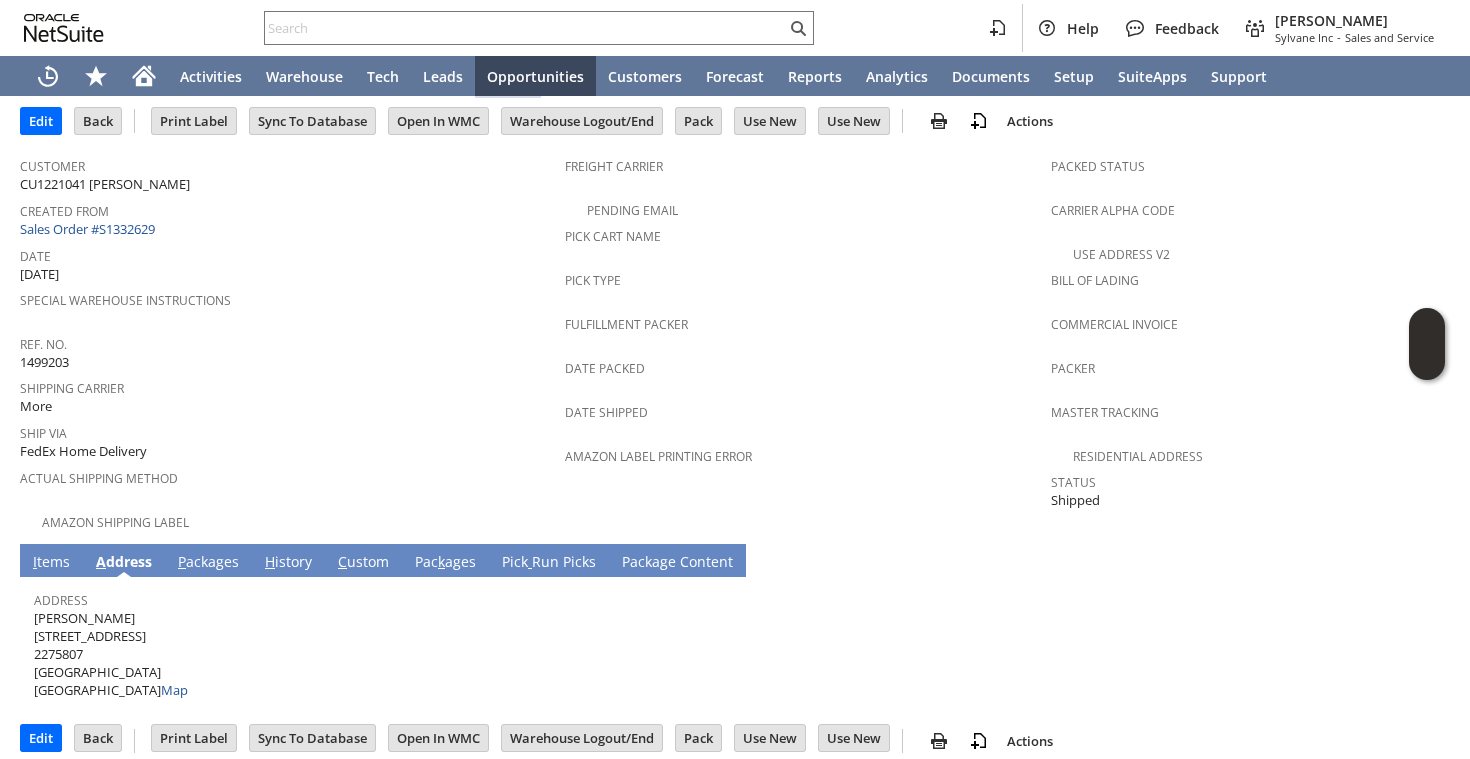 click on "Albert Hammond 19501 Gunners Branch Rd Apt E 2275807 Germantown MD 20876 United States  Map" at bounding box center [111, 654] 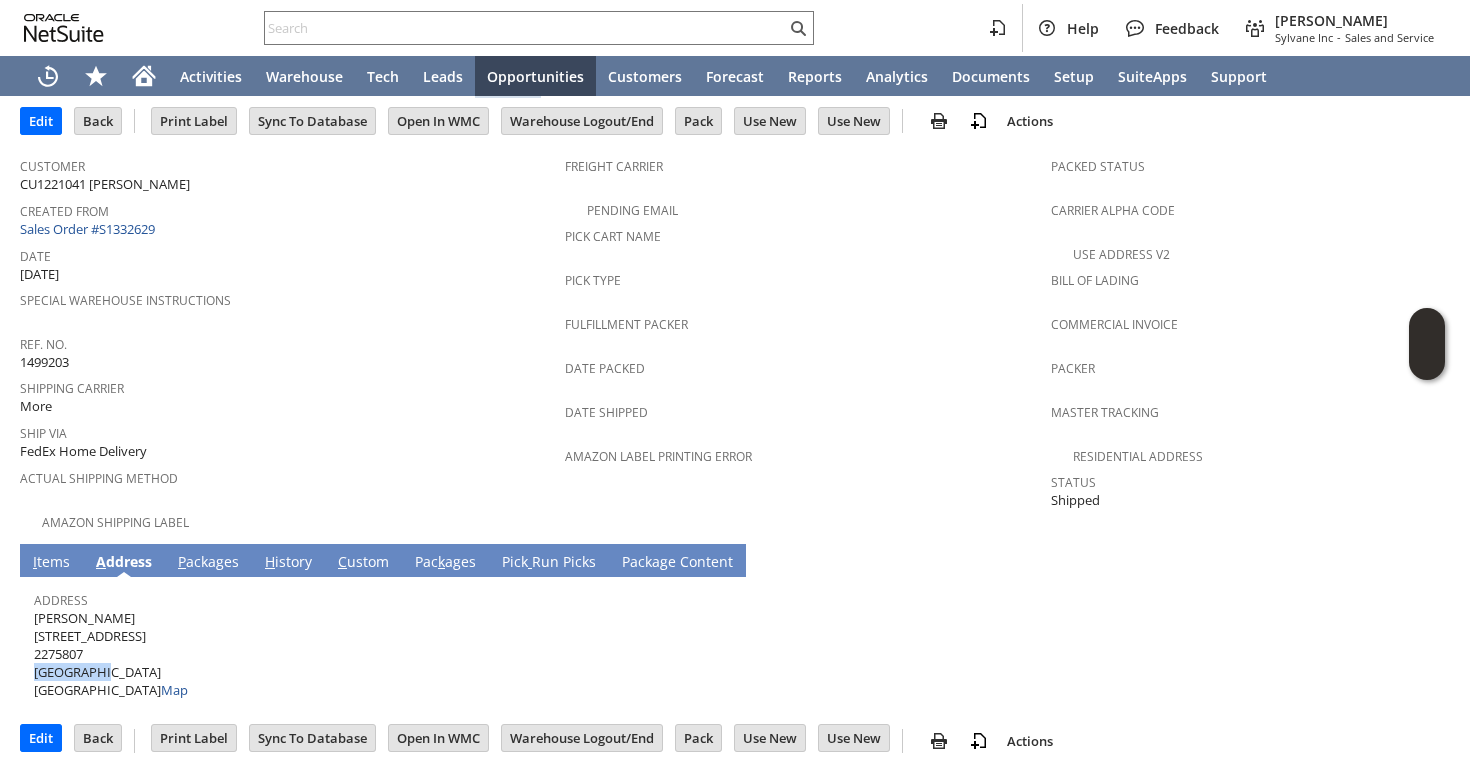 copy on "Germantown" 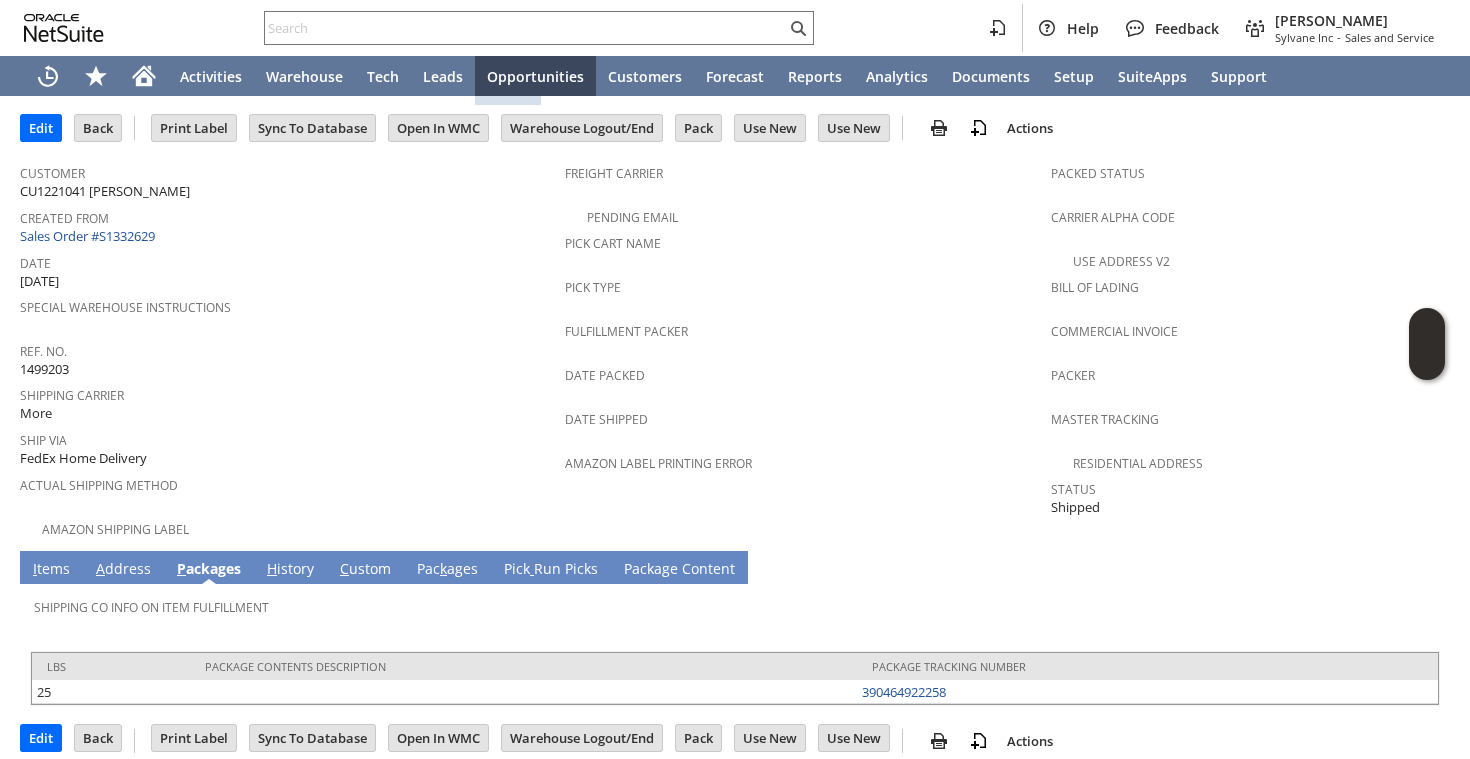 click on "CU1221041 Albert Hammond" at bounding box center [105, 191] 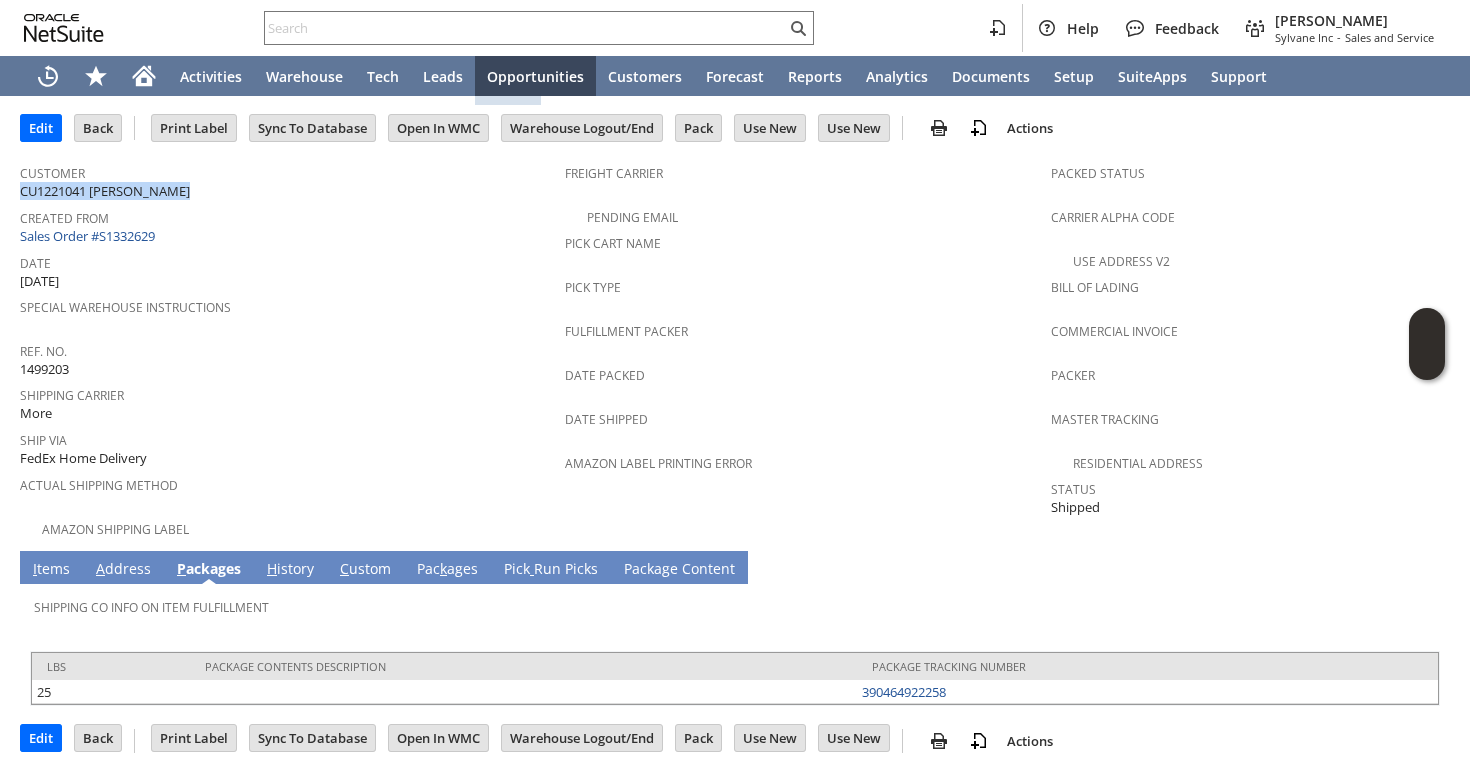 copy on "CU1221041 Albert Hammond" 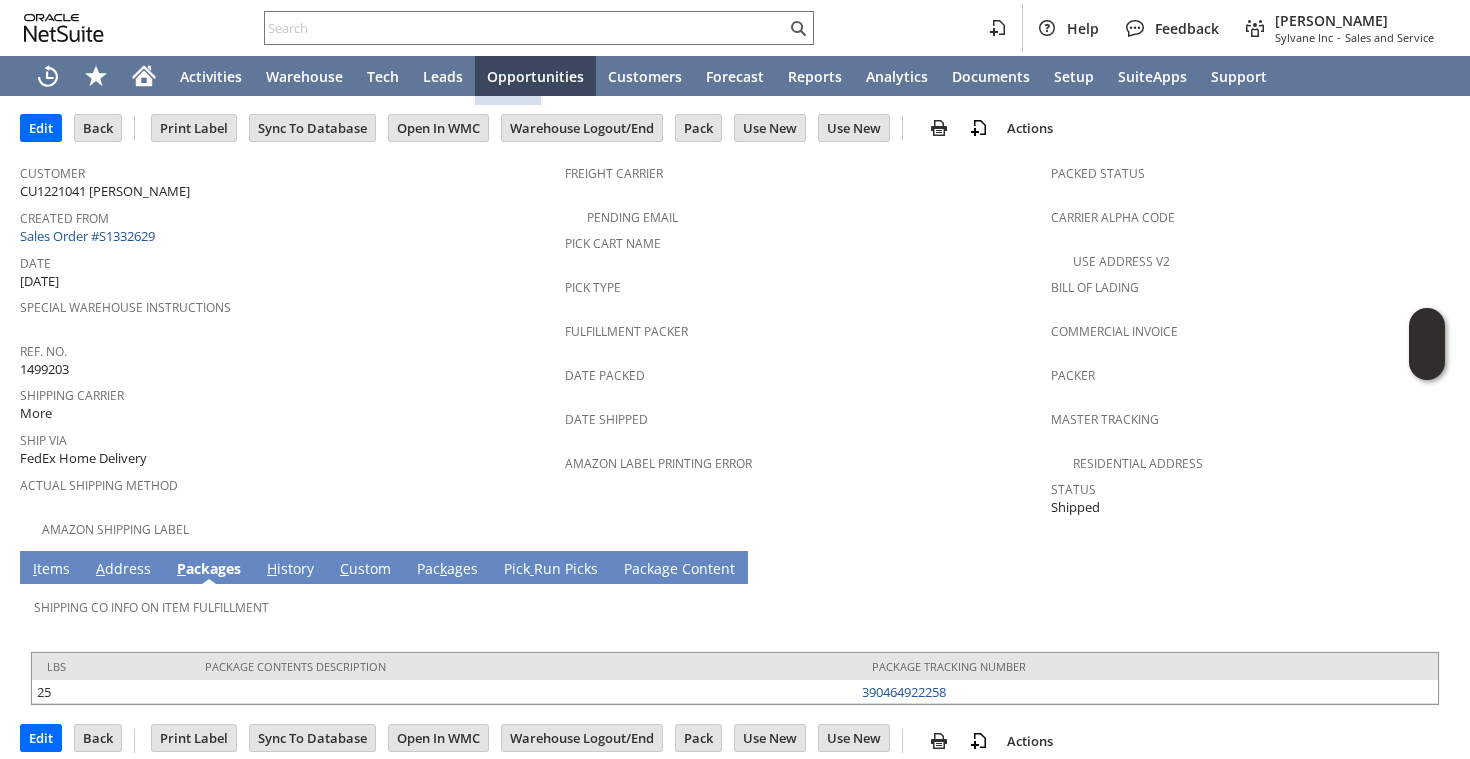 click on "A ddress" at bounding box center [123, 570] 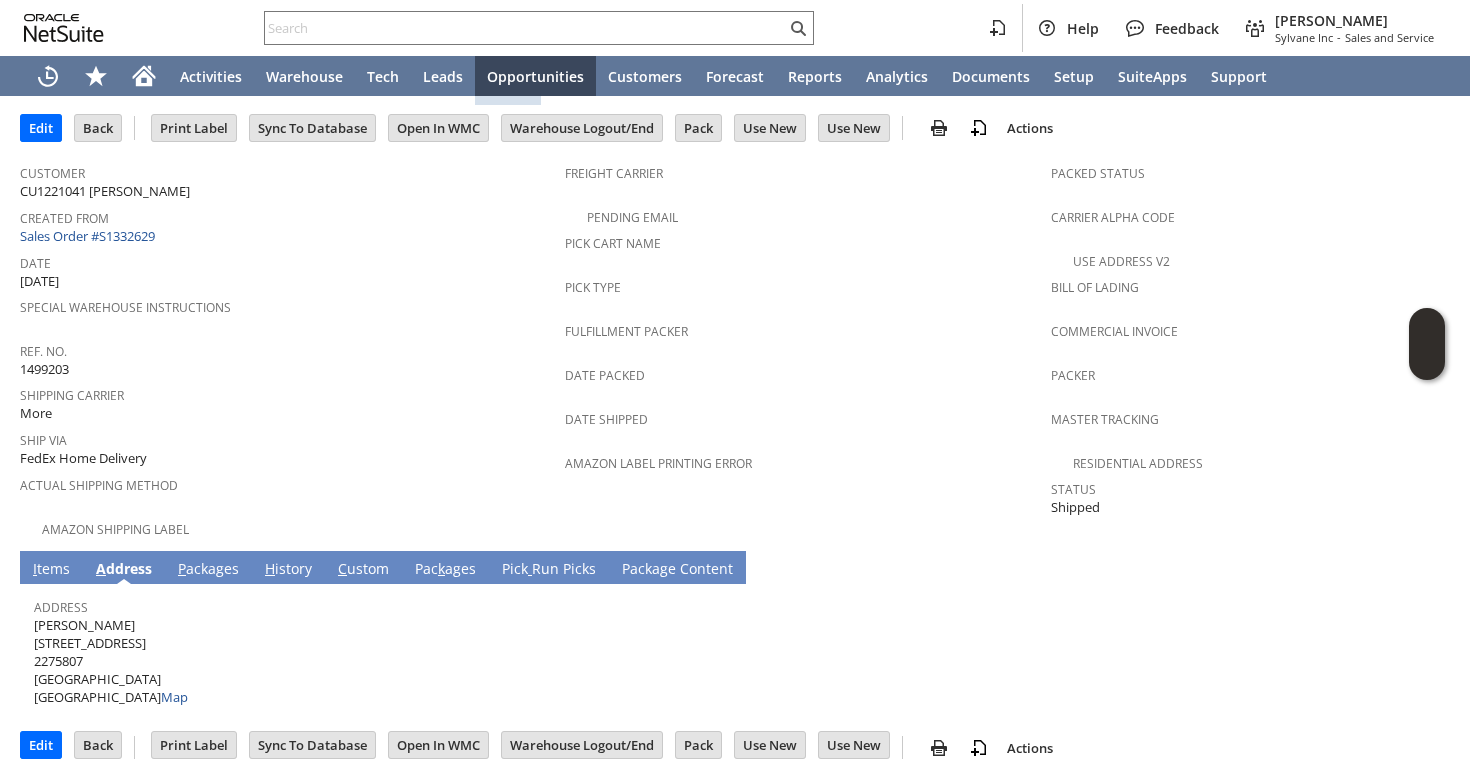 click on "Albert Hammond 19501 Gunners Branch Rd Apt E 2275807 Germantown MD 20876 United States  Map" at bounding box center [111, 661] 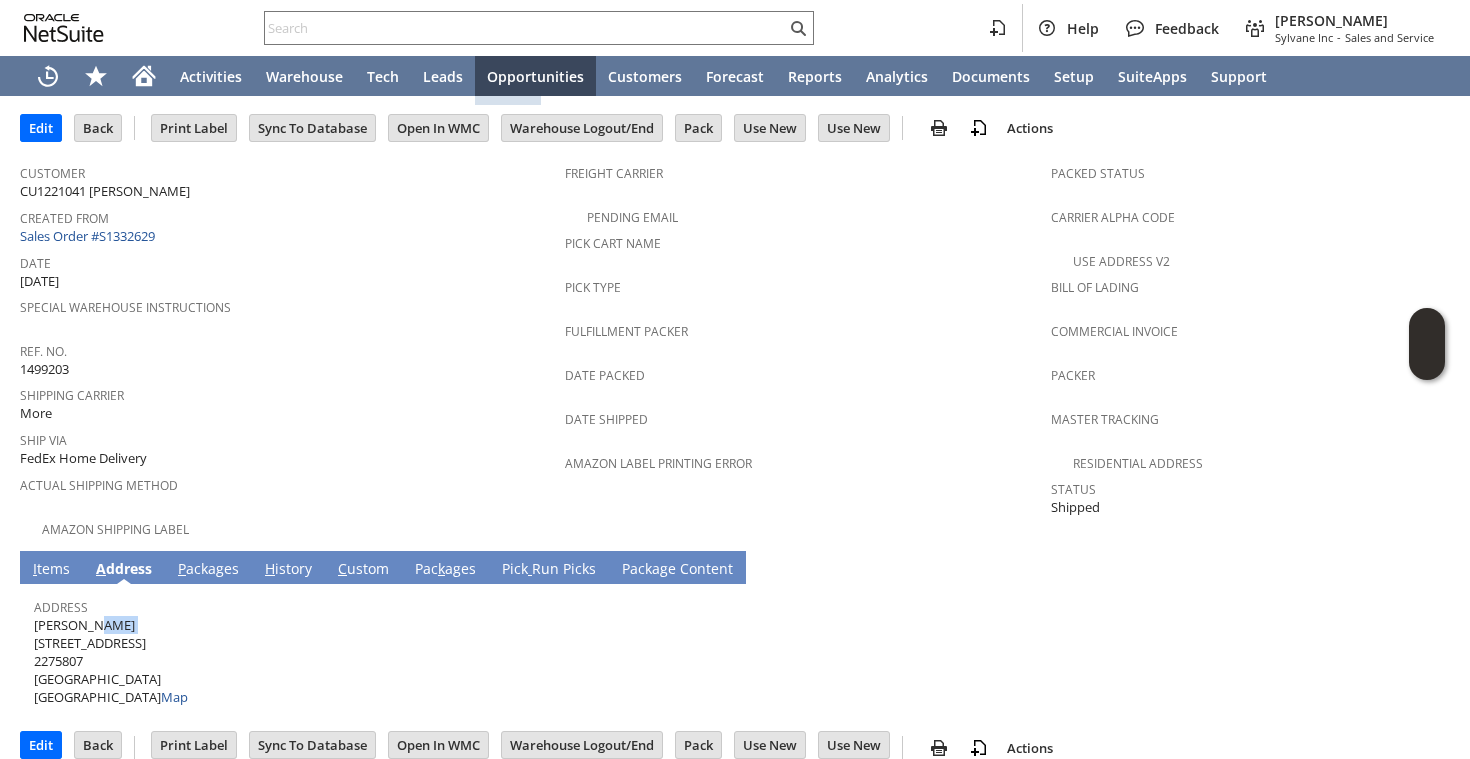 copy on "Albert Hammond" 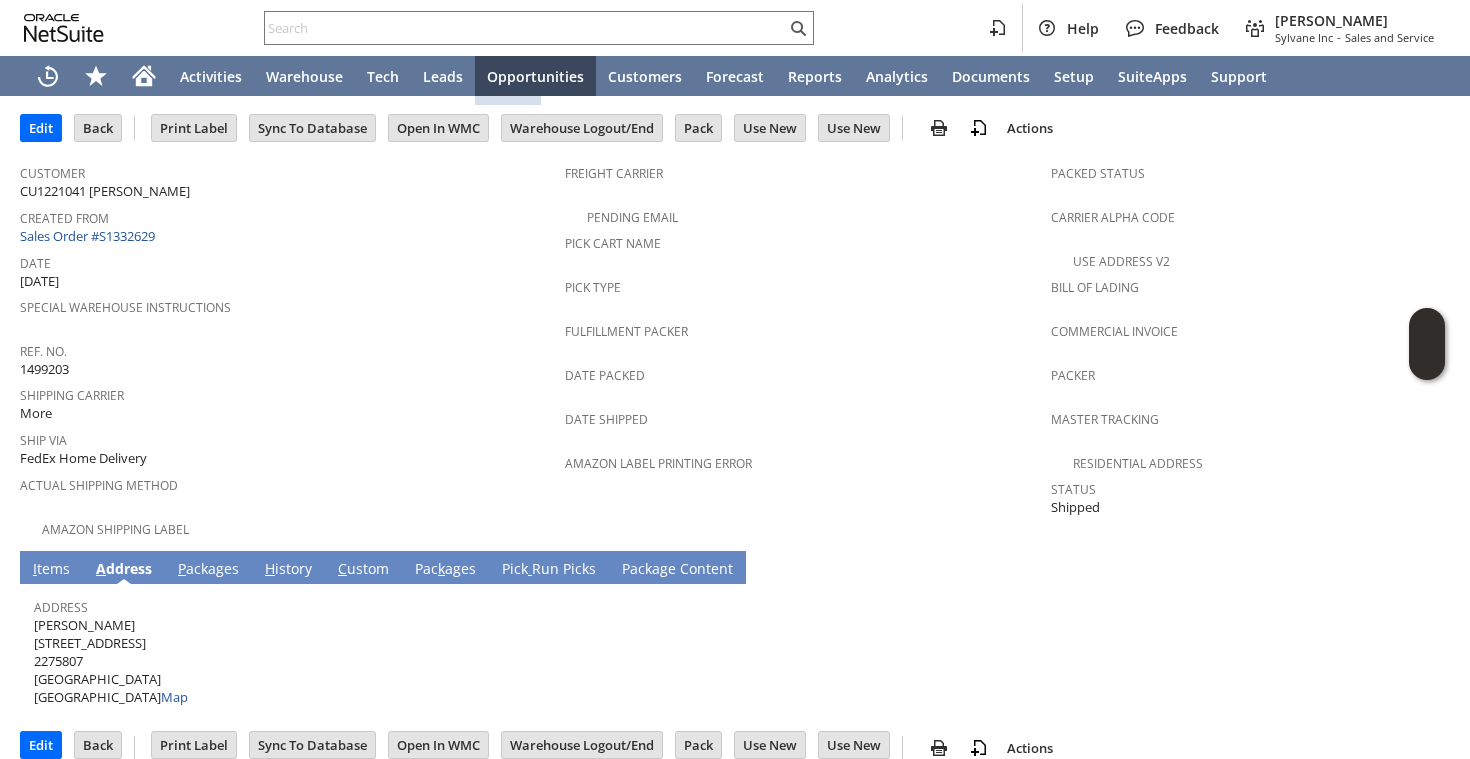 click on "Albert Hammond 19501 Gunners Branch Rd Apt E 2275807 Germantown MD 20876 United States  Map" at bounding box center (111, 661) 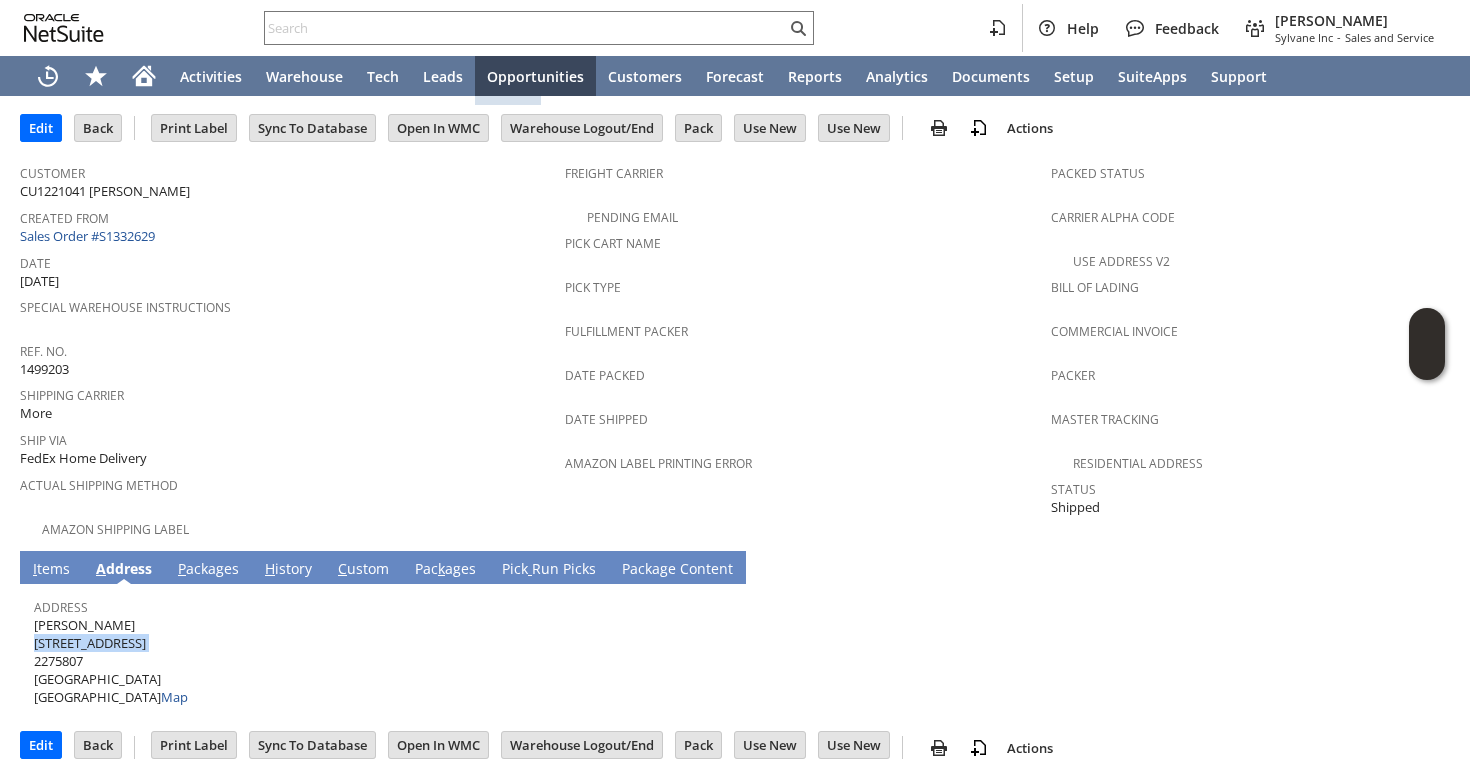 copy on "19501 Gunners Branch Rd Apt E" 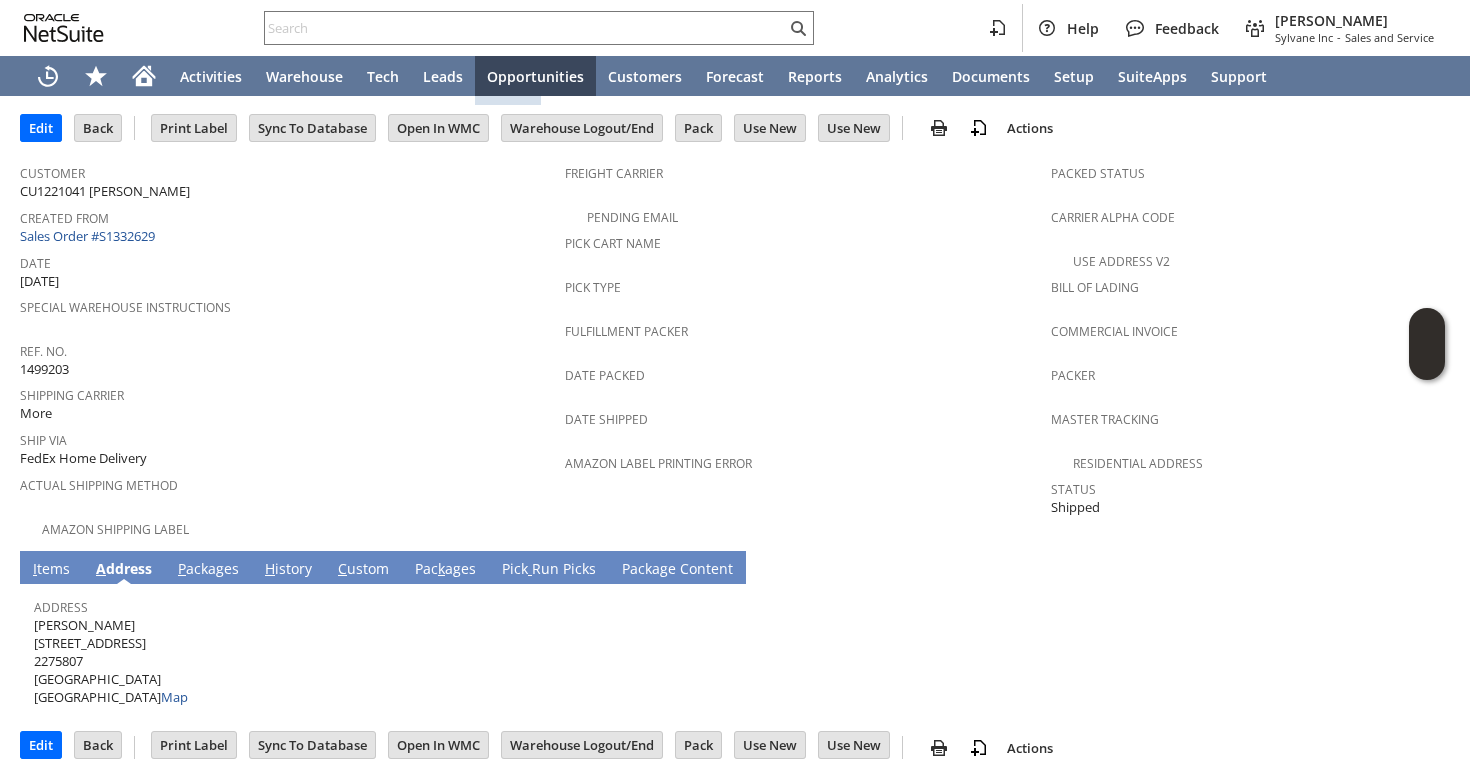 click on "Albert Hammond 19501 Gunners Branch Rd Apt E 2275807 Germantown MD 20876 United States  Map" at bounding box center [111, 661] 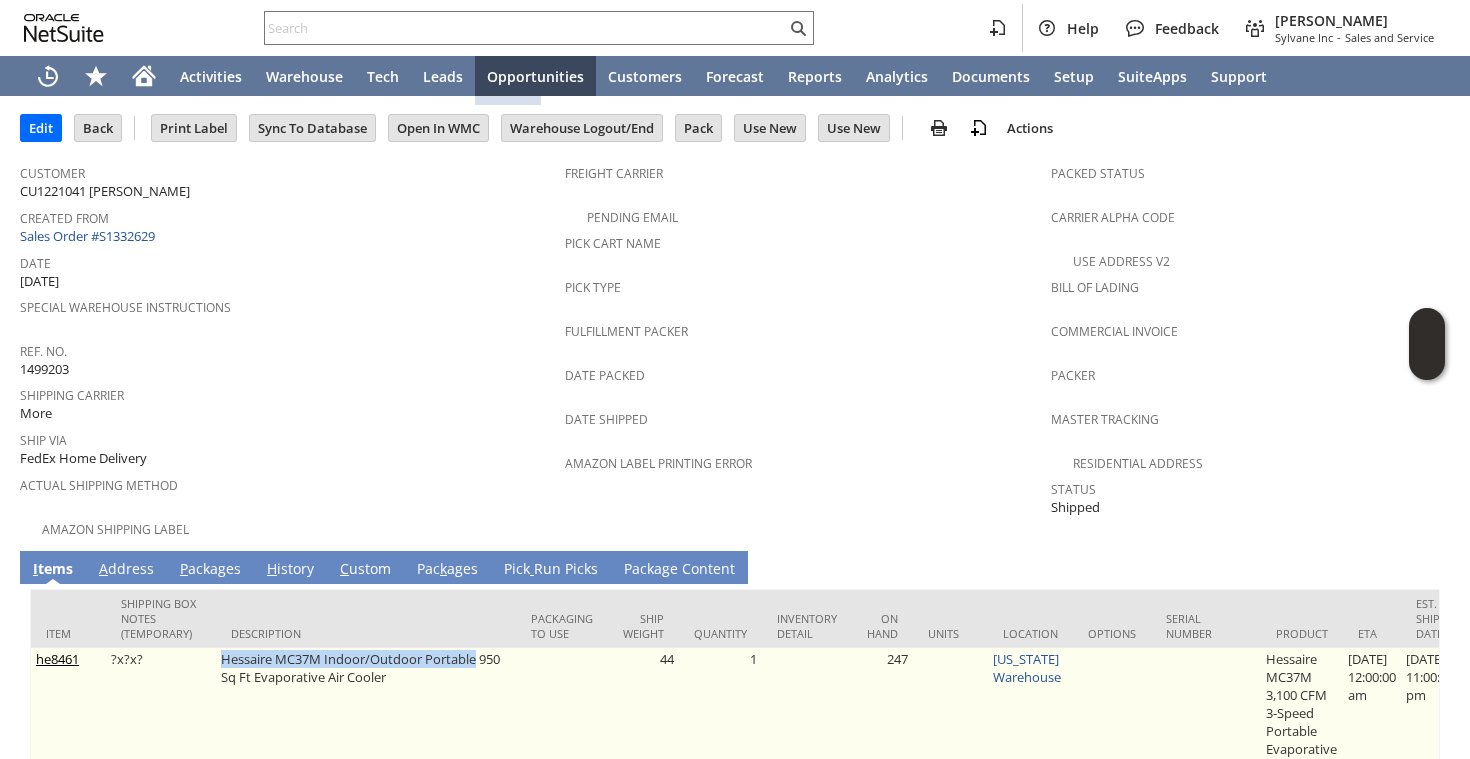 drag, startPoint x: 222, startPoint y: 639, endPoint x: 479, endPoint y: 637, distance: 257.00778 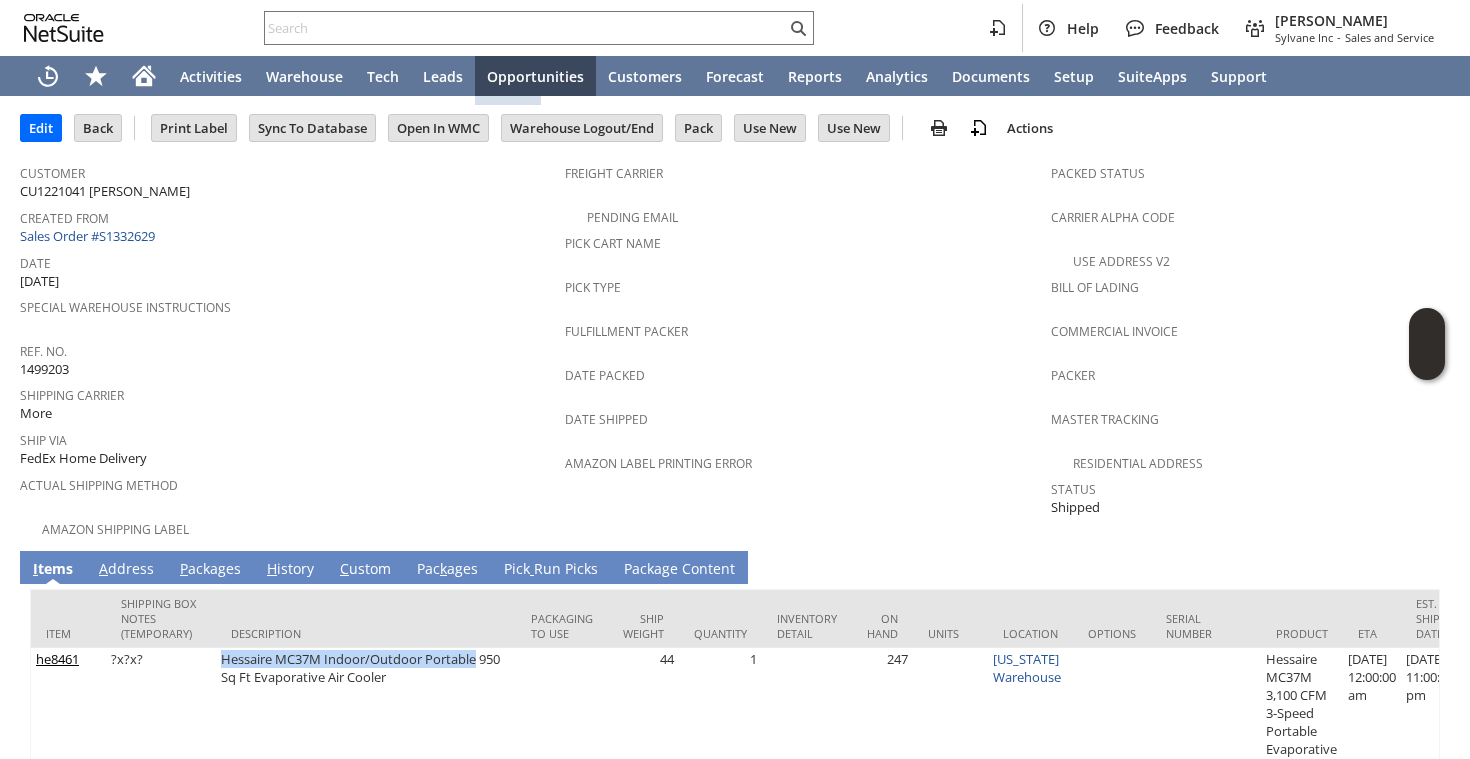 click on "A ddress" at bounding box center [126, 570] 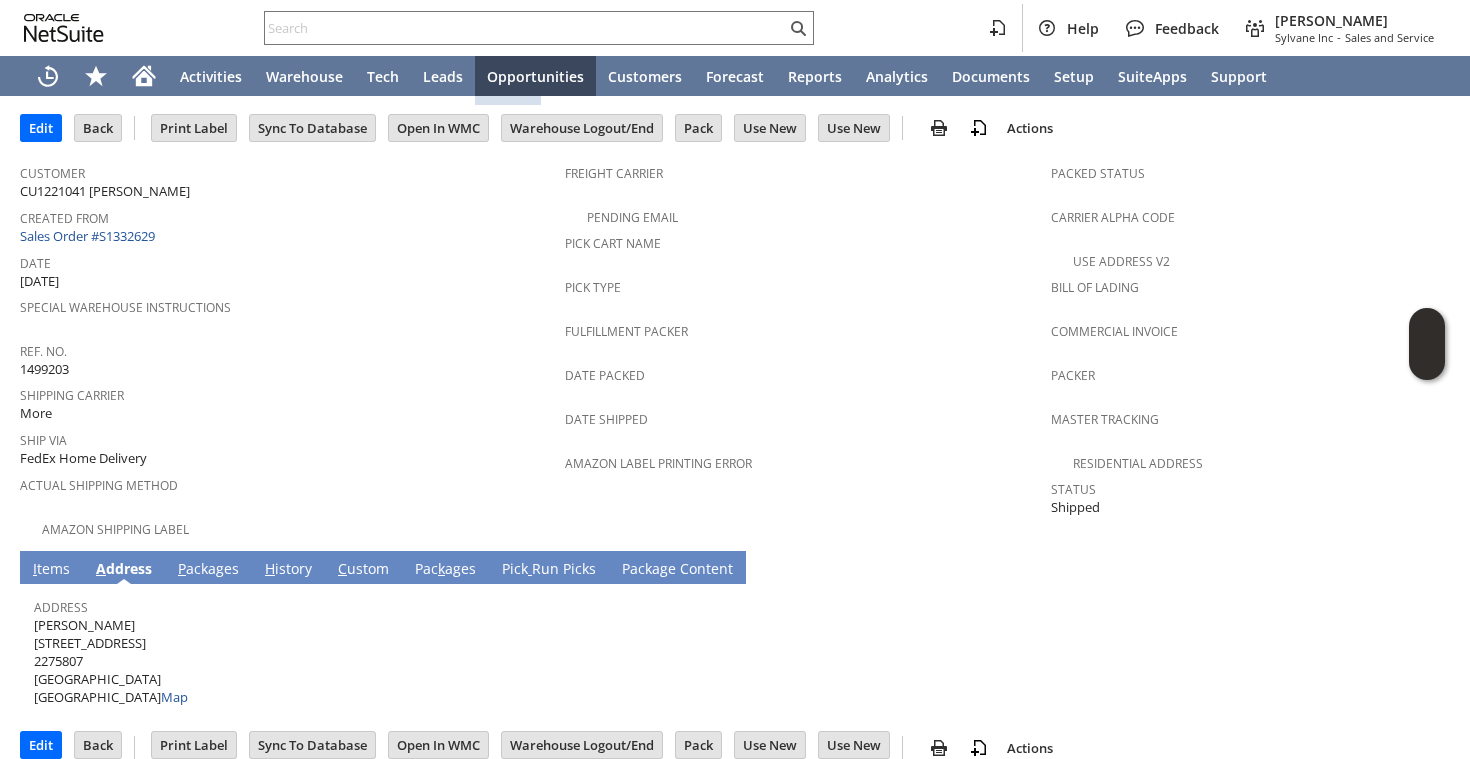 click on "Albert Hammond 19501 Gunners Branch Rd Apt E 2275807 Germantown MD 20876 United States  Map" at bounding box center (111, 661) 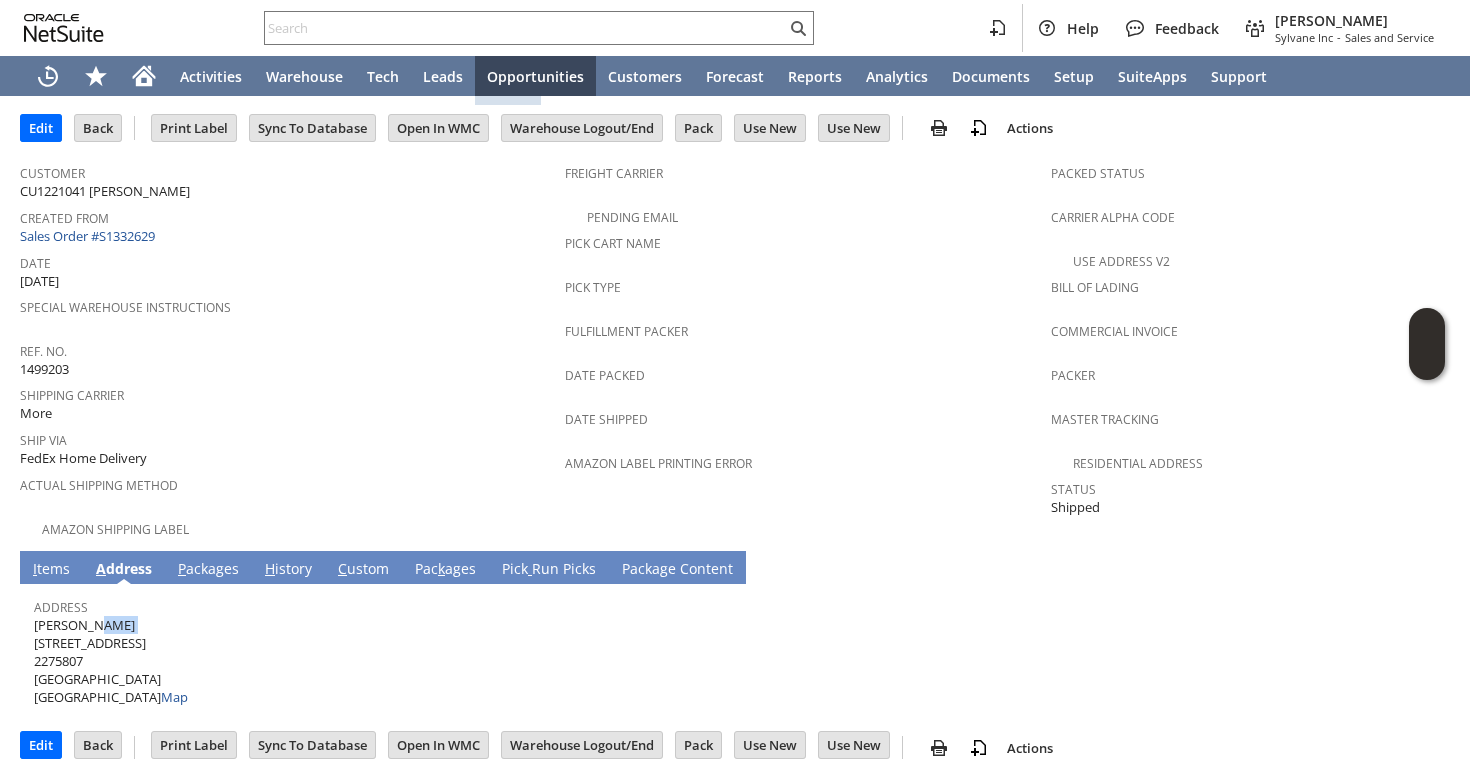 copy on "Albert Hammond" 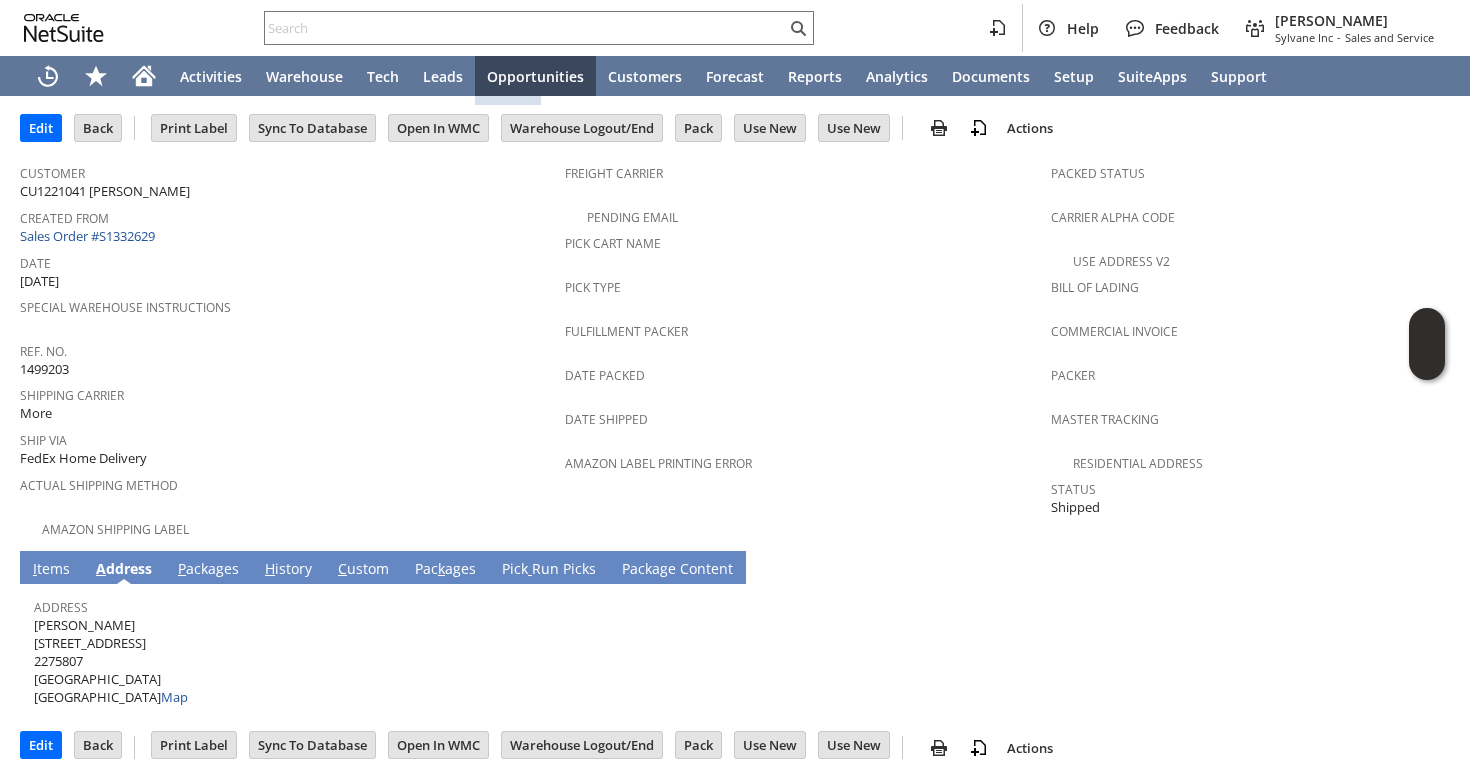 click on "Albert Hammond 19501 Gunners Branch Rd Apt E 2275807 Germantown MD 20876 United States  Map" at bounding box center [111, 661] 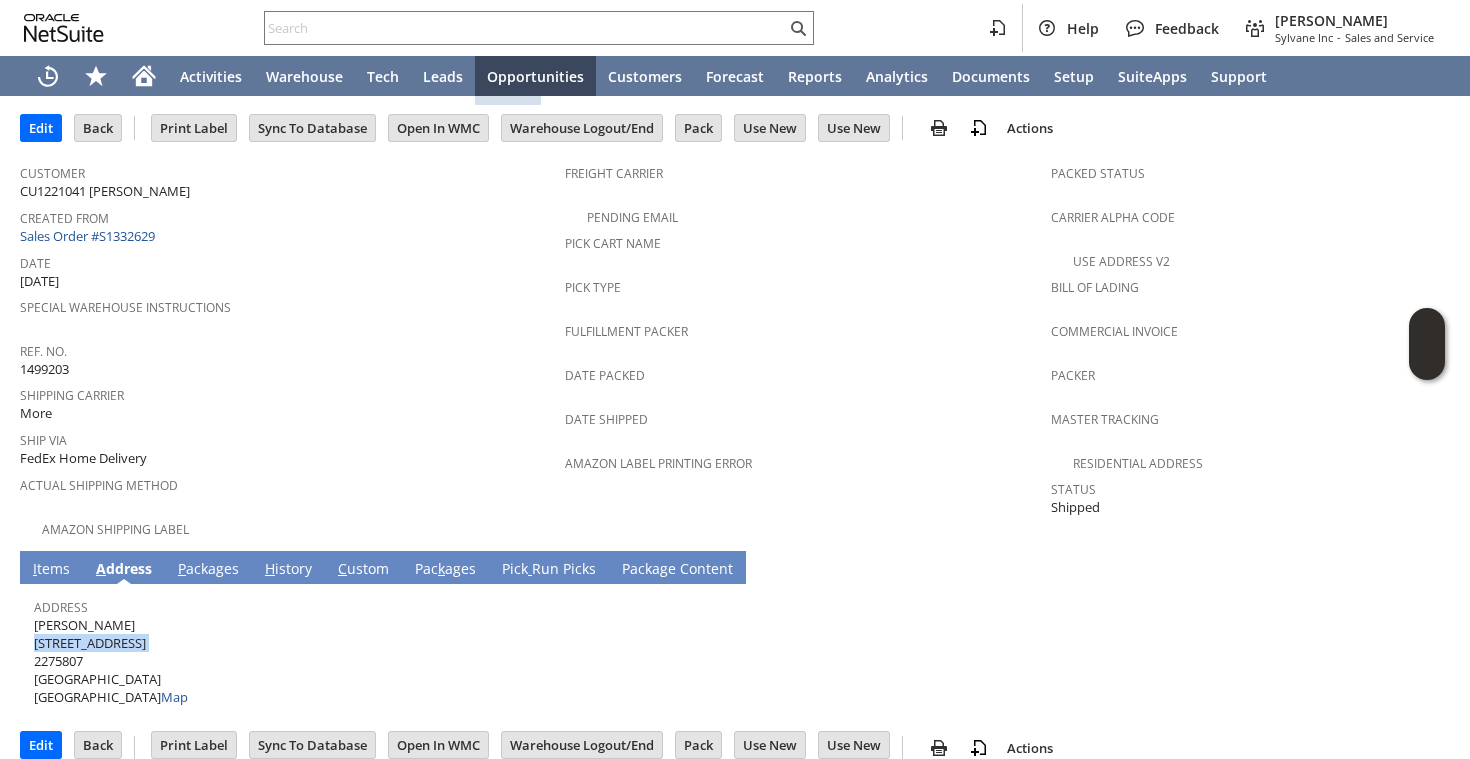 click on "Albert Hammond 19501 Gunners Branch Rd Apt E 2275807 Germantown MD 20876 United States  Map" at bounding box center (111, 661) 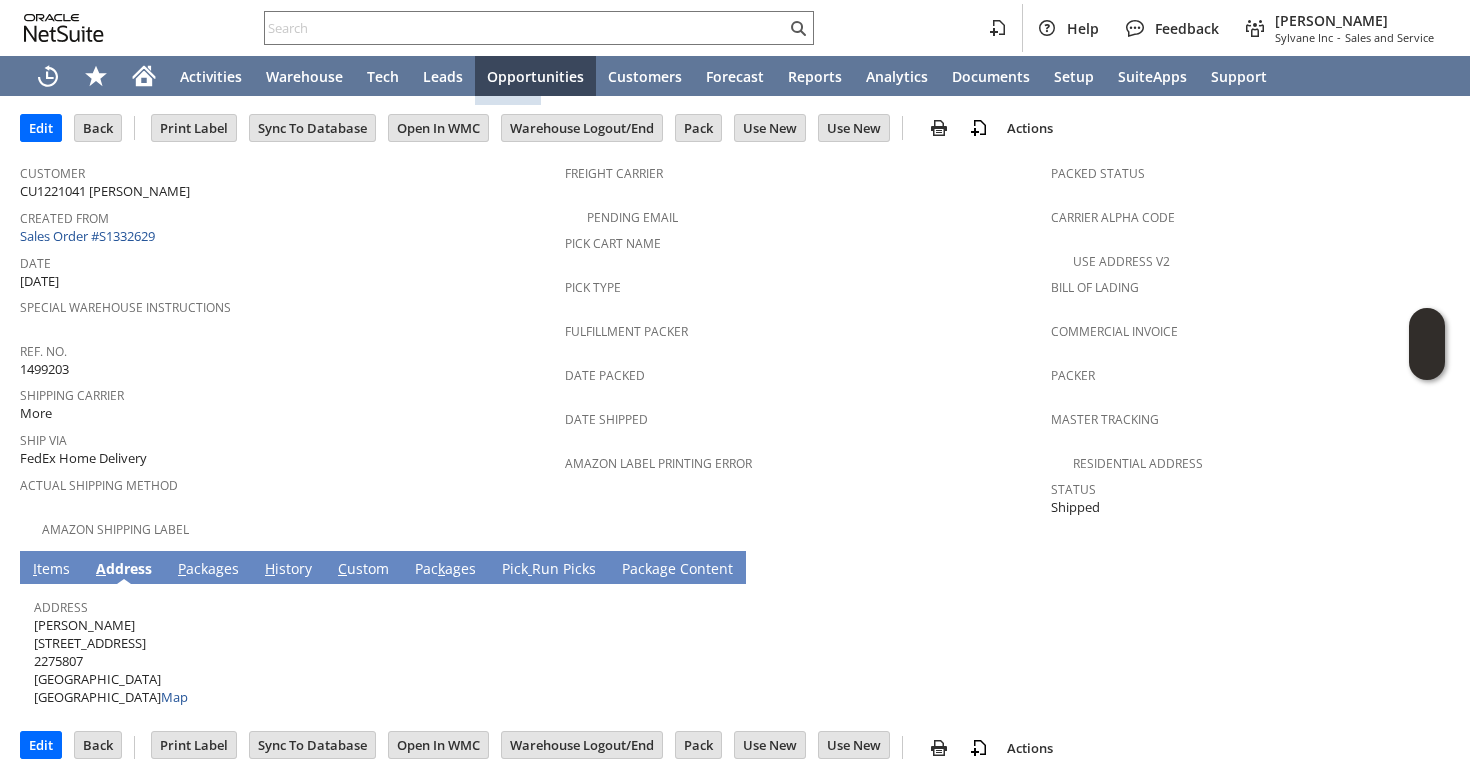 click on "Albert Hammond 19501 Gunners Branch Rd Apt E 2275807 Germantown MD 20876 United States  Map" at bounding box center (111, 661) 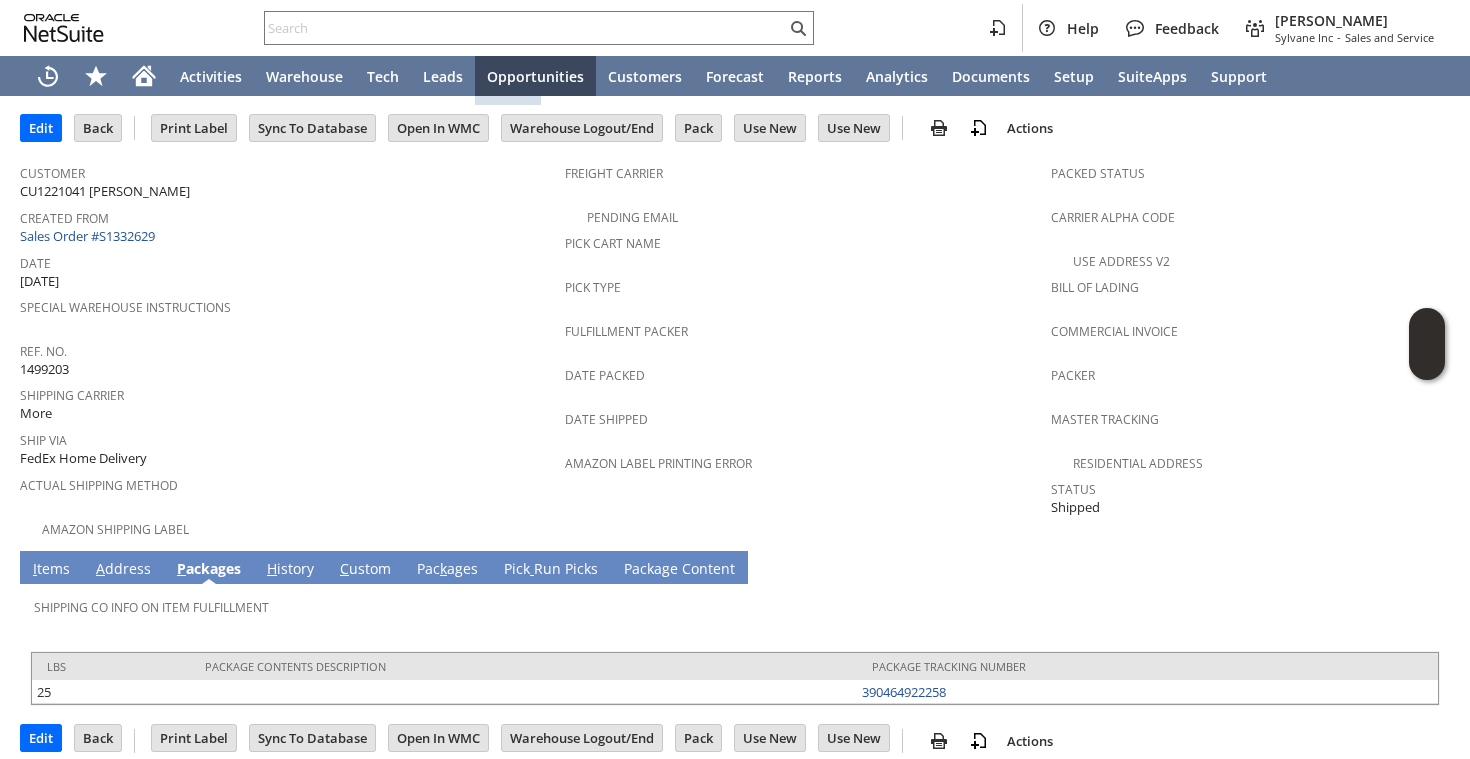 click on "I tems" at bounding box center (51, 570) 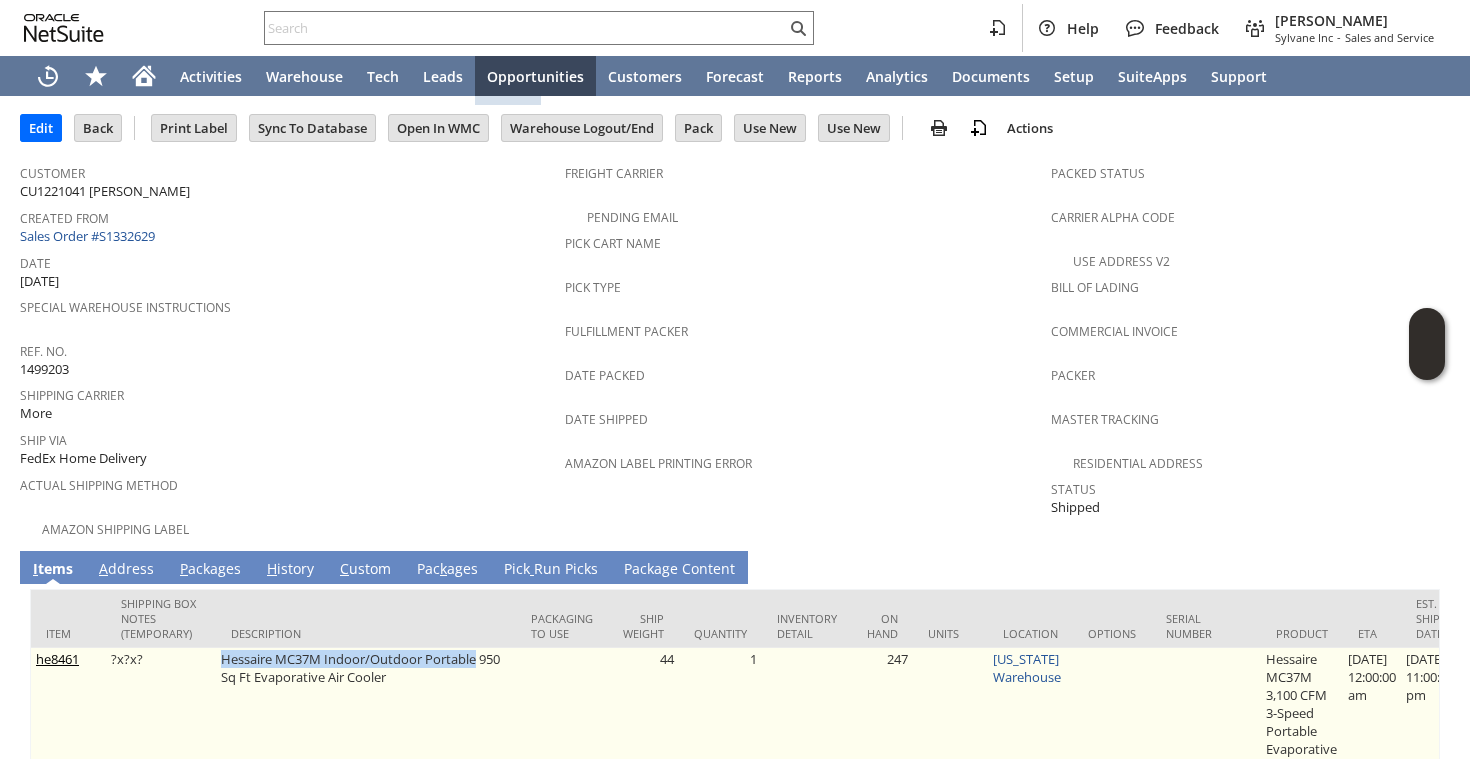 drag, startPoint x: 211, startPoint y: 633, endPoint x: 476, endPoint y: 640, distance: 265.09244 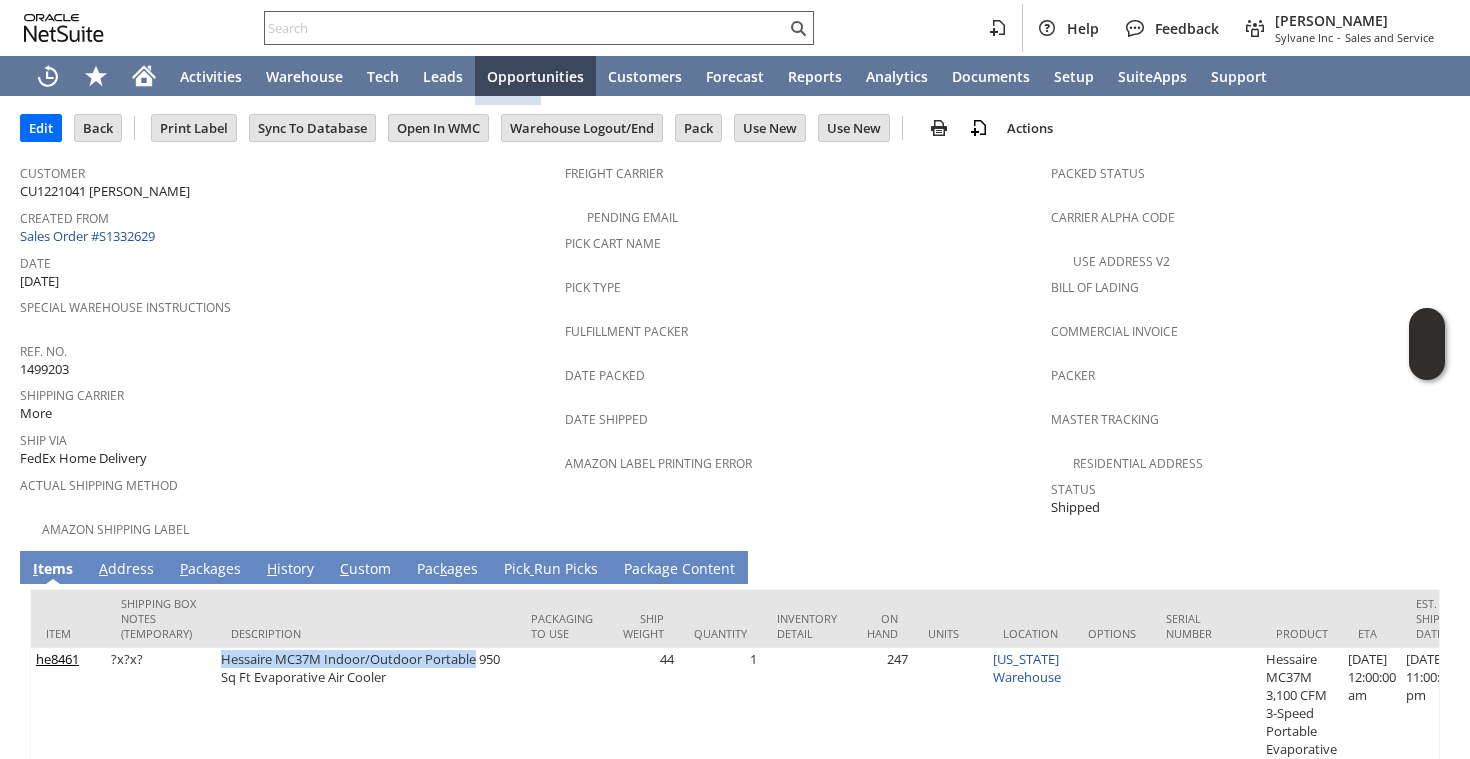 click at bounding box center [525, 28] 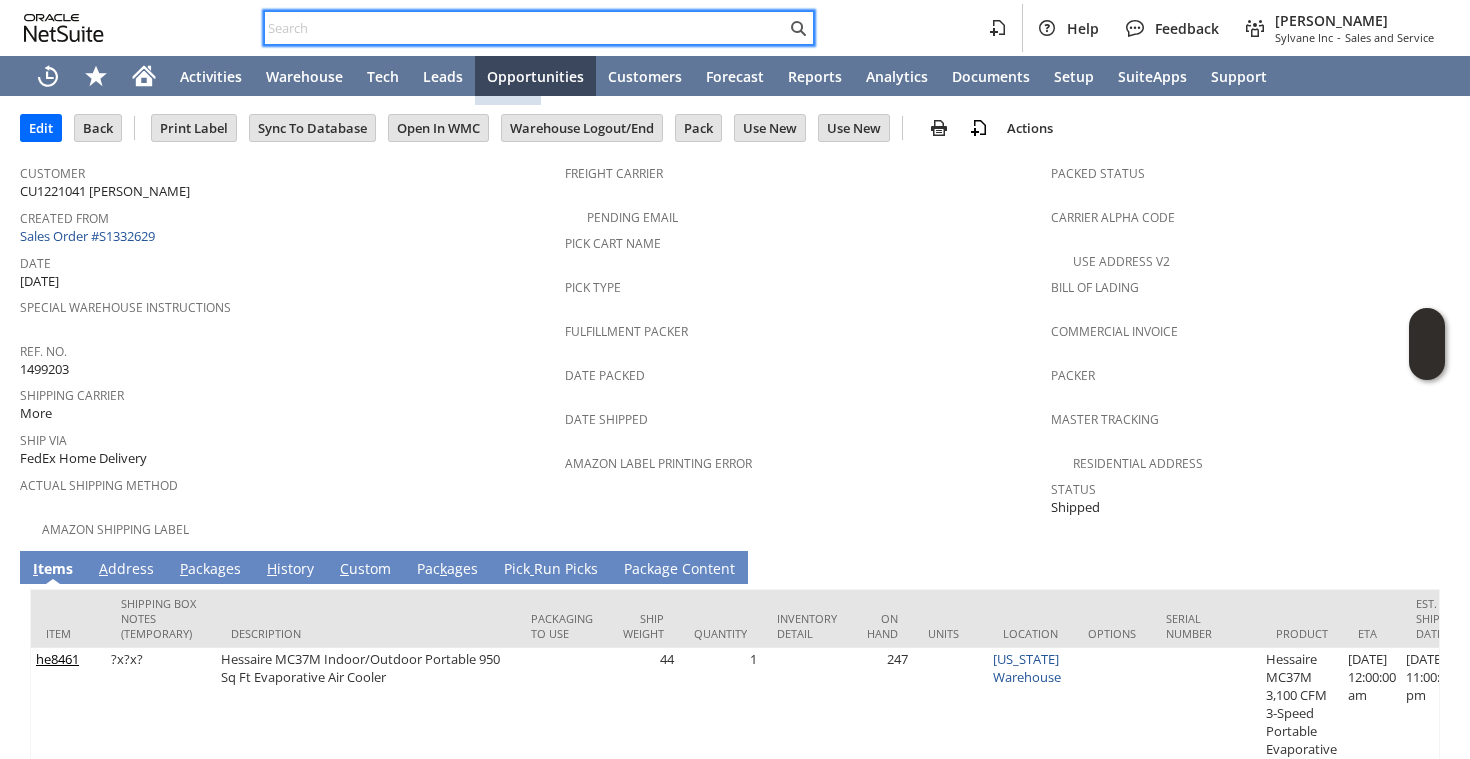 paste on "3472064308" 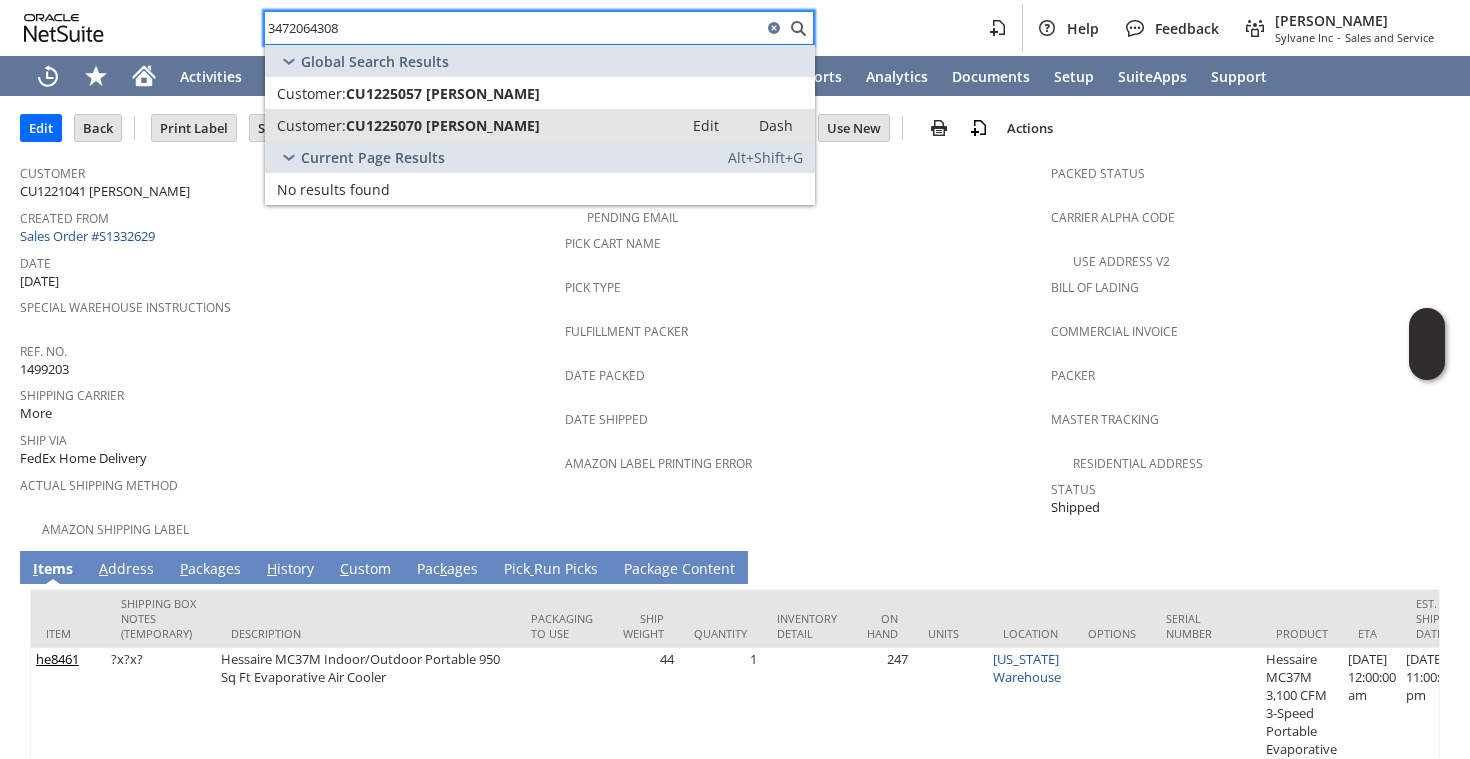 type on "3472064308" 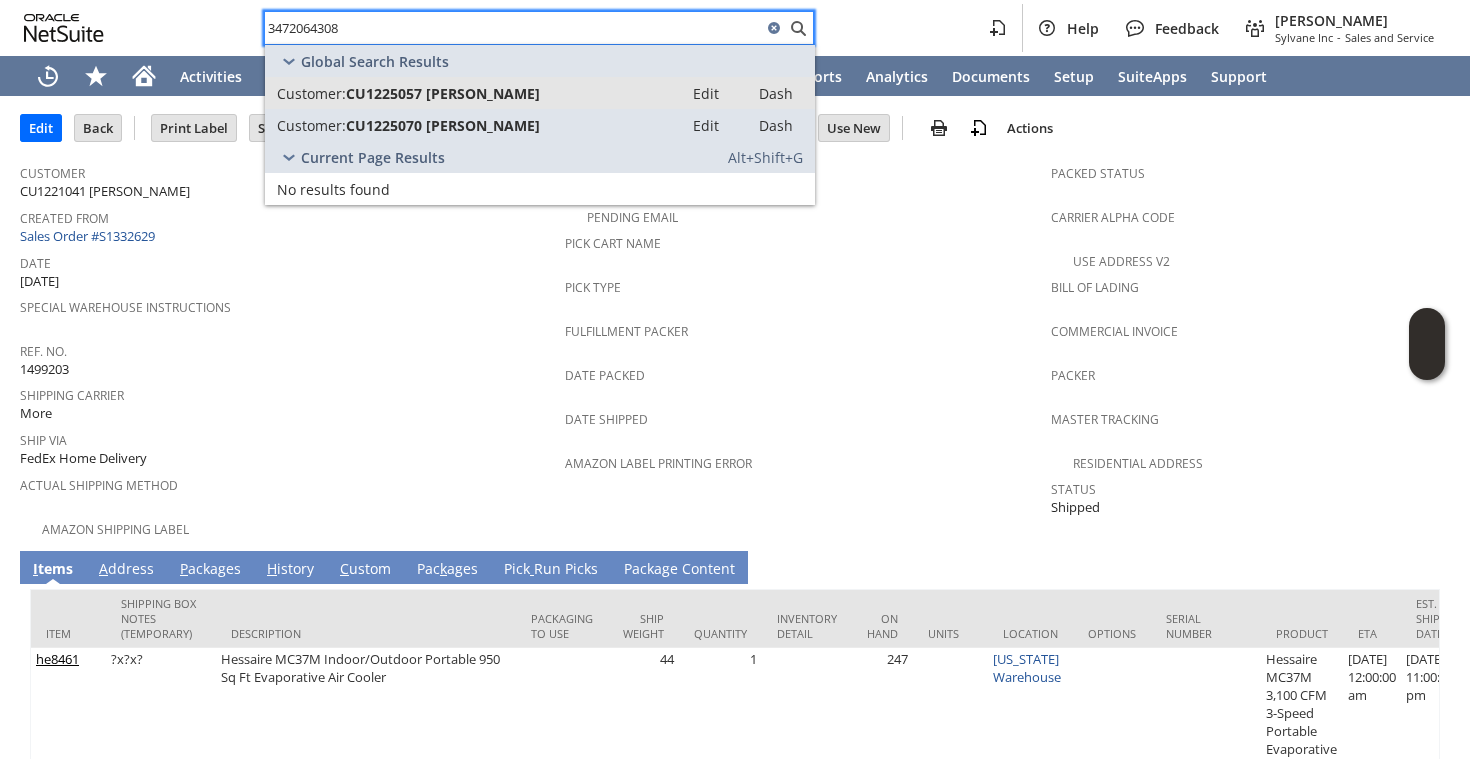 click on "CU1225057 Cristian Carmona" at bounding box center (443, 93) 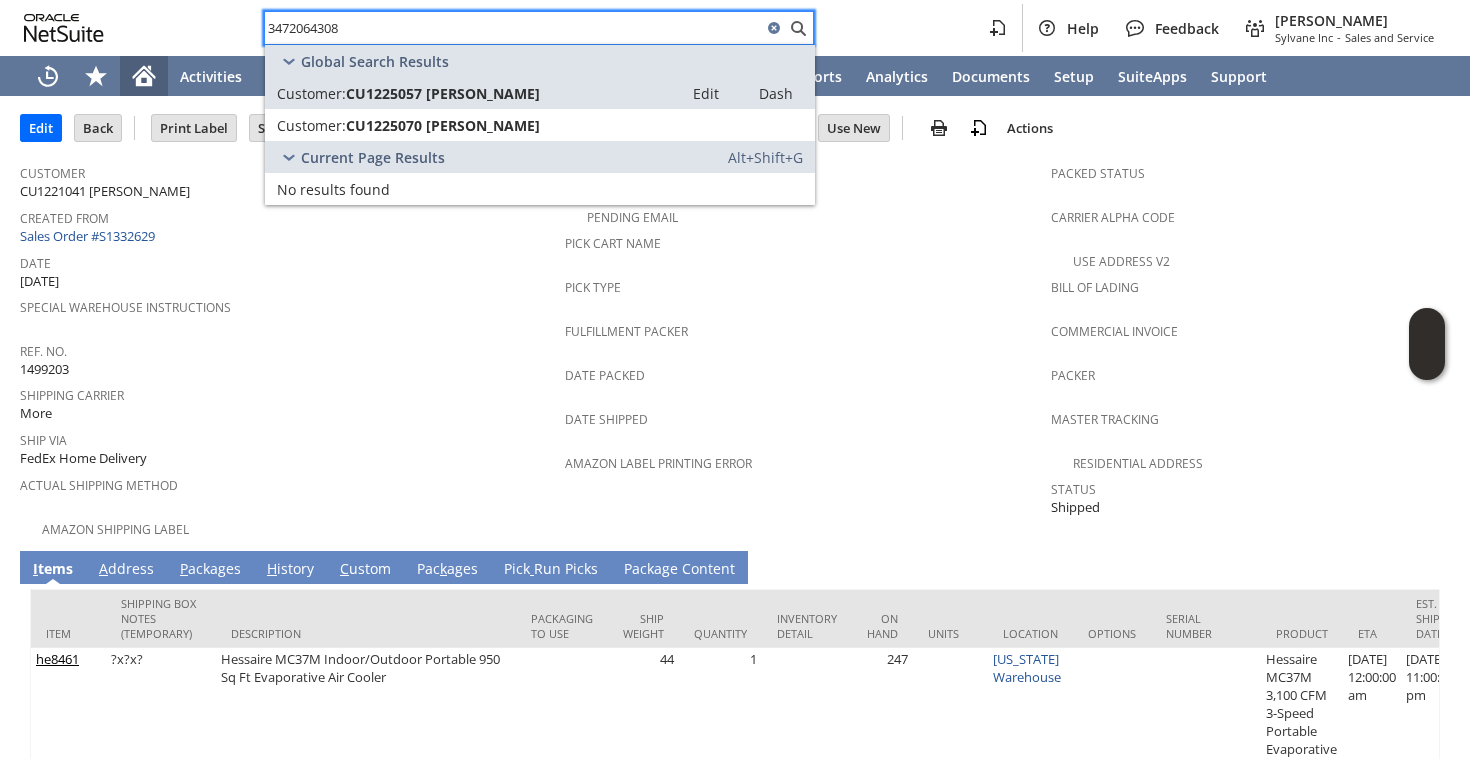 click at bounding box center (144, 76) 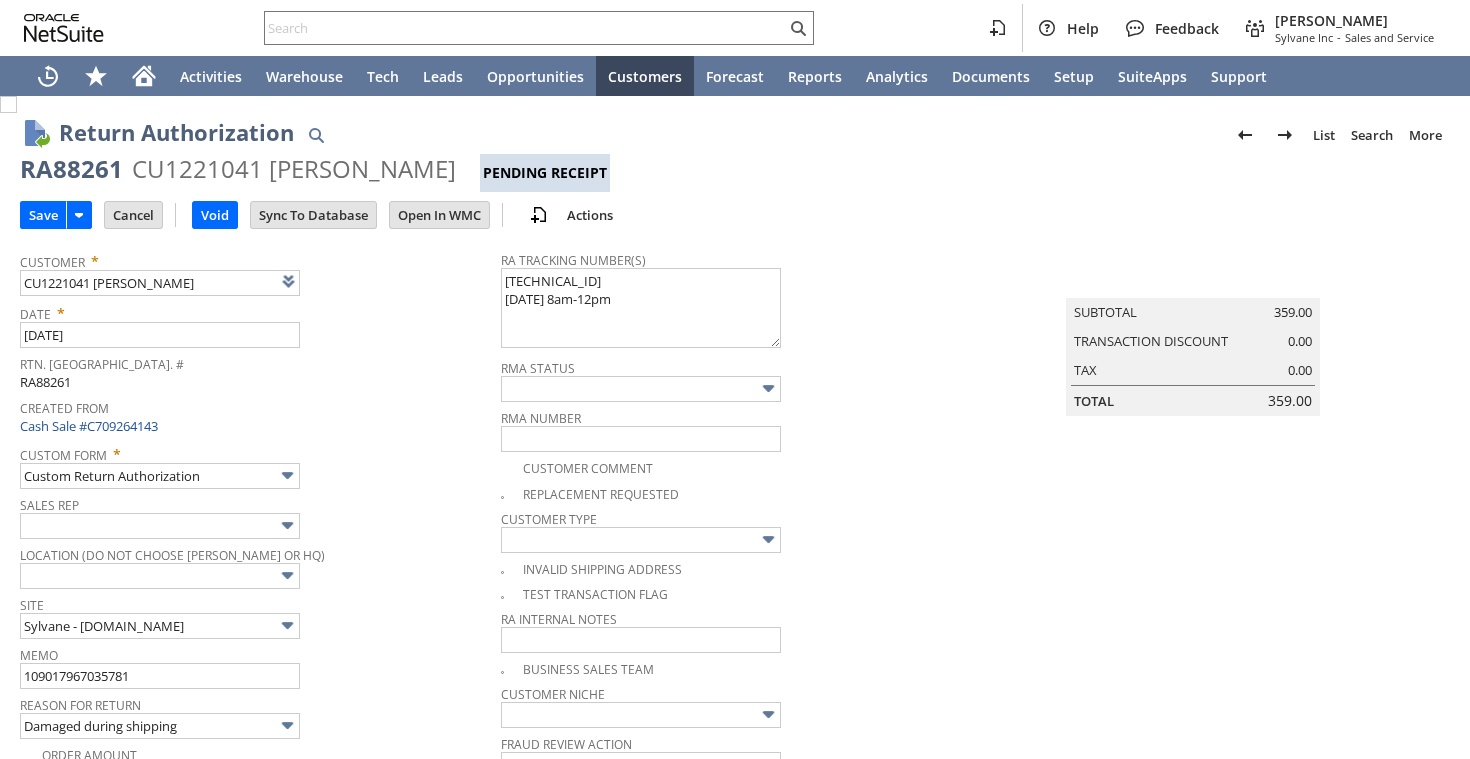 scroll, scrollTop: 0, scrollLeft: 0, axis: both 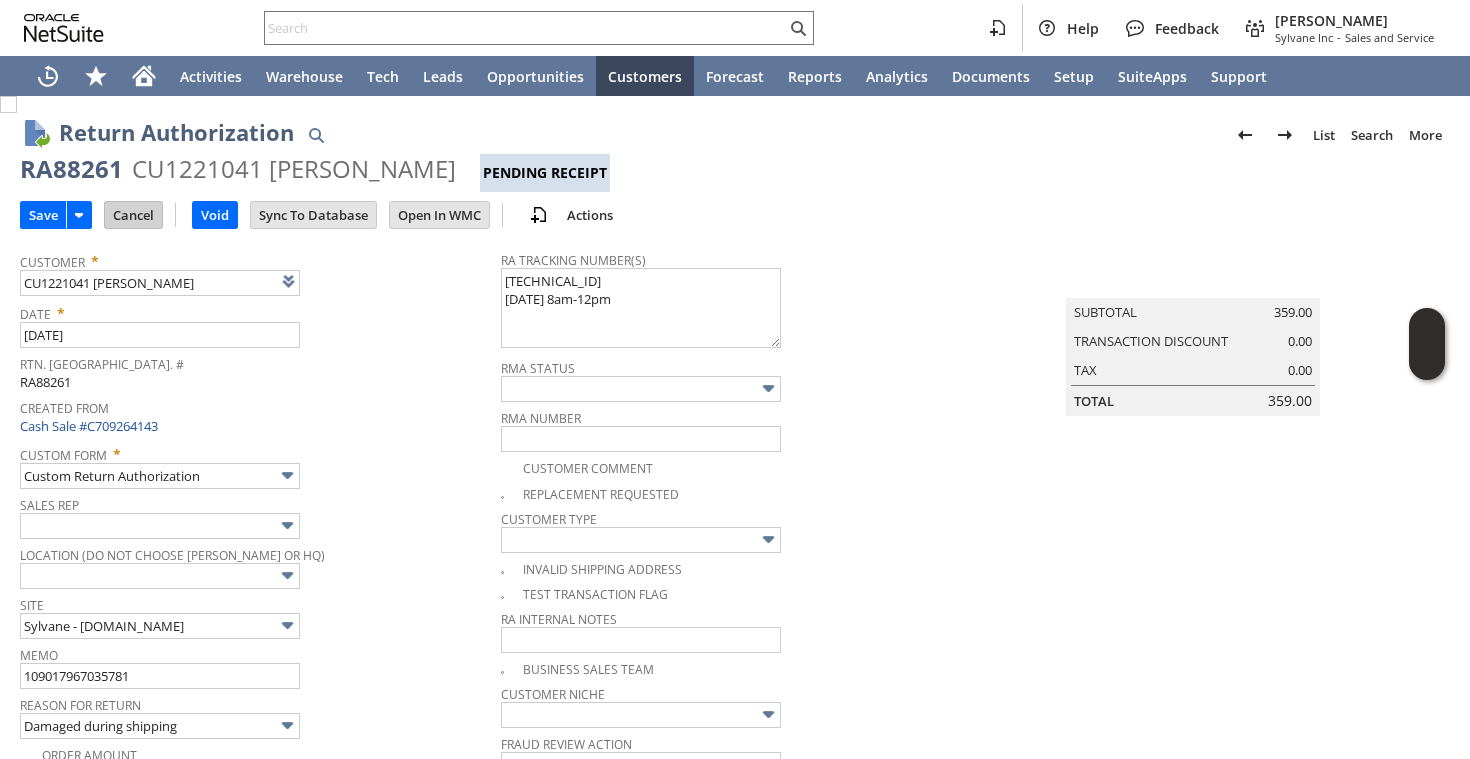 click on "Cancel" at bounding box center [133, 215] 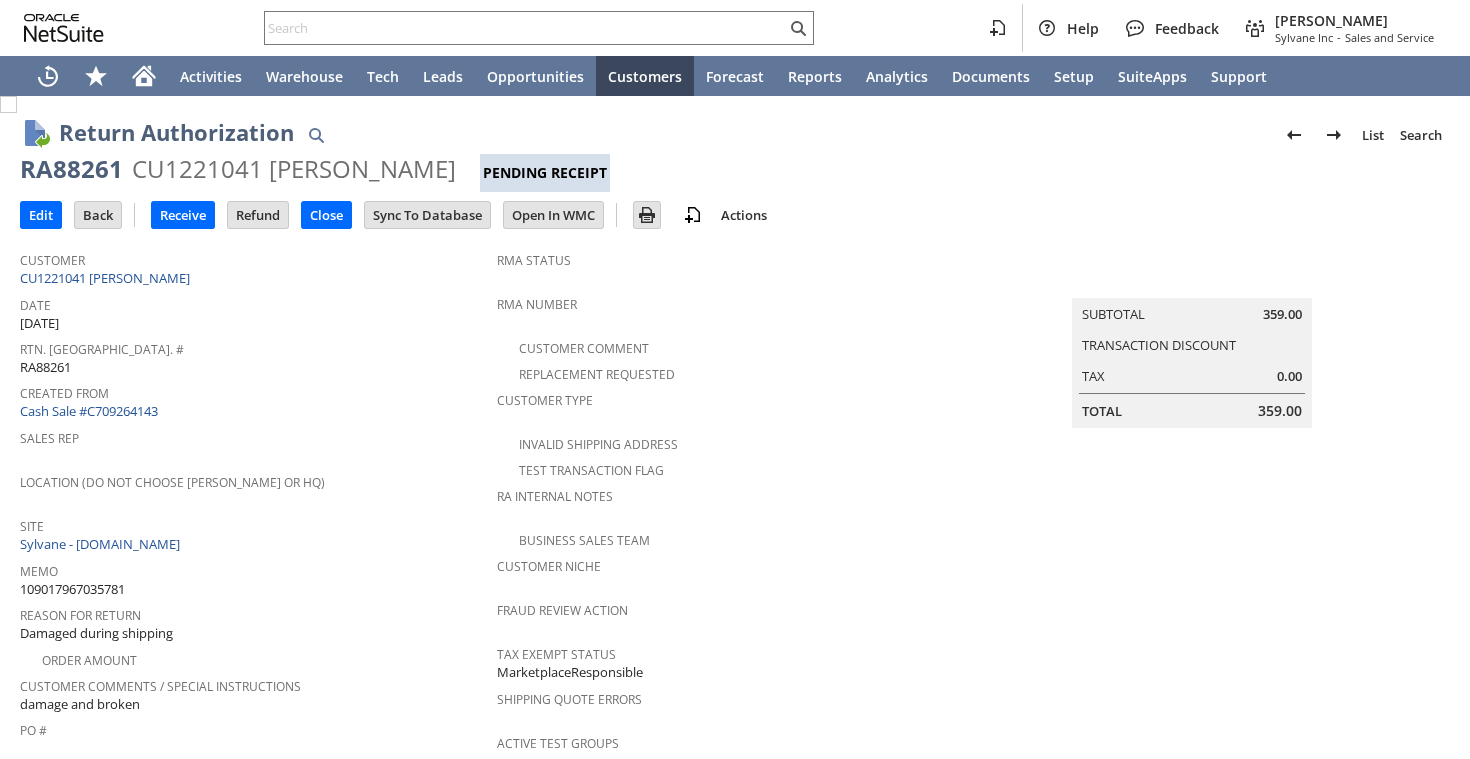 scroll, scrollTop: 0, scrollLeft: 0, axis: both 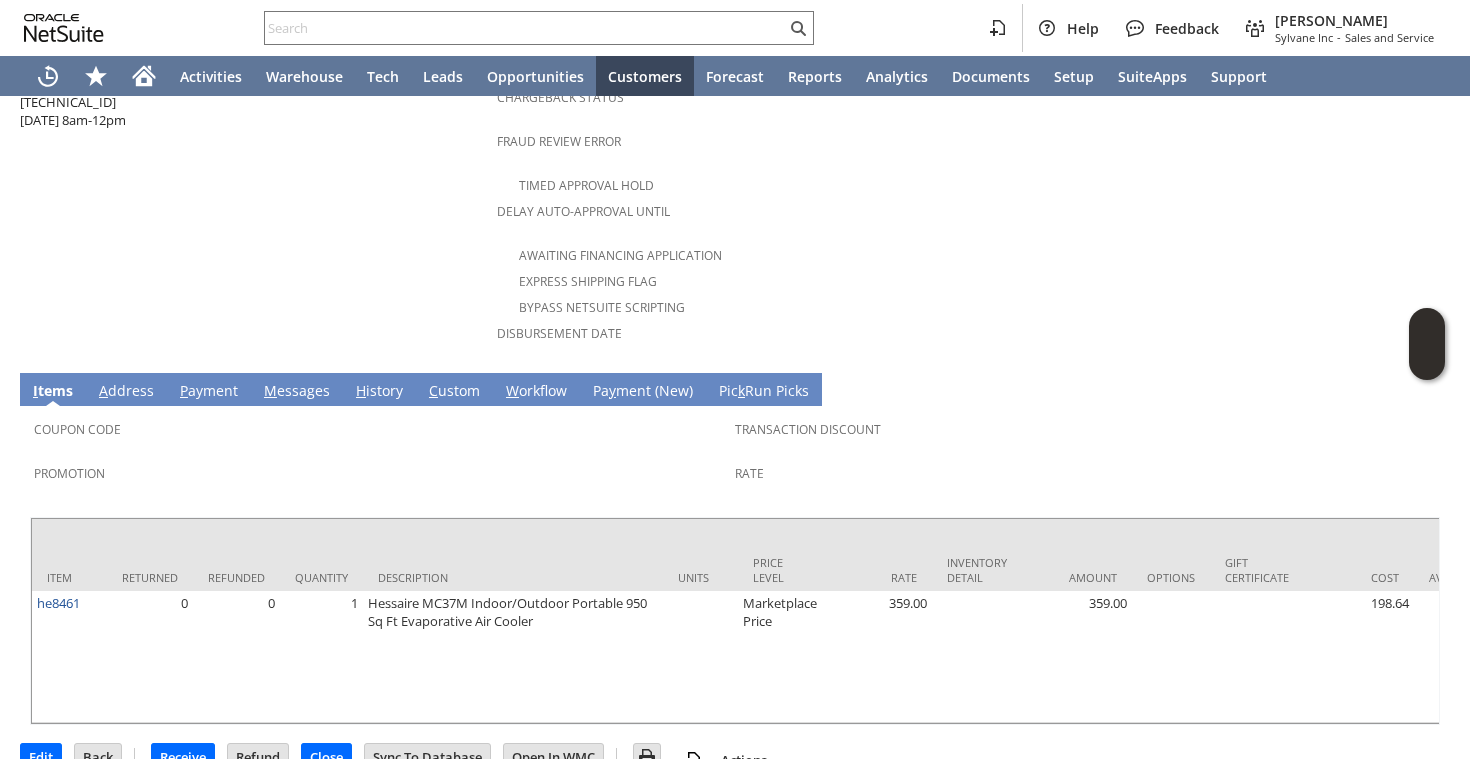 click on "H istory" at bounding box center (379, 392) 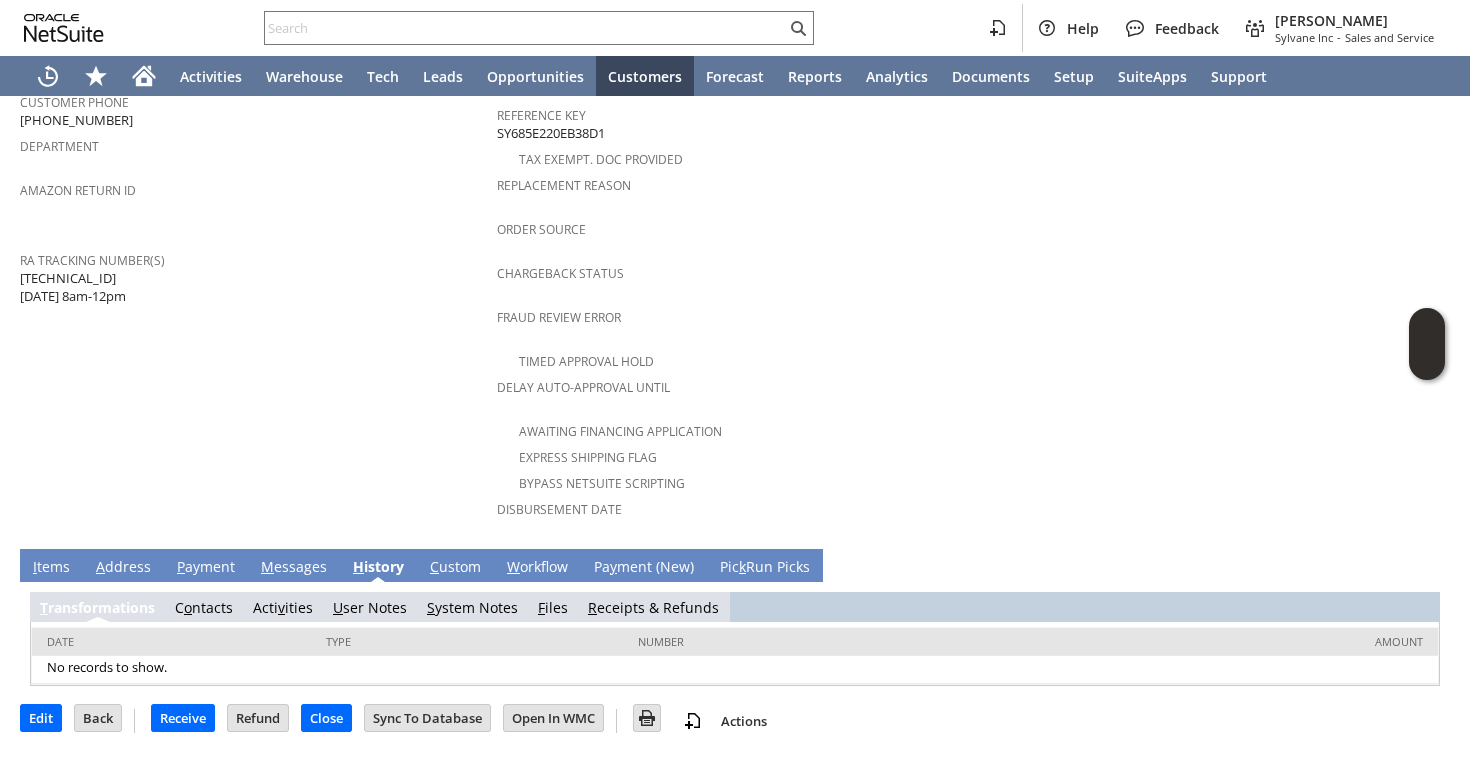scroll, scrollTop: 635, scrollLeft: 0, axis: vertical 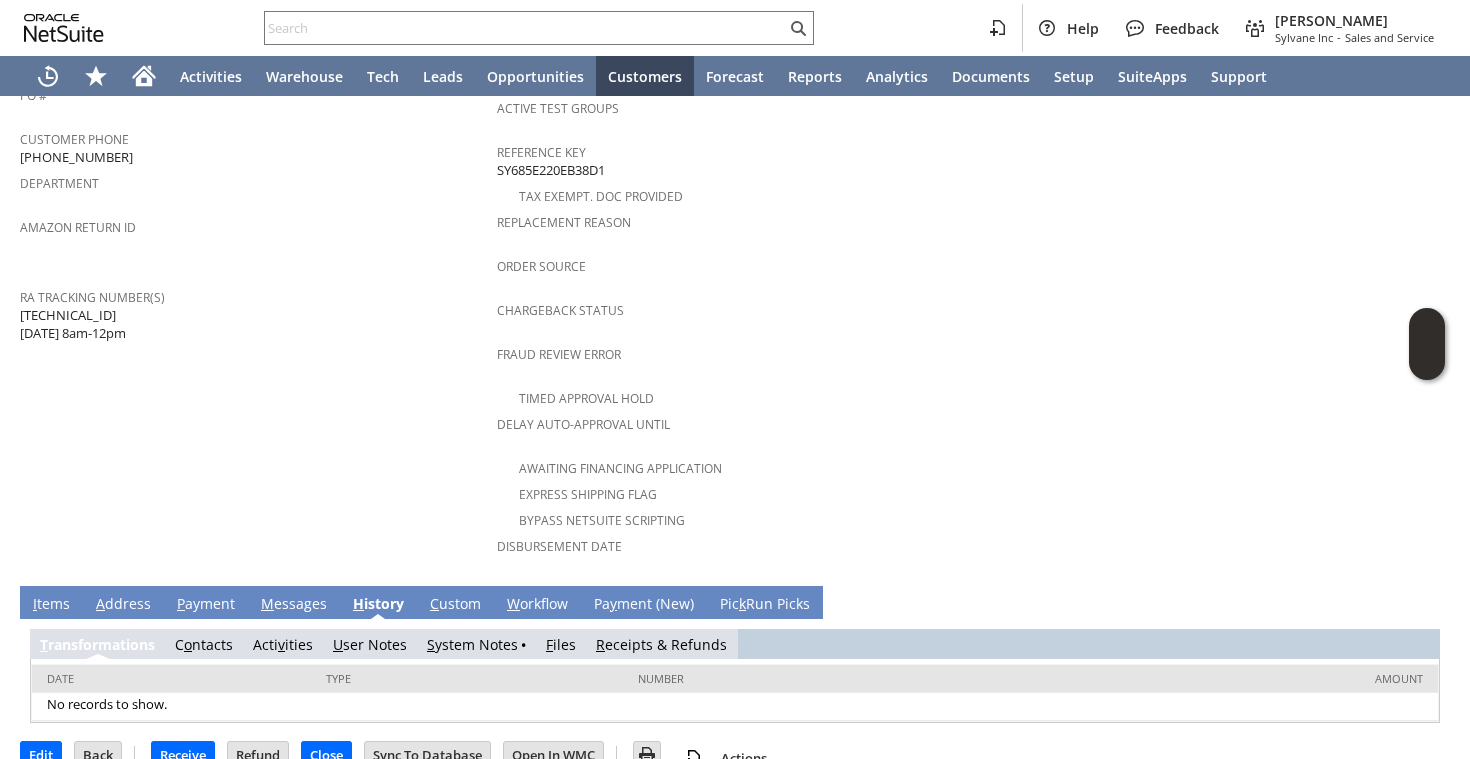 click on "S ystem Notes" at bounding box center (472, 644) 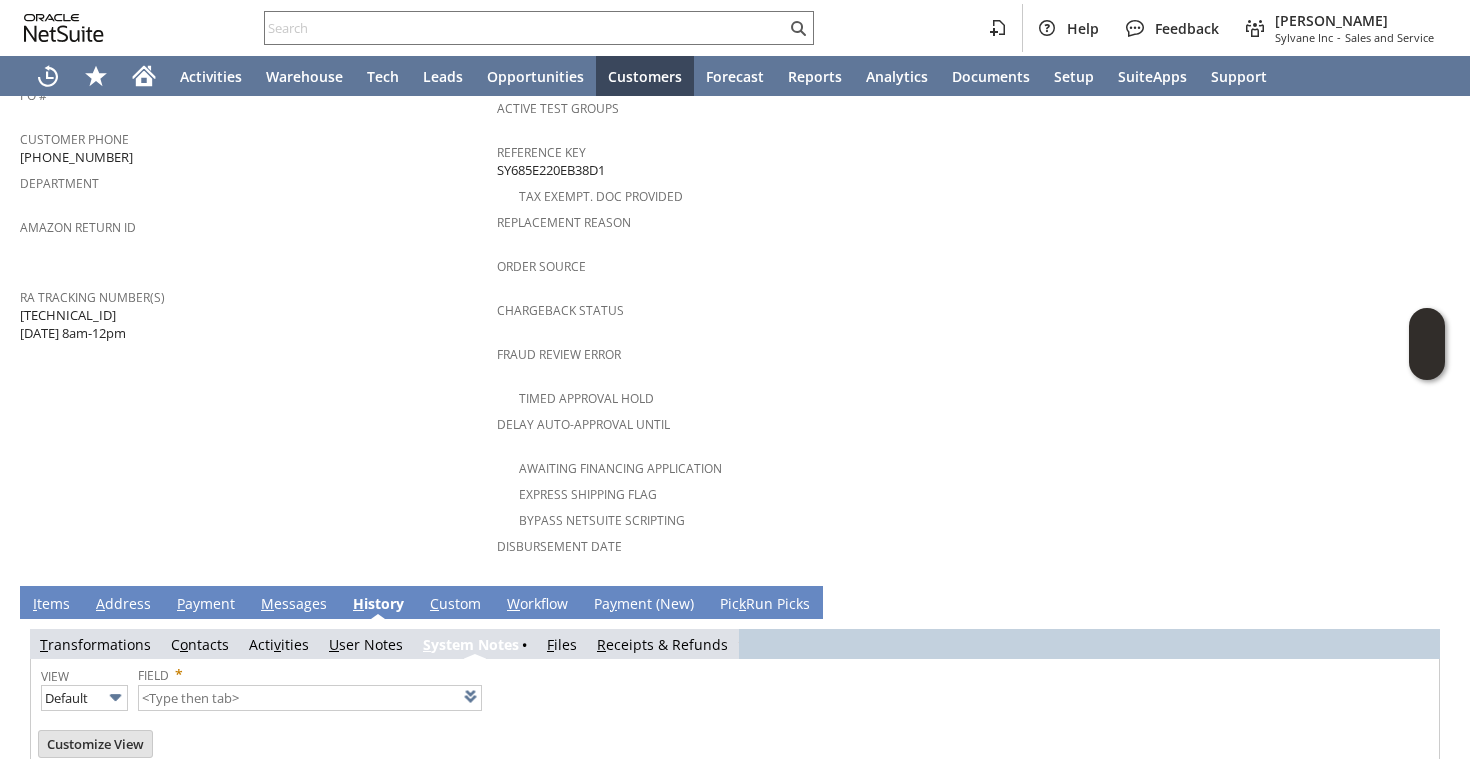 type on "1 to 25 of 66" 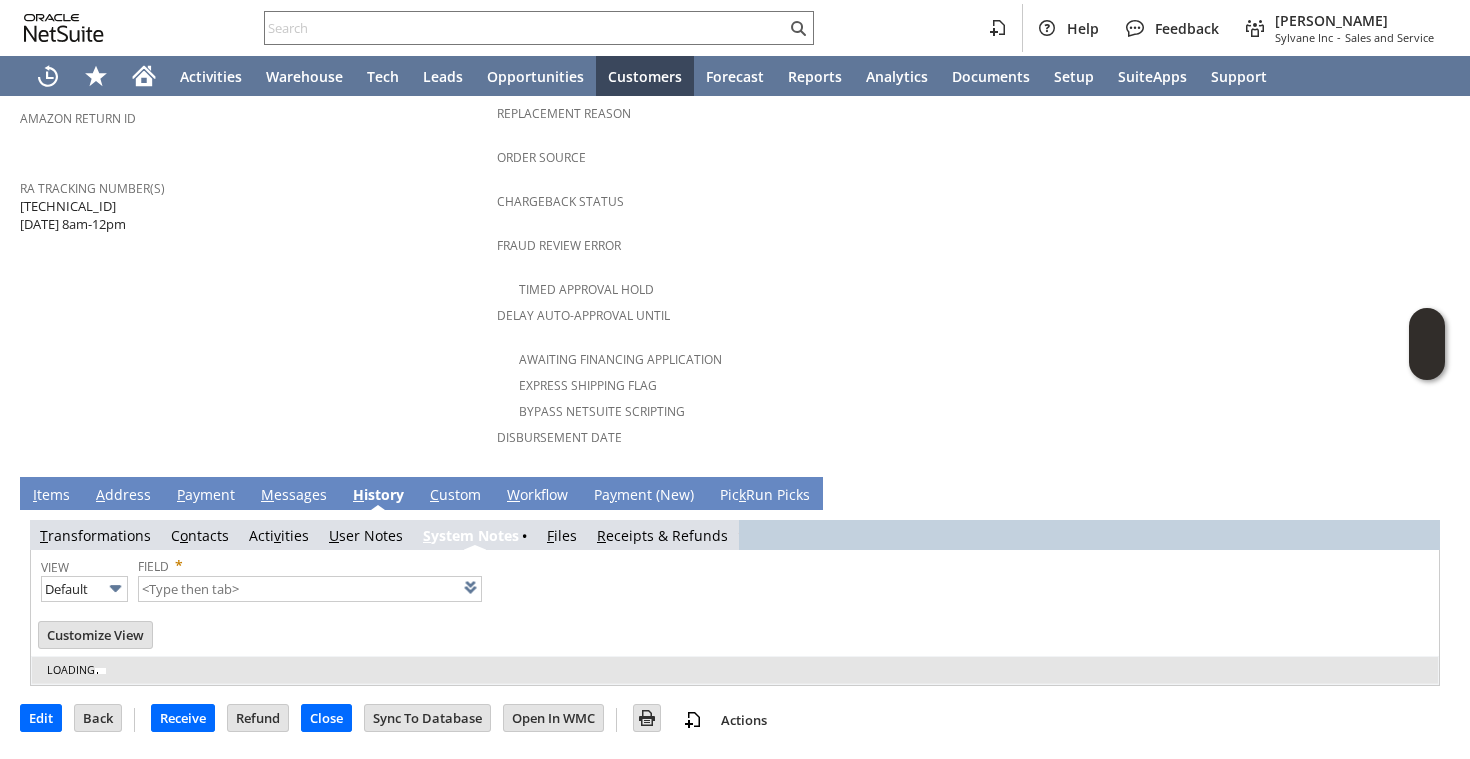scroll, scrollTop: 0, scrollLeft: 0, axis: both 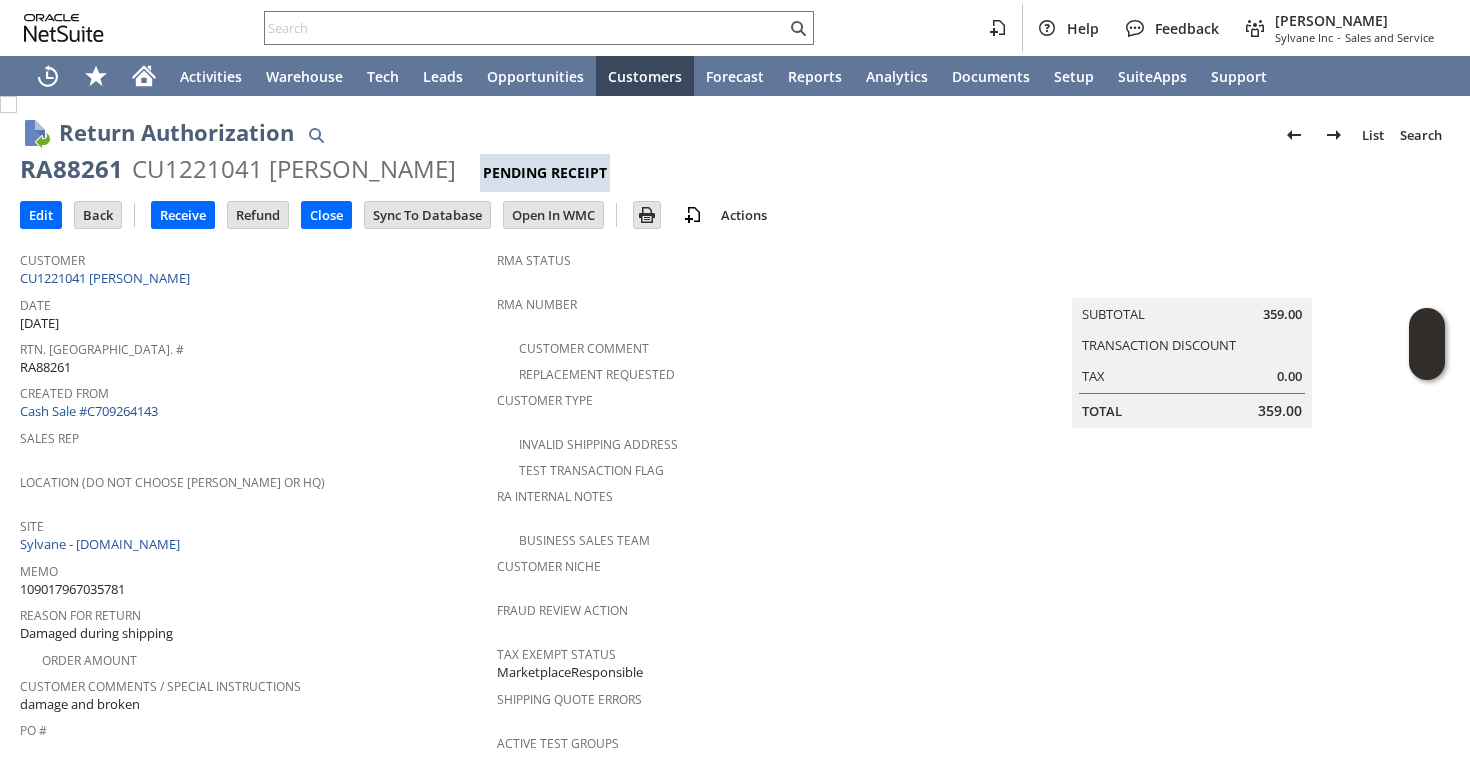 click on "Memo" at bounding box center [253, 568] 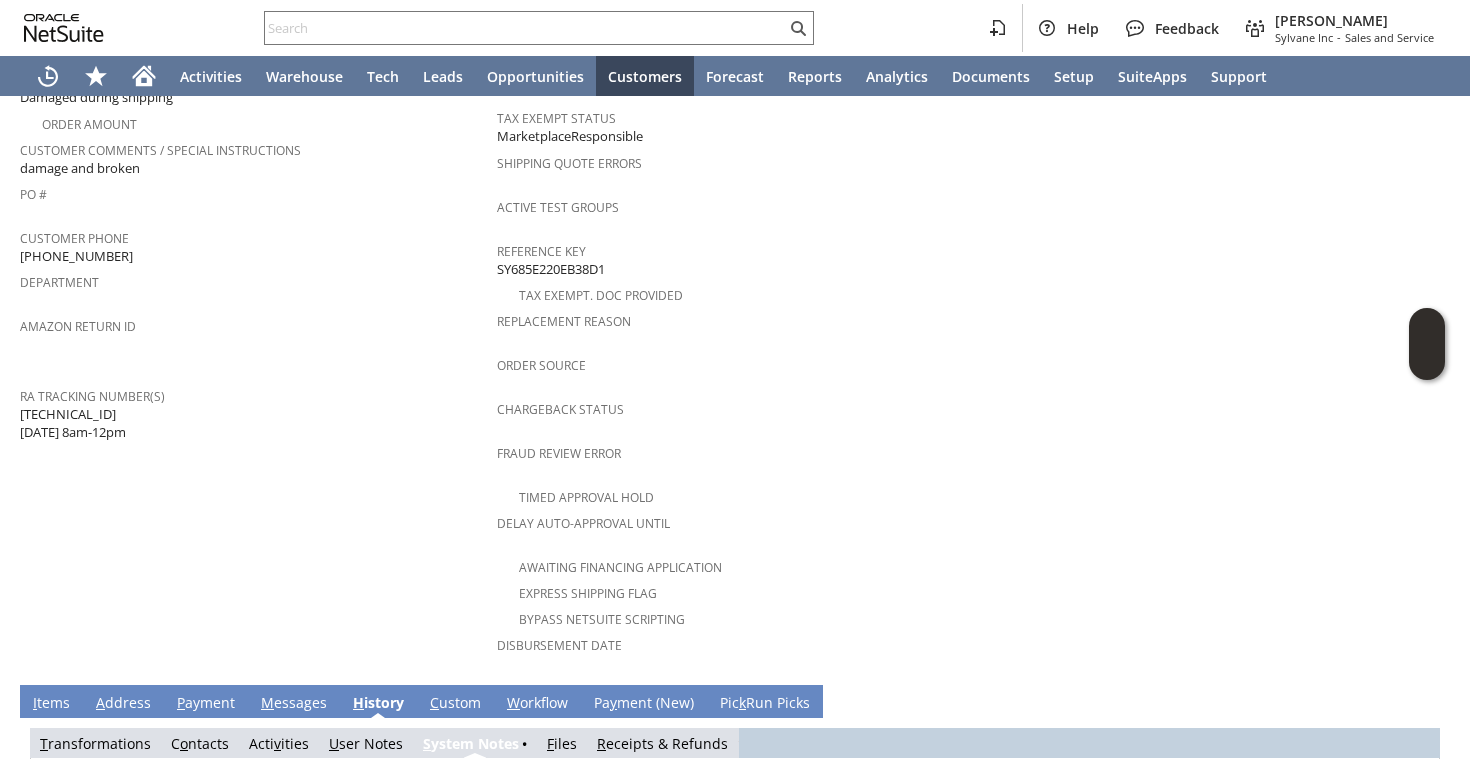 scroll, scrollTop: 0, scrollLeft: 0, axis: both 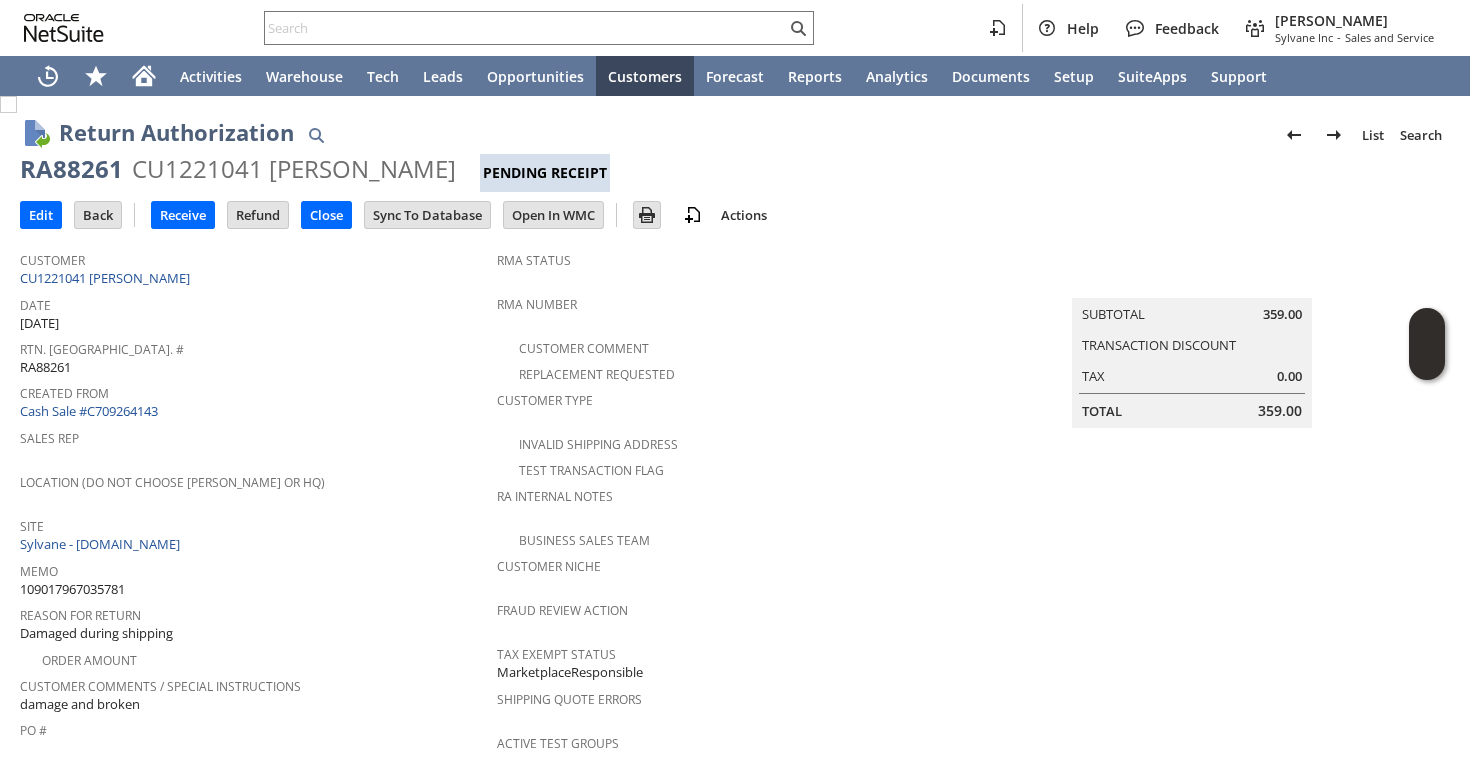 click on "Rtn. Auth. #
RA88261" at bounding box center [253, 356] 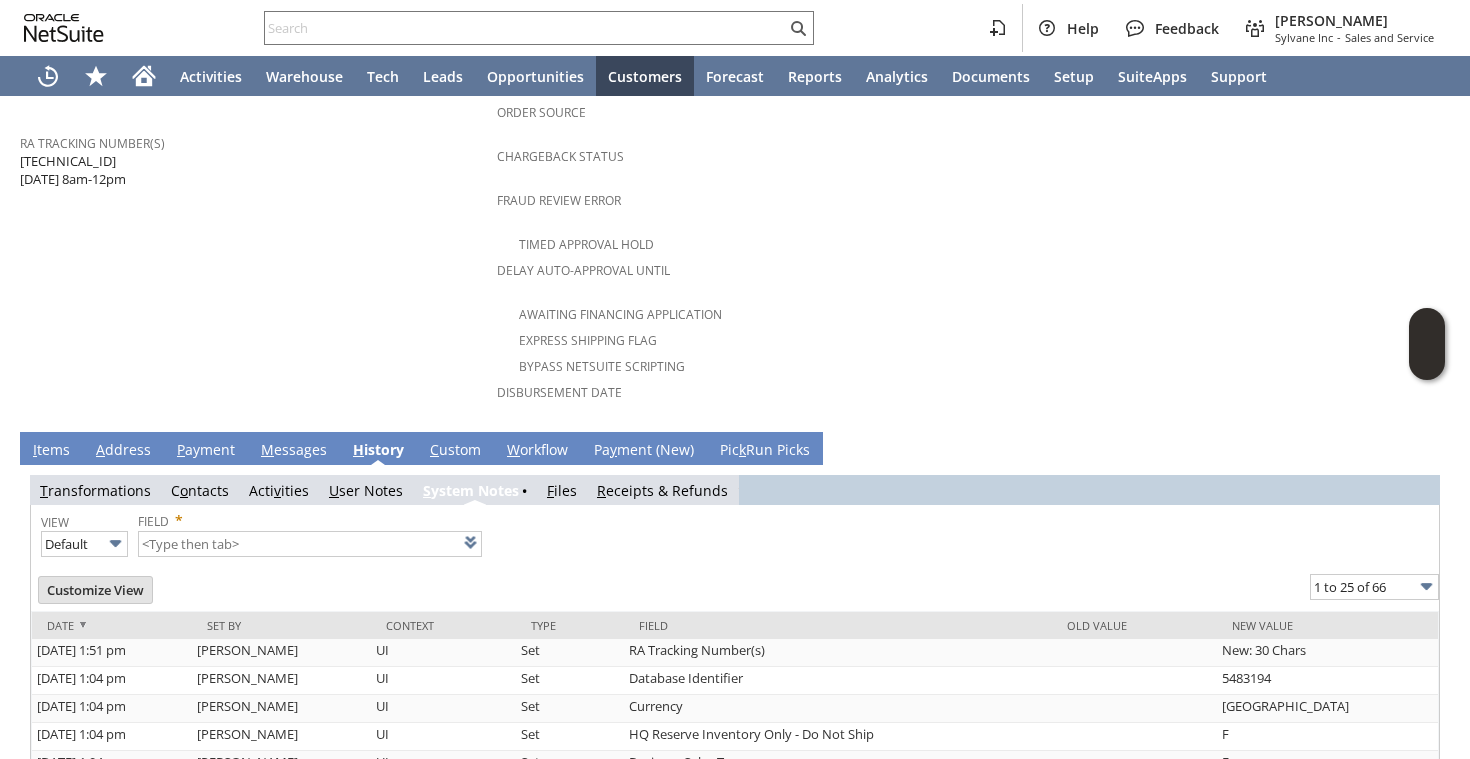 scroll, scrollTop: 0, scrollLeft: 0, axis: both 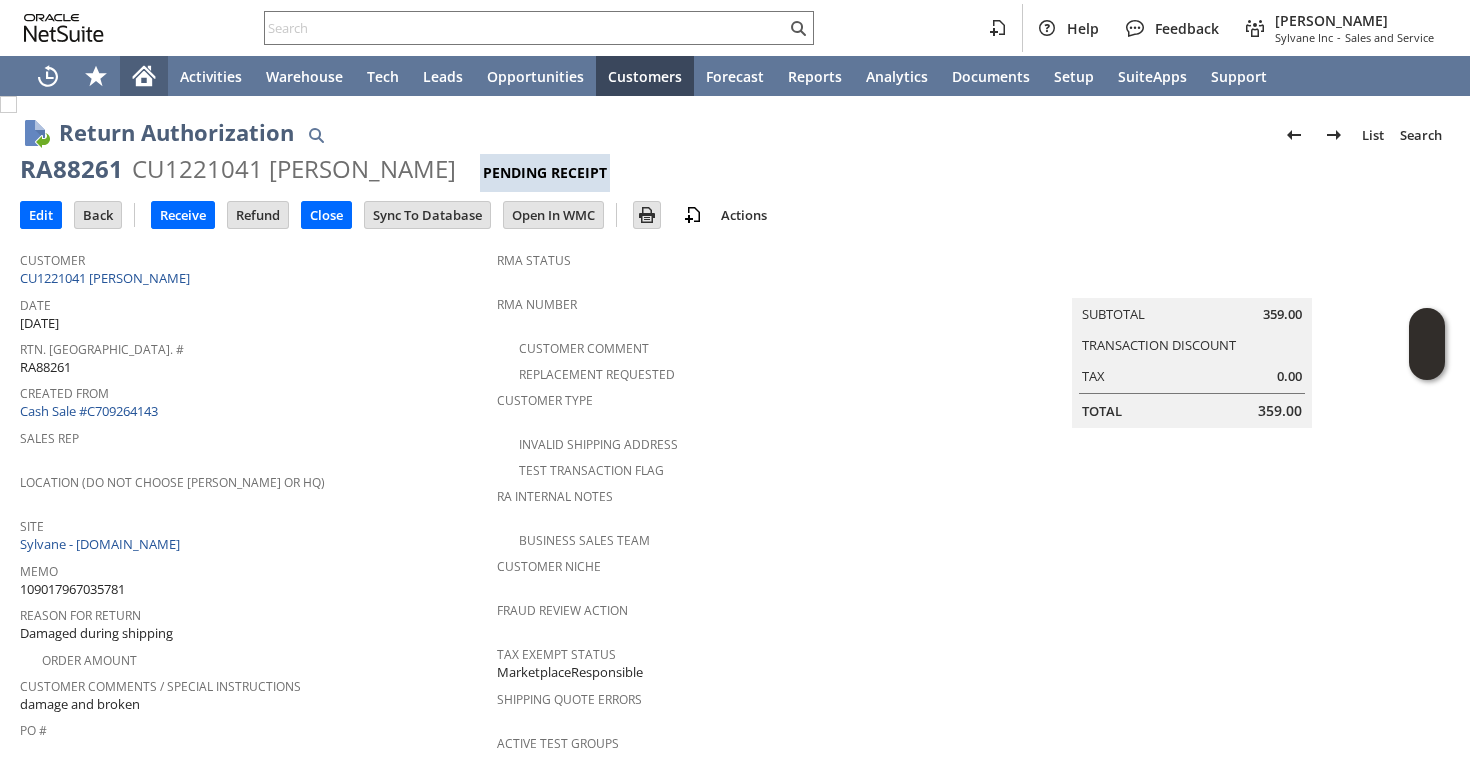 click 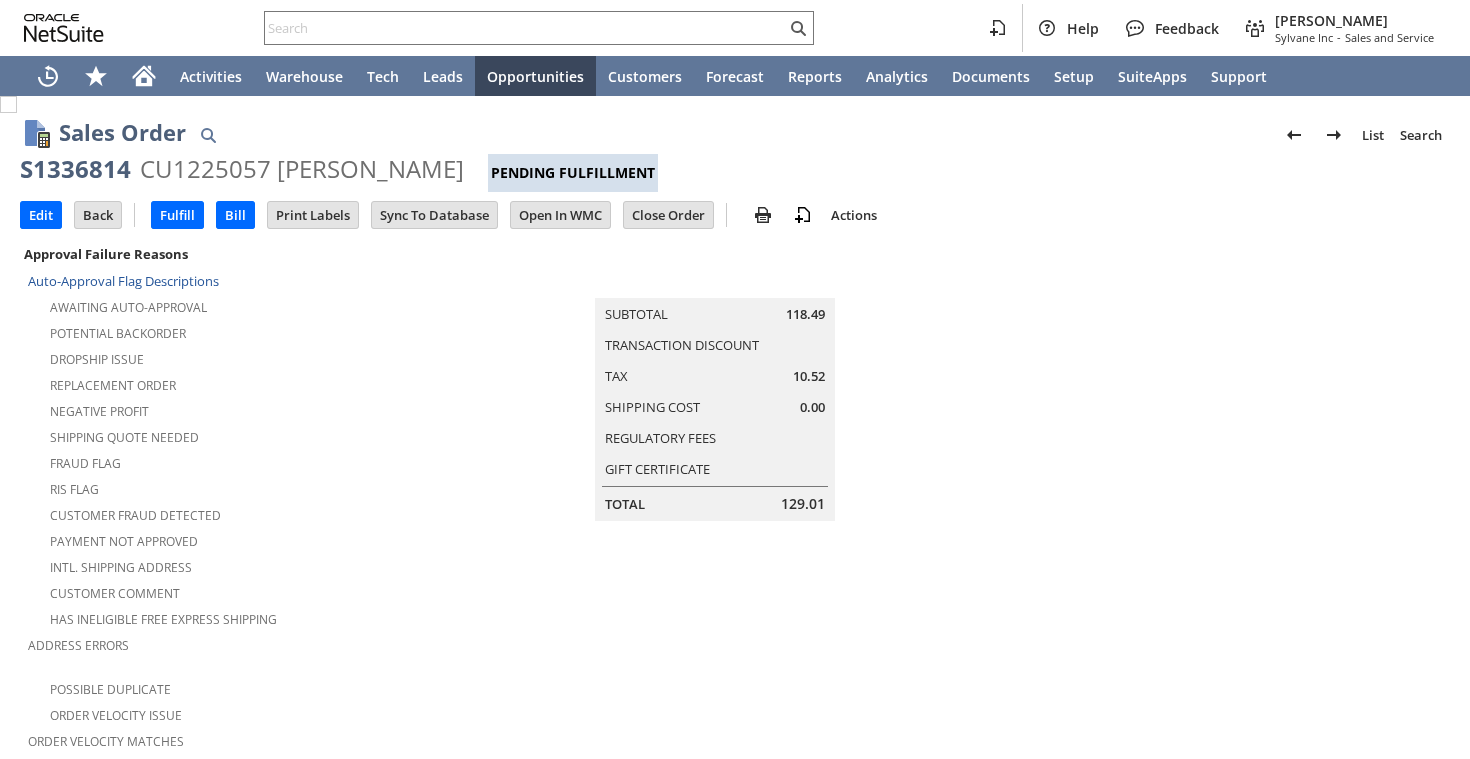 scroll, scrollTop: 0, scrollLeft: 0, axis: both 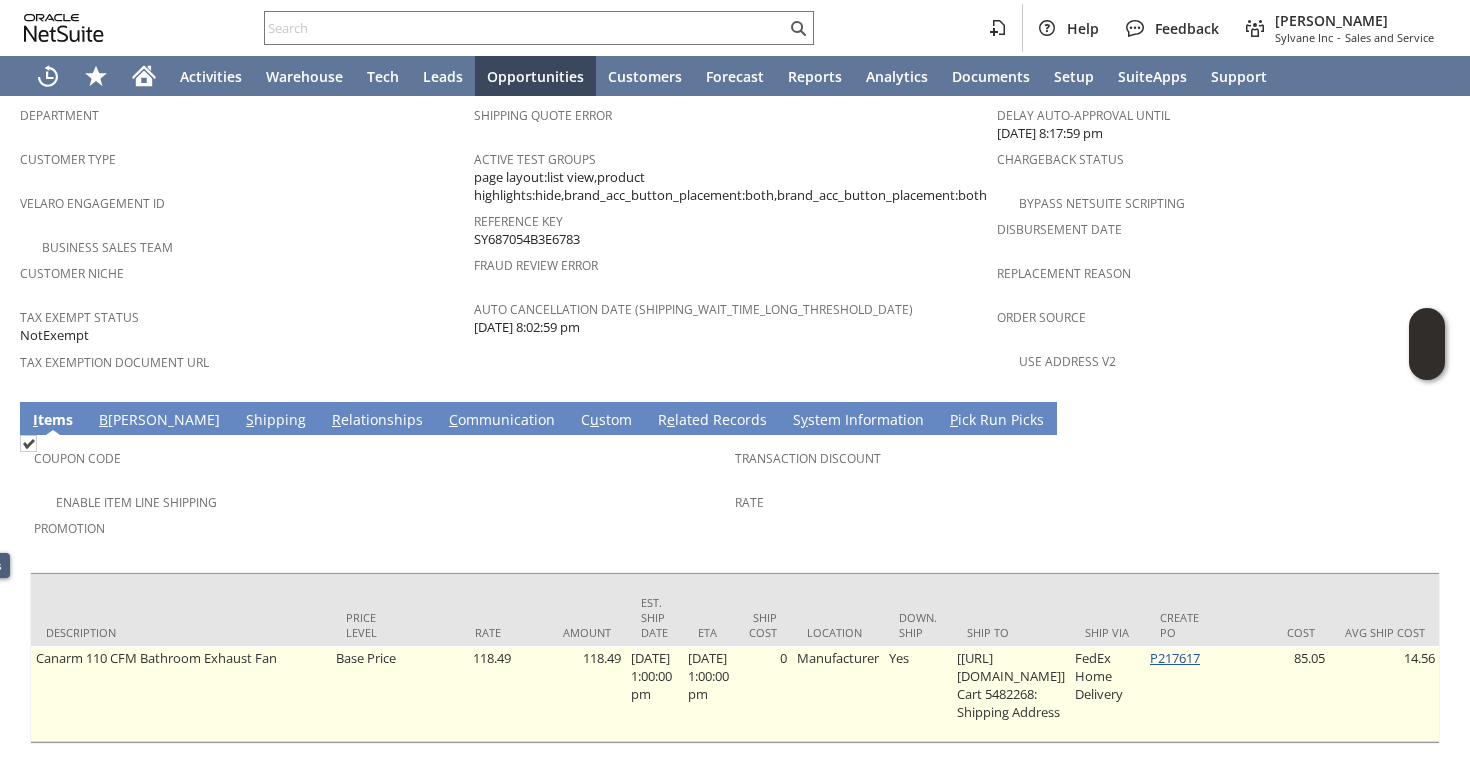 click on "P217617" at bounding box center [1175, 658] 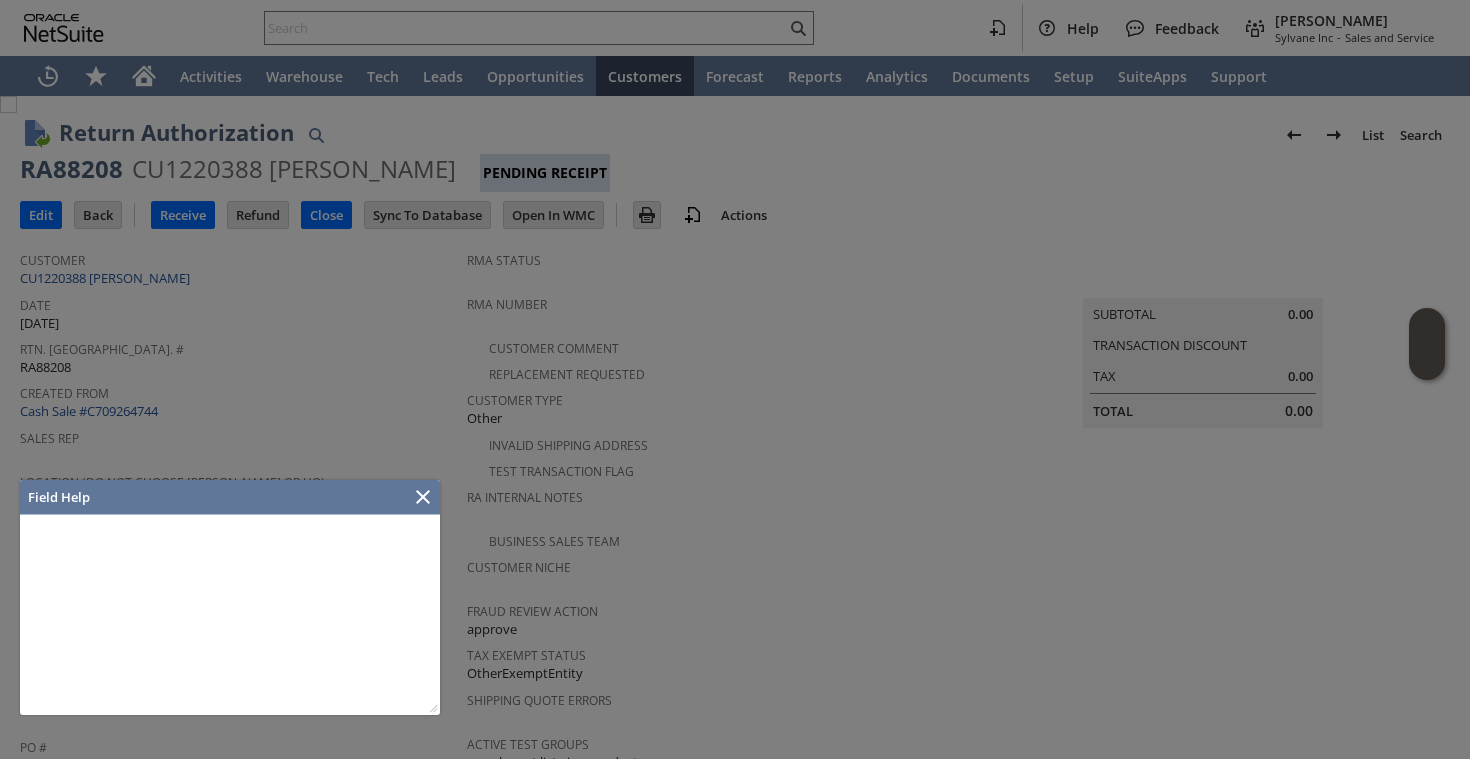 scroll, scrollTop: 0, scrollLeft: 0, axis: both 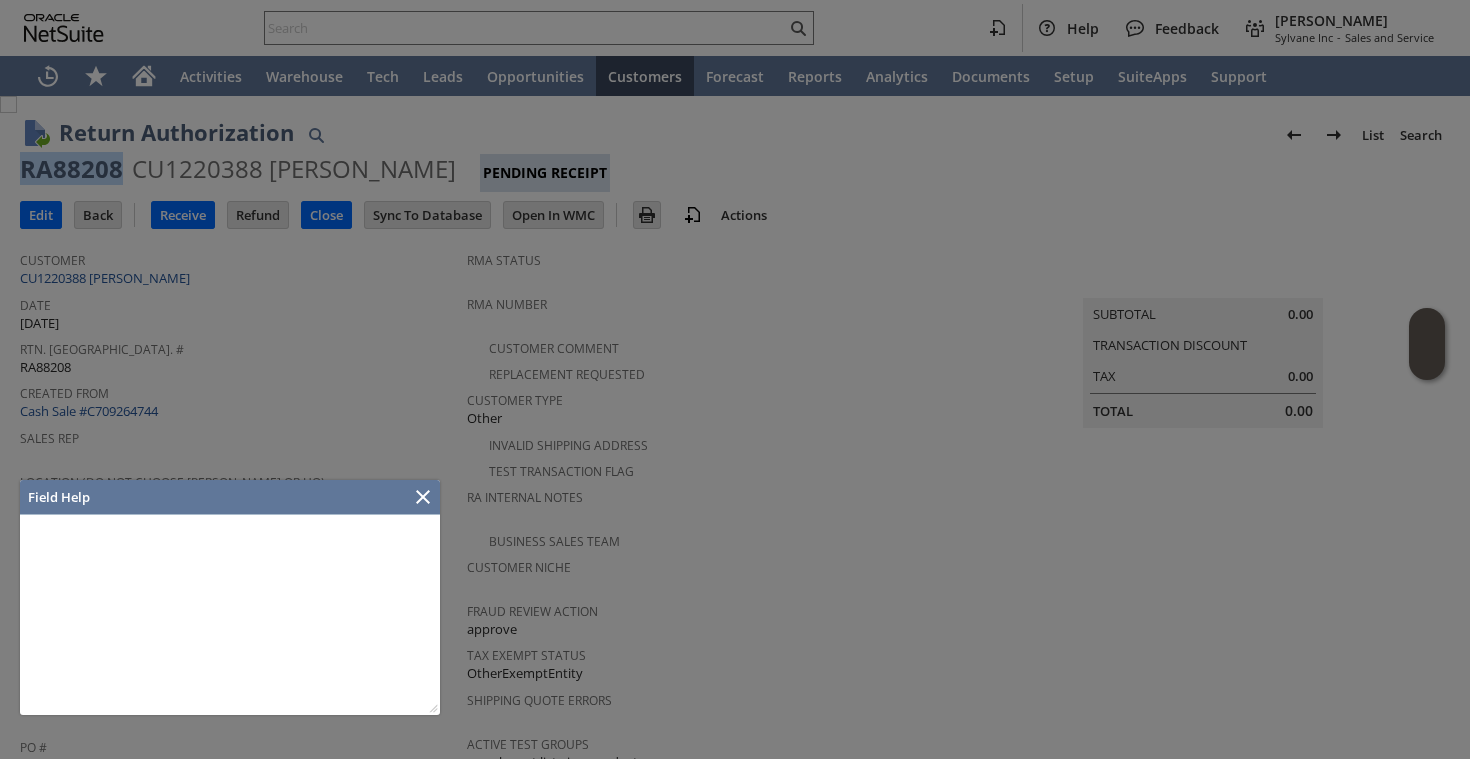 click at bounding box center (735, 379) 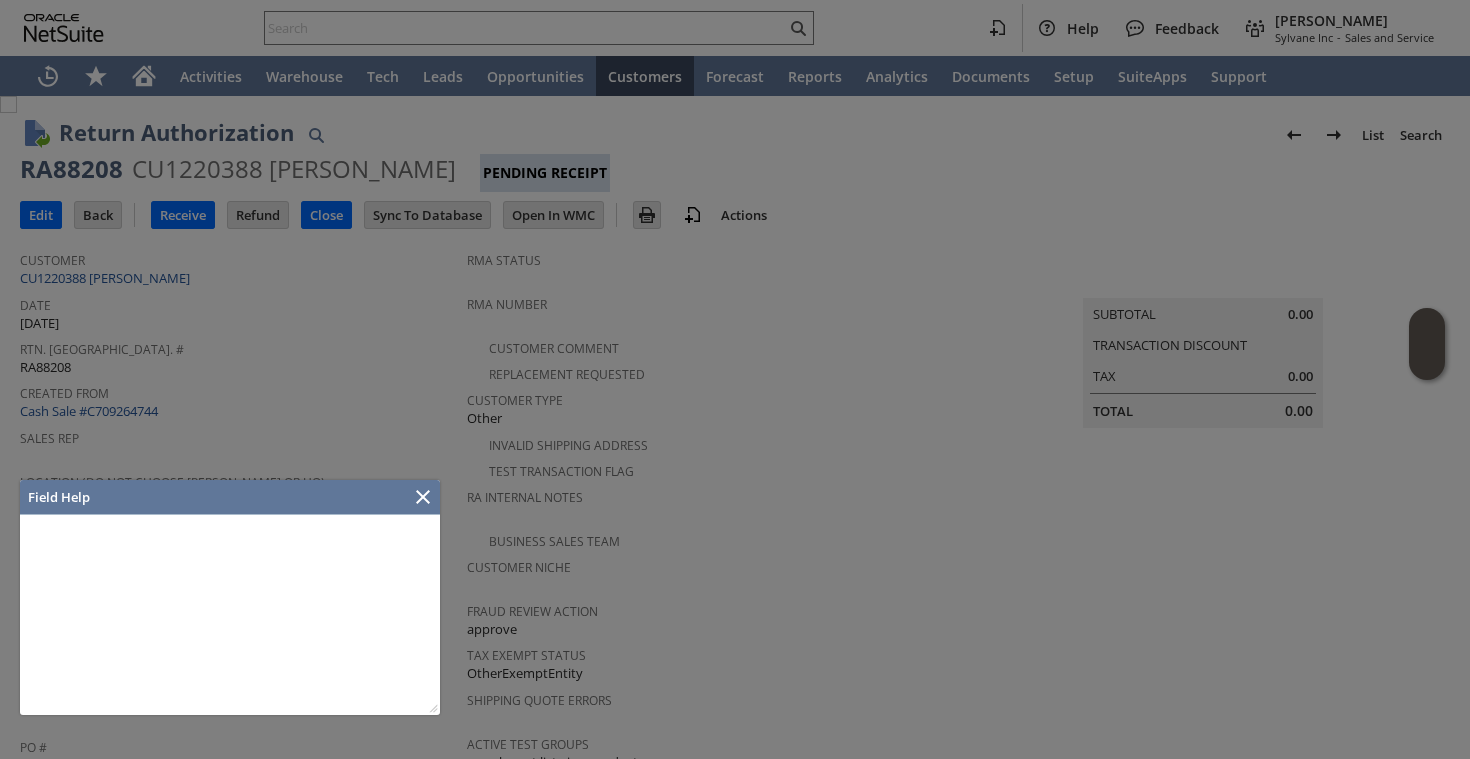 click at bounding box center [735, 379] 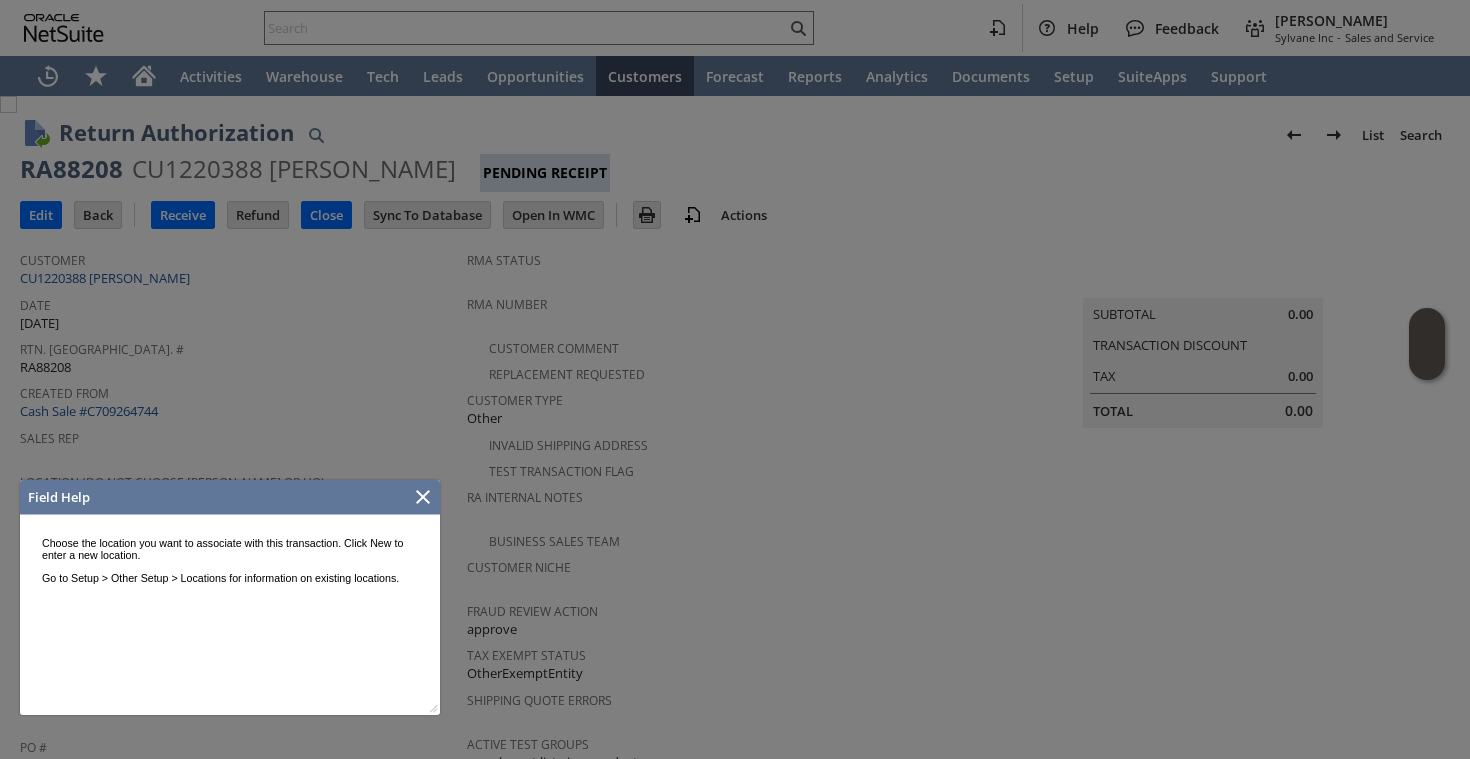 scroll, scrollTop: 0, scrollLeft: 0, axis: both 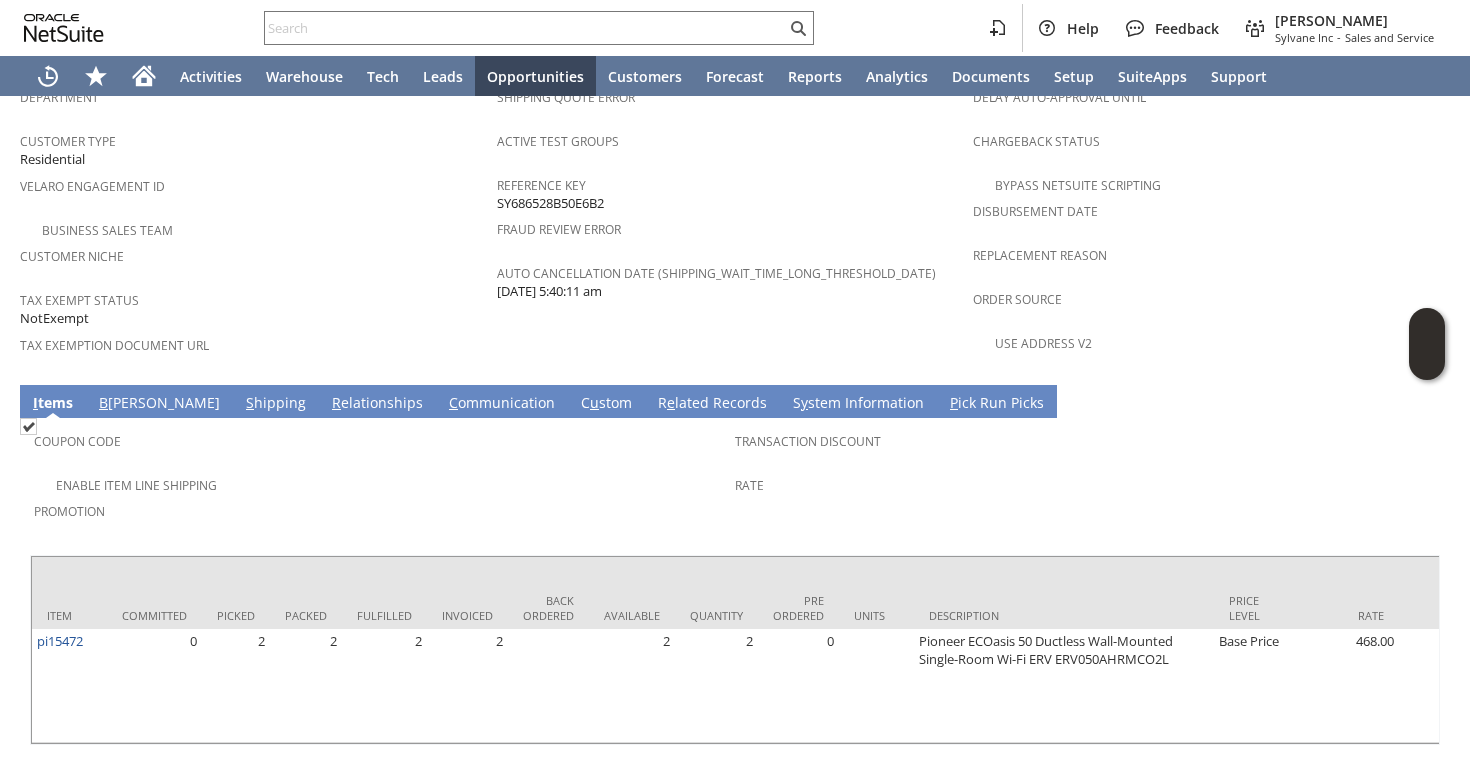 click on "S hipping" at bounding box center (276, 404) 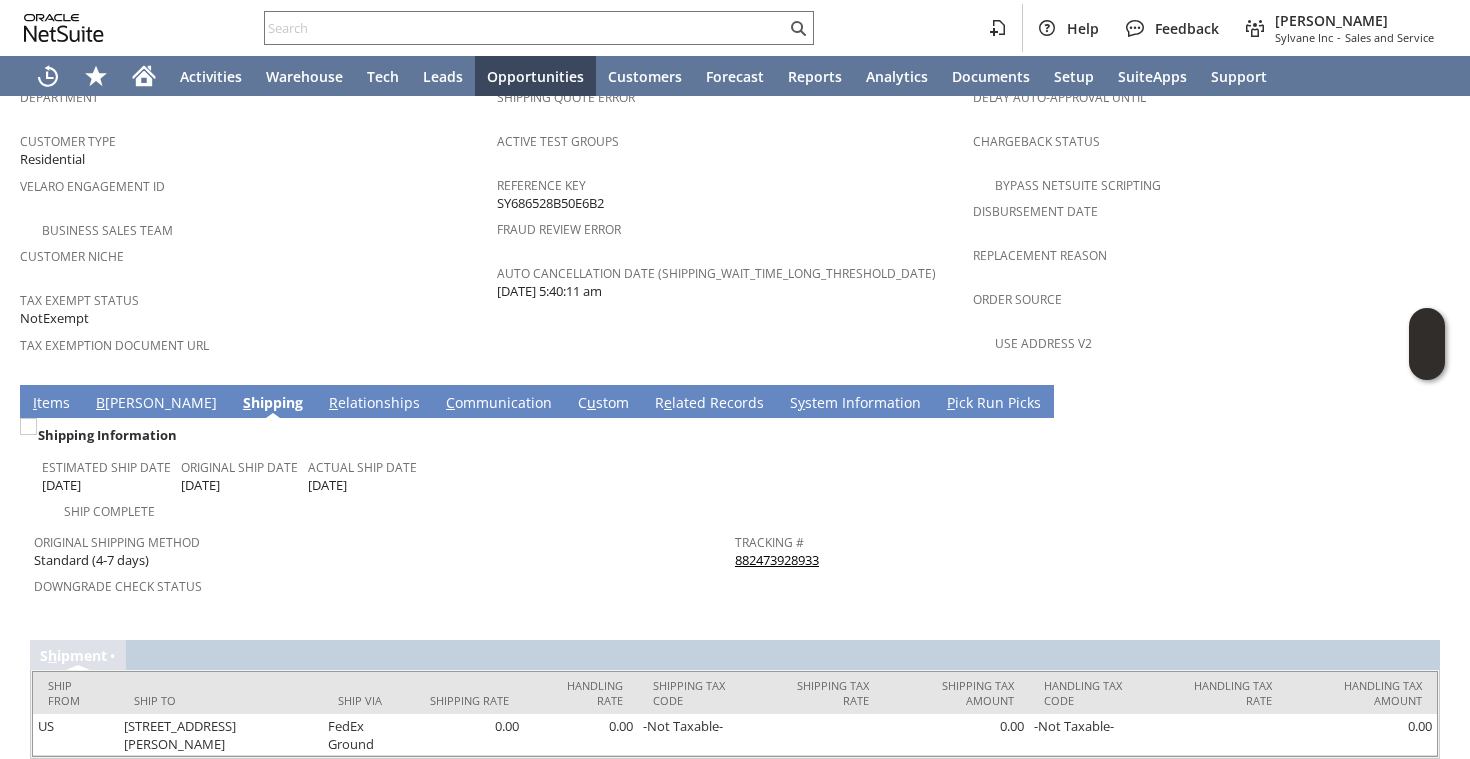 click on "882473928933" at bounding box center (777, 560) 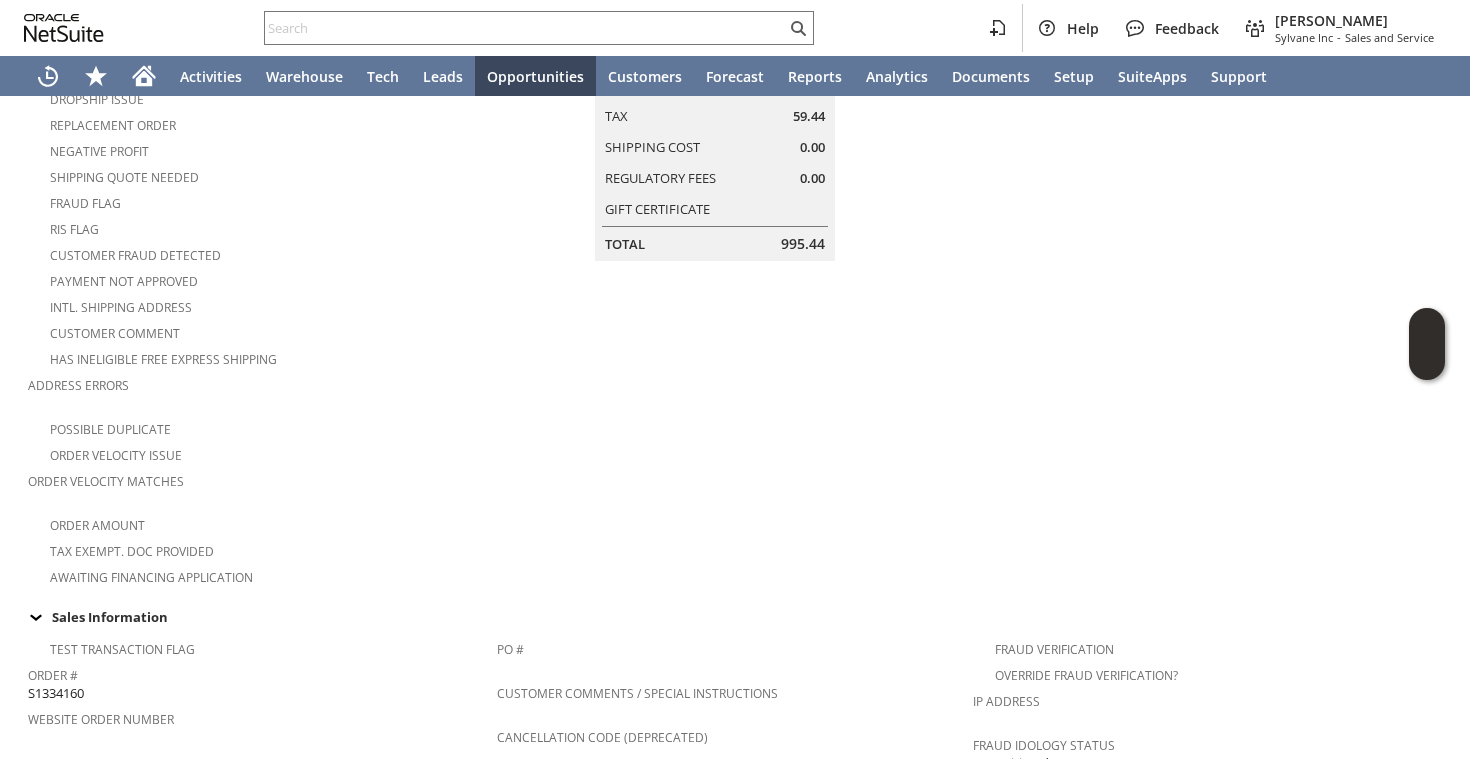 scroll, scrollTop: 0, scrollLeft: 0, axis: both 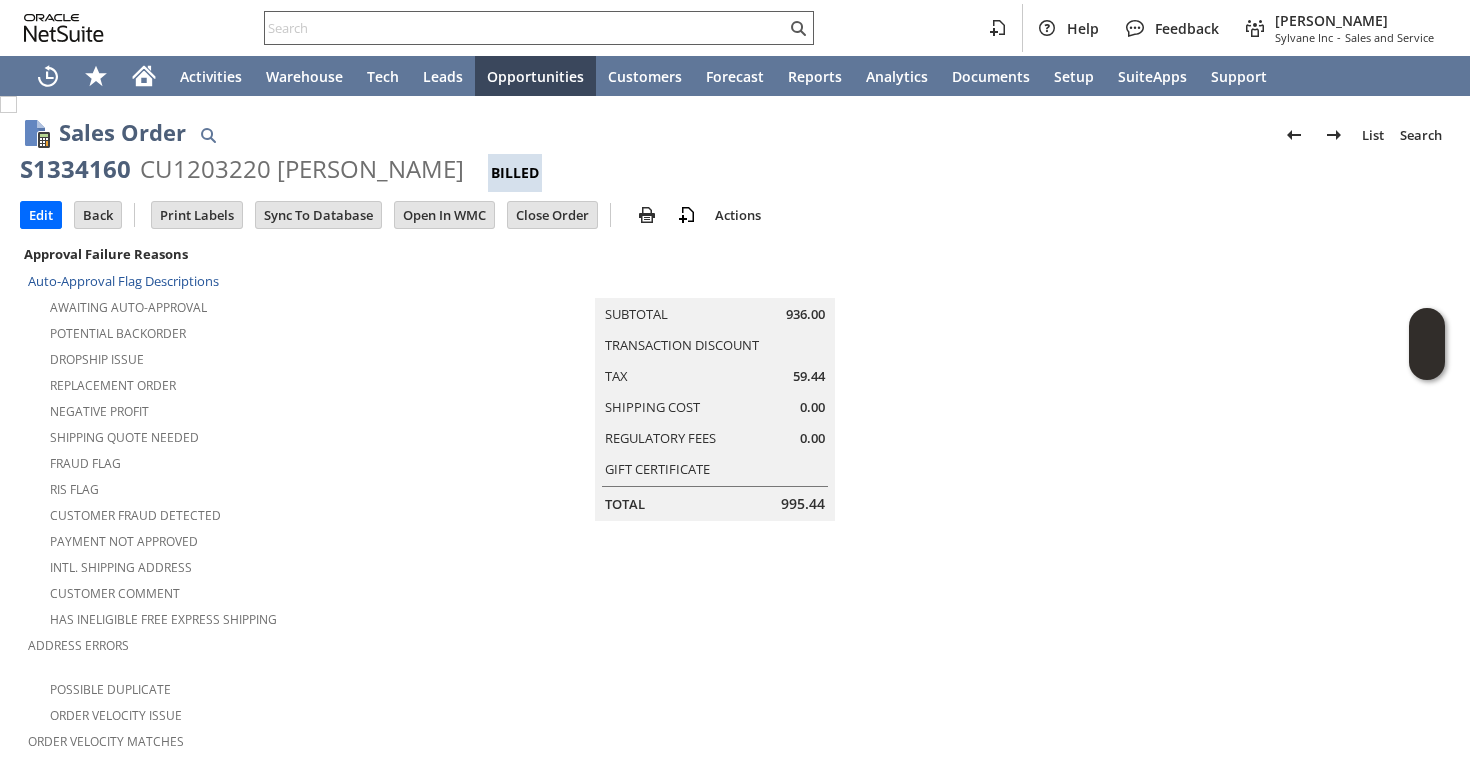 click at bounding box center [539, 28] 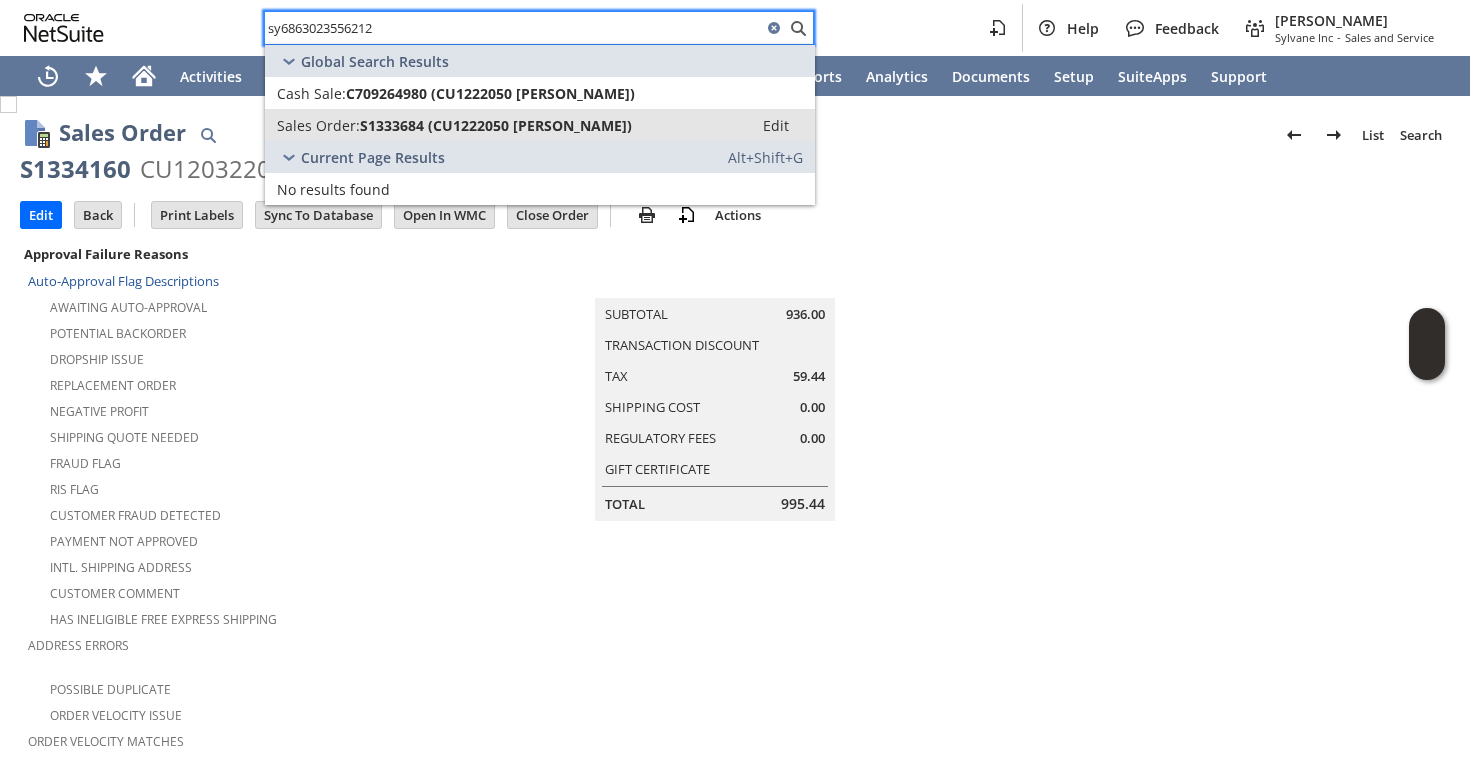 type on "sy6863023556212" 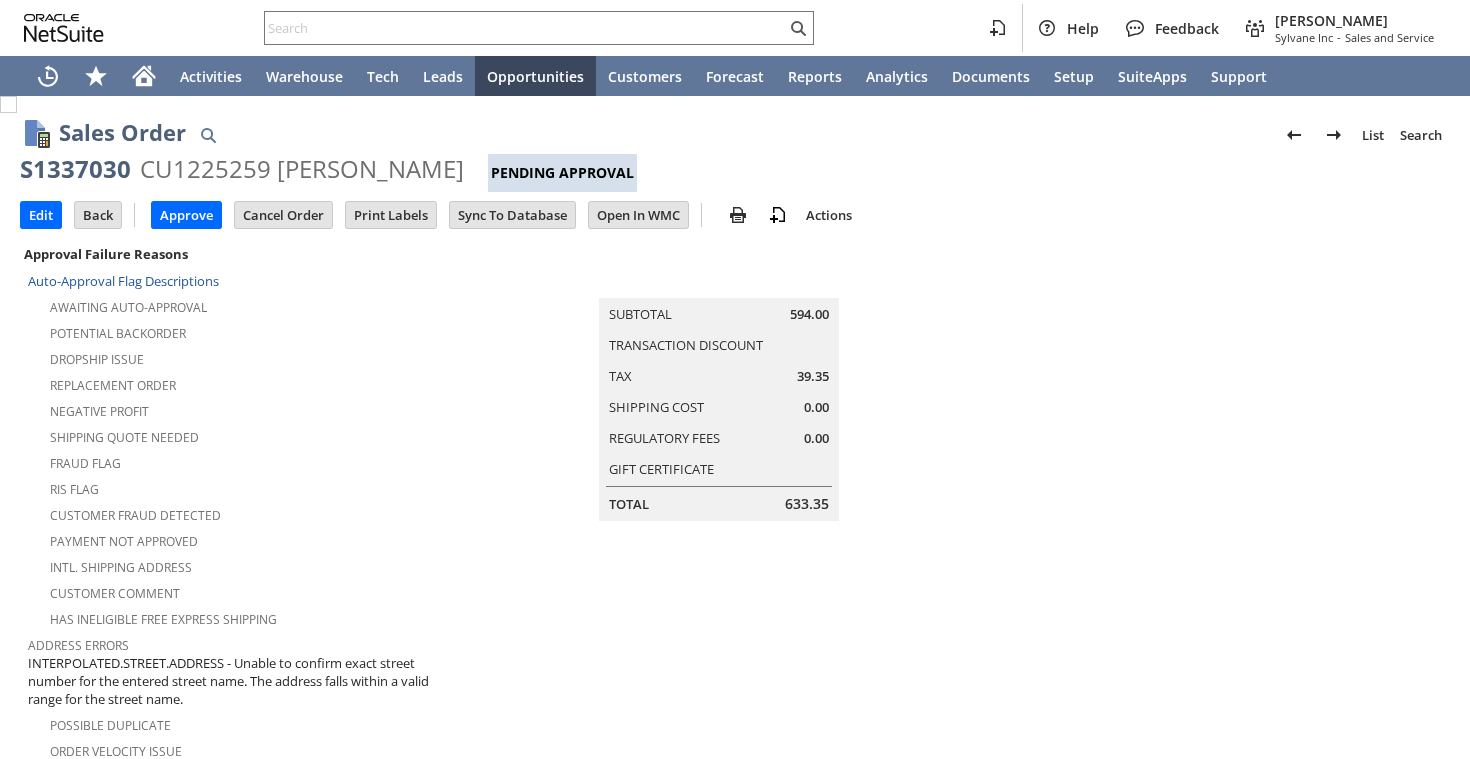 scroll, scrollTop: 0, scrollLeft: 0, axis: both 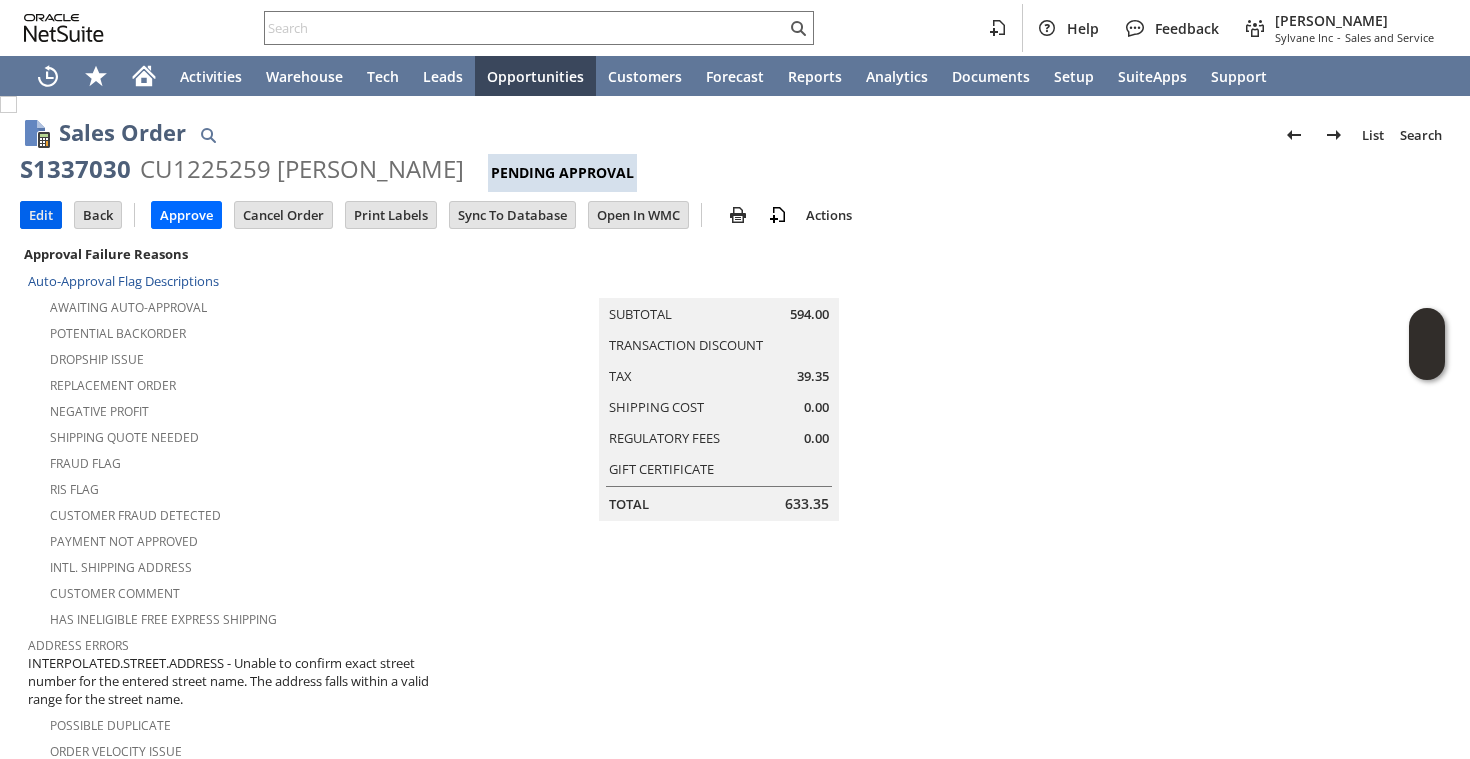 click on "Edit" at bounding box center (41, 215) 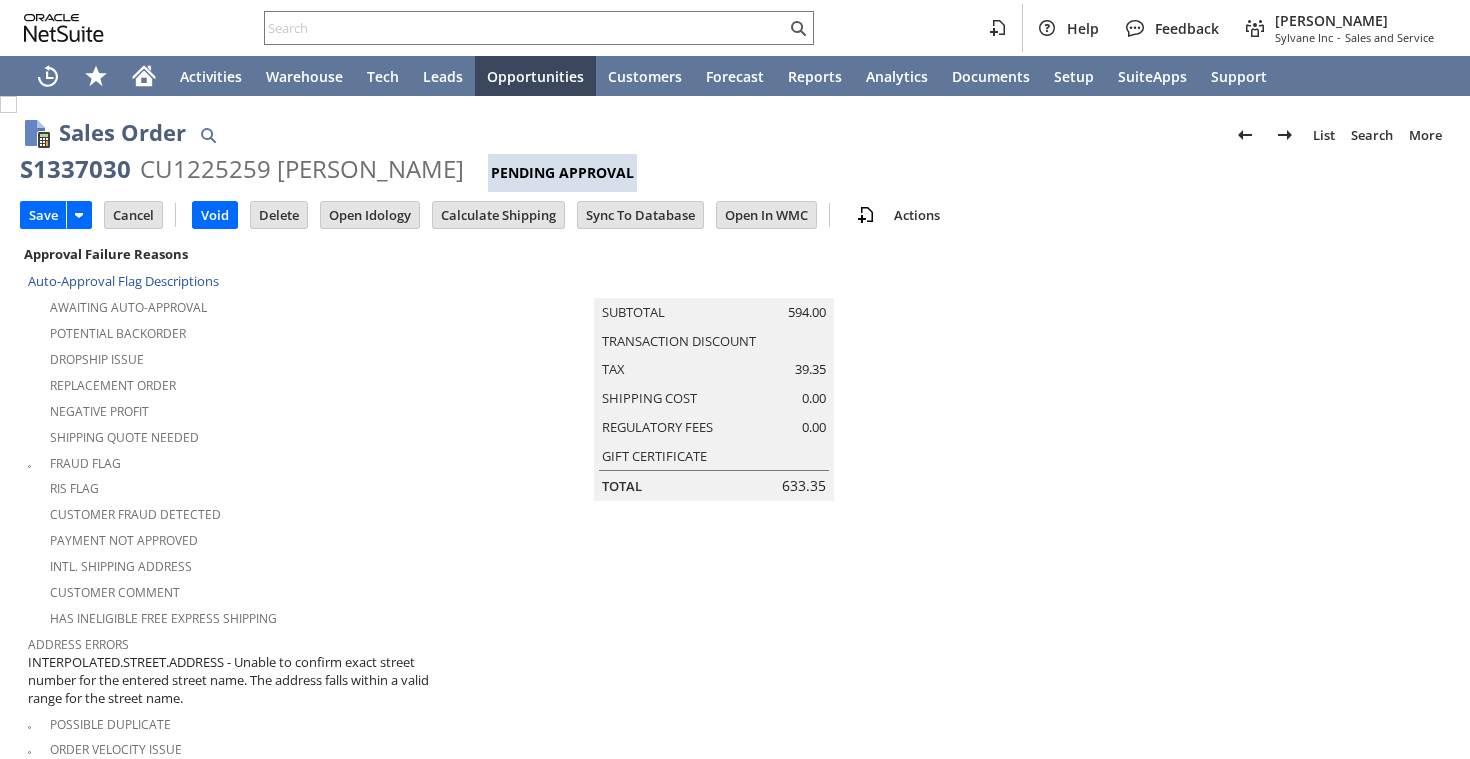 scroll, scrollTop: 0, scrollLeft: 0, axis: both 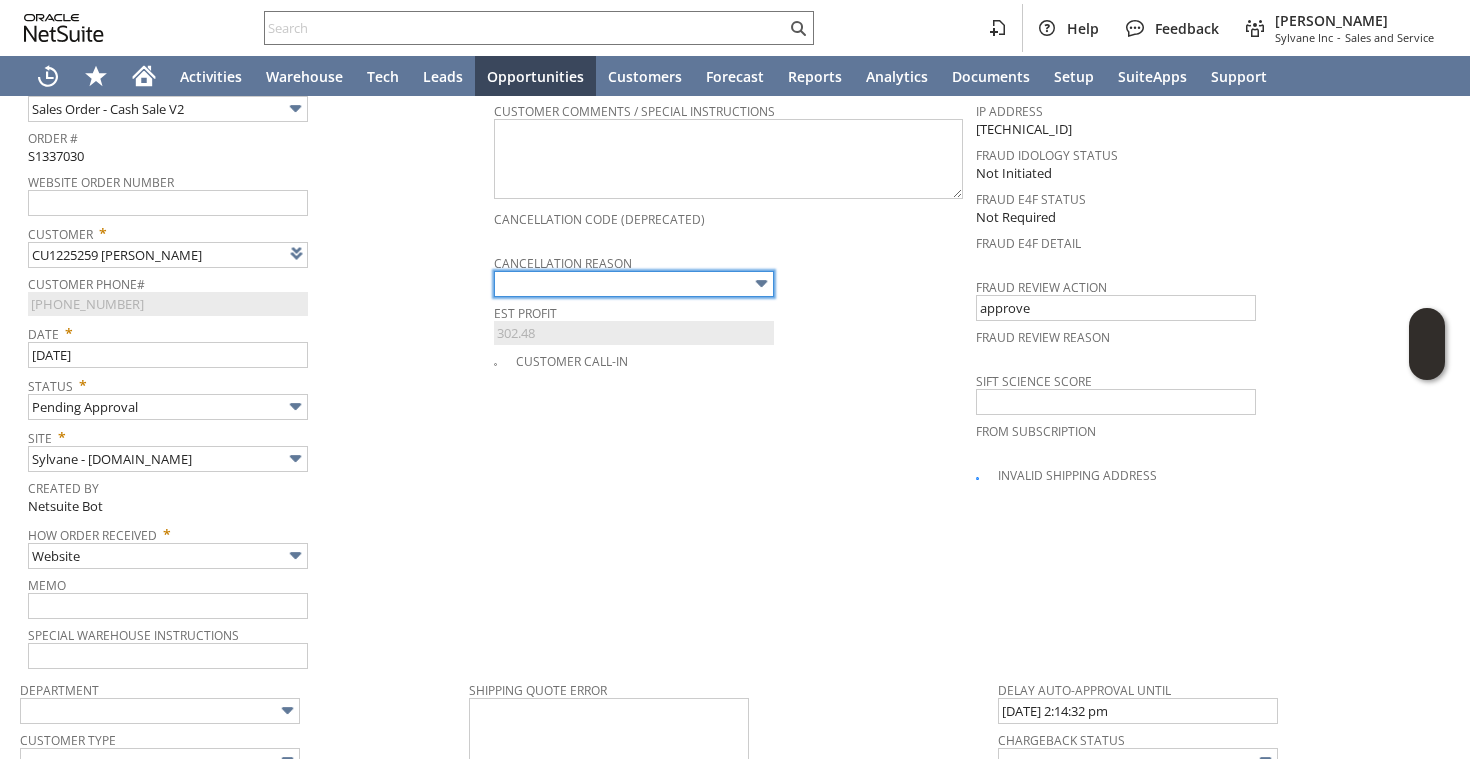 click at bounding box center (634, 284) 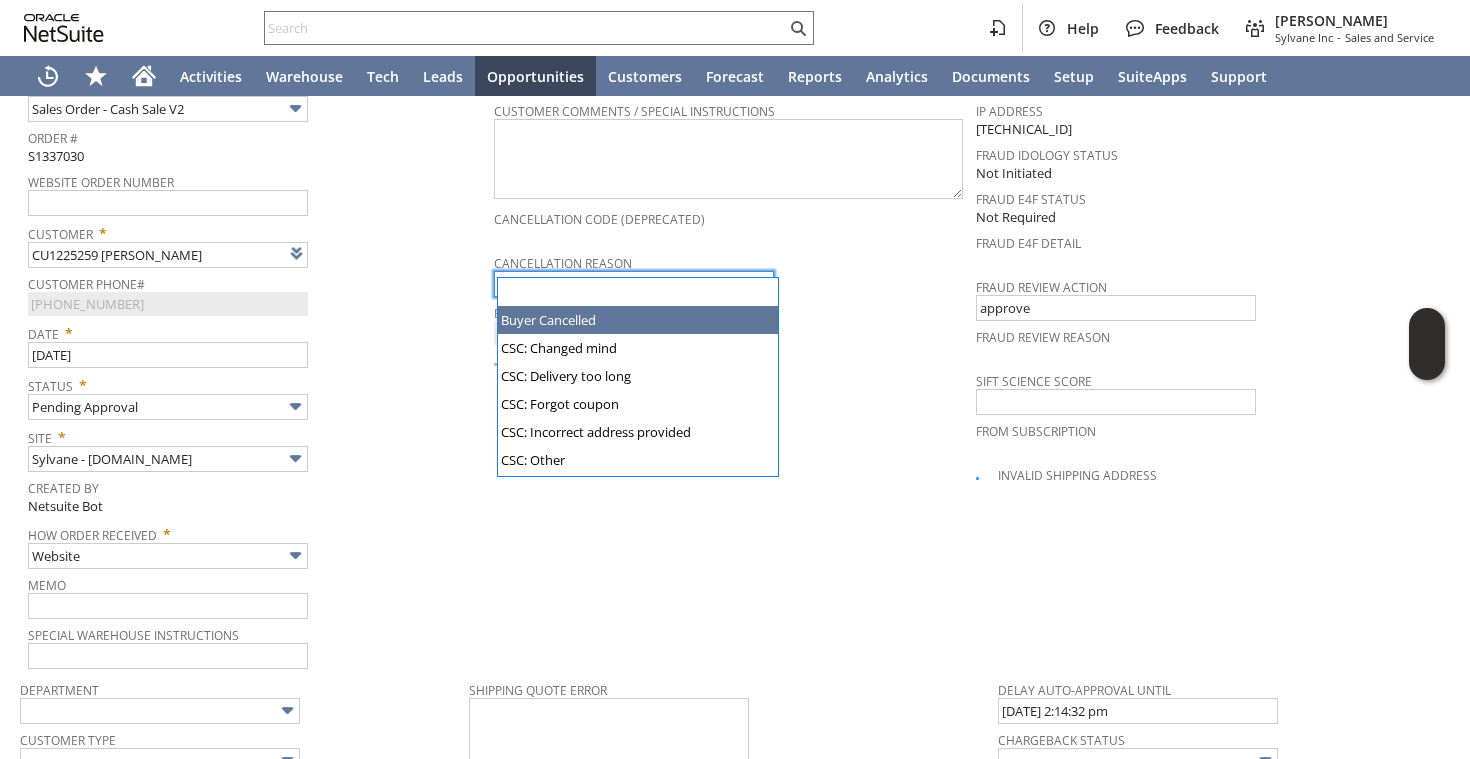 type on "Buyer Cancelled" 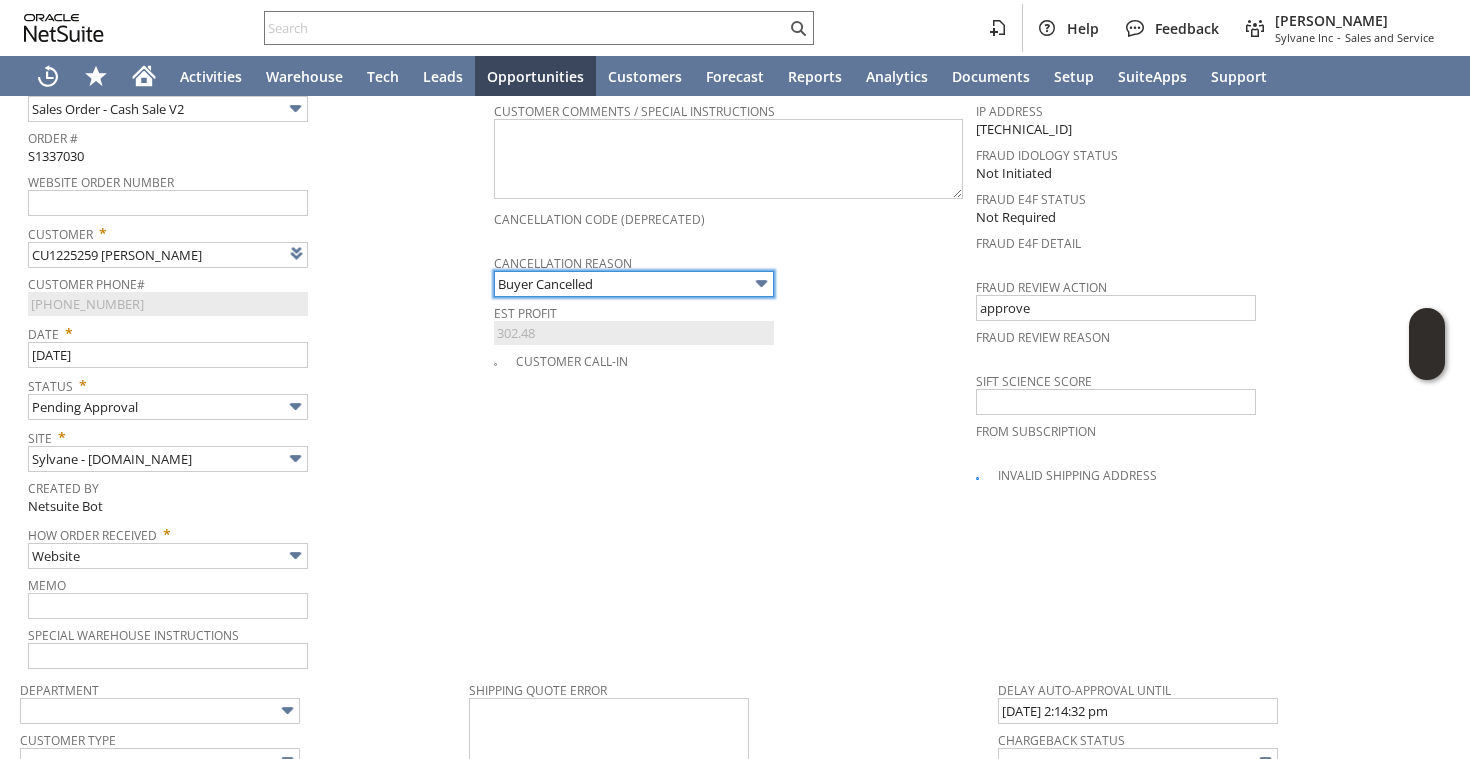 scroll, scrollTop: 0, scrollLeft: 0, axis: both 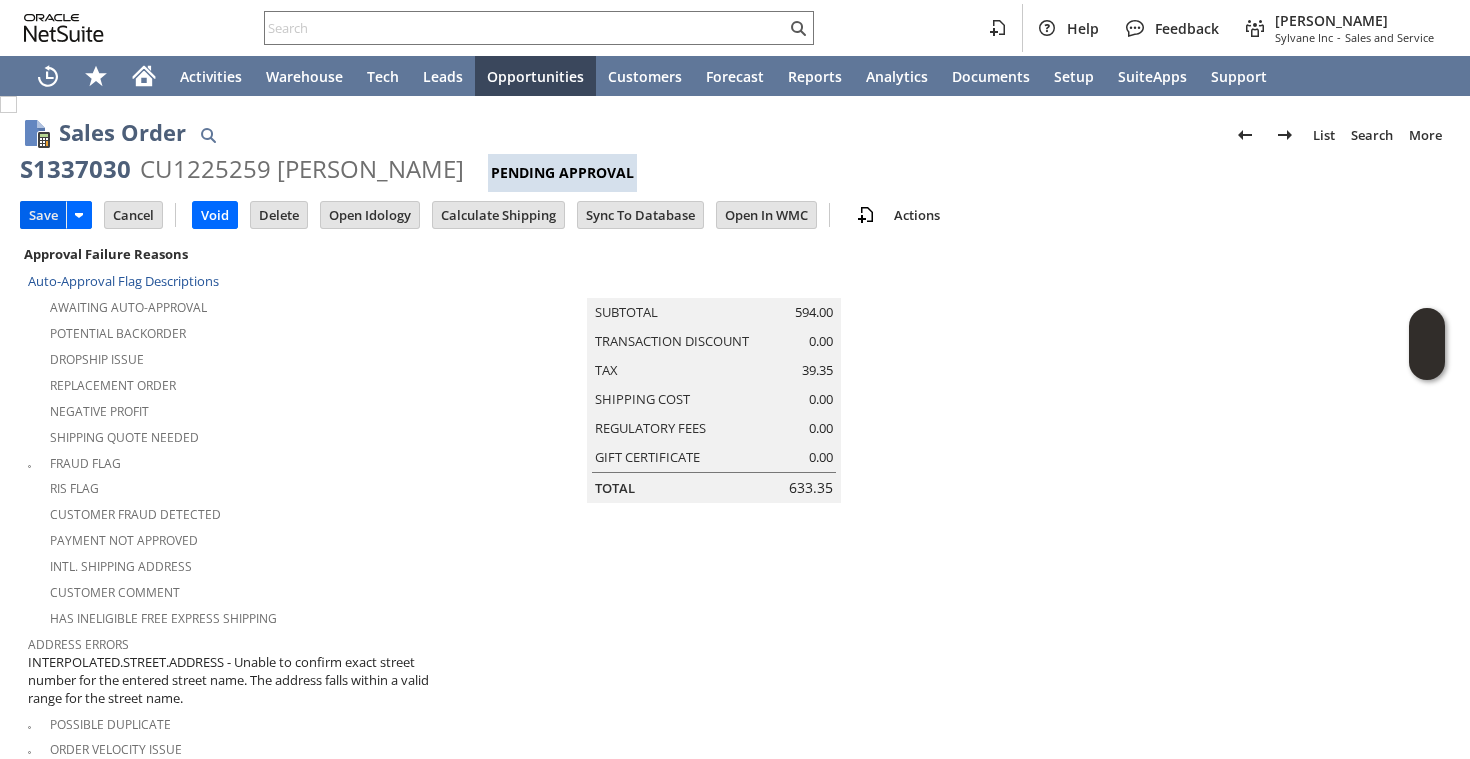 click on "Save" at bounding box center (43, 215) 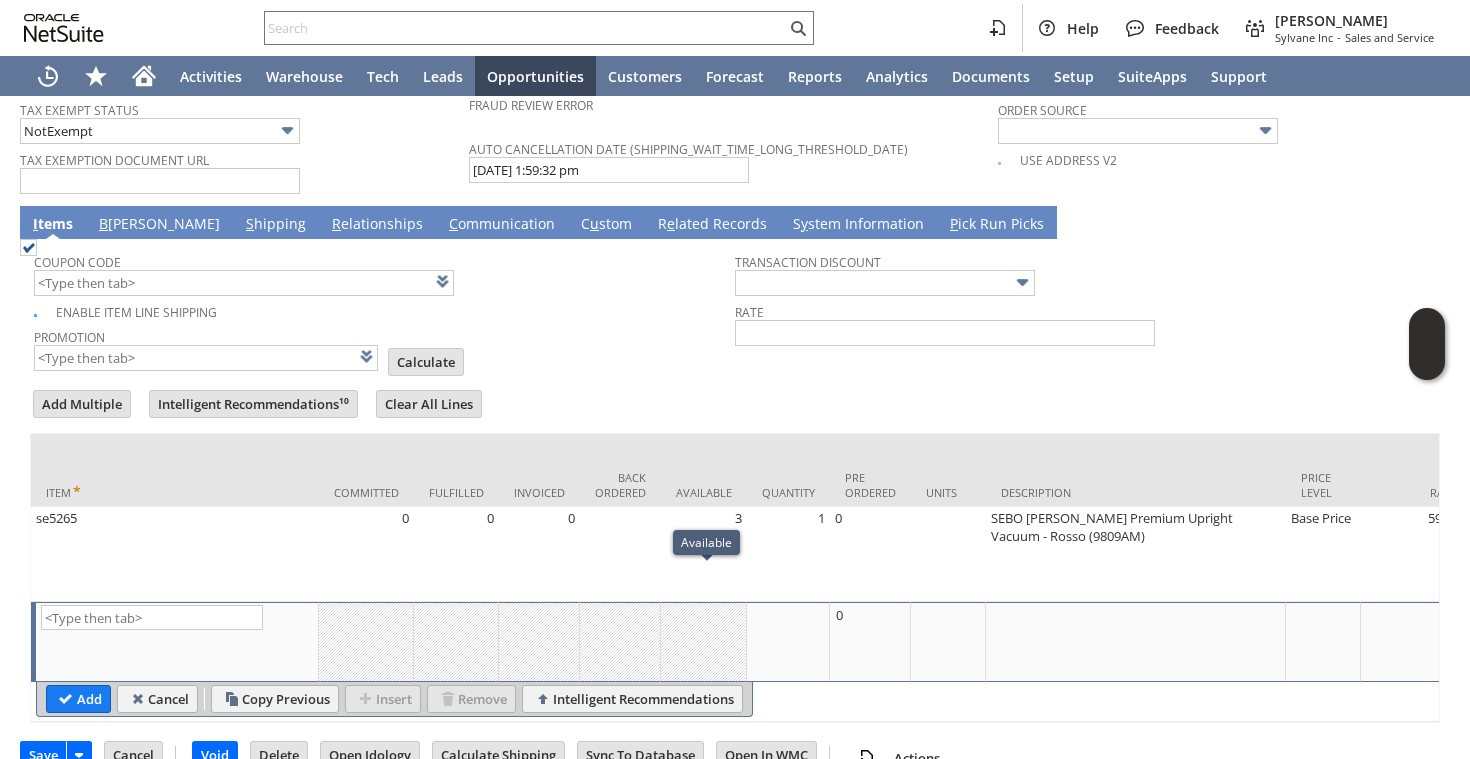 scroll, scrollTop: 1133, scrollLeft: 0, axis: vertical 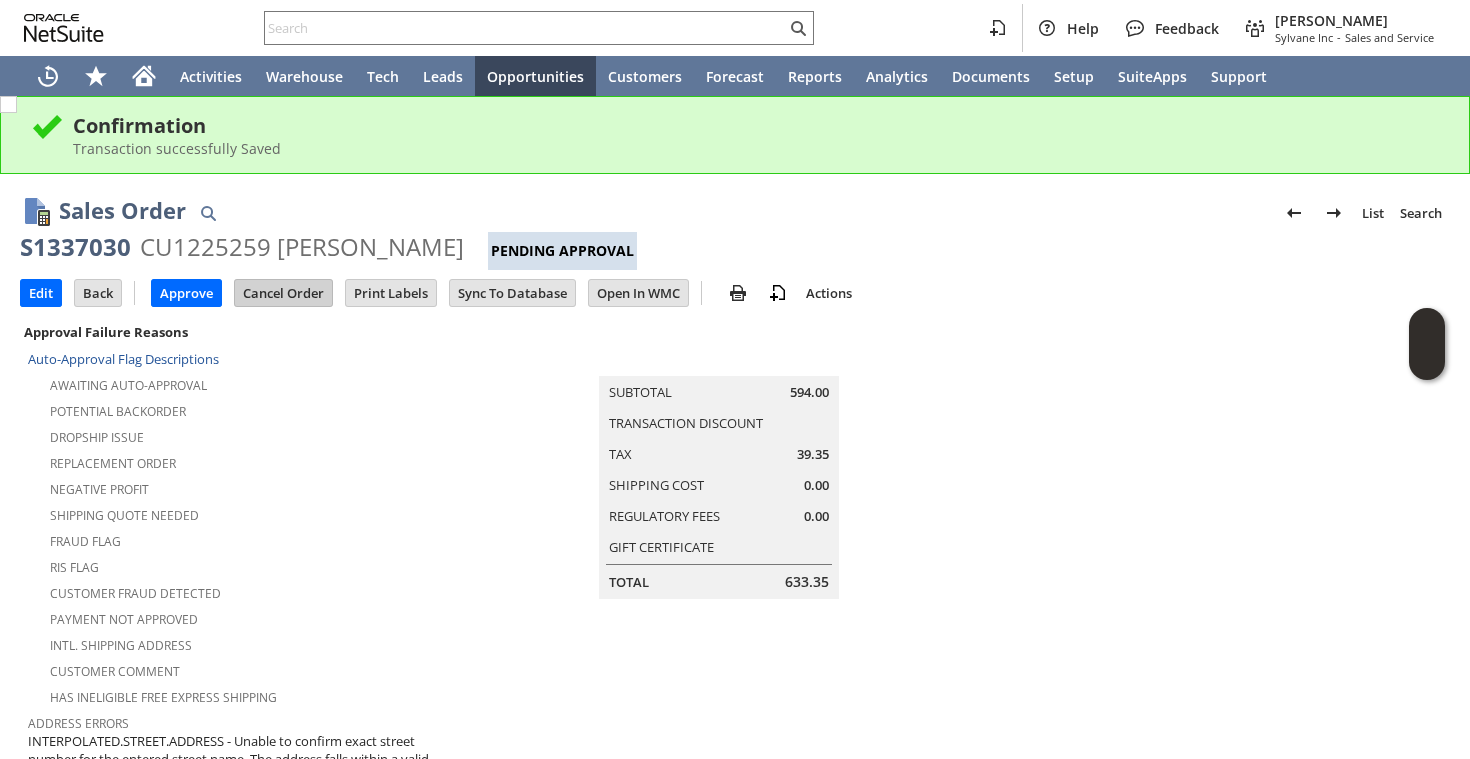 click on "Cancel Order" at bounding box center [283, 293] 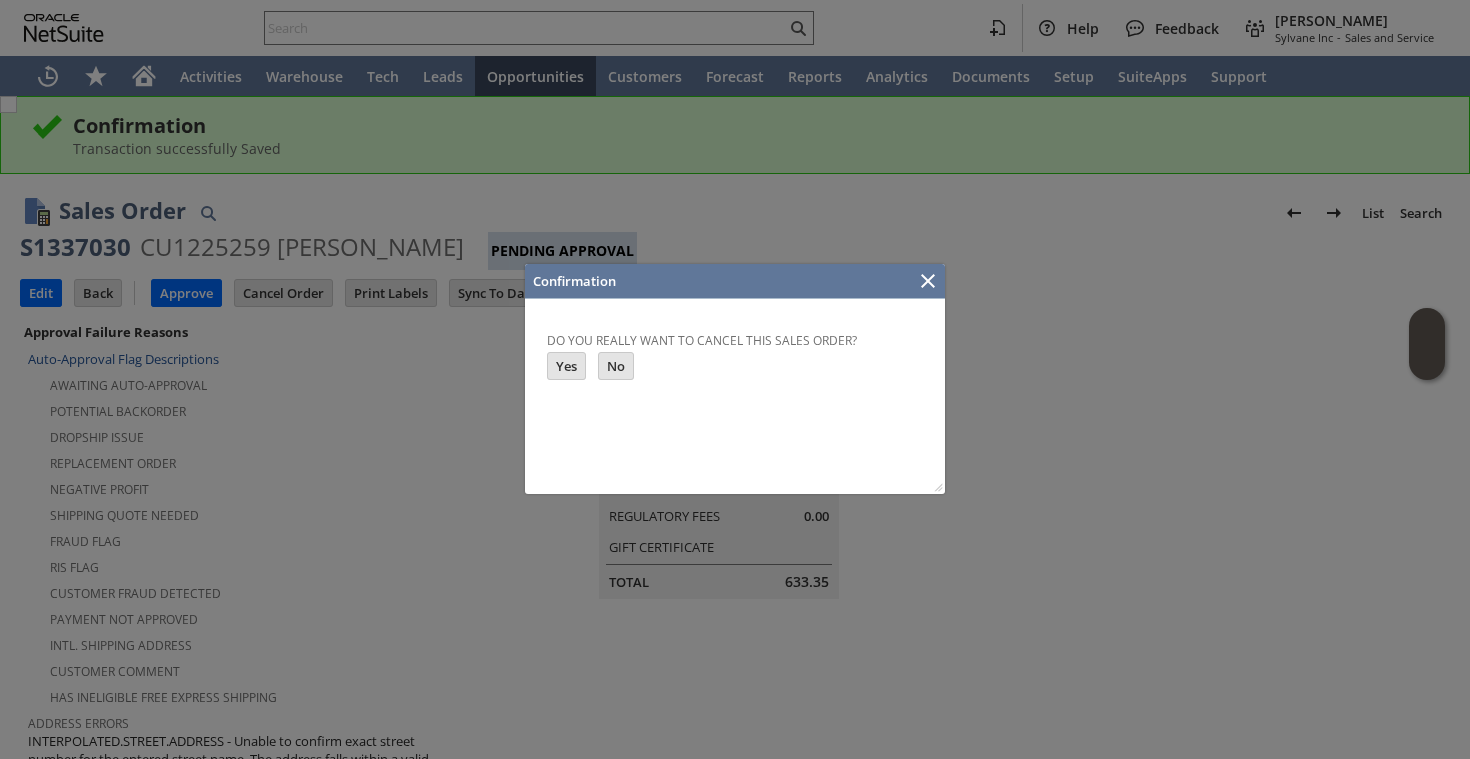 scroll, scrollTop: 0, scrollLeft: 0, axis: both 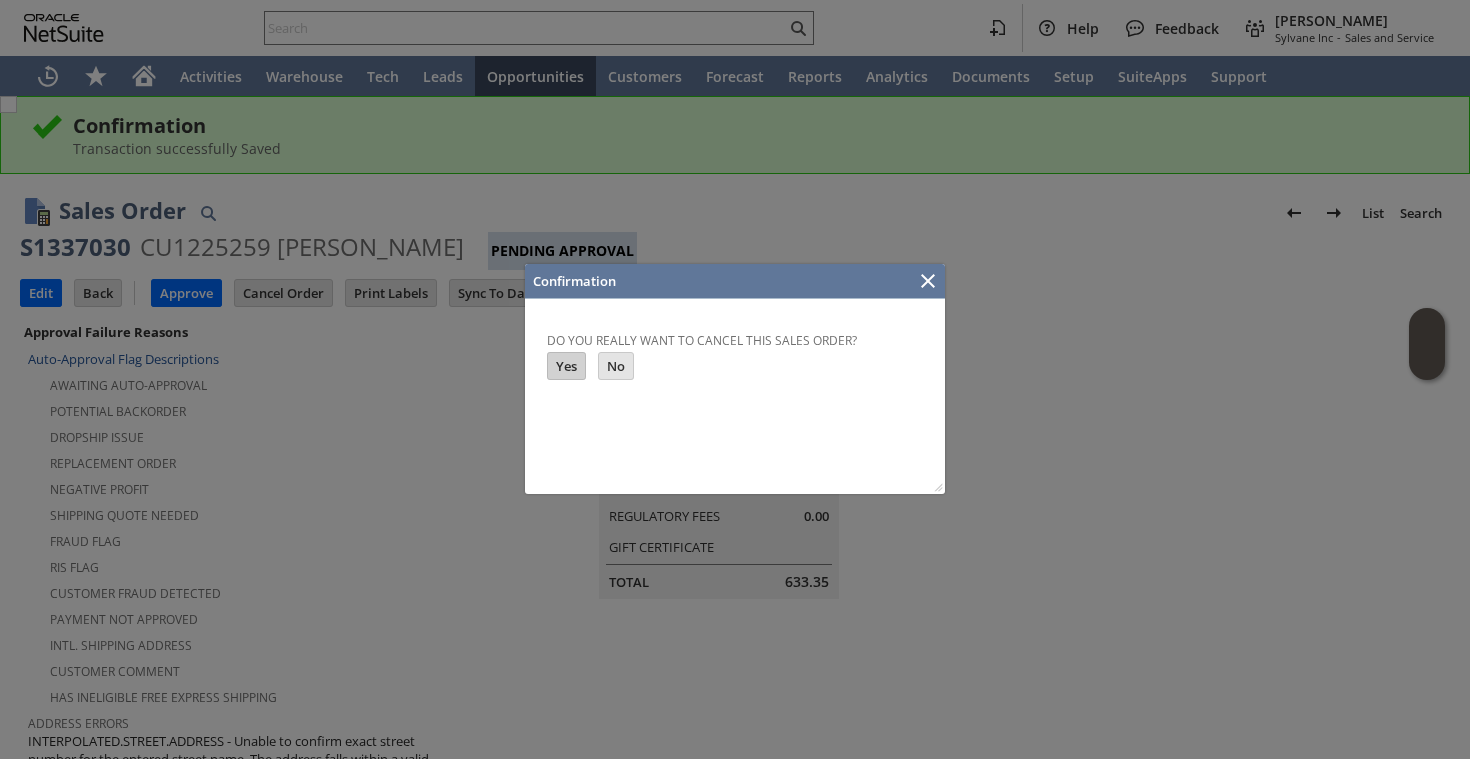 click on "Yes" at bounding box center [566, 366] 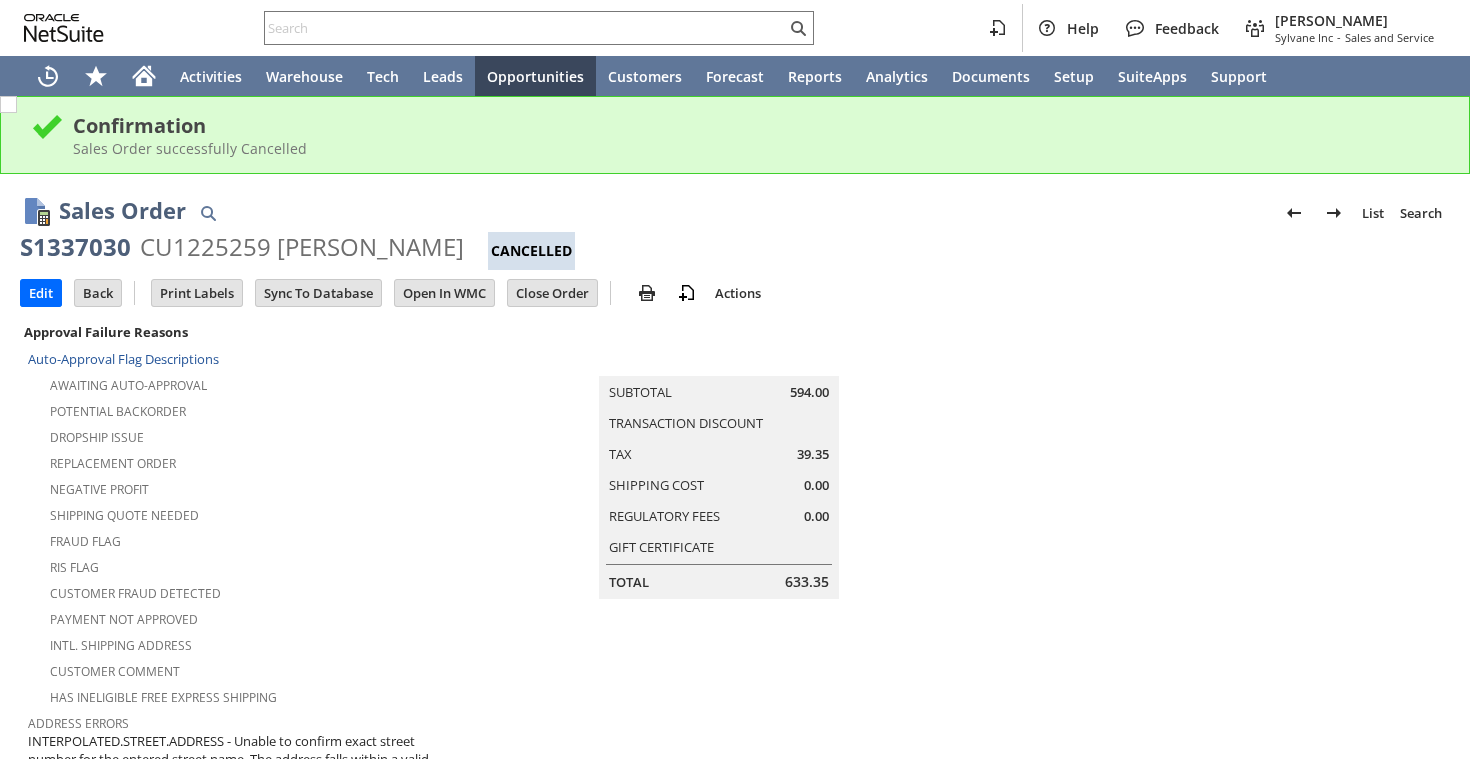 scroll, scrollTop: 0, scrollLeft: 0, axis: both 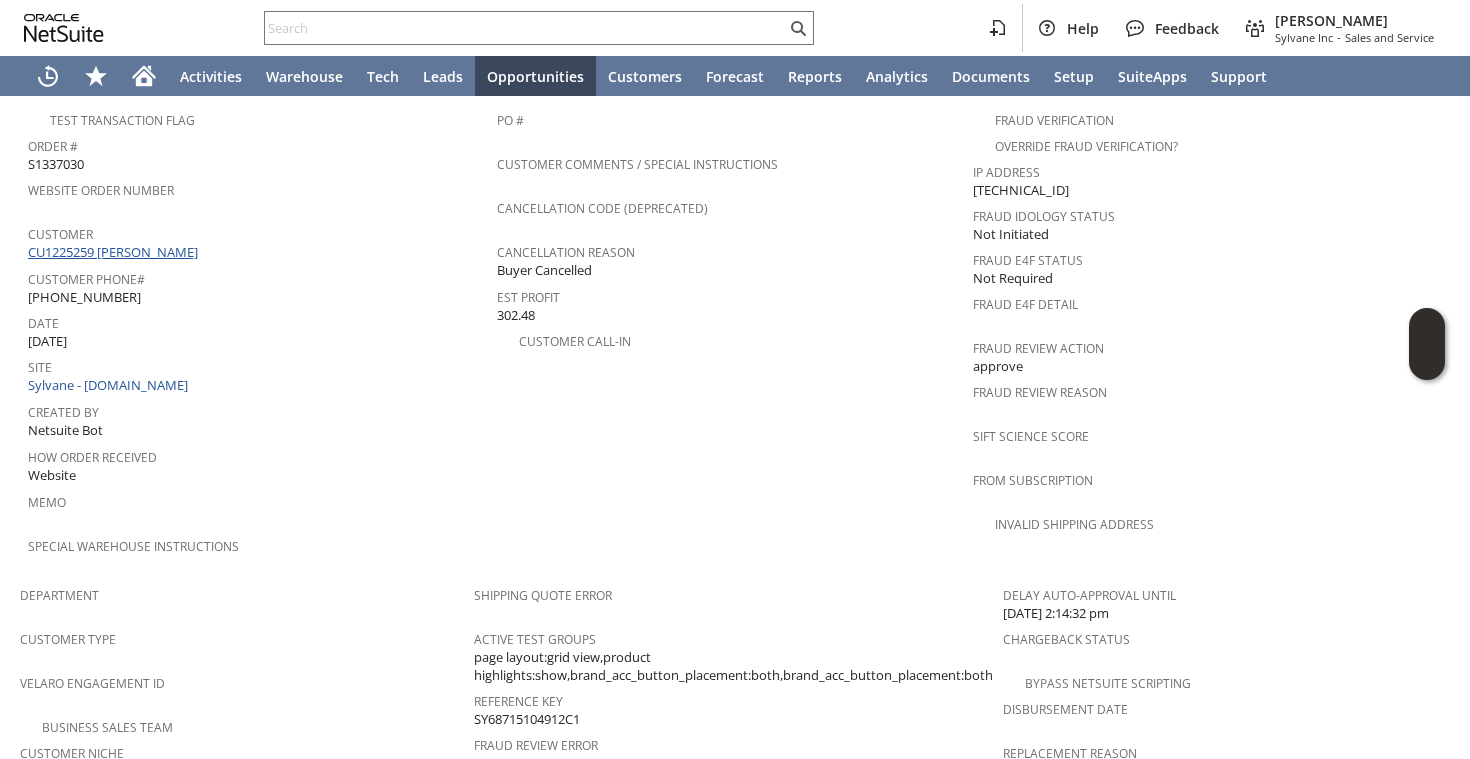 click on "CU1225259 [PERSON_NAME]" at bounding box center [115, 252] 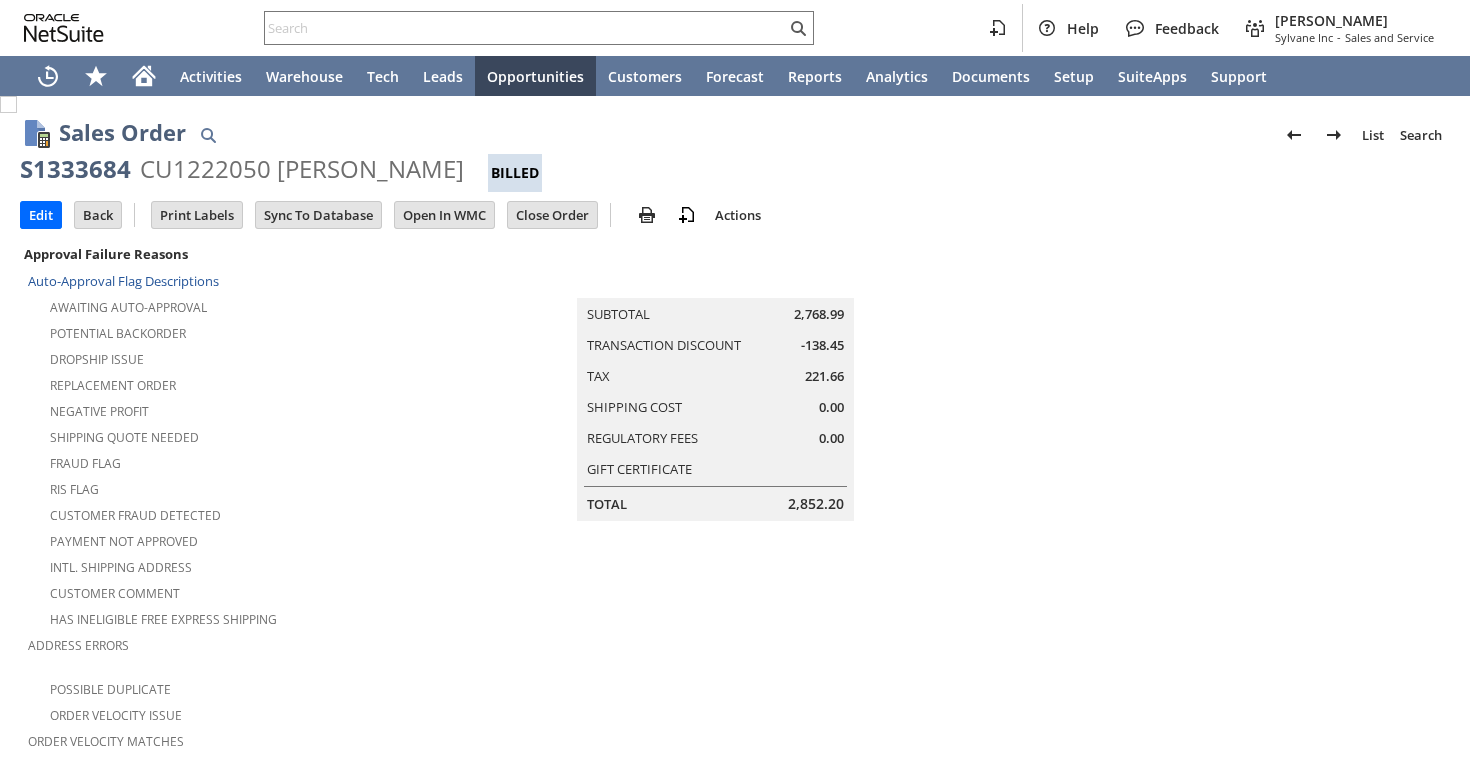 scroll, scrollTop: 0, scrollLeft: 0, axis: both 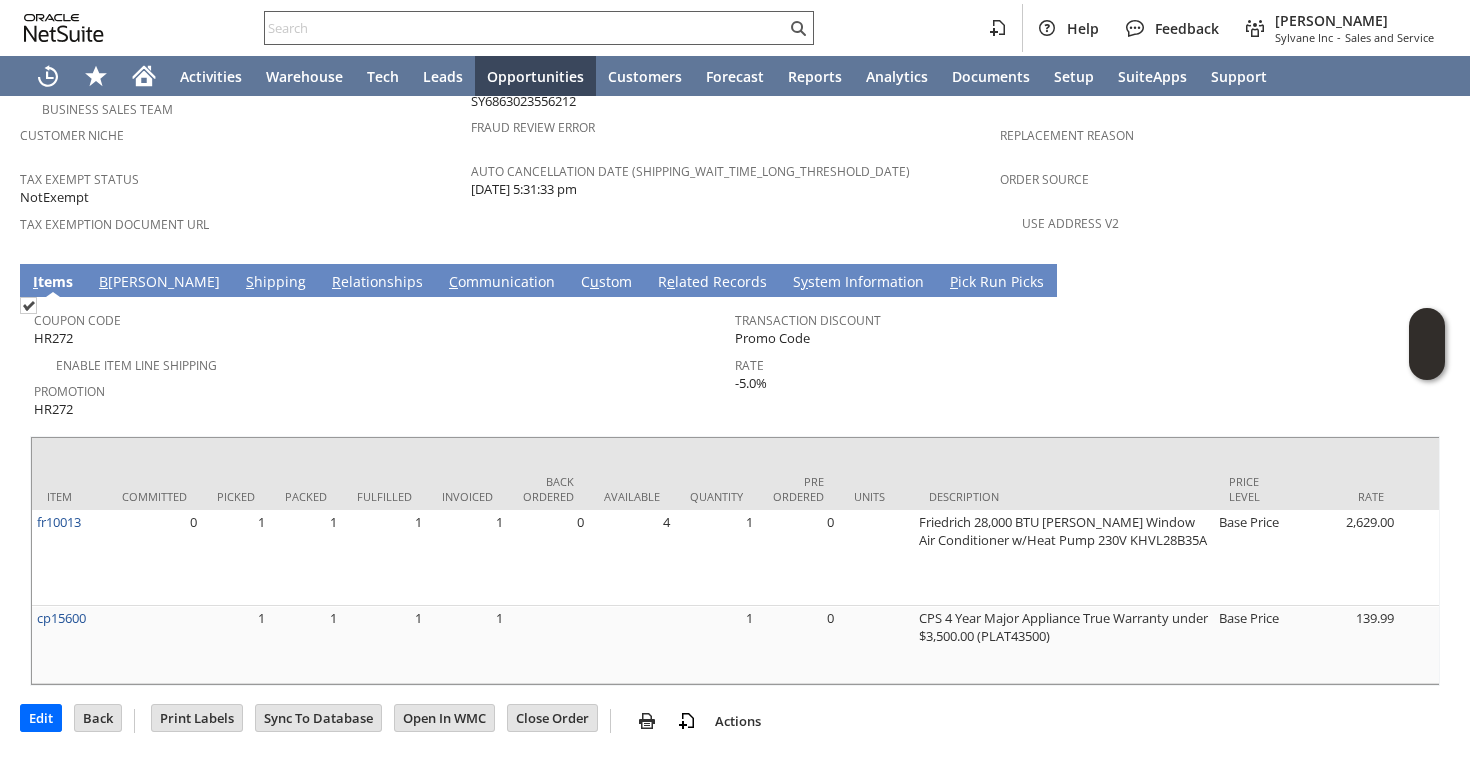 click at bounding box center (525, 28) 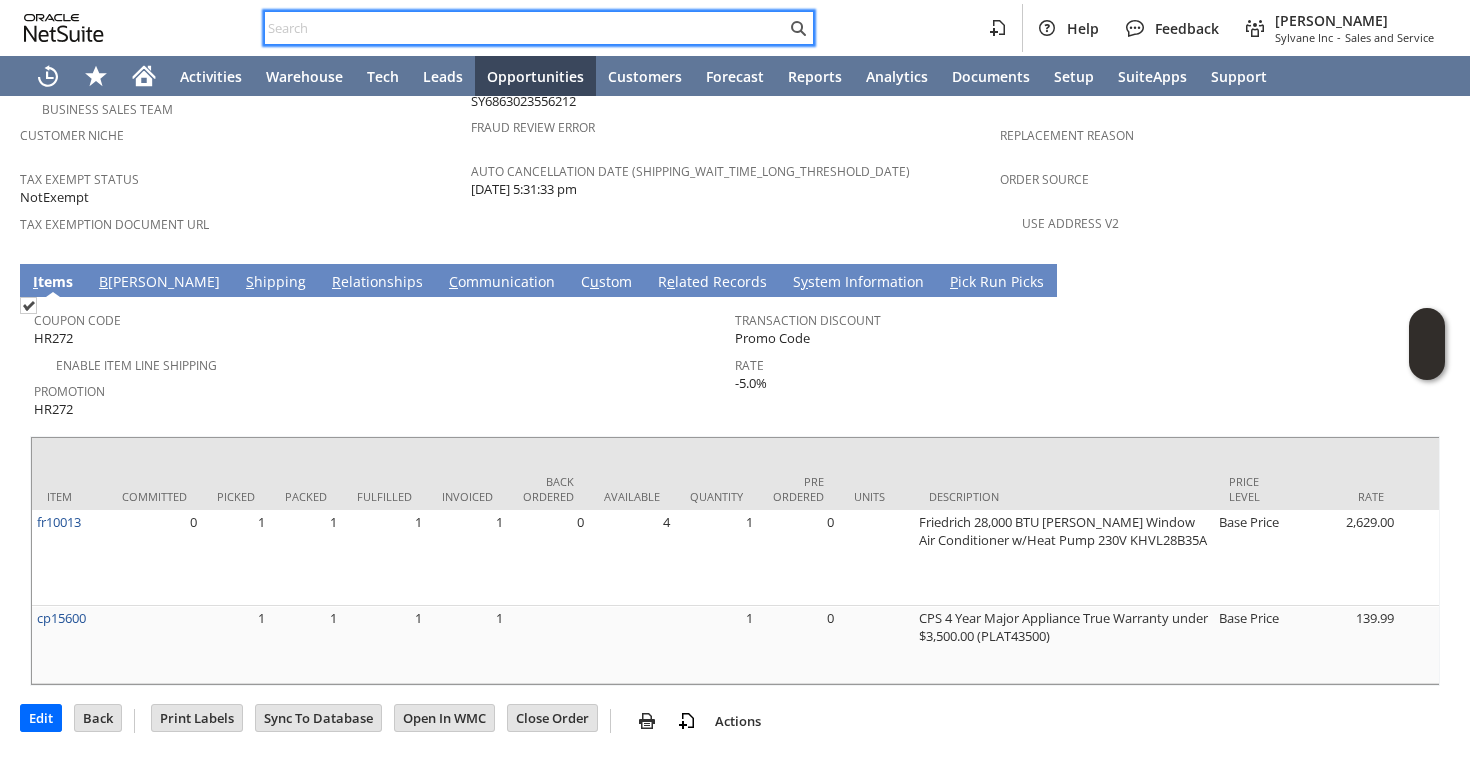 paste on "2034159104" 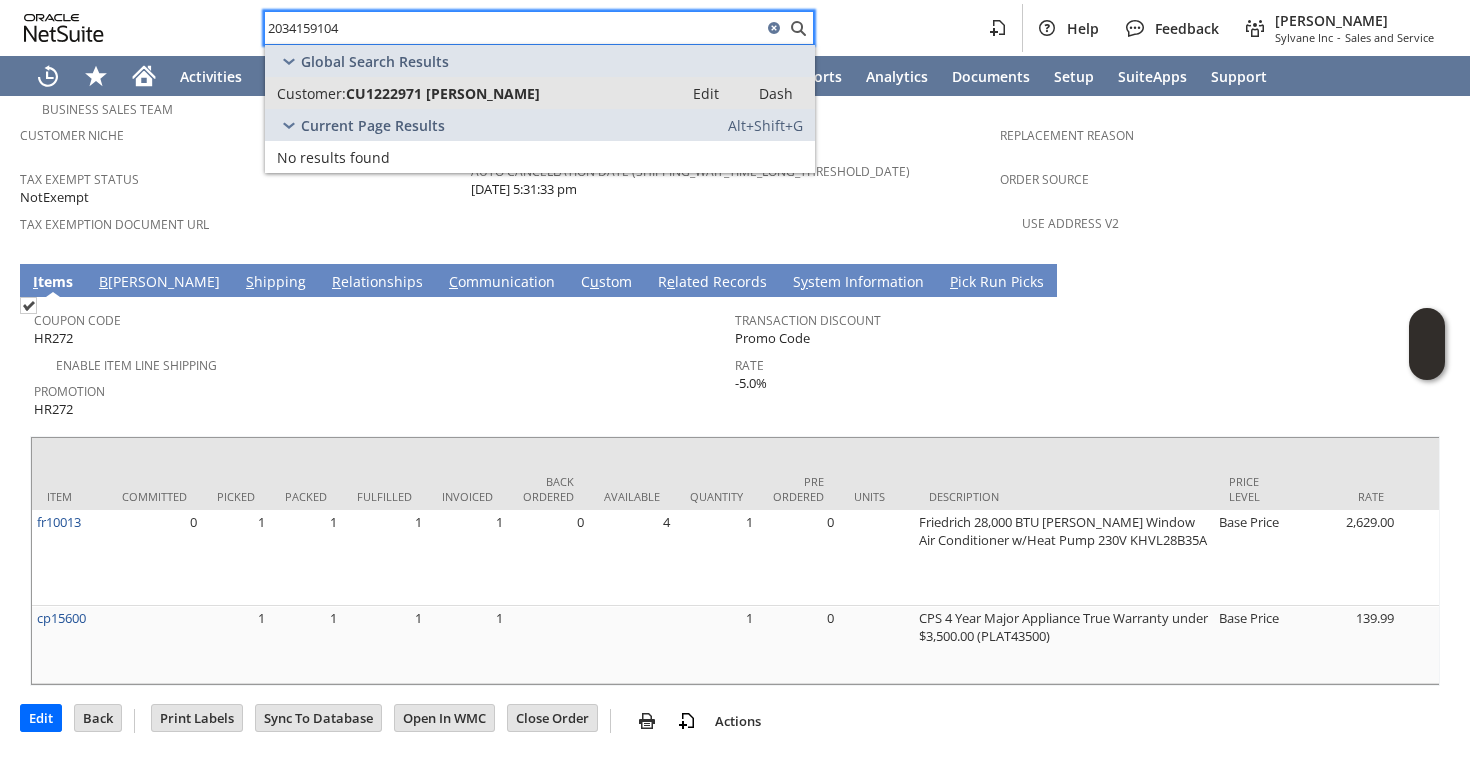 type on "2034159104" 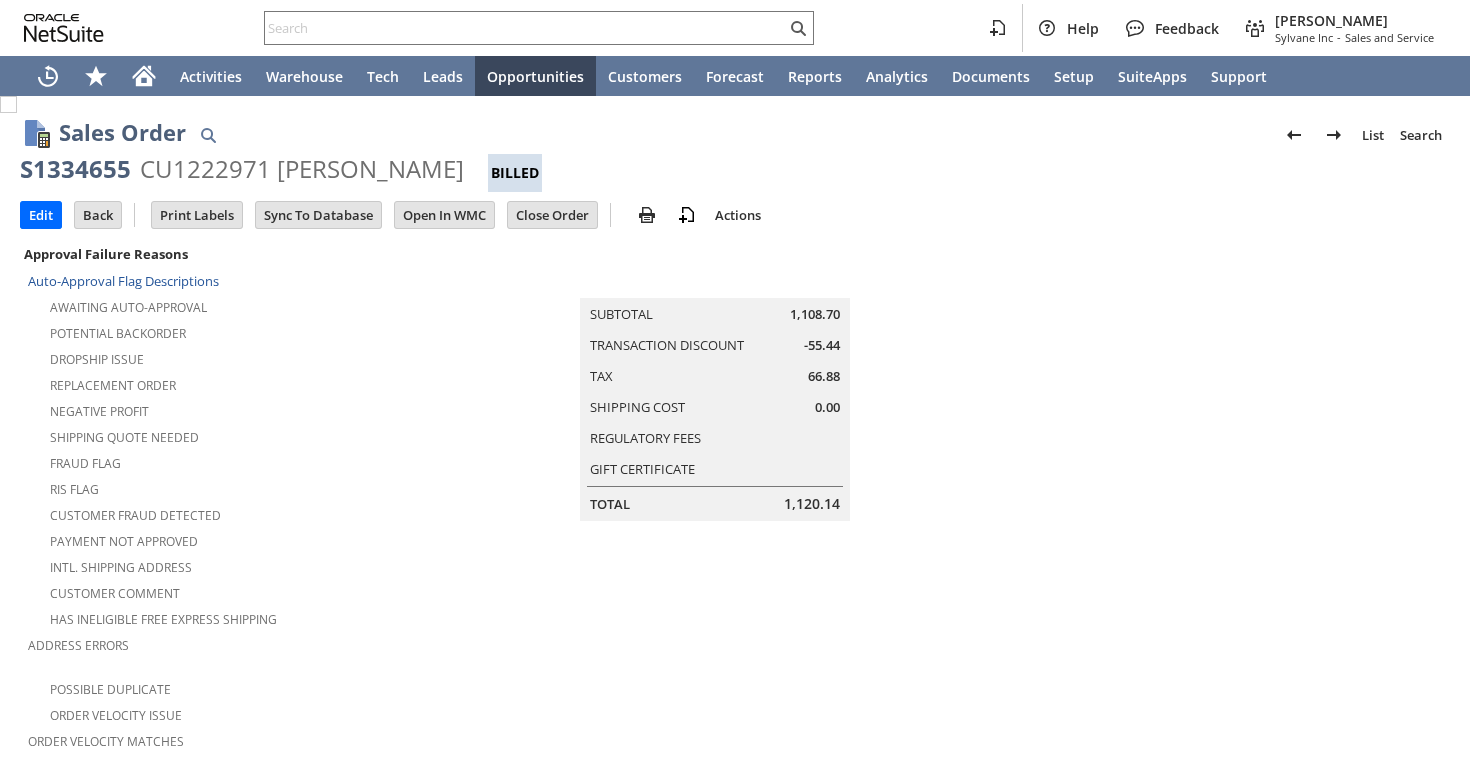 scroll, scrollTop: 0, scrollLeft: 0, axis: both 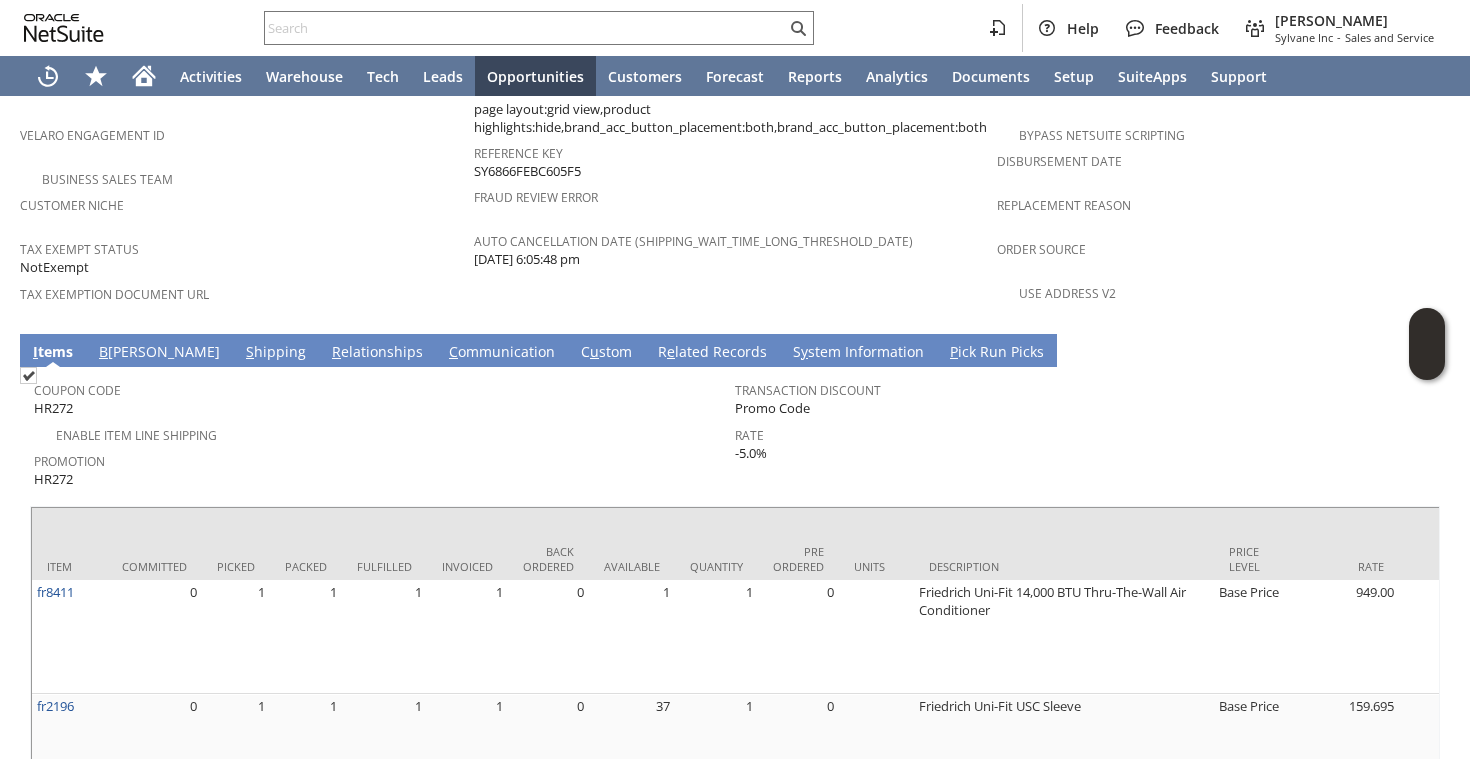 click on "S hipping" at bounding box center [276, 353] 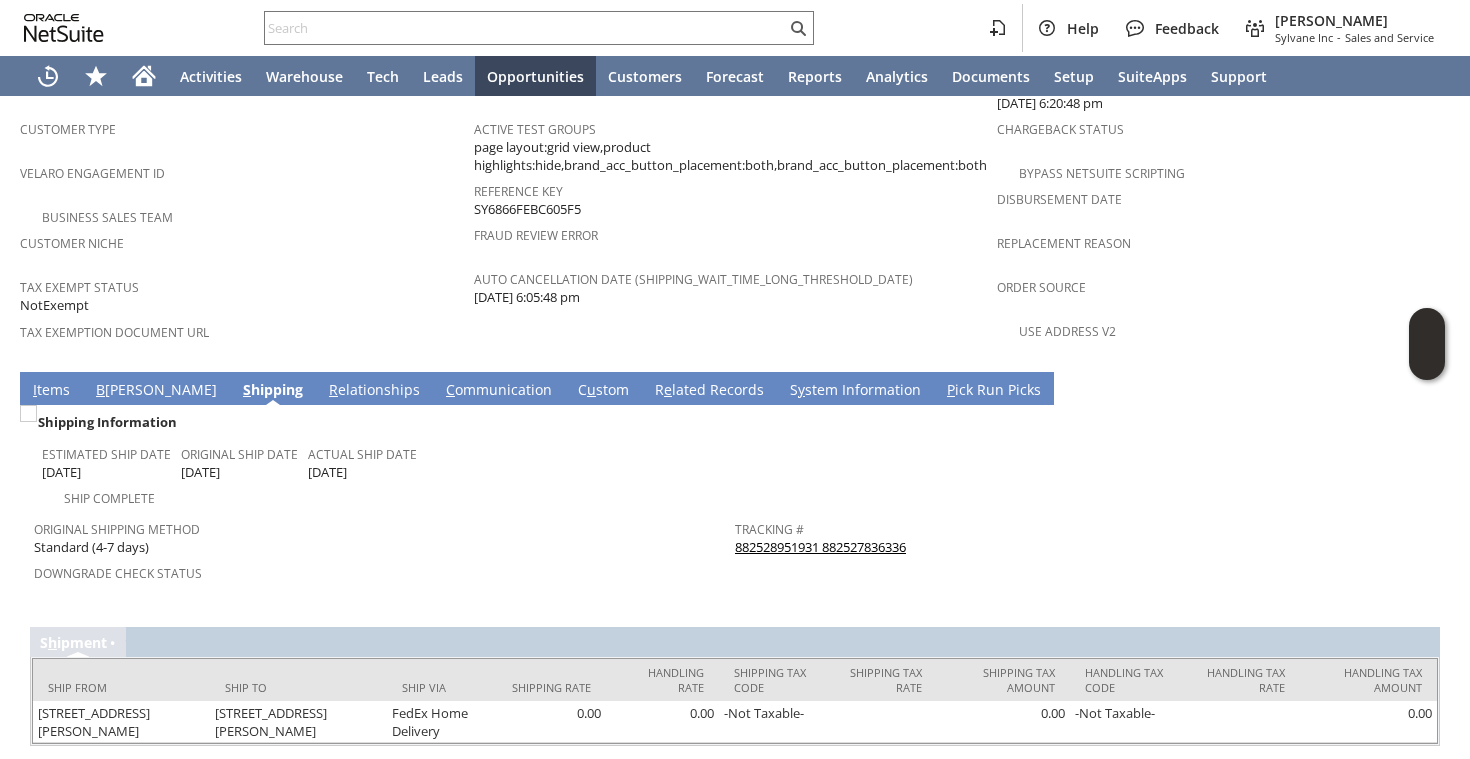 click on "882528951931 882527836336" at bounding box center [820, 547] 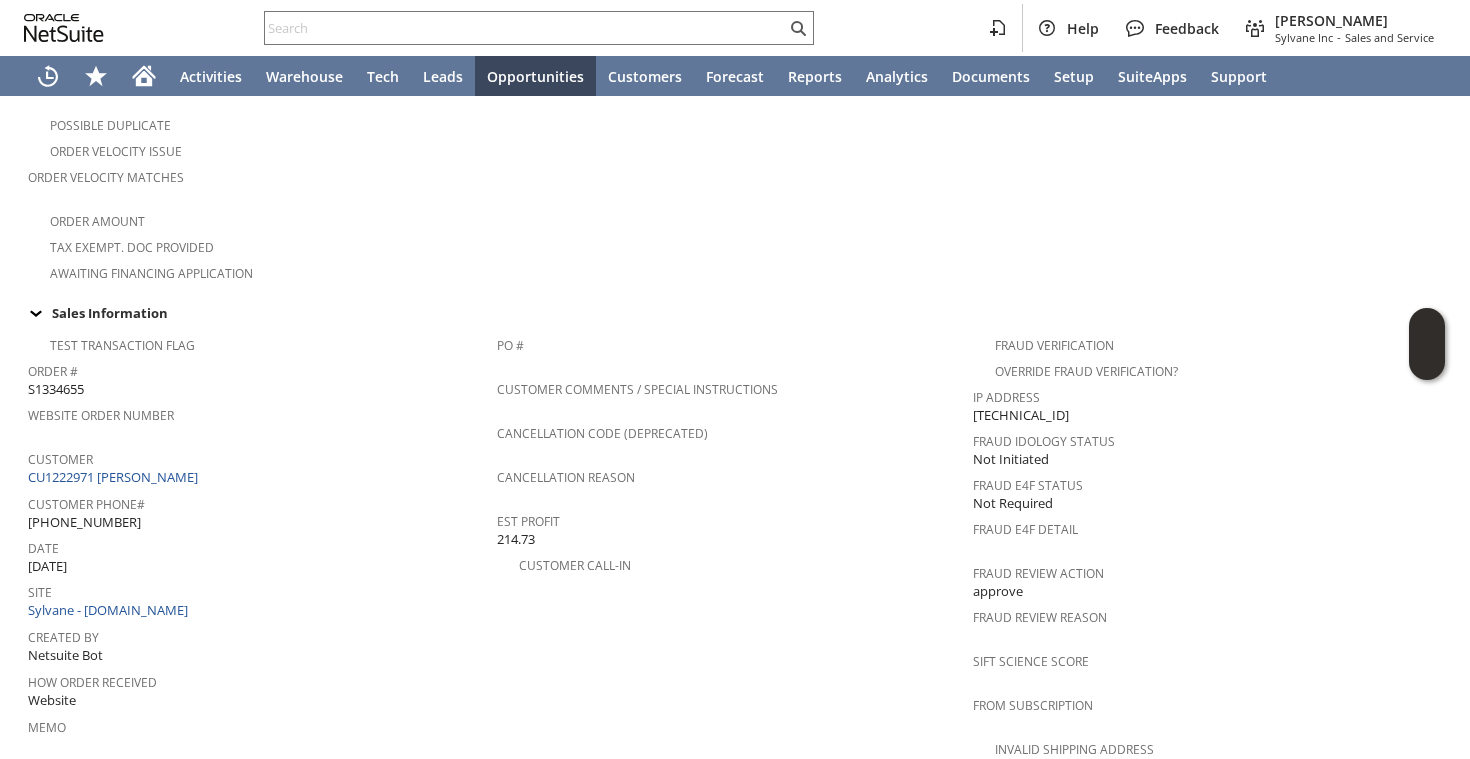 scroll, scrollTop: 51, scrollLeft: 0, axis: vertical 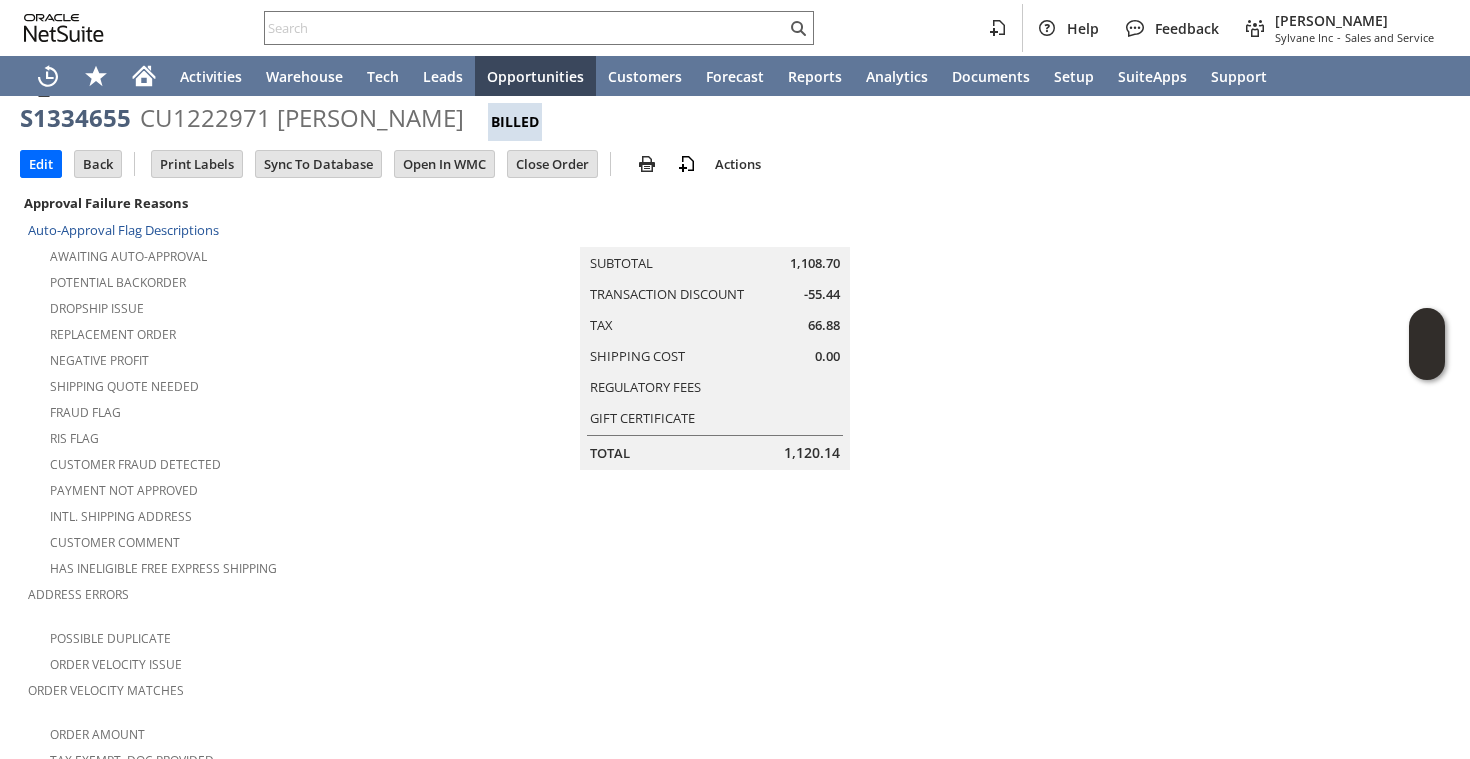 click on "Help Feedback [PERSON_NAME] Sylvane Inc  -  Sales and Service" at bounding box center (735, 28) 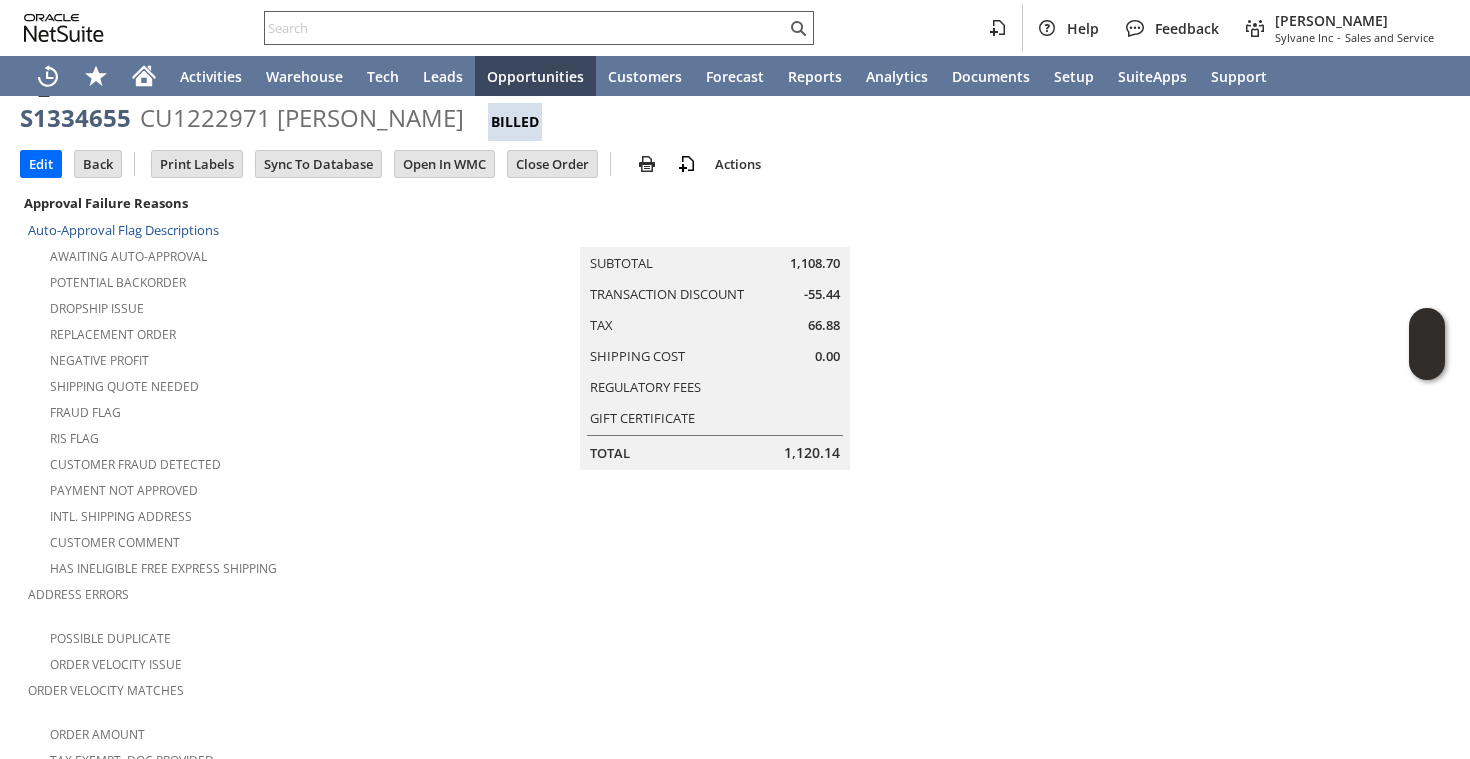 click at bounding box center (525, 28) 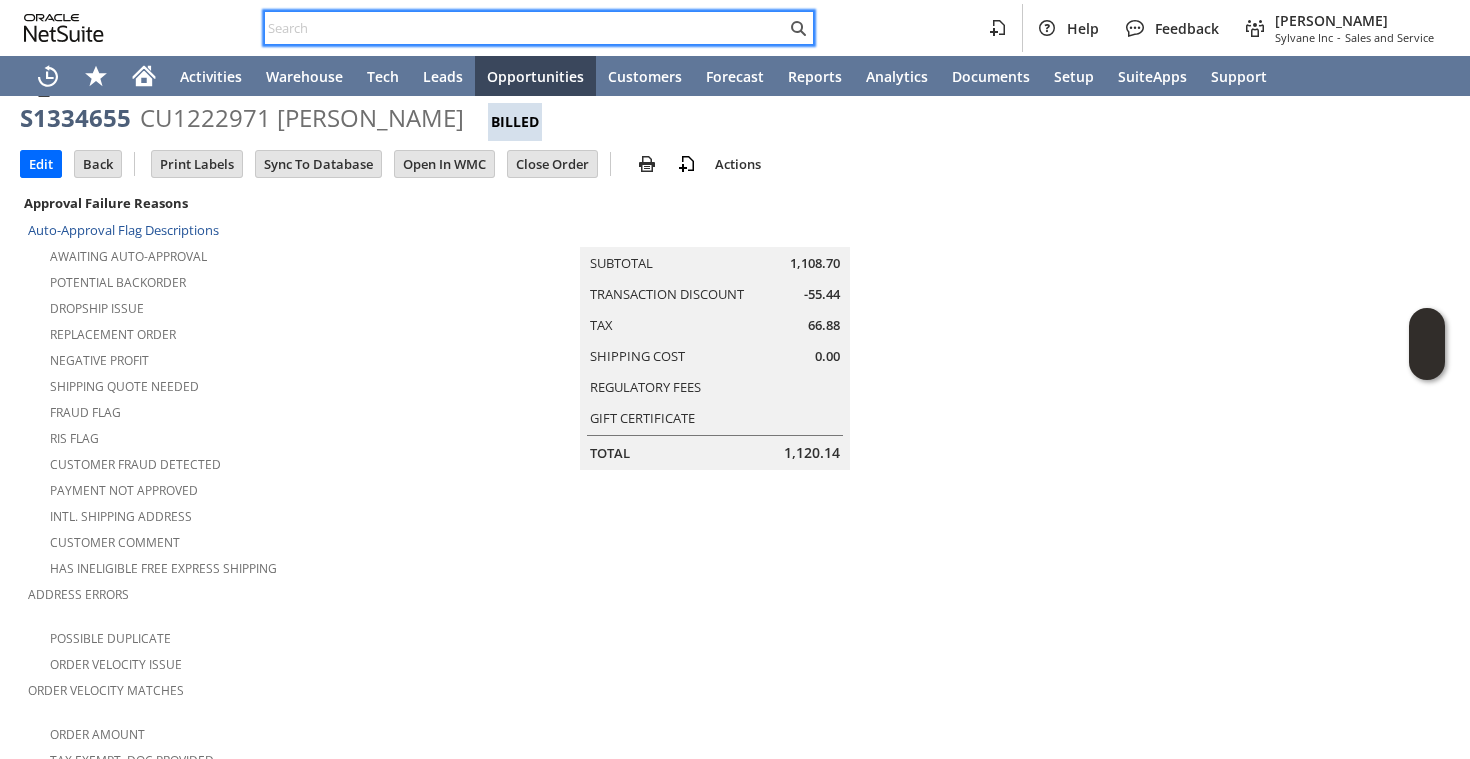 paste on "7067184648" 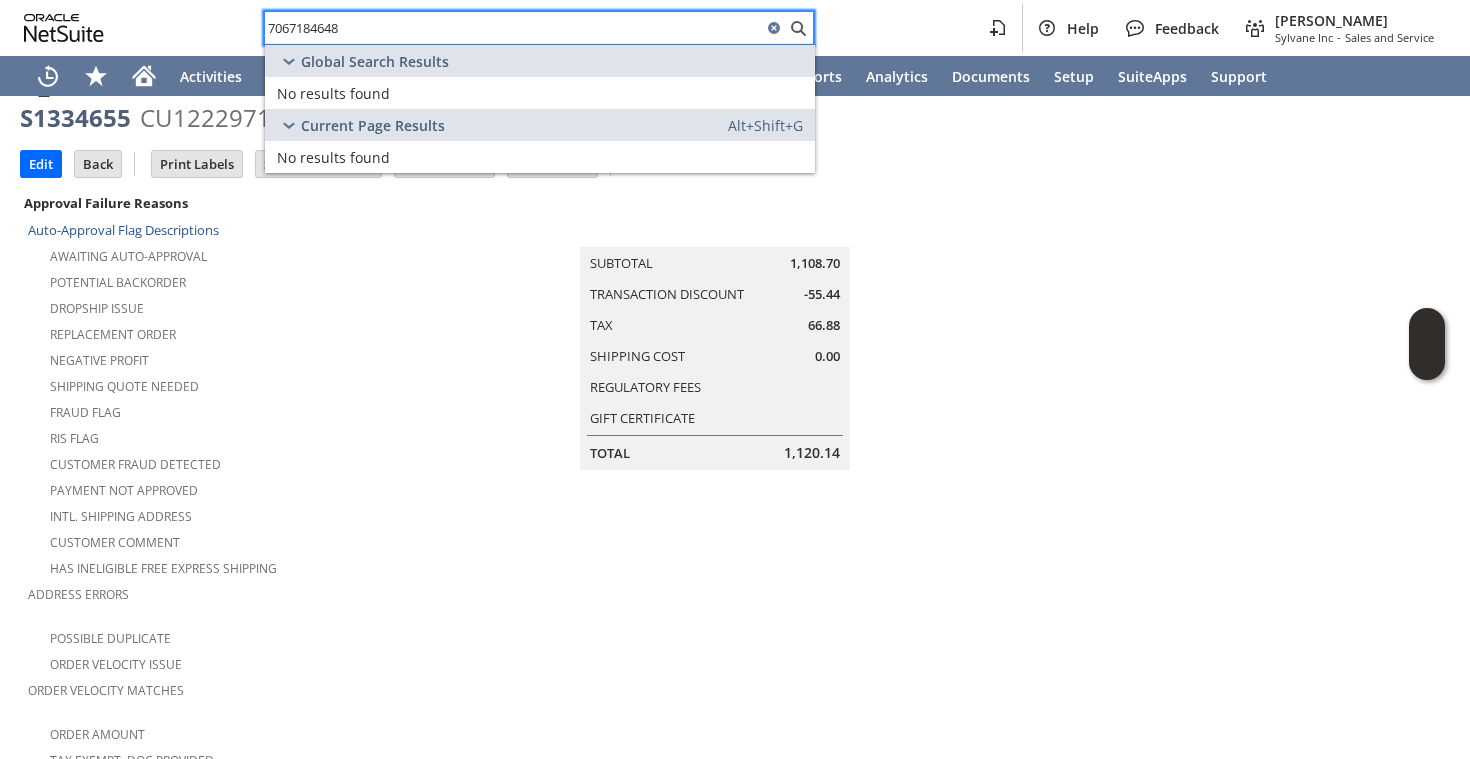 click on "7067184648" at bounding box center (513, 28) 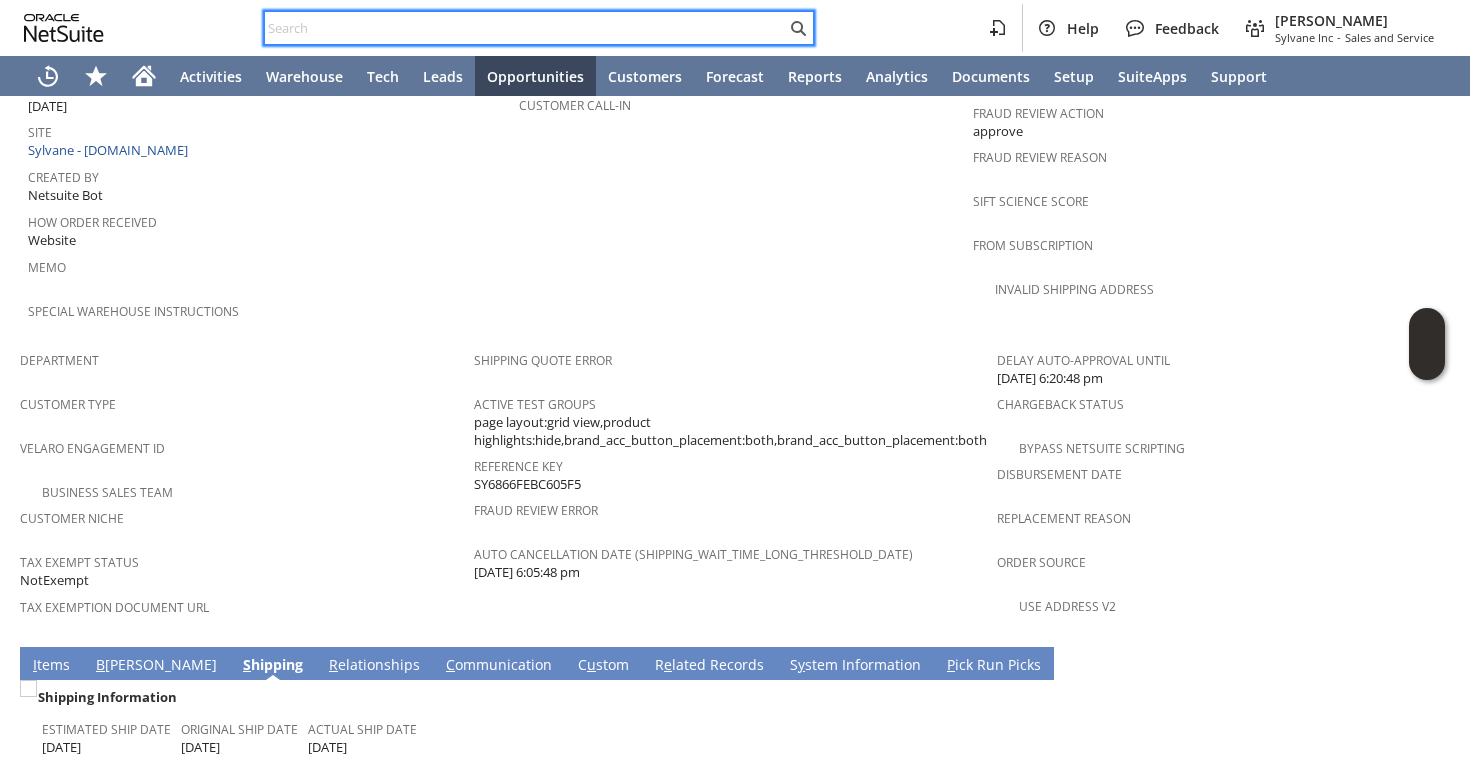 scroll, scrollTop: 1027, scrollLeft: 0, axis: vertical 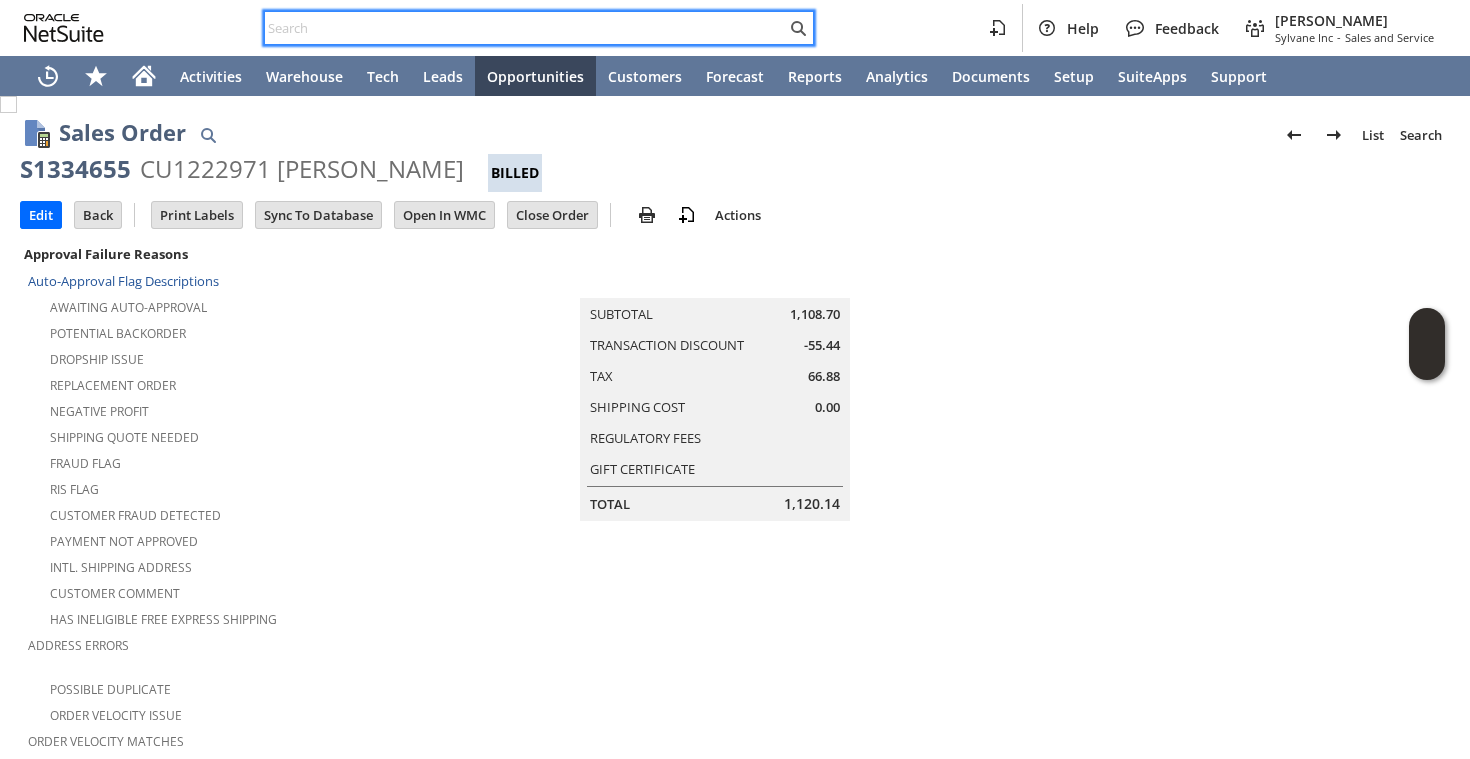 click at bounding box center [525, 28] 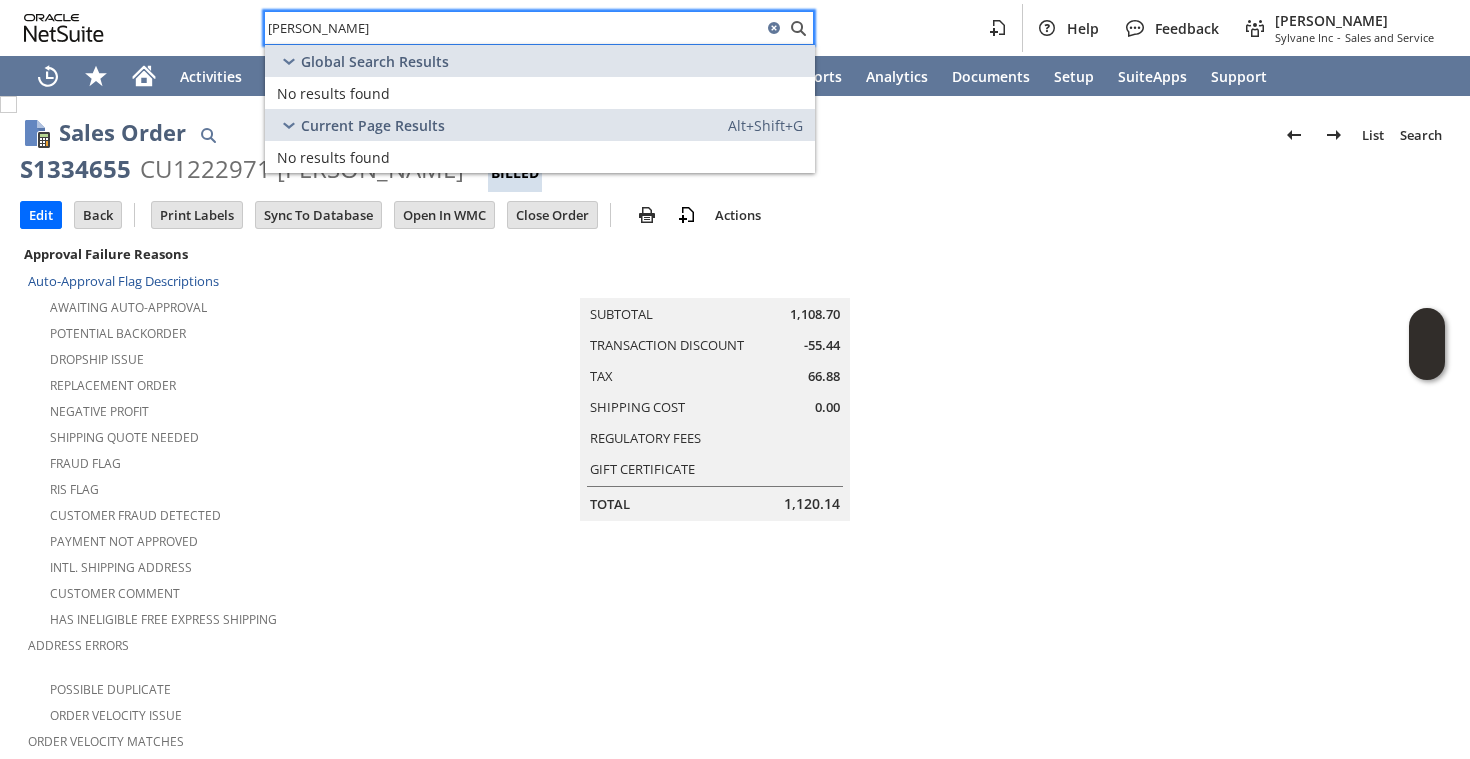 click on "Annette McCauley" at bounding box center (513, 28) 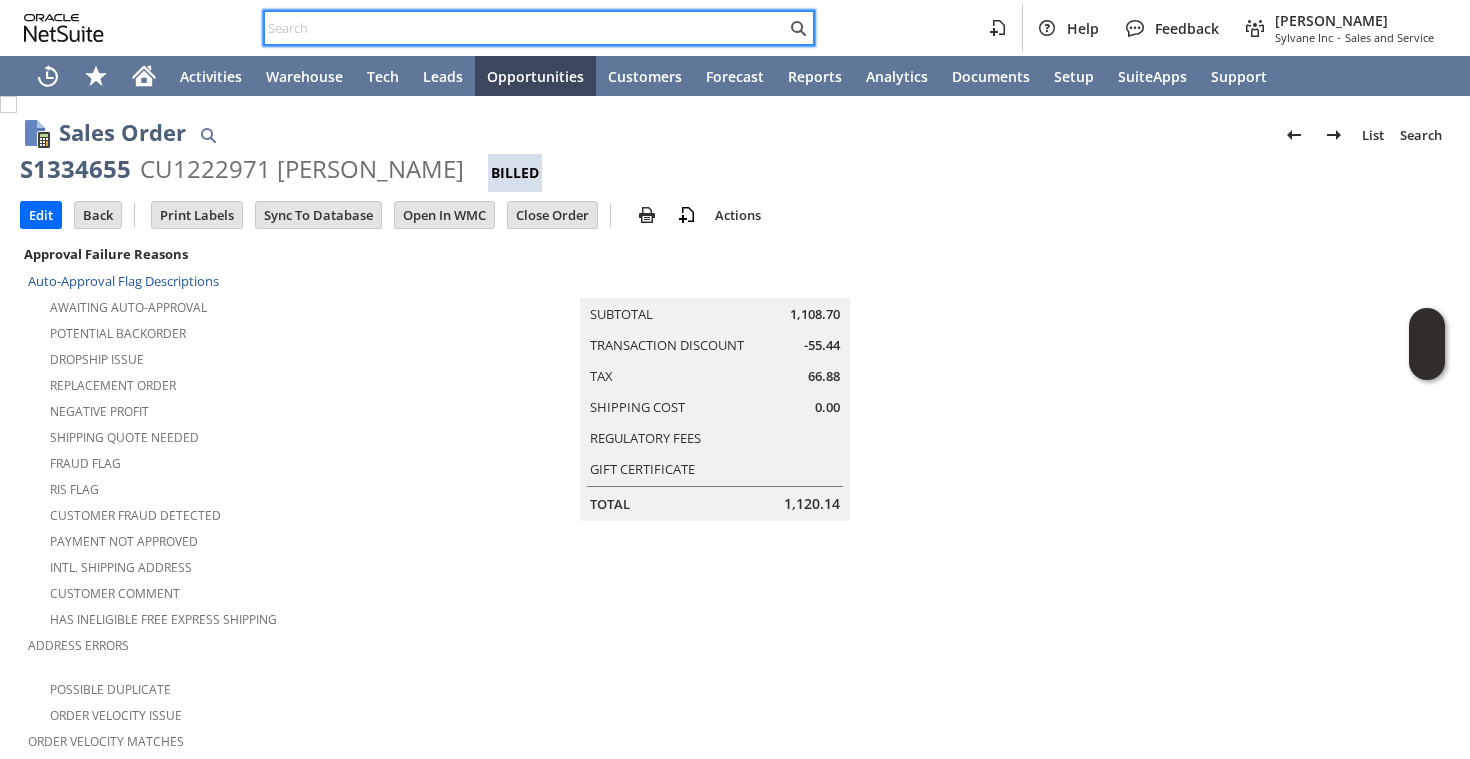 click at bounding box center [525, 28] 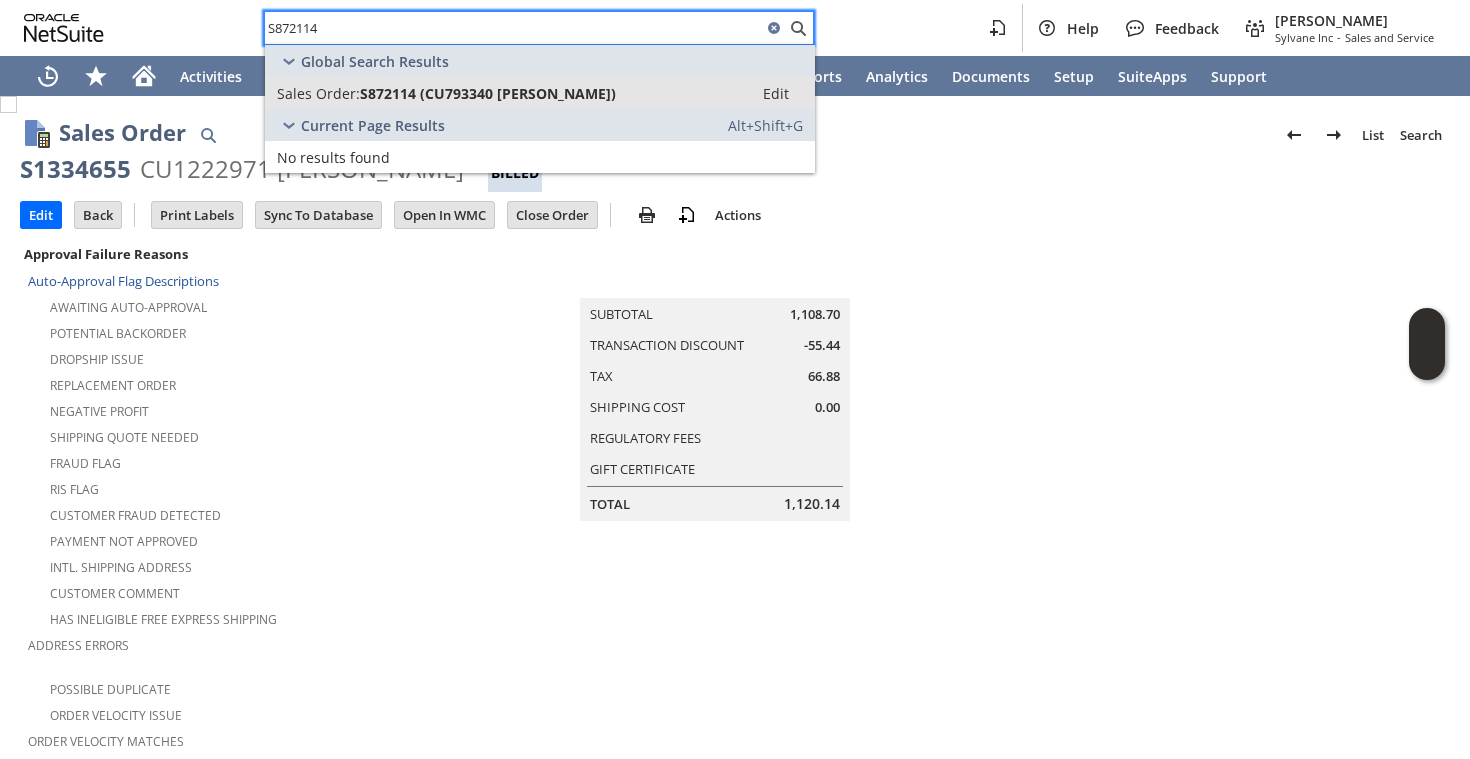 type on "S872114" 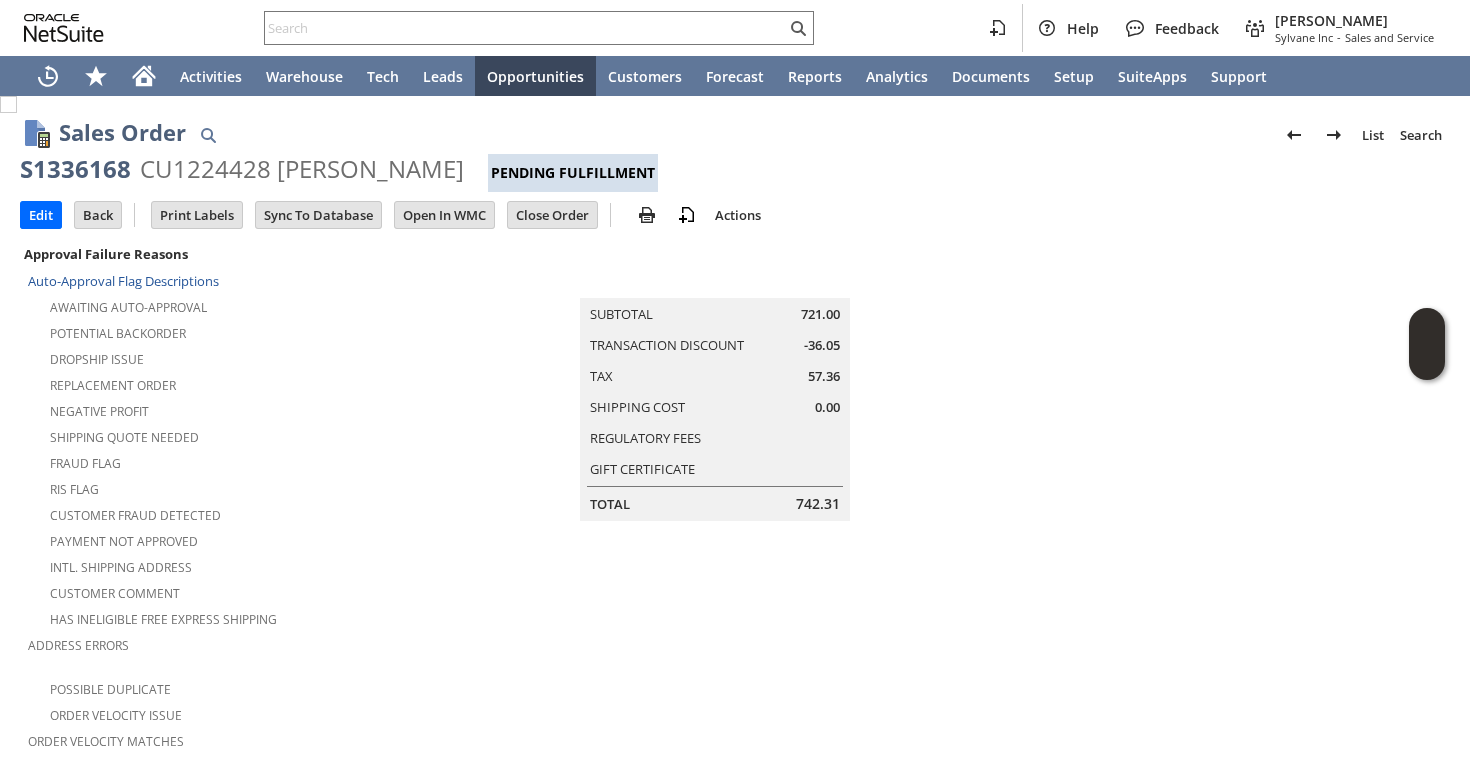 scroll, scrollTop: 0, scrollLeft: 0, axis: both 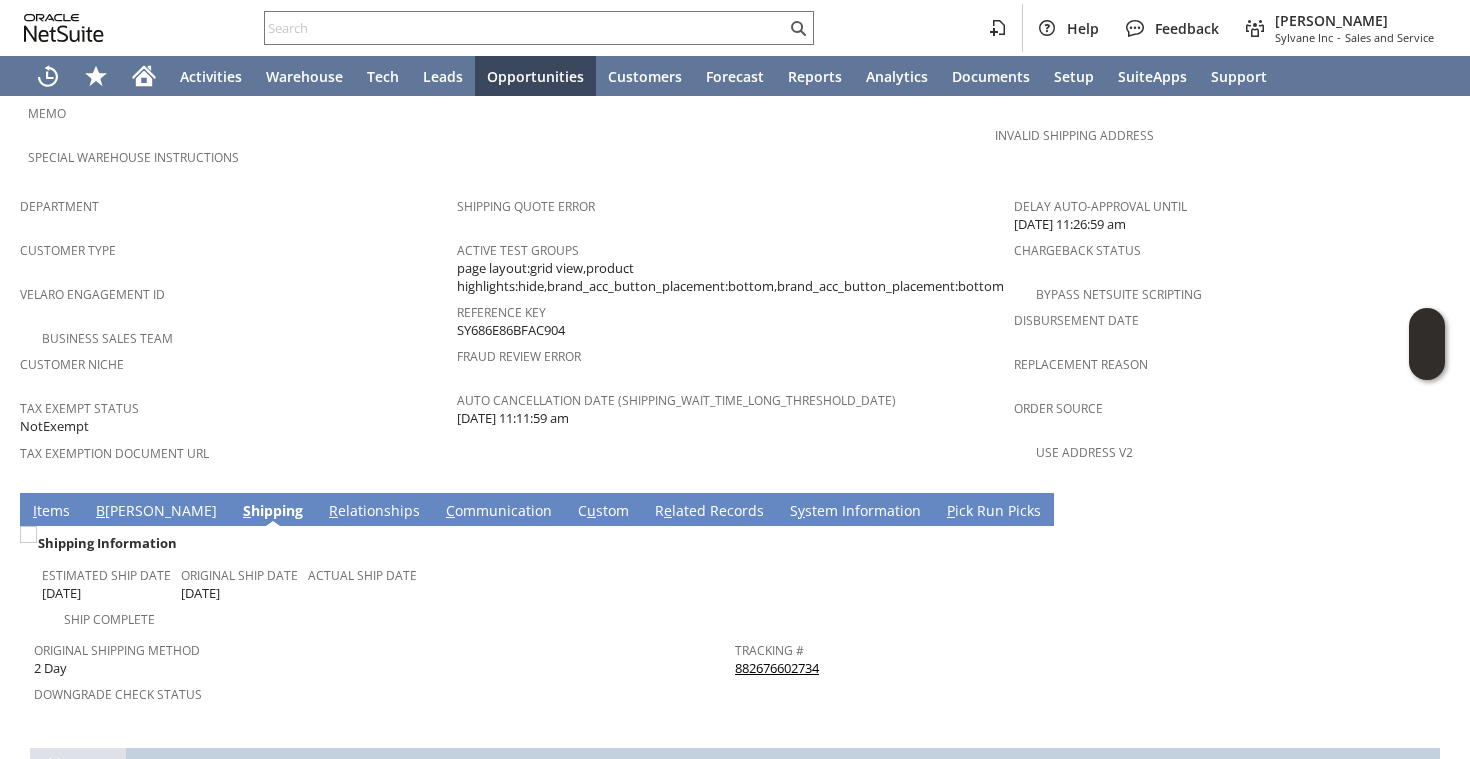 click on "882676602734" at bounding box center [777, 668] 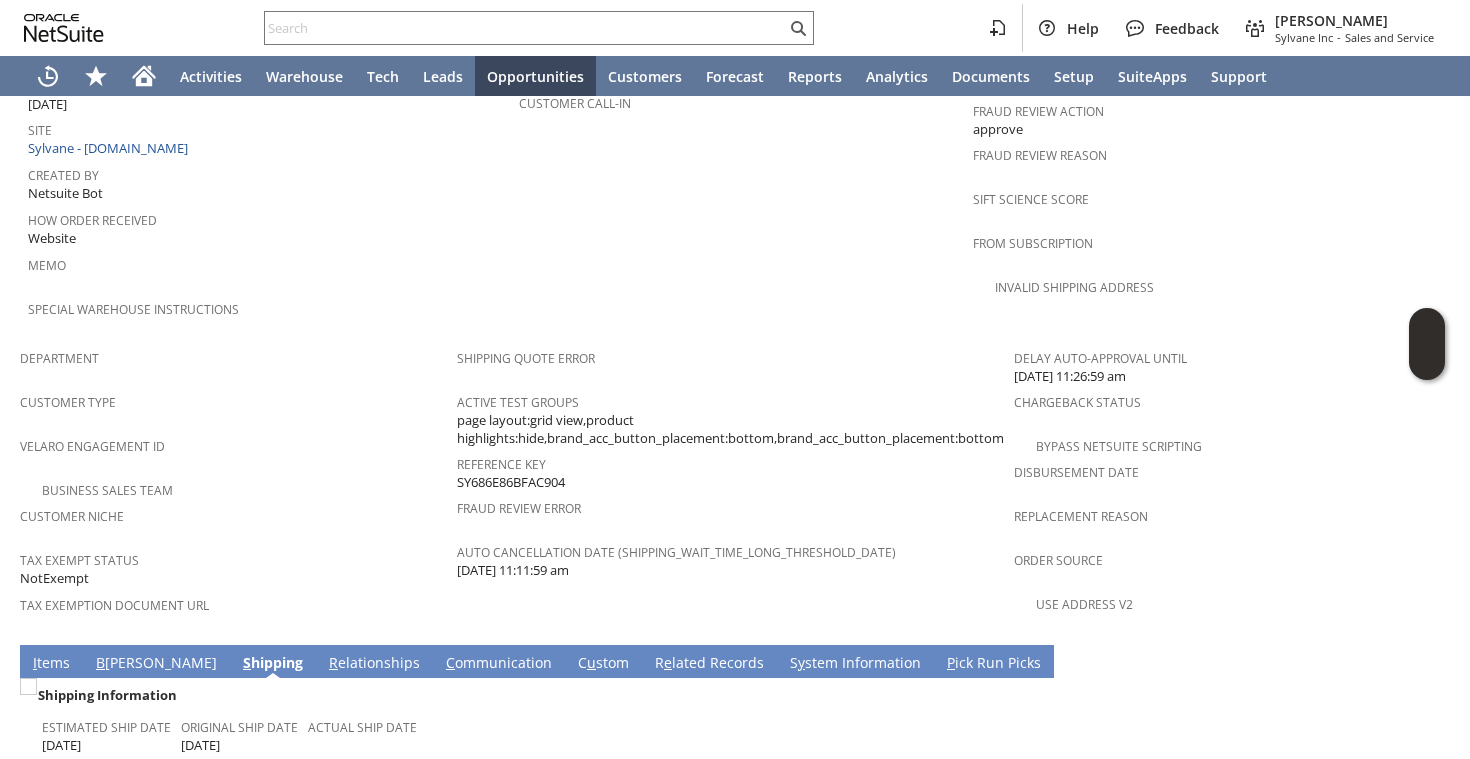 scroll, scrollTop: 1182, scrollLeft: 0, axis: vertical 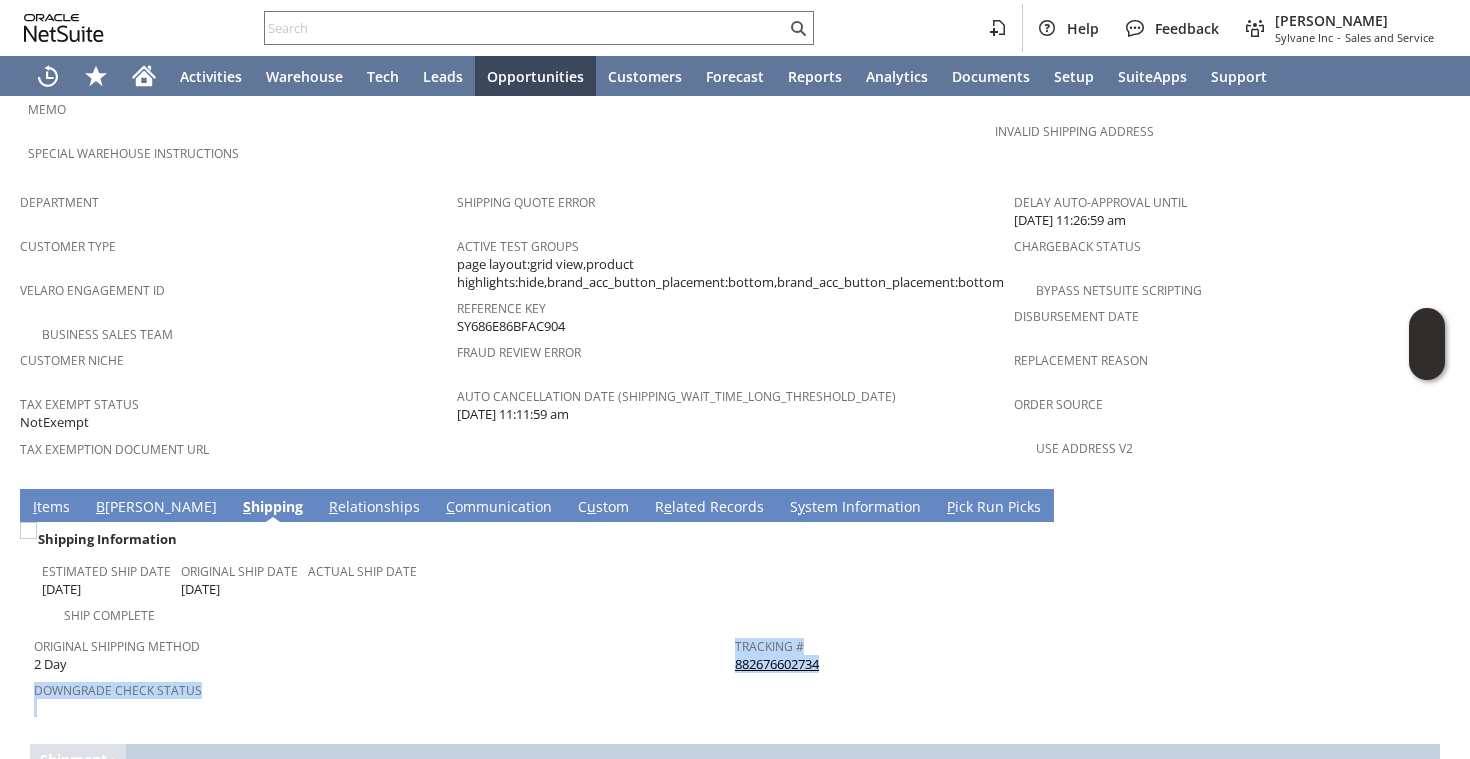 drag, startPoint x: 826, startPoint y: 609, endPoint x: 733, endPoint y: 607, distance: 93.0215 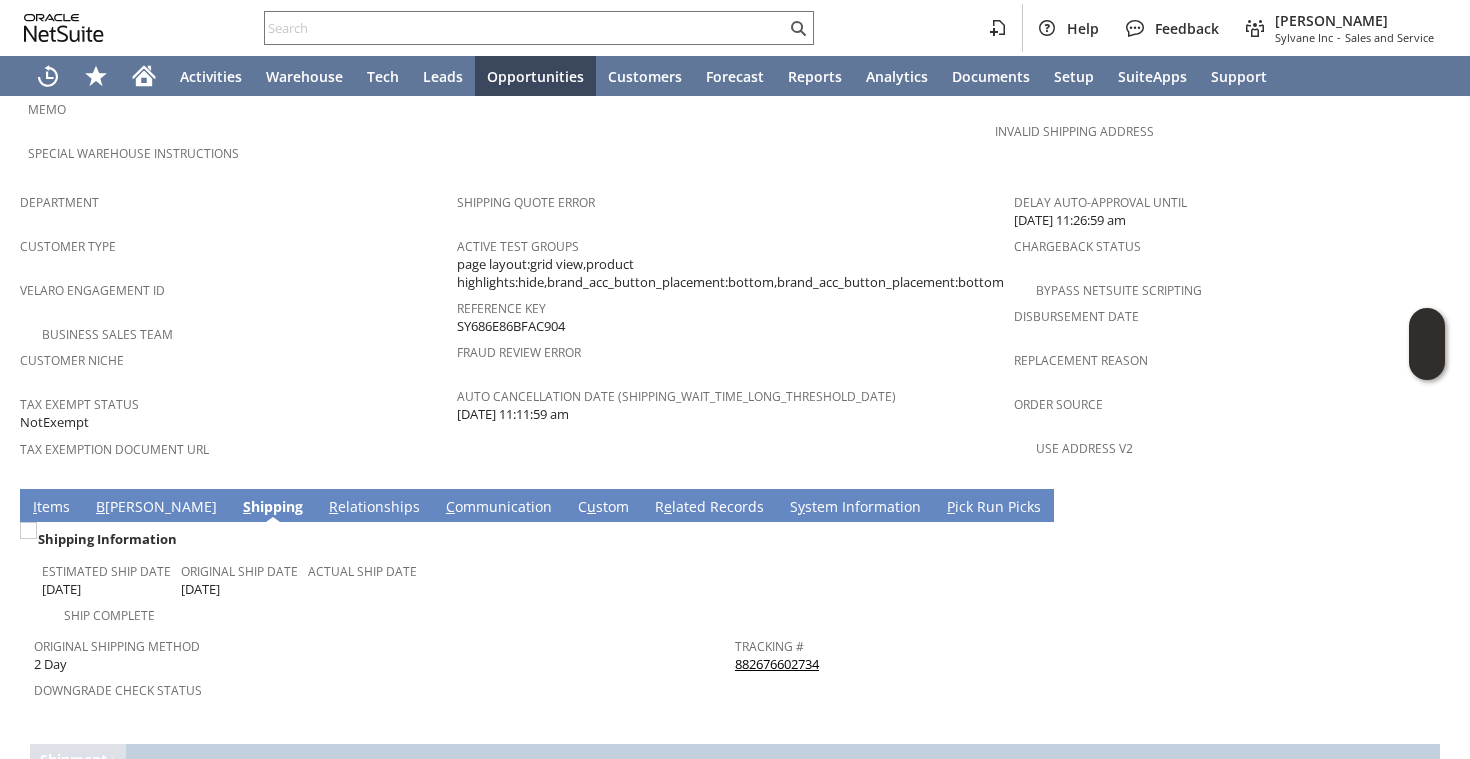 click on "Shipping Information
Estimated Ship Date
7/11/2025
Original Ship Date
7/11/2025
Actual Ship Date
Ship Complete
Original Shipping Method
2 Day
Downgrade Check Status
Tracking #
882676602734
Return Tracking #" at bounding box center [735, 623] 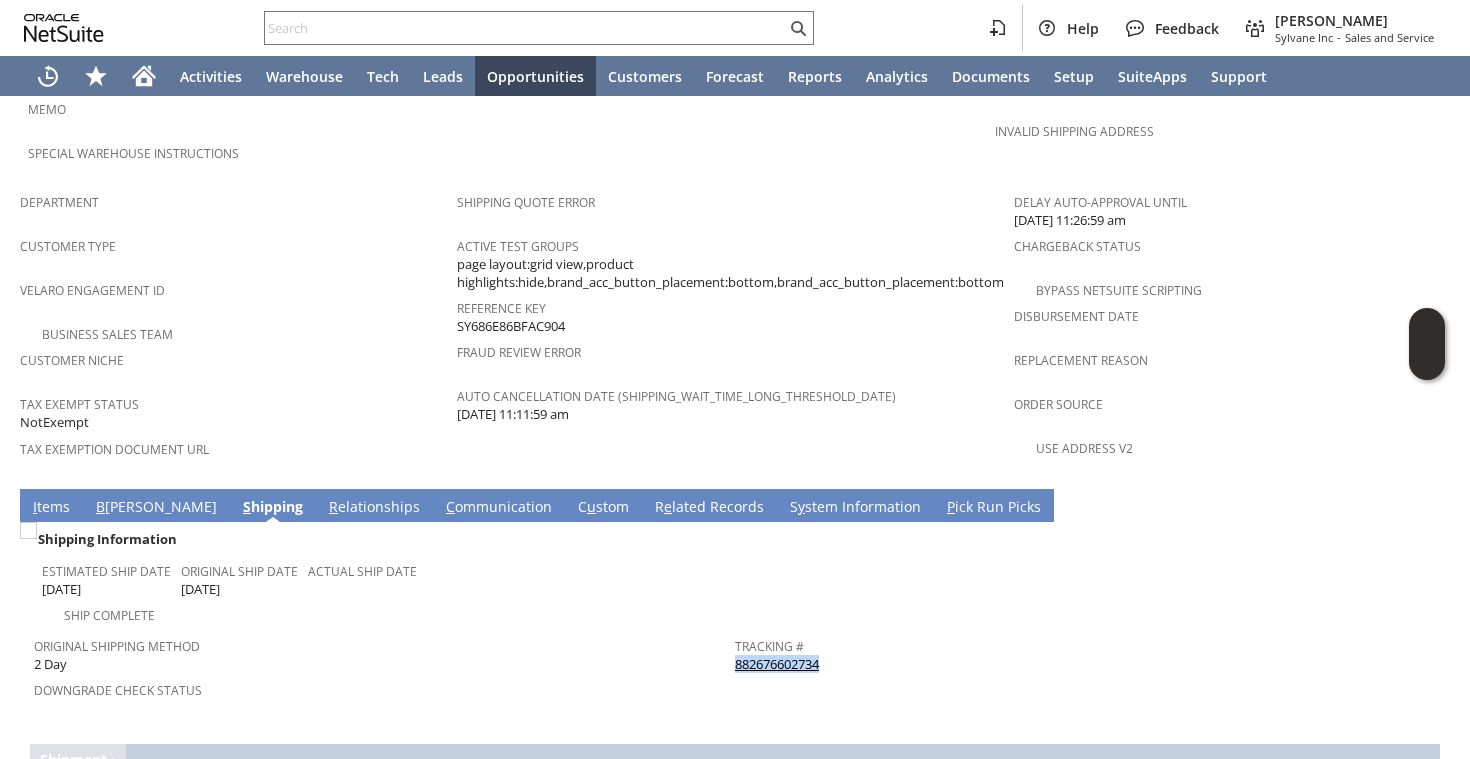 drag, startPoint x: 839, startPoint y: 609, endPoint x: 740, endPoint y: 616, distance: 99.24717 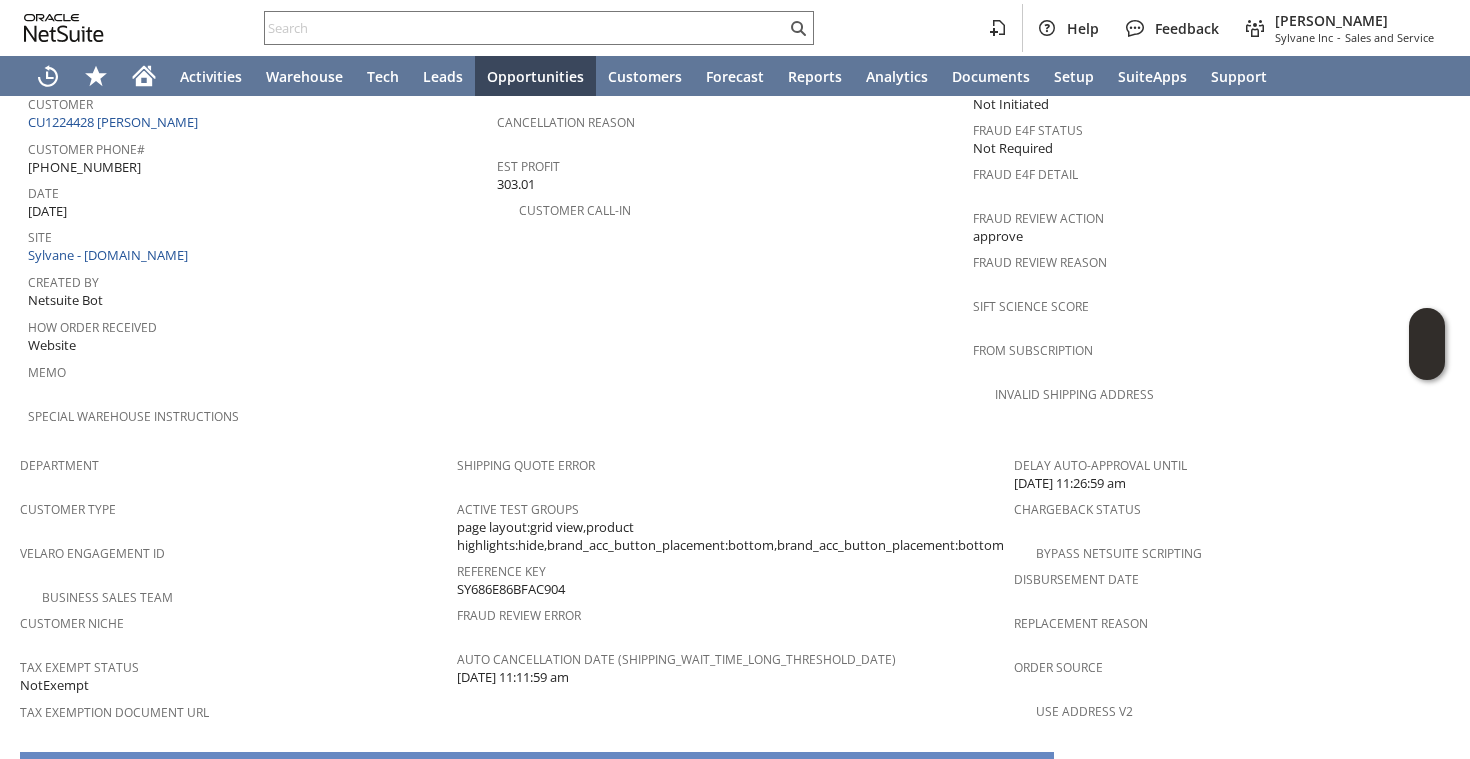 scroll, scrollTop: 835, scrollLeft: 0, axis: vertical 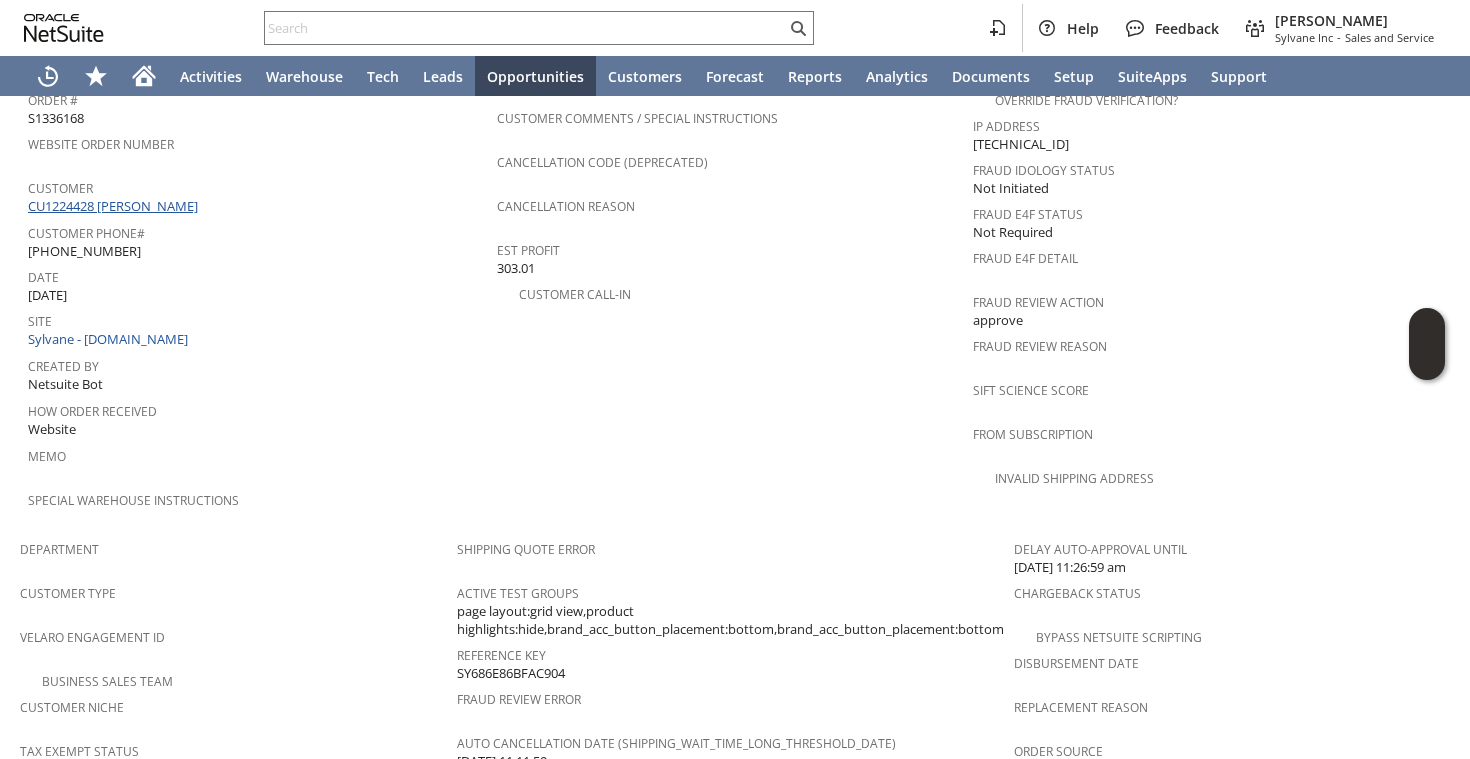 click on "CU1224428 rebecca levy" at bounding box center (115, 206) 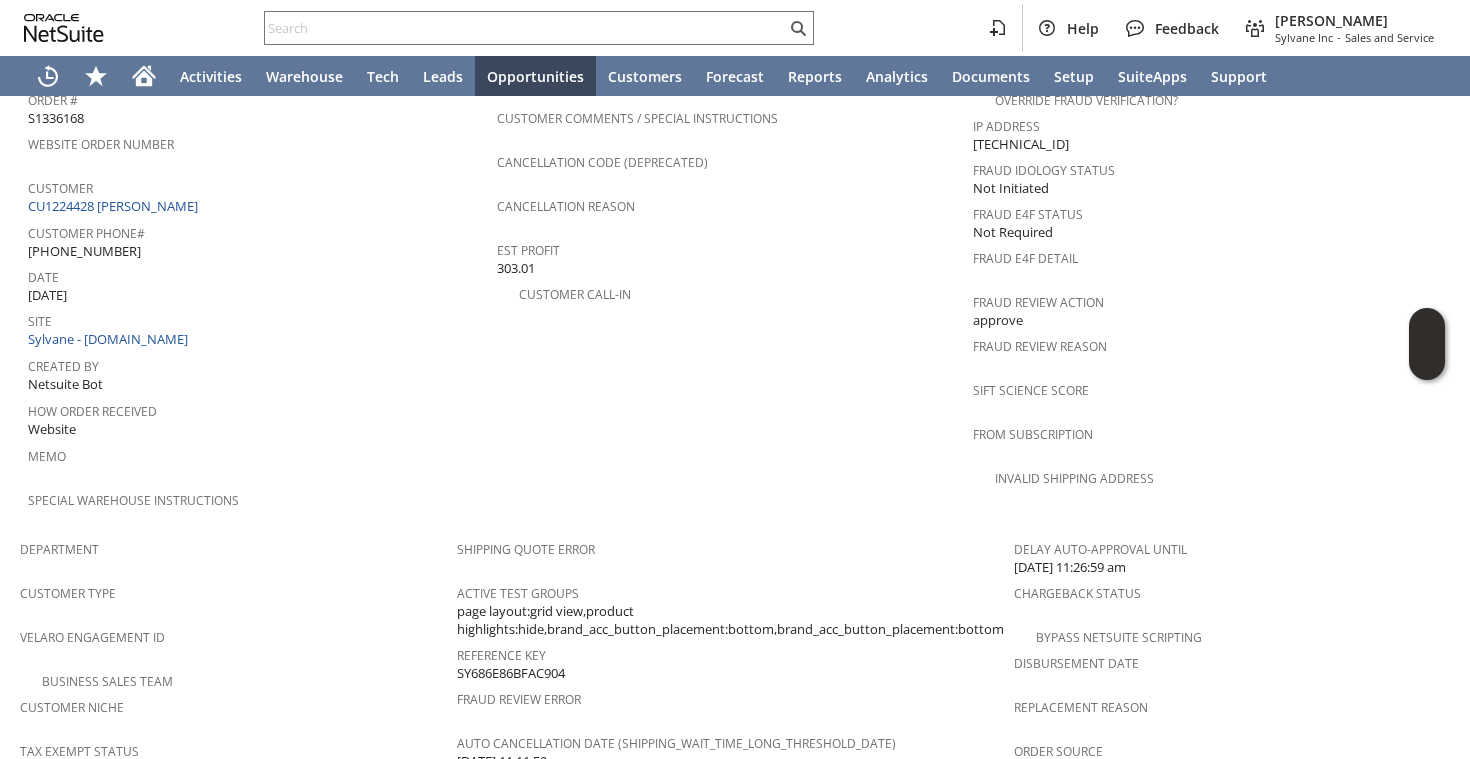 scroll, scrollTop: 1299, scrollLeft: 0, axis: vertical 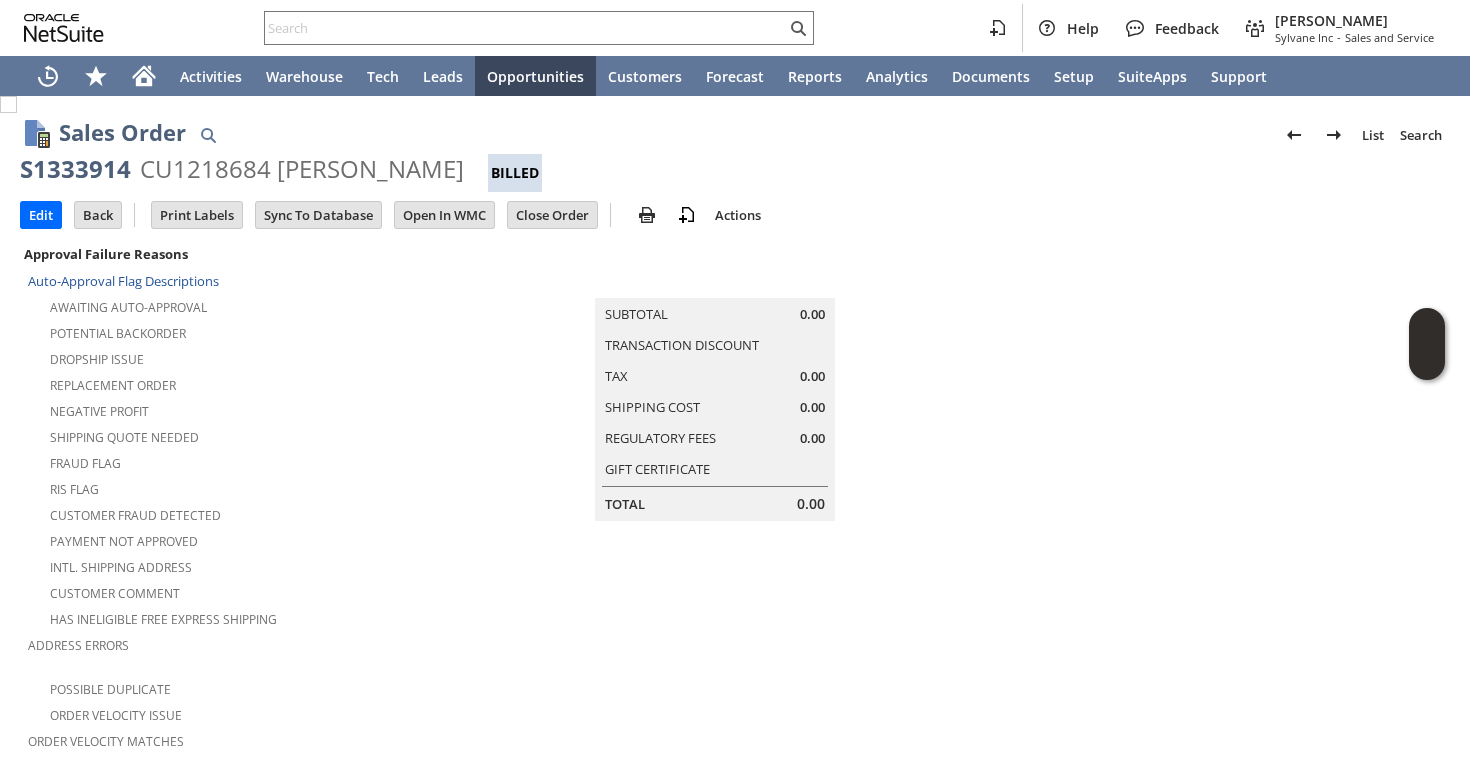 click on "Fraud Flag" at bounding box center [262, 461] 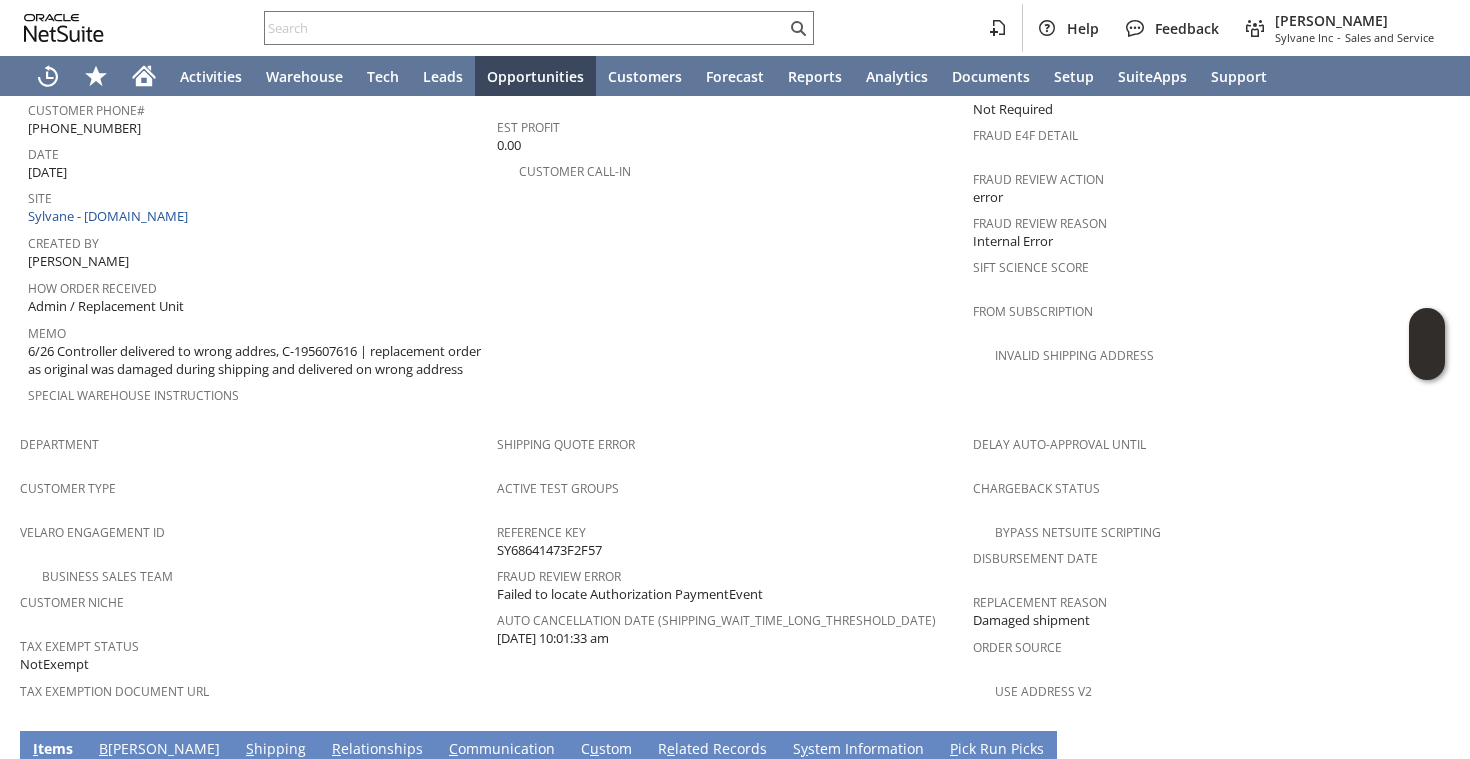 scroll, scrollTop: 819, scrollLeft: 0, axis: vertical 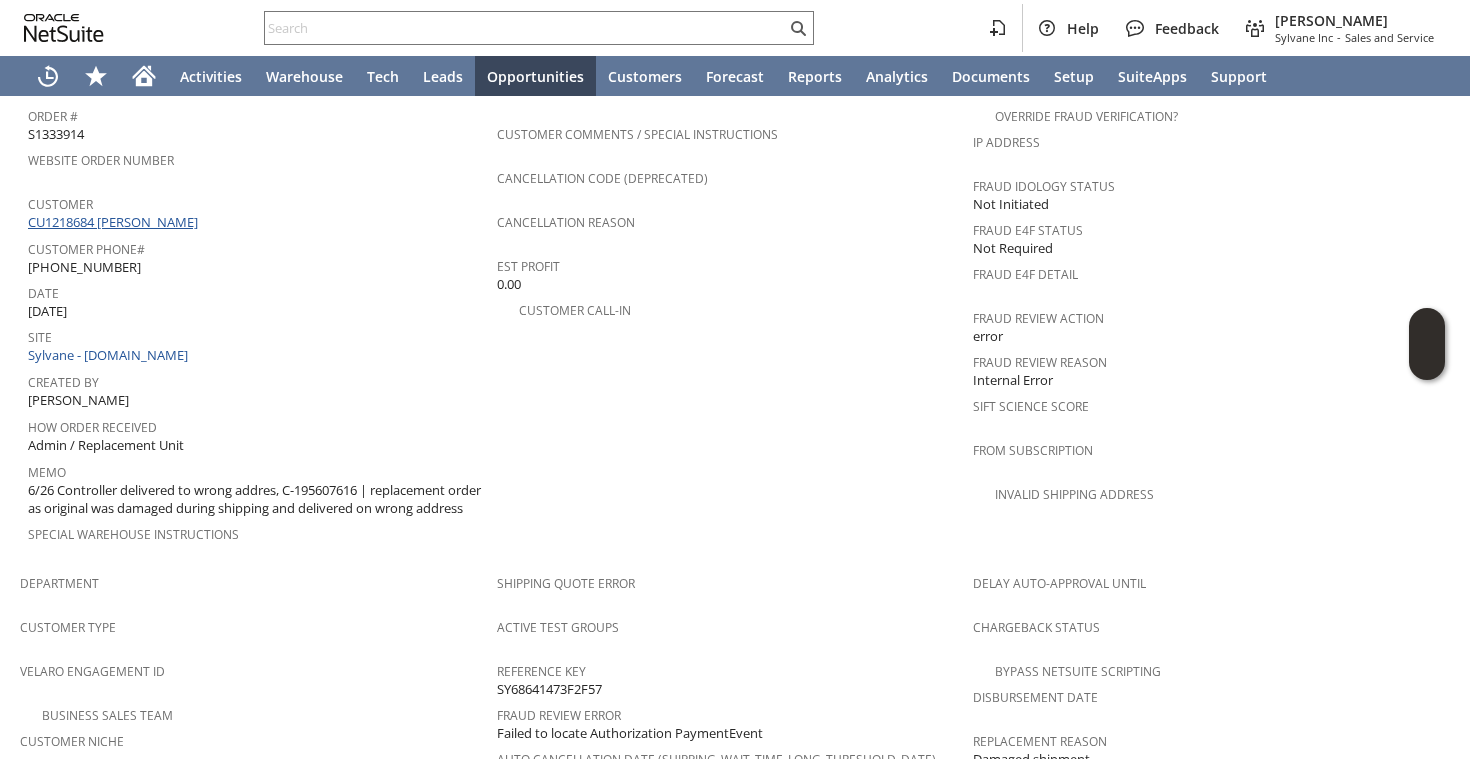 click on "CU1218684 David Snead" at bounding box center [115, 222] 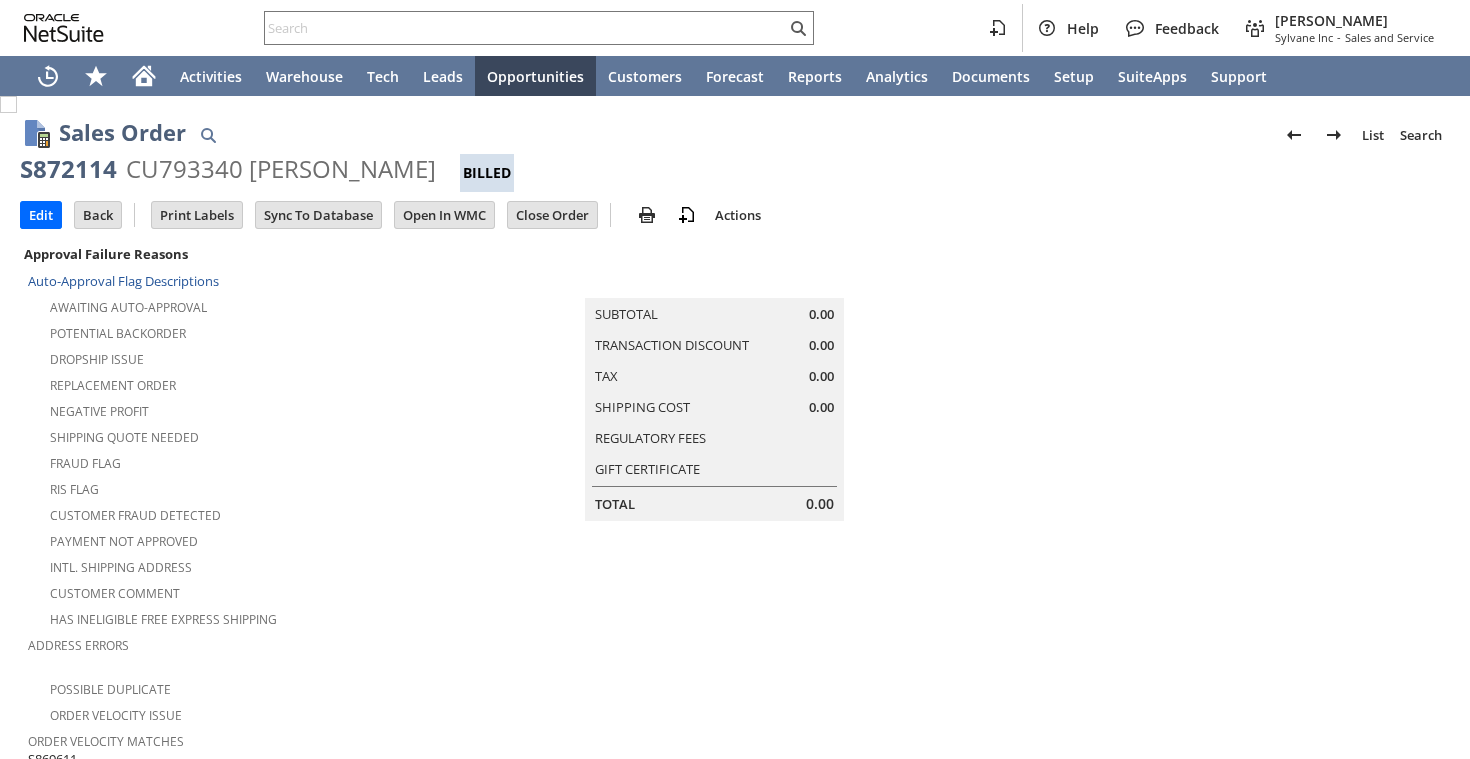 scroll, scrollTop: 0, scrollLeft: 0, axis: both 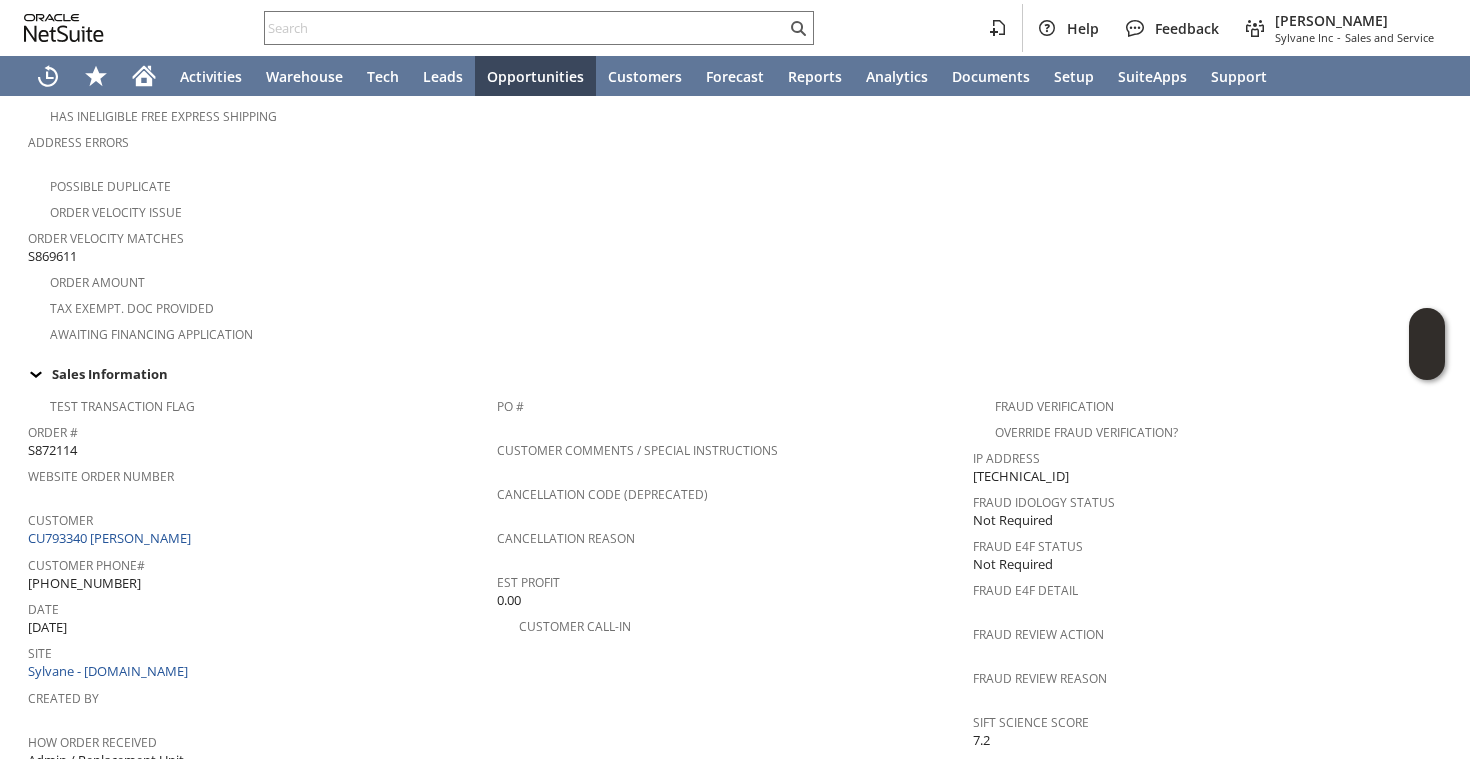click on "Date" at bounding box center (257, 606) 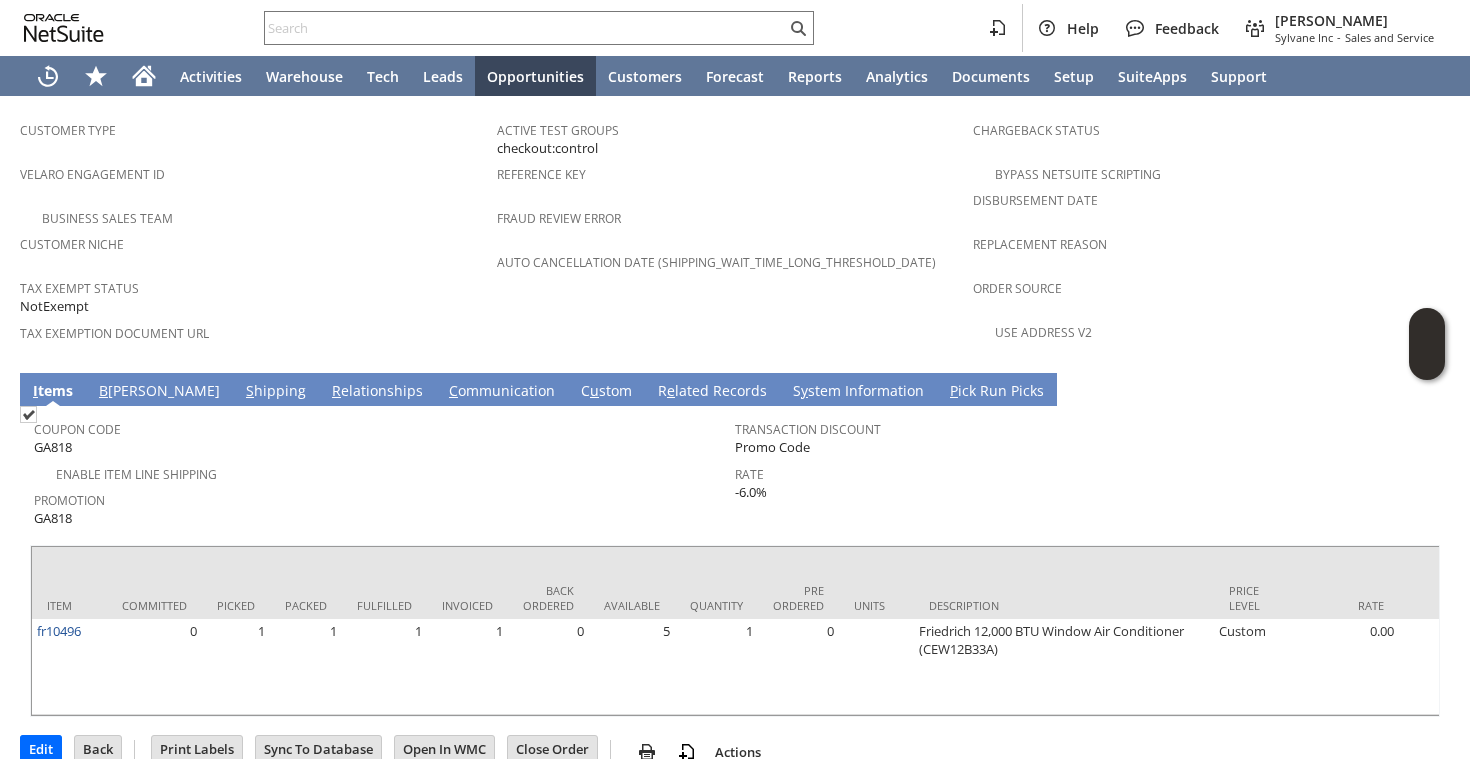scroll, scrollTop: 1305, scrollLeft: 0, axis: vertical 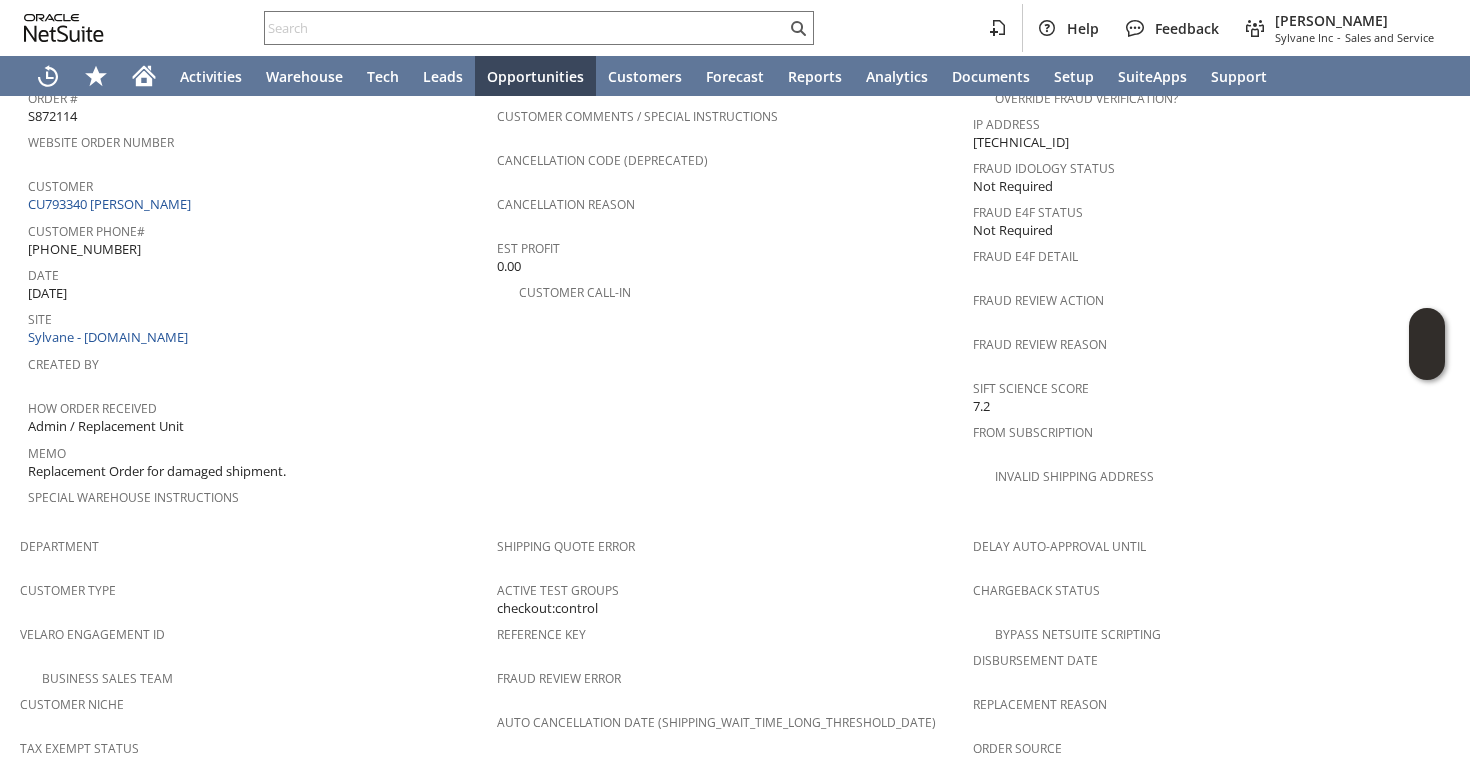 click on "PO #
Customer Comments / Special Instructions
Cancellation Code (deprecated)
Cancellation Reason
Est Profit
0.00
Customer Call-in" at bounding box center (735, 290) 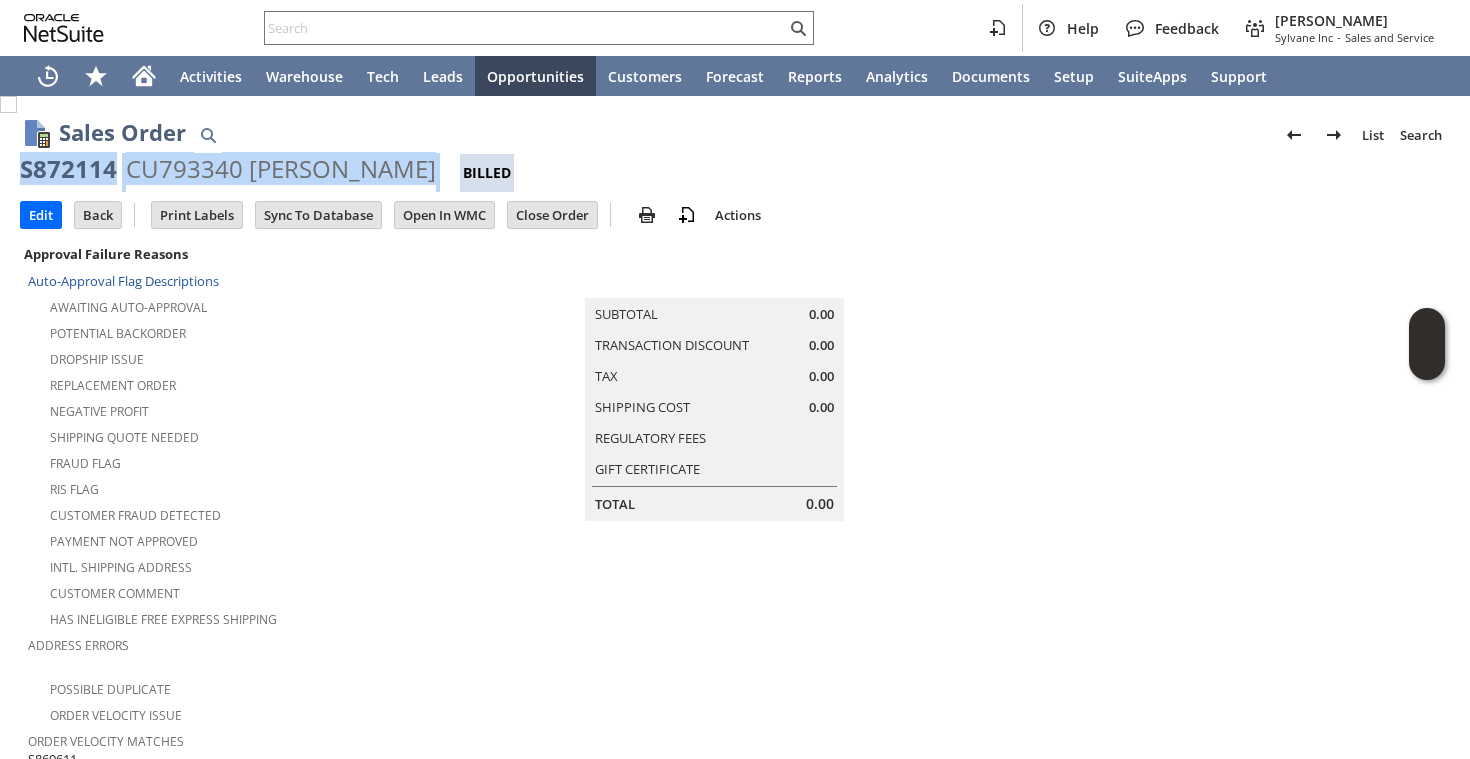 copy on "S872114
CU793340 Kenneth McCauley" 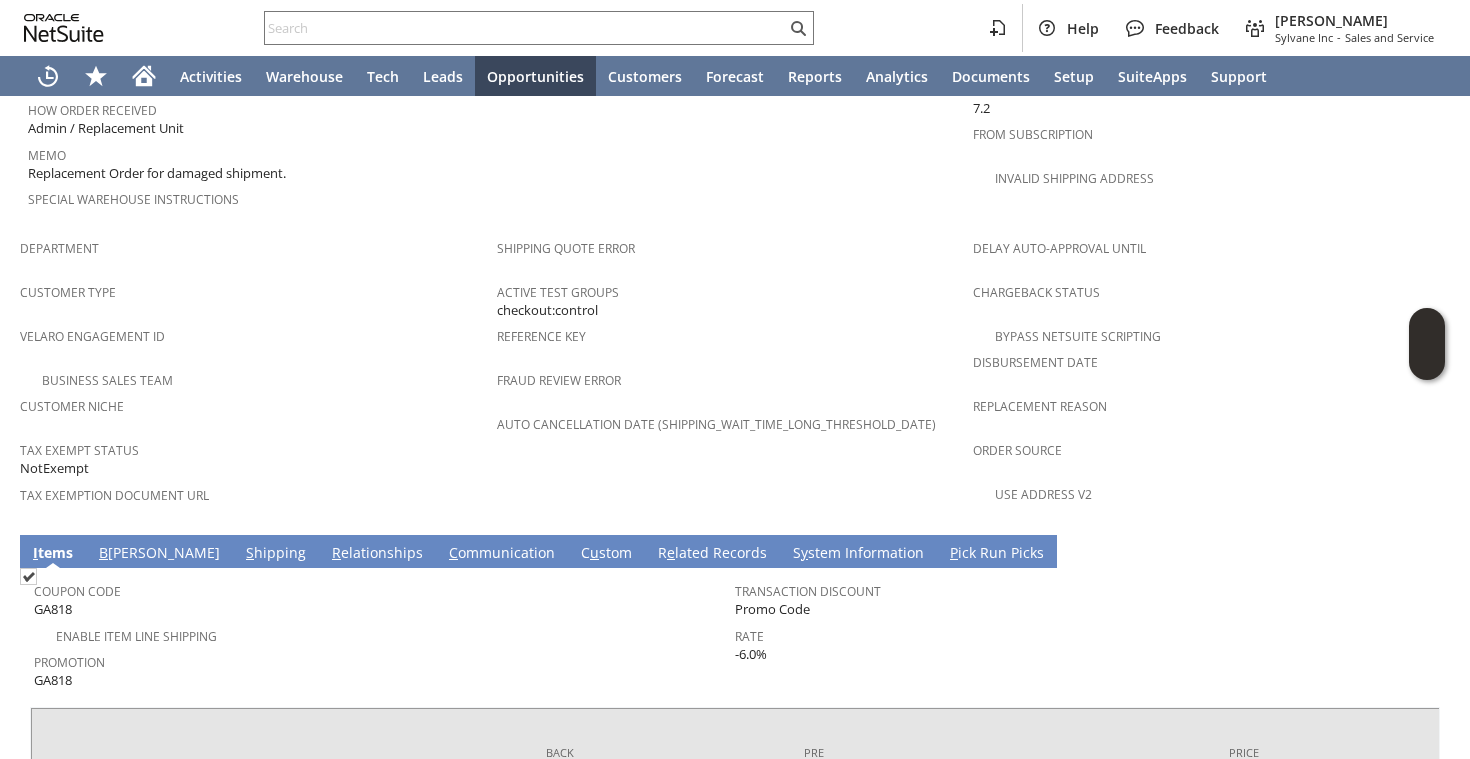 scroll, scrollTop: 1305, scrollLeft: 0, axis: vertical 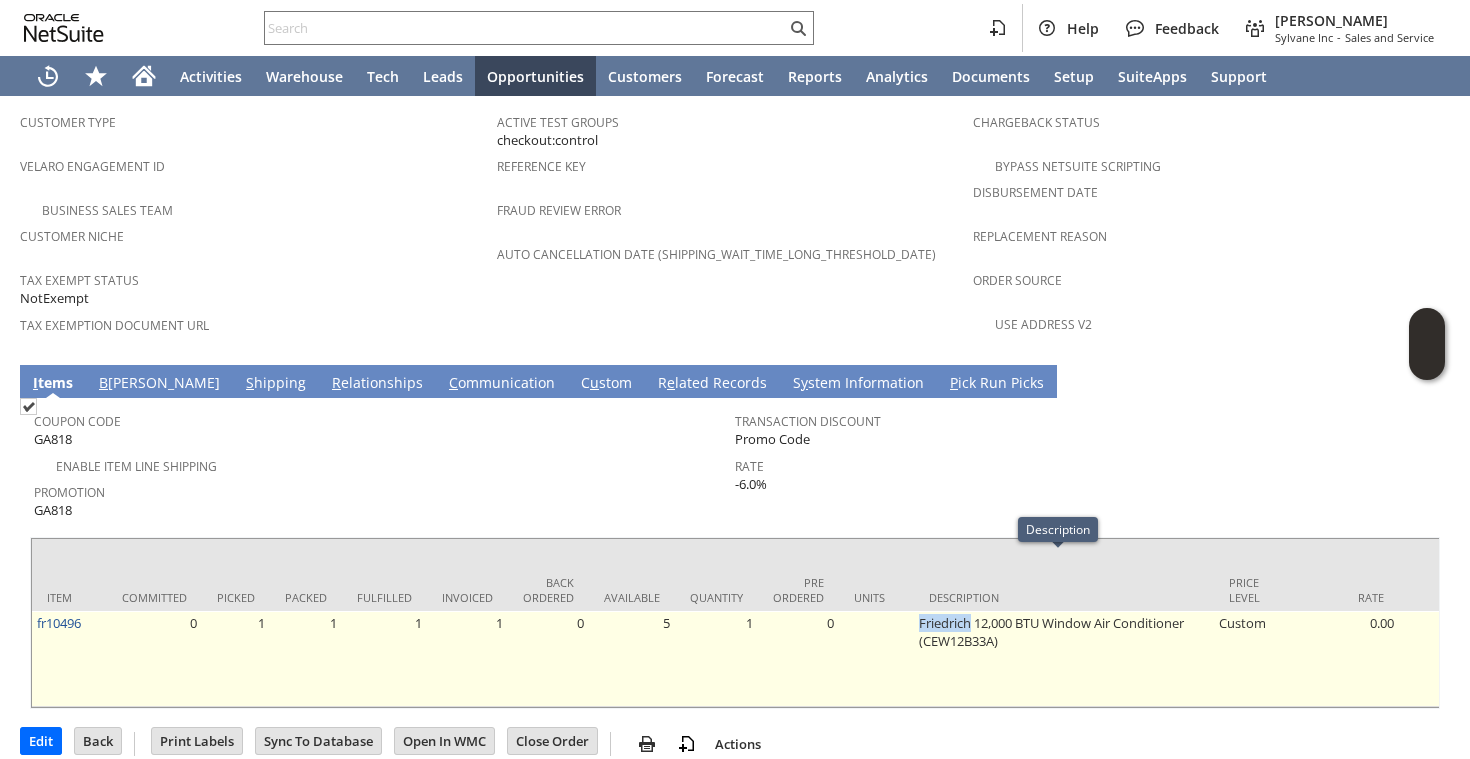 drag, startPoint x: 912, startPoint y: 565, endPoint x: 965, endPoint y: 569, distance: 53.15073 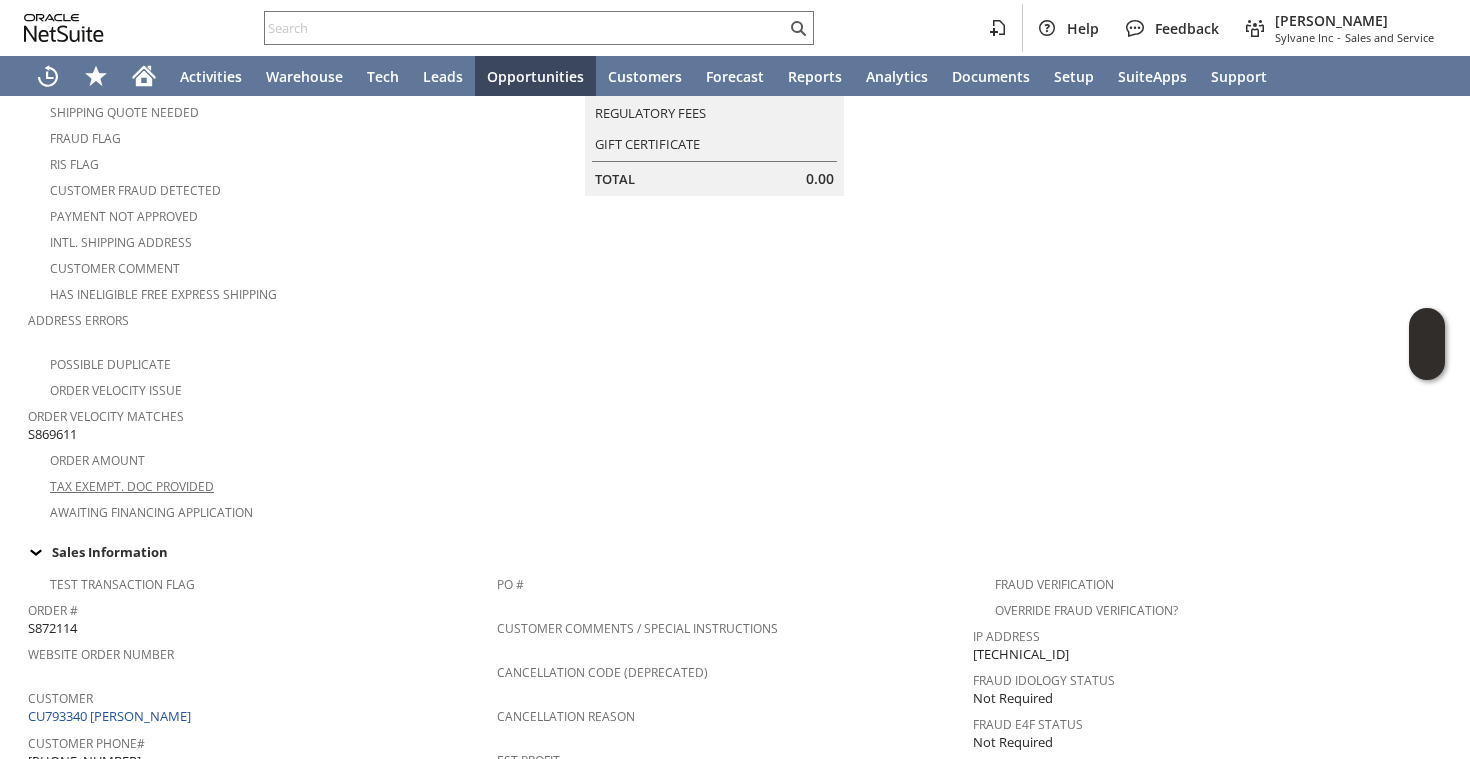 scroll, scrollTop: 448, scrollLeft: 0, axis: vertical 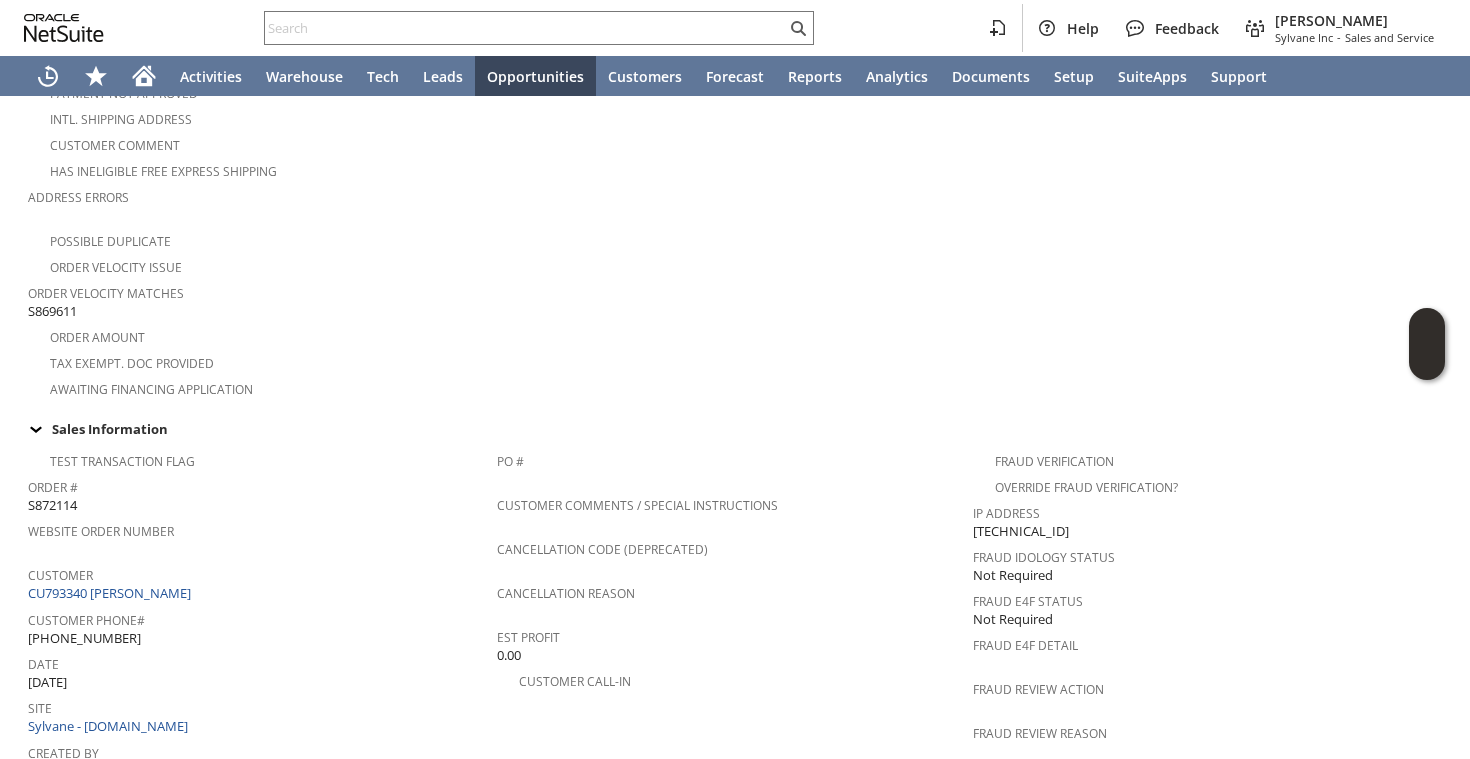 drag, startPoint x: 108, startPoint y: 658, endPoint x: 31, endPoint y: 655, distance: 77.05842 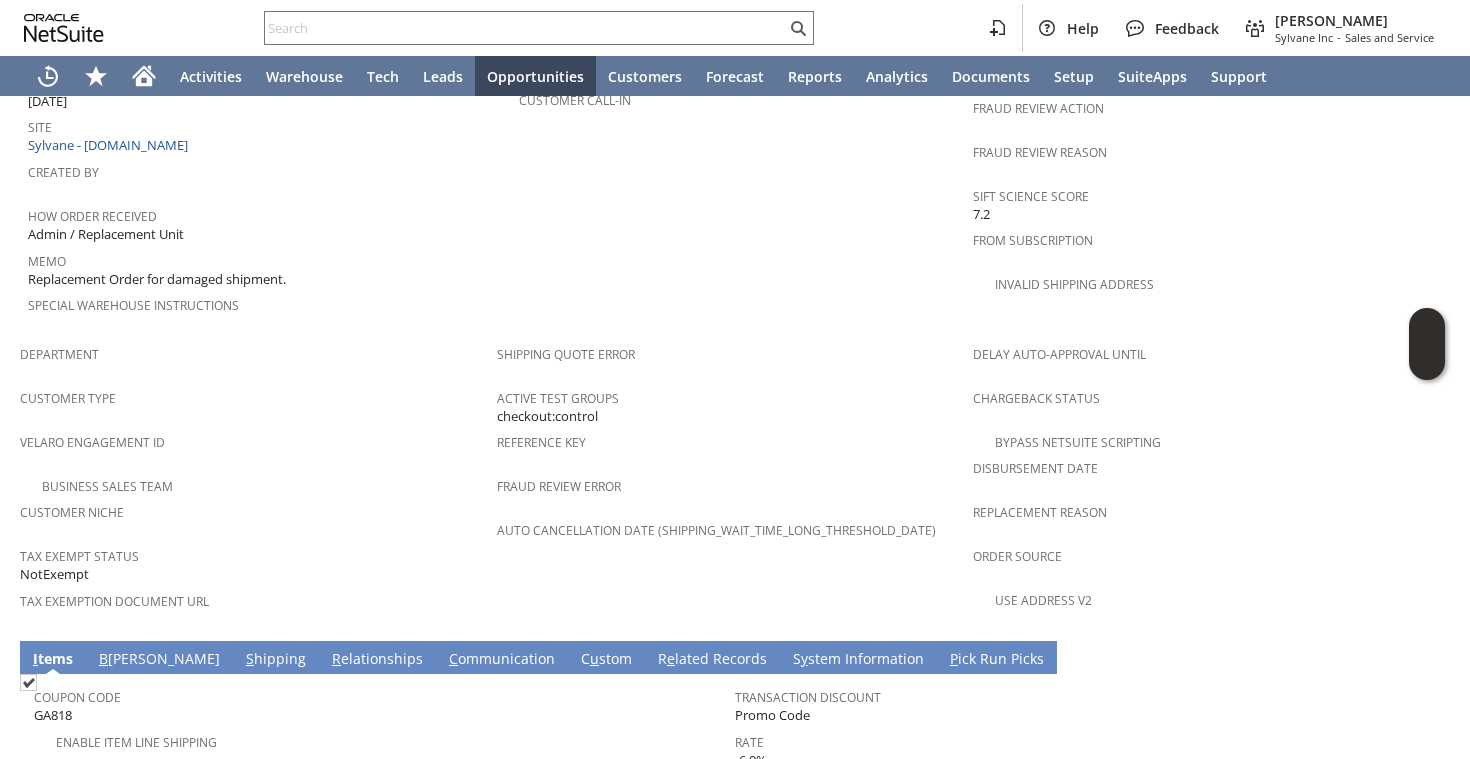 scroll, scrollTop: 1305, scrollLeft: 0, axis: vertical 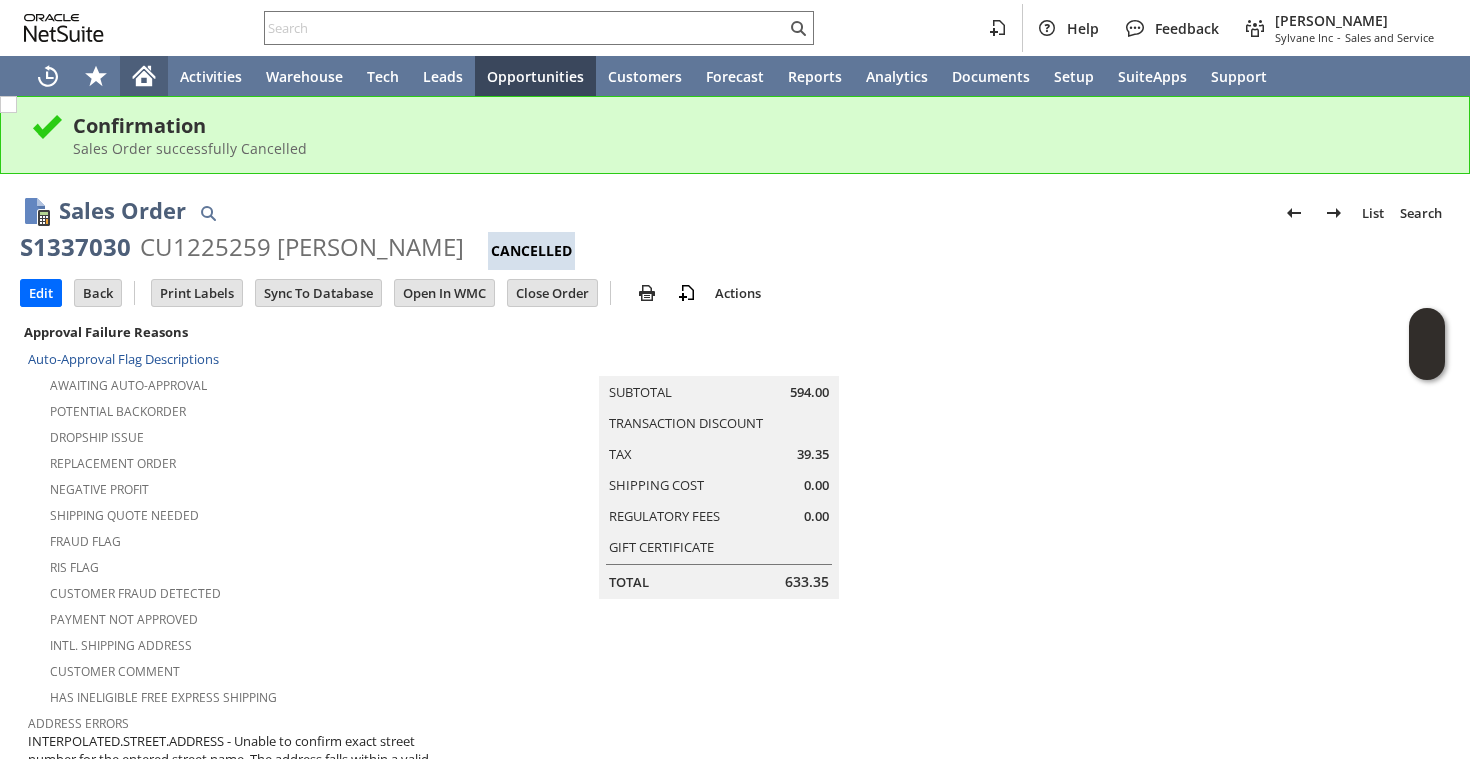 click 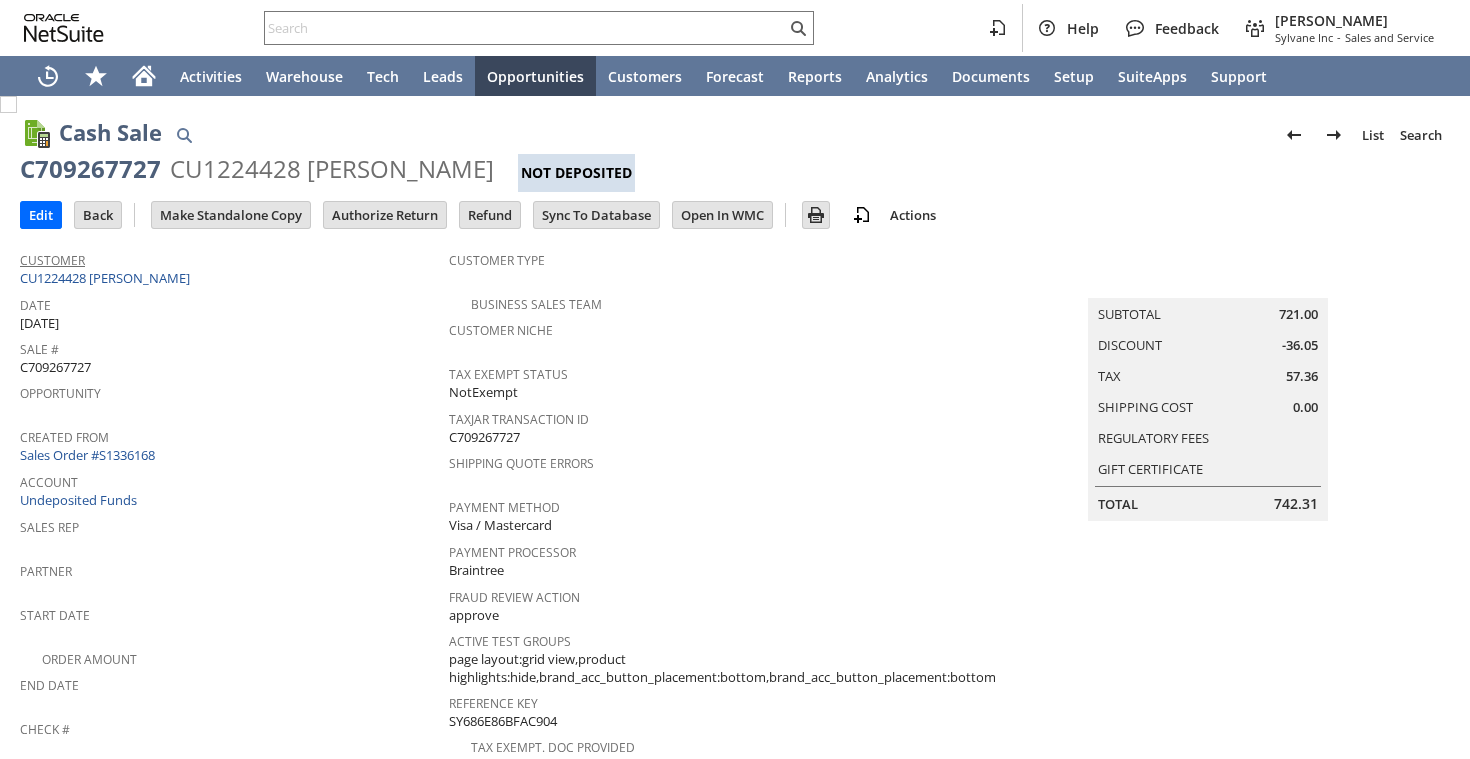 scroll, scrollTop: 0, scrollLeft: 0, axis: both 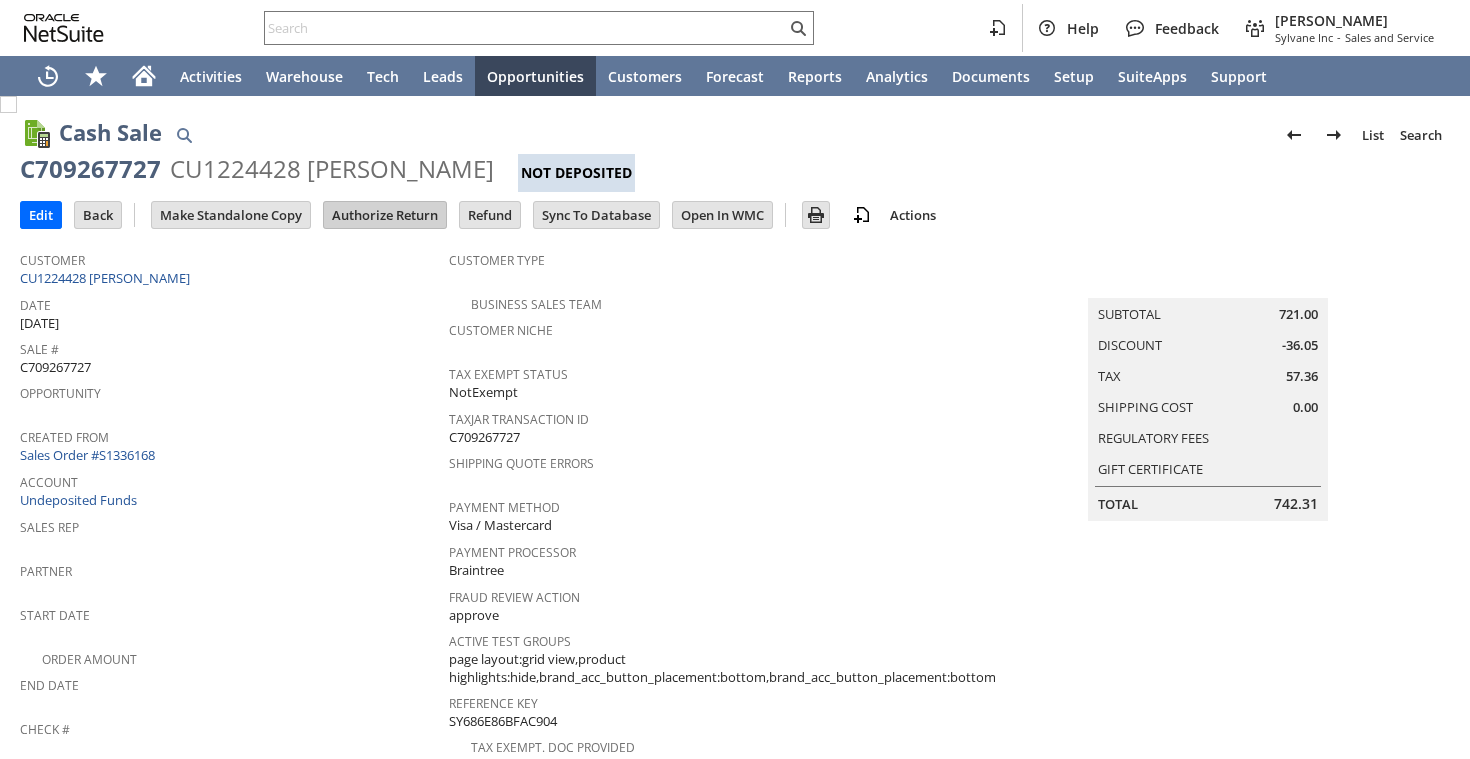 click on "Authorize Return" at bounding box center [385, 215] 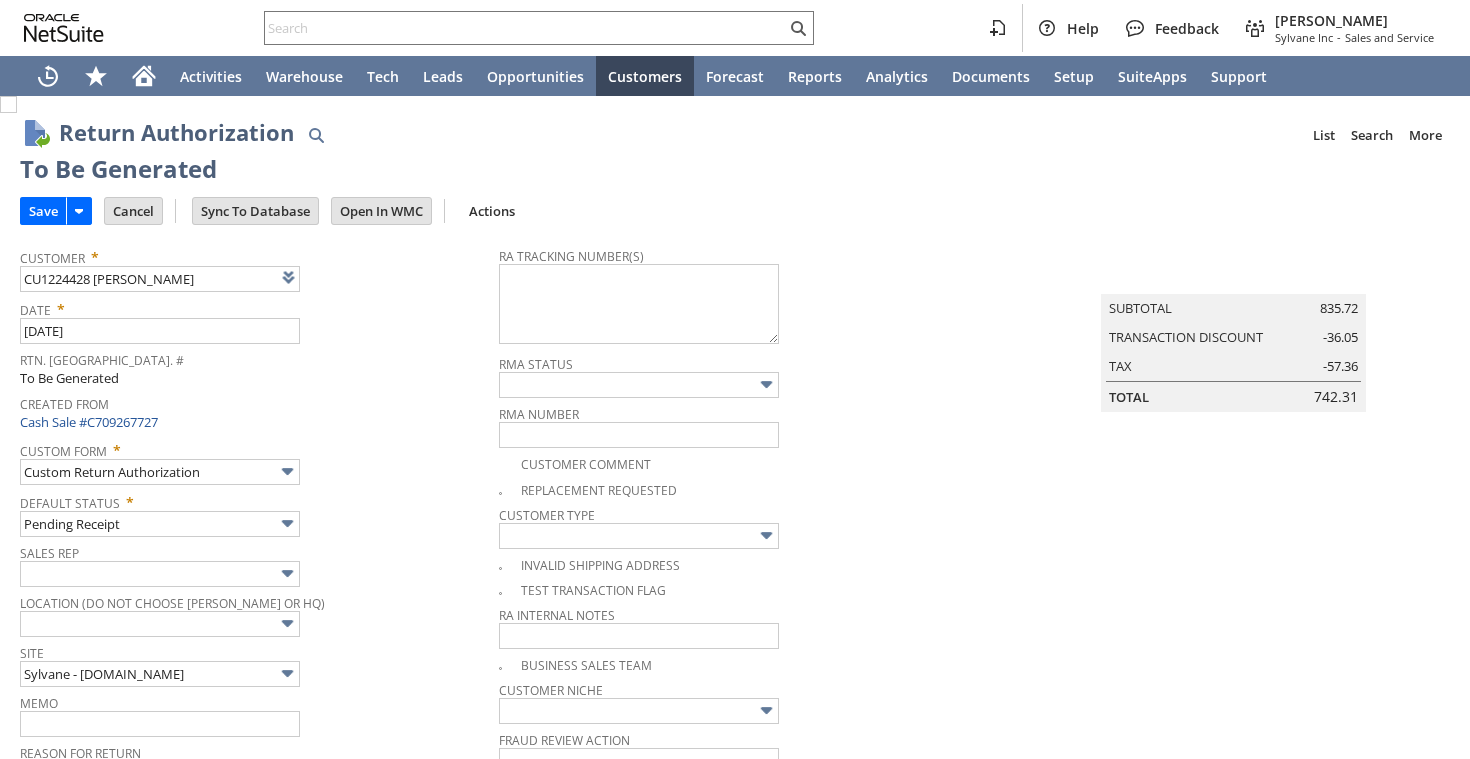 scroll, scrollTop: 0, scrollLeft: 0, axis: both 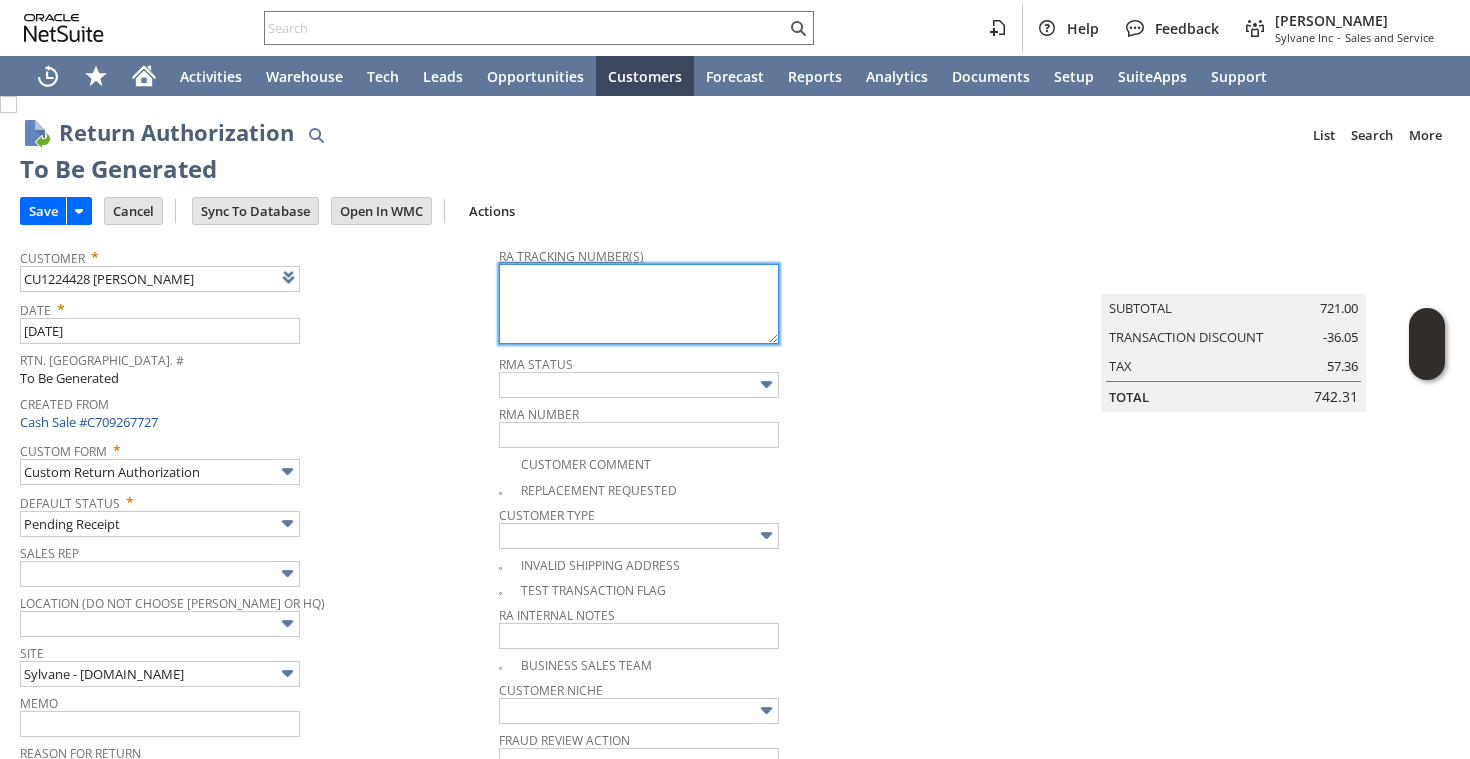 click at bounding box center (639, 304) 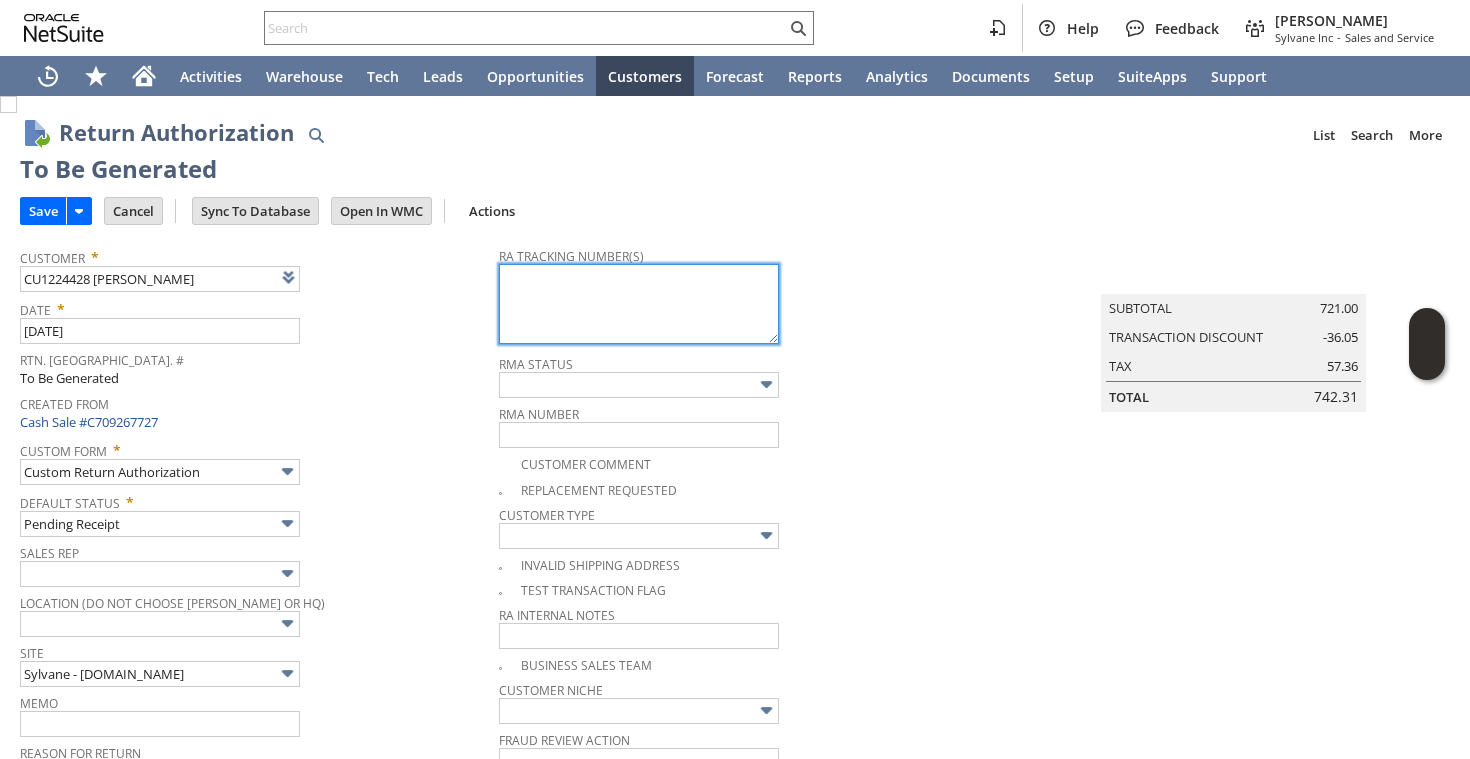 paste on "882676602734" 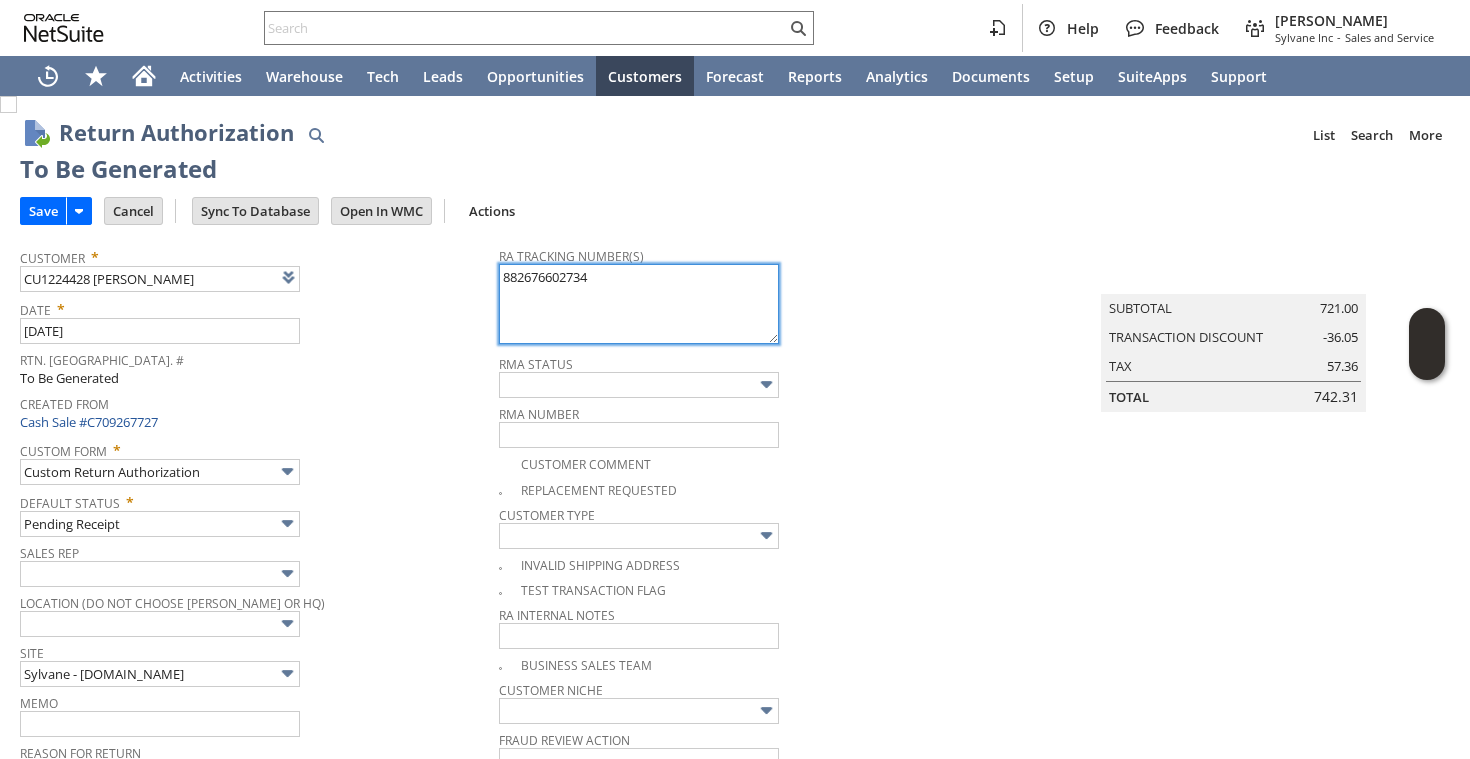 scroll, scrollTop: 167, scrollLeft: 0, axis: vertical 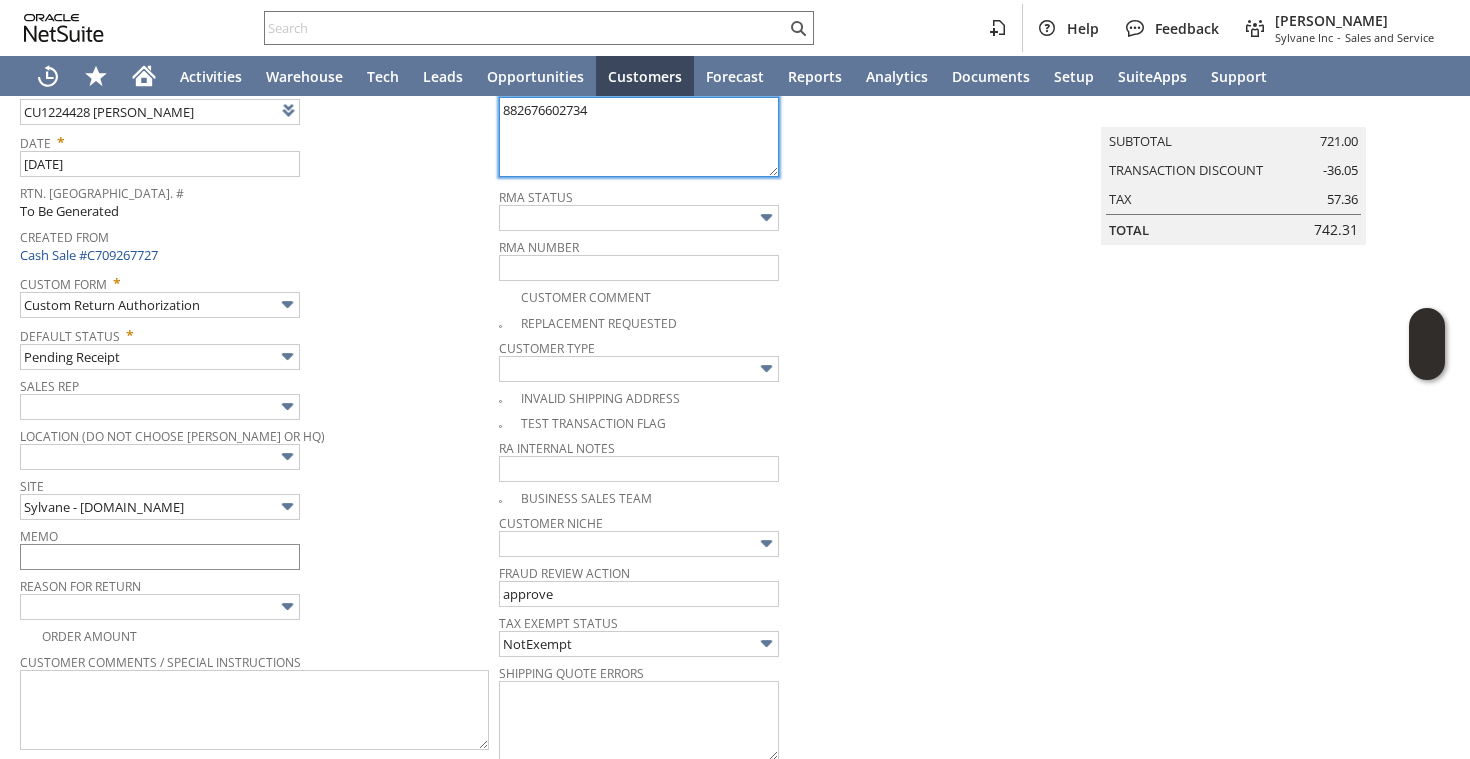 type on "882676602734" 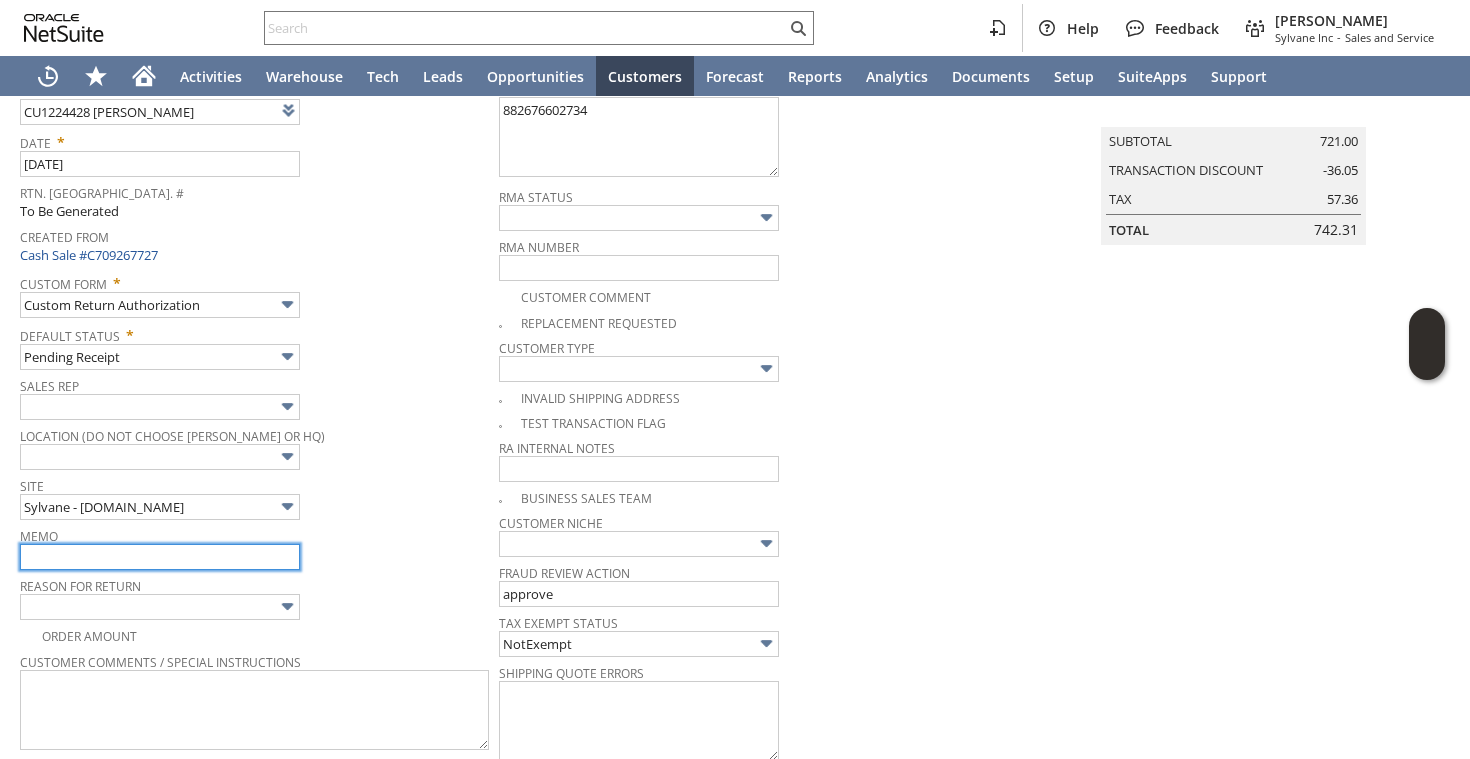 click at bounding box center [160, 557] 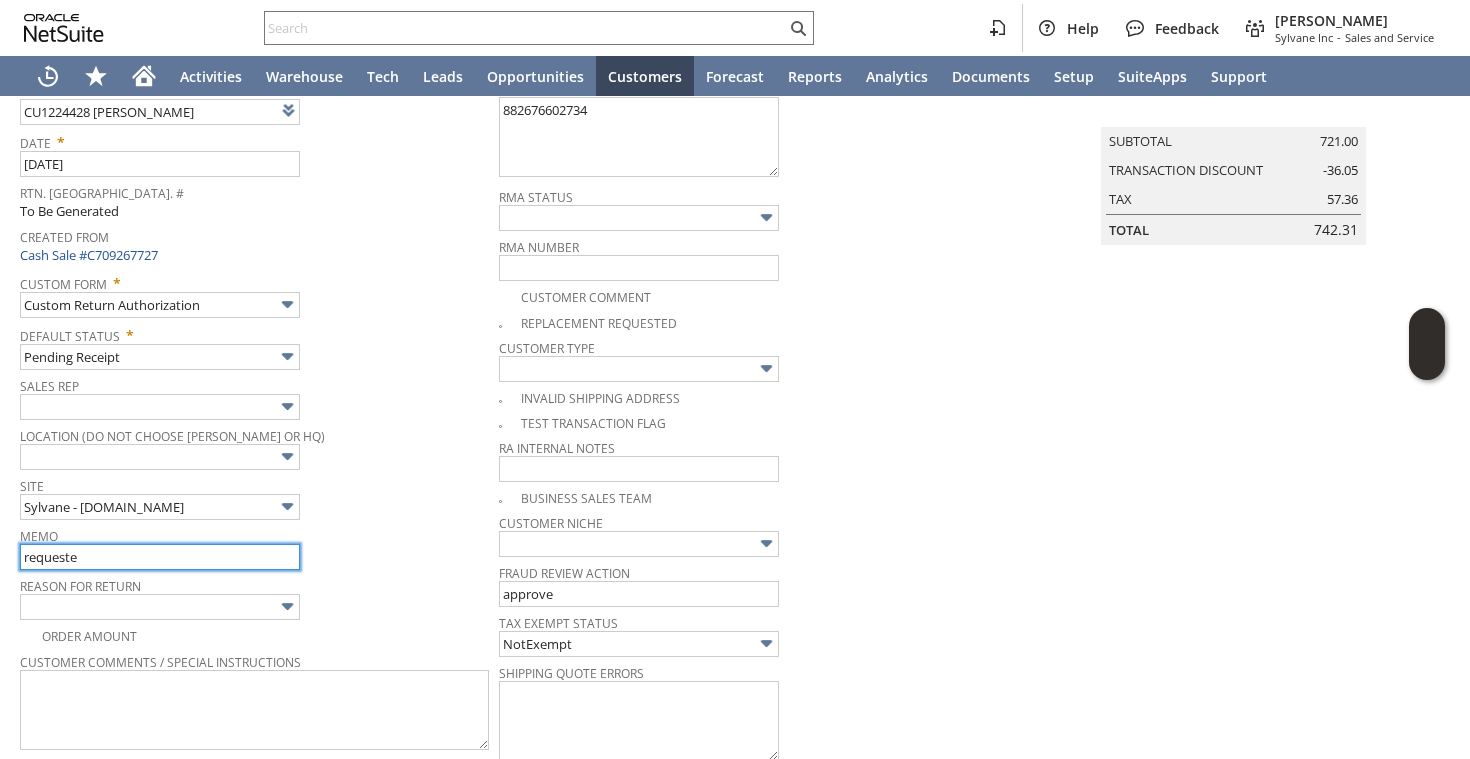 type on "Requested to cancel | Will intercept | refund once returned to warehouse" 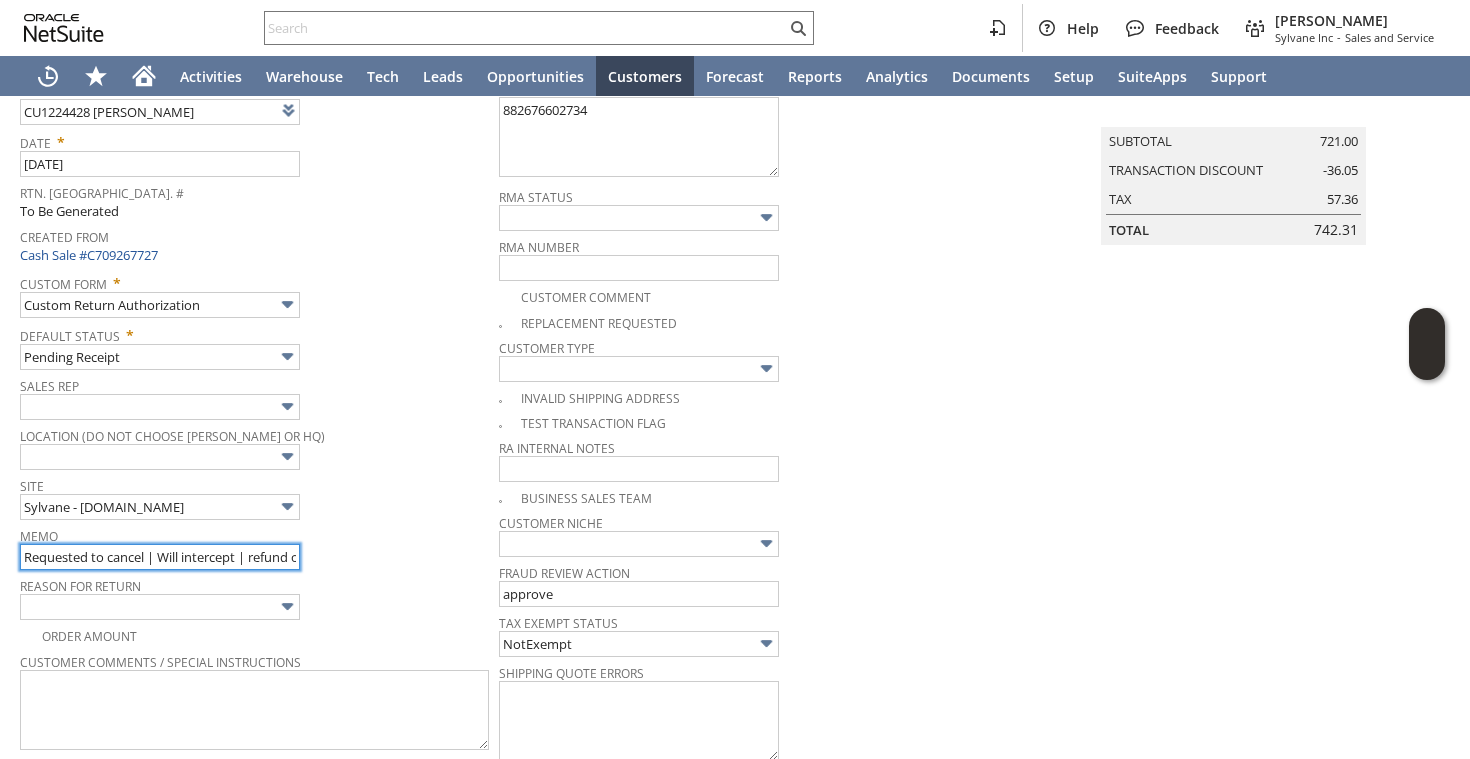 click on "Requested to cancel | Will intercept | refund once returned to warehouse" at bounding box center [160, 557] 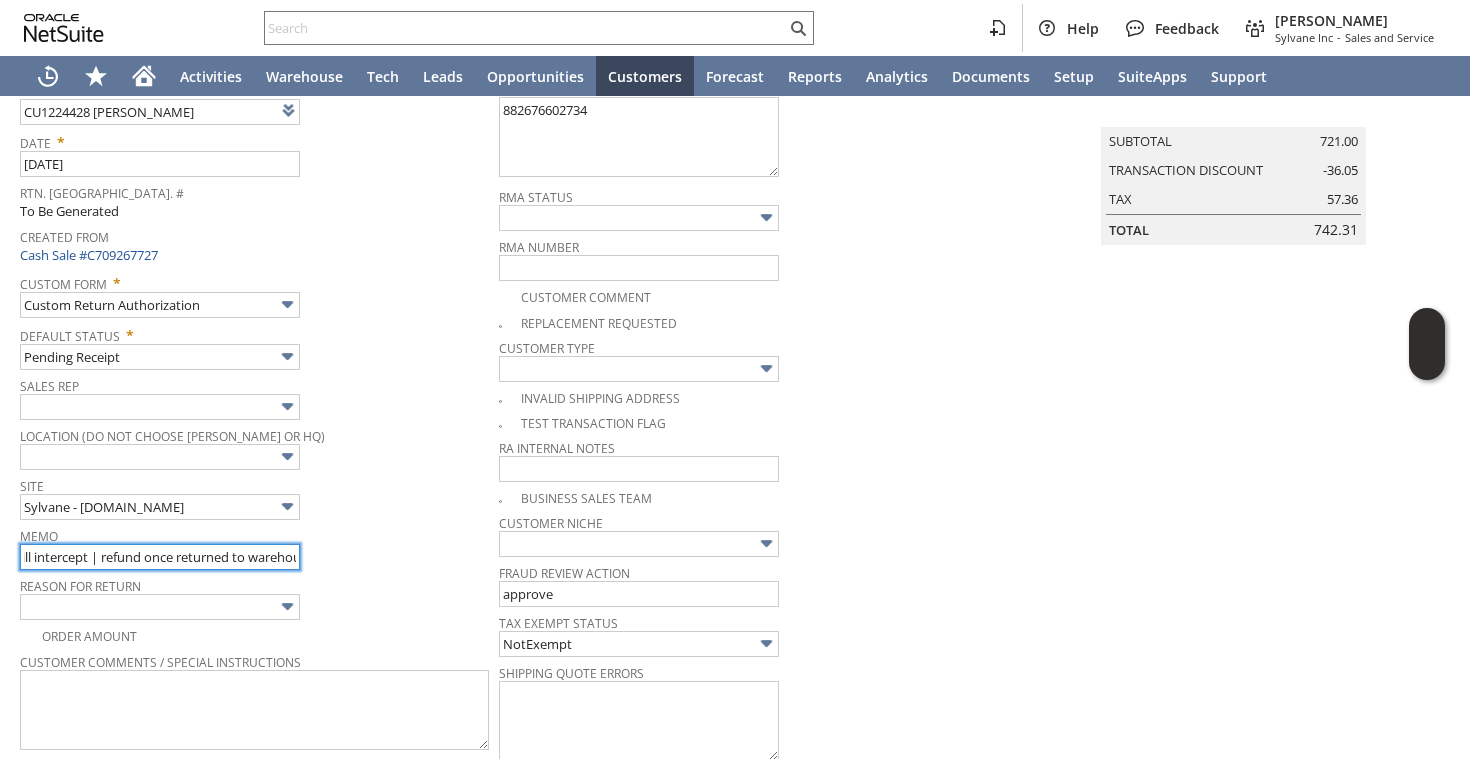 scroll, scrollTop: 0, scrollLeft: 175, axis: horizontal 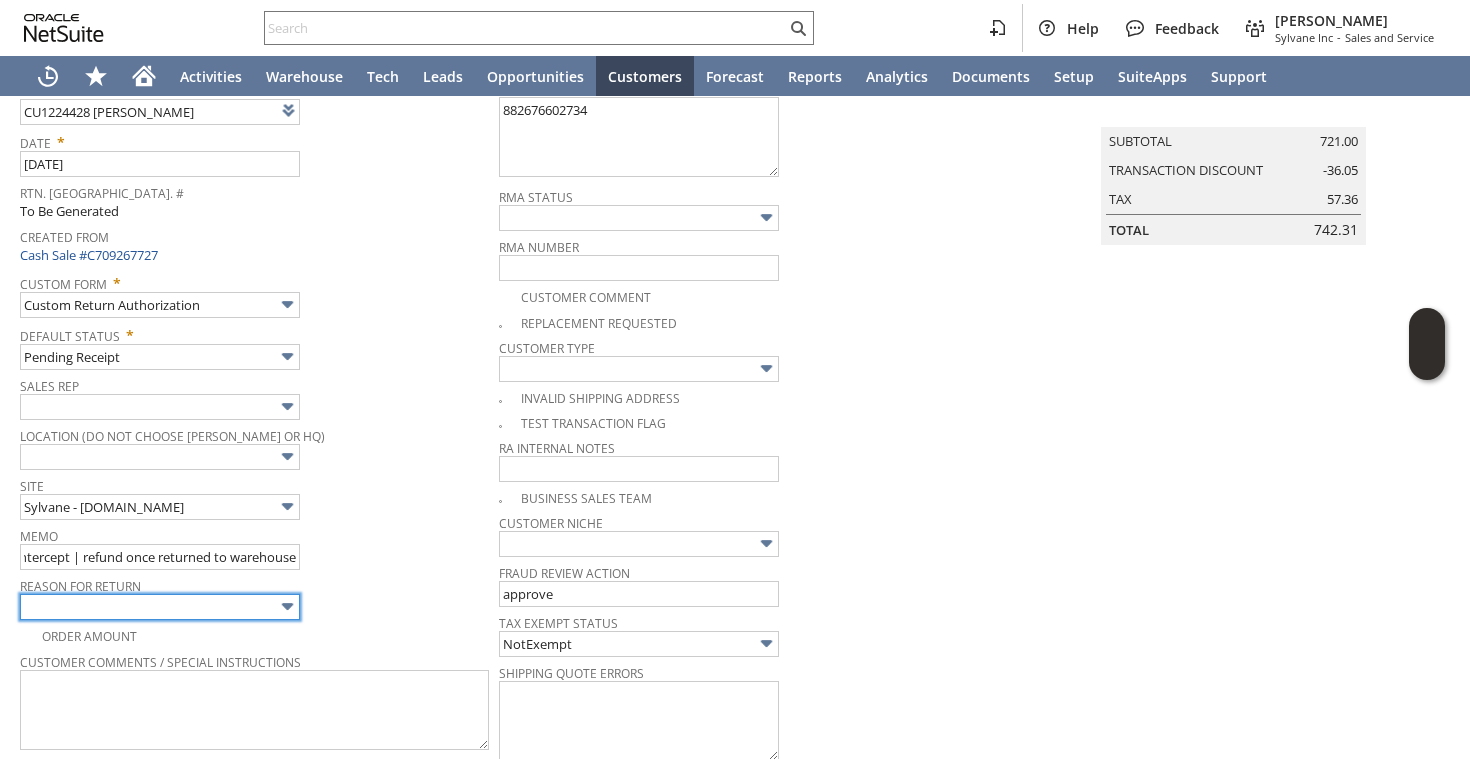 click at bounding box center (160, 607) 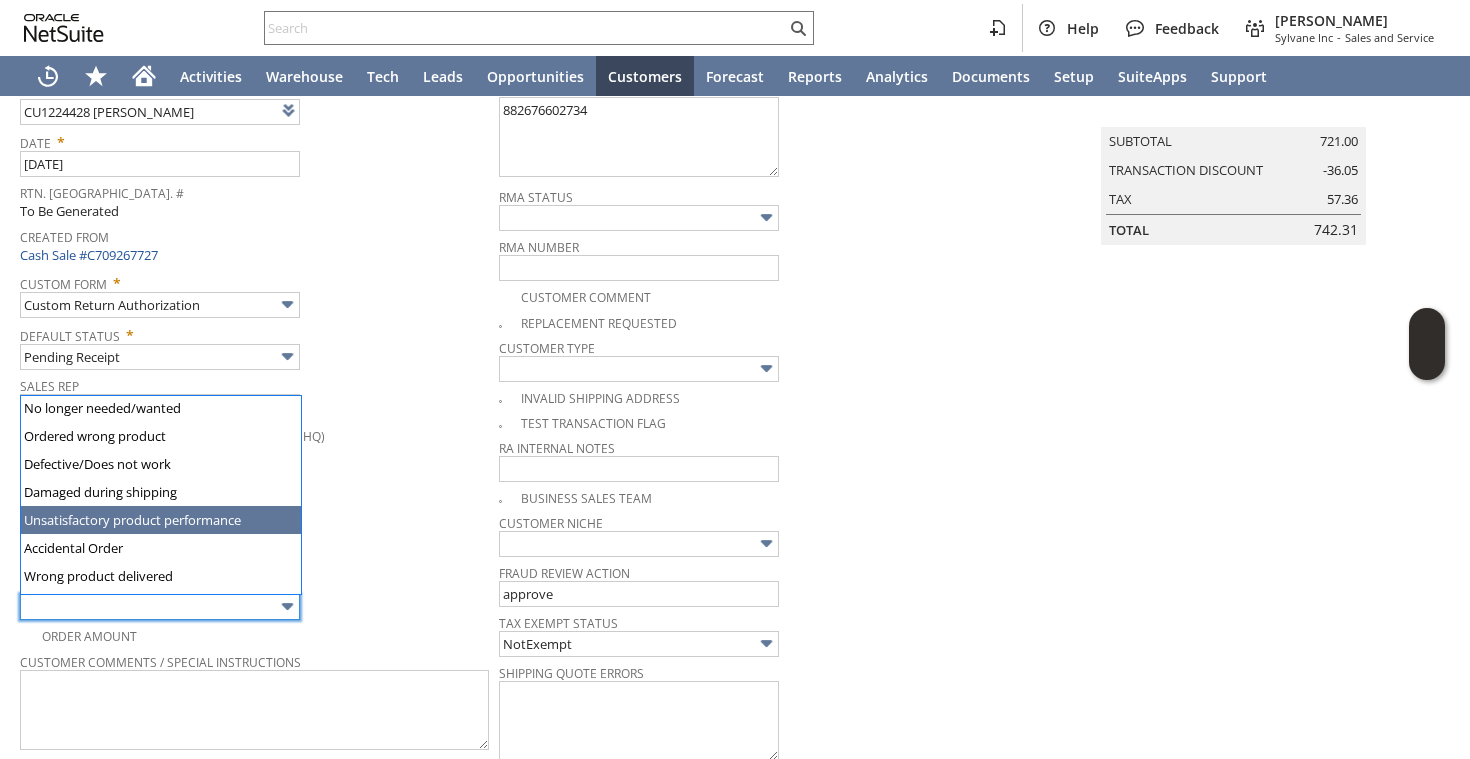 scroll, scrollTop: 0, scrollLeft: 0, axis: both 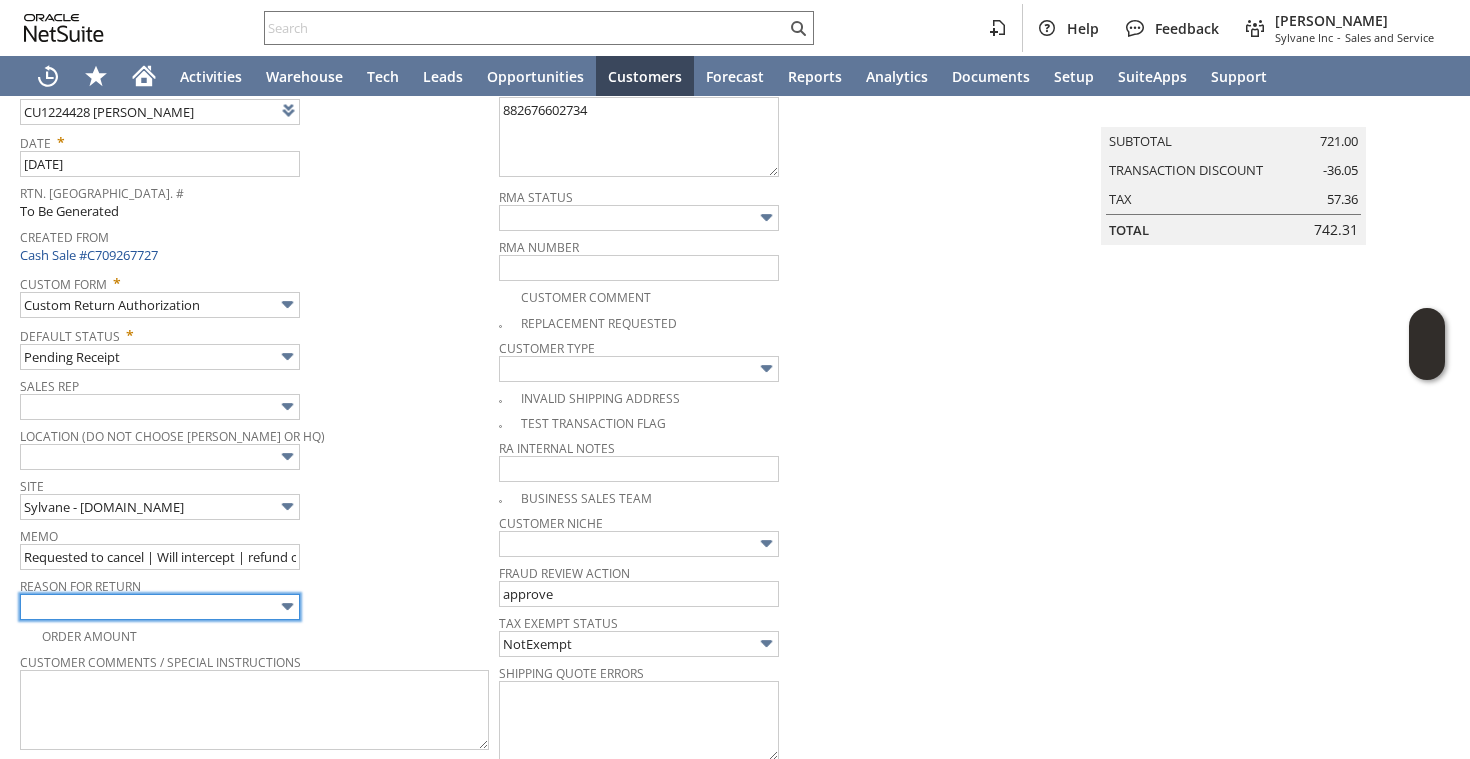click at bounding box center (160, 607) 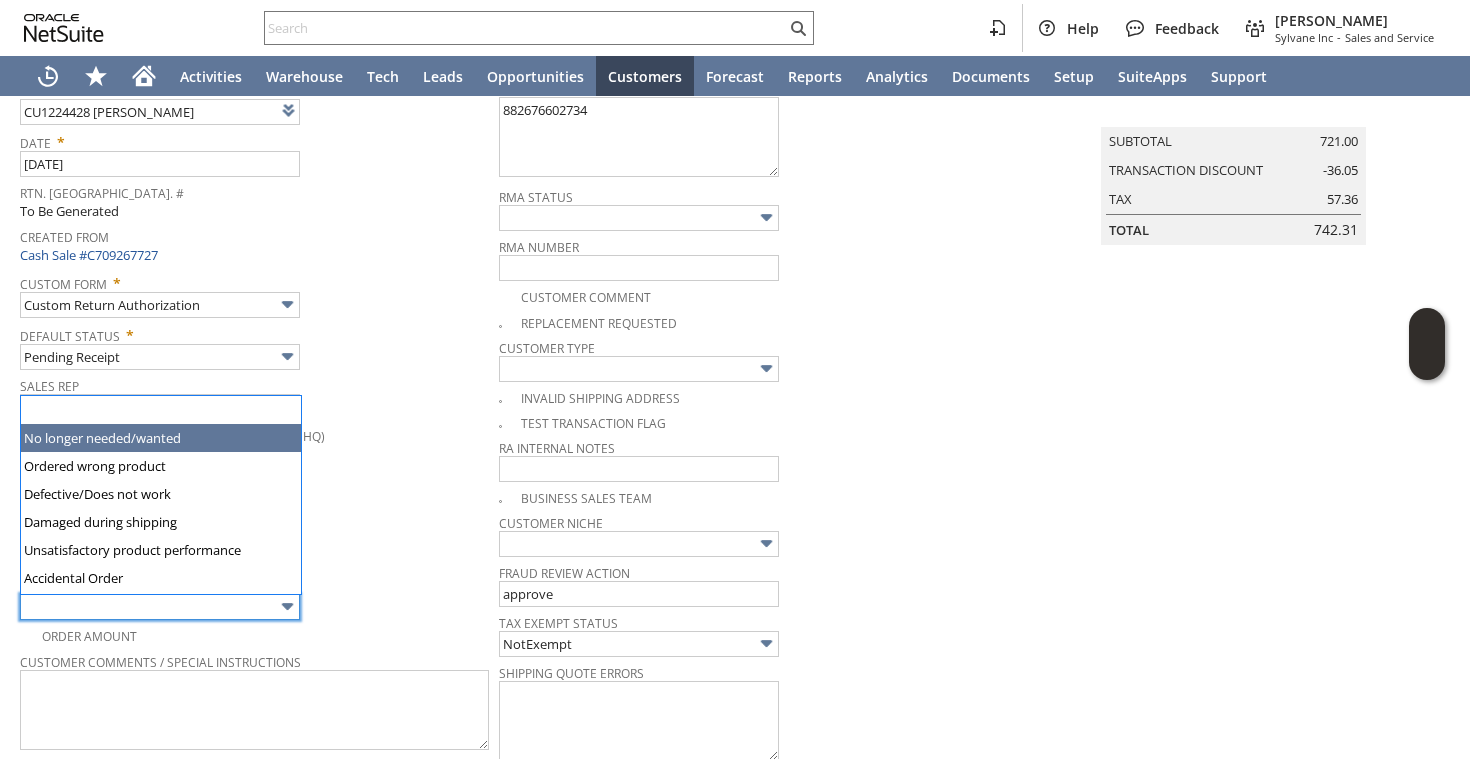 type on "No longer needed/wanted" 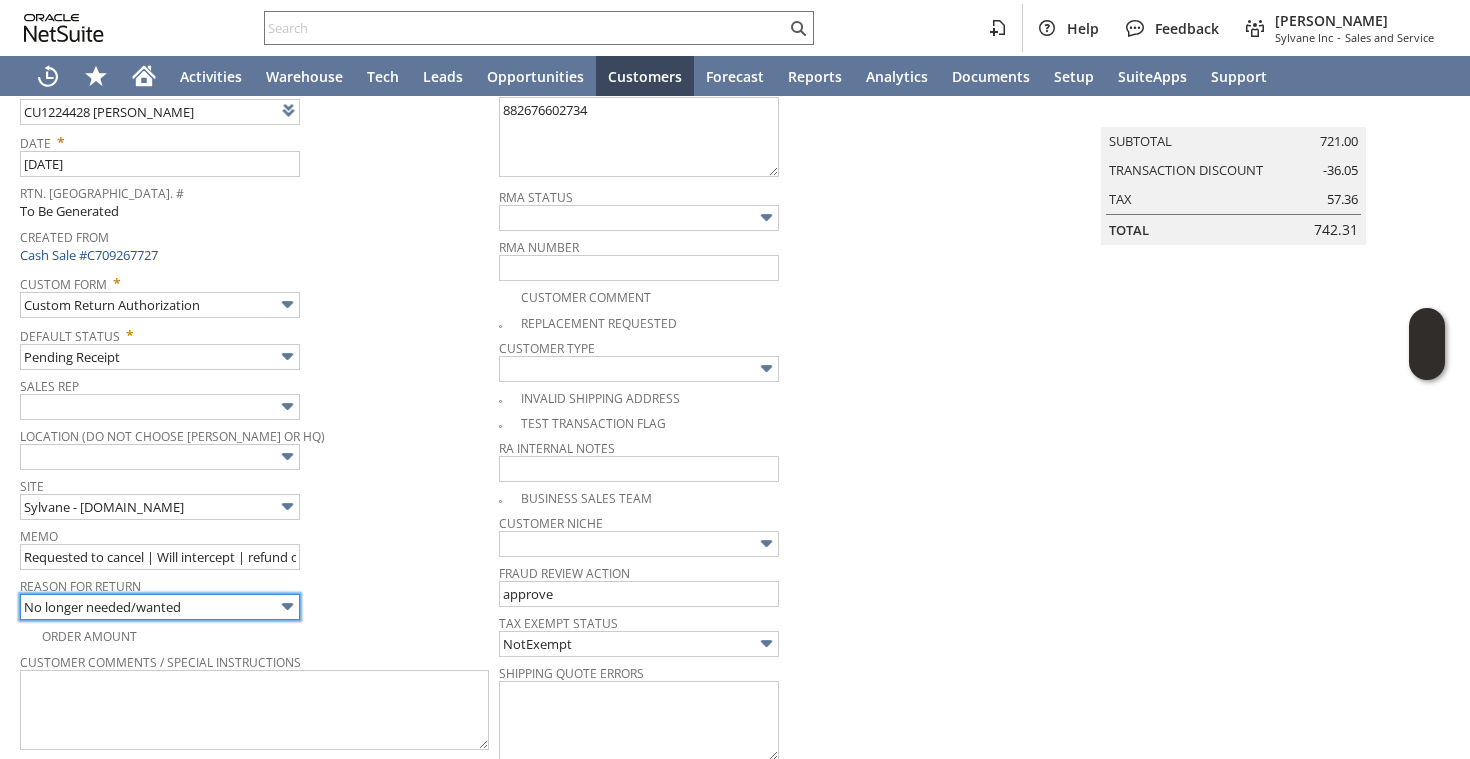scroll, scrollTop: 0, scrollLeft: 0, axis: both 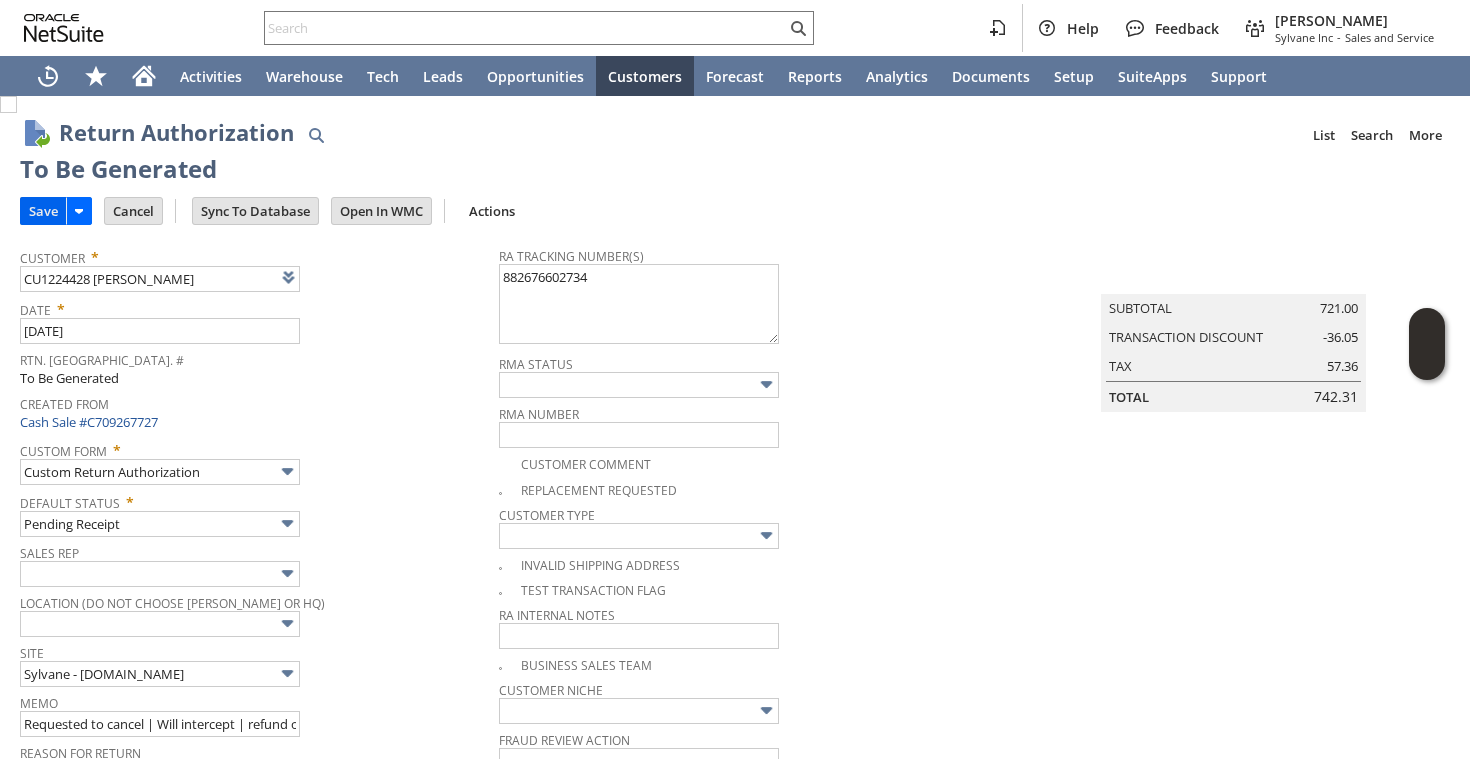 click on "Save" at bounding box center (43, 211) 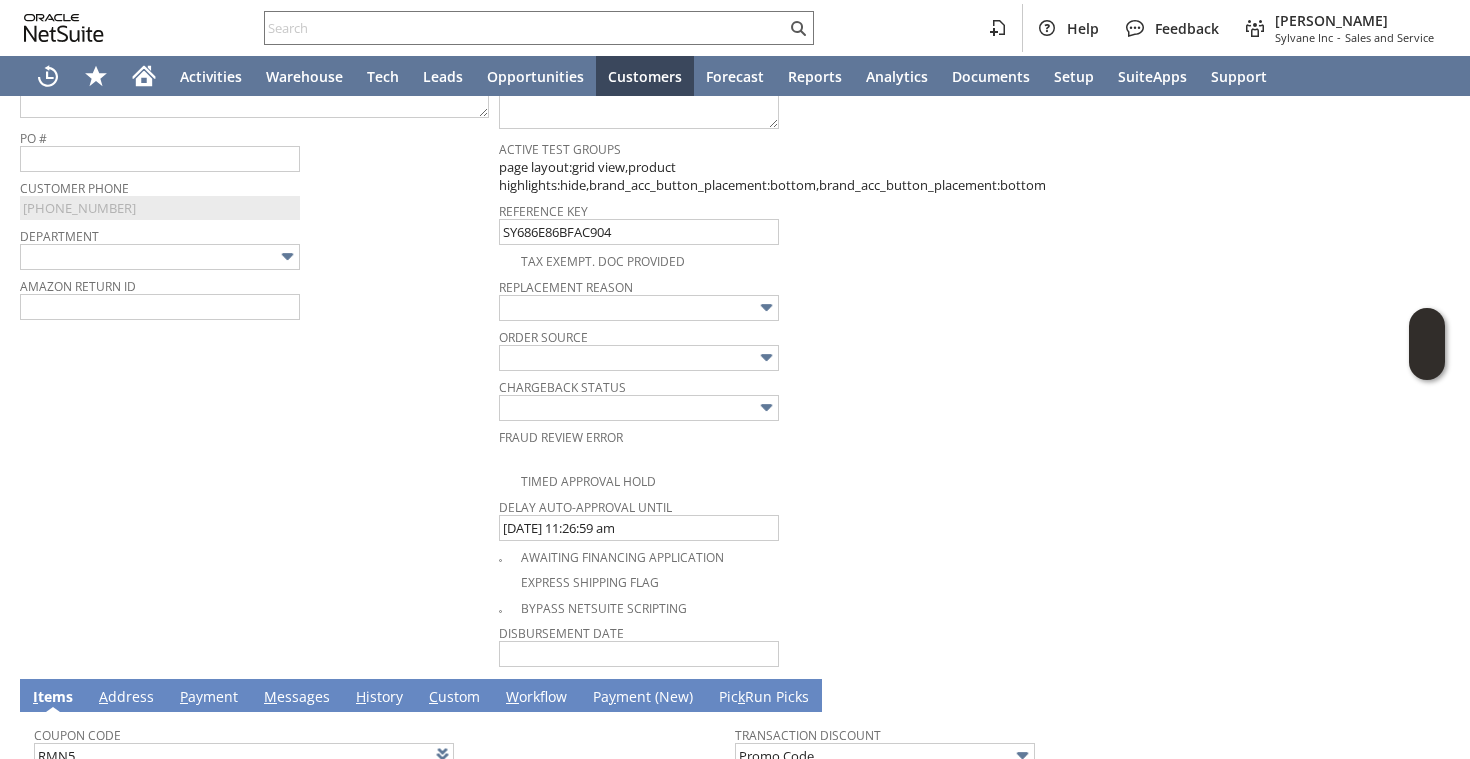 scroll, scrollTop: 932, scrollLeft: 0, axis: vertical 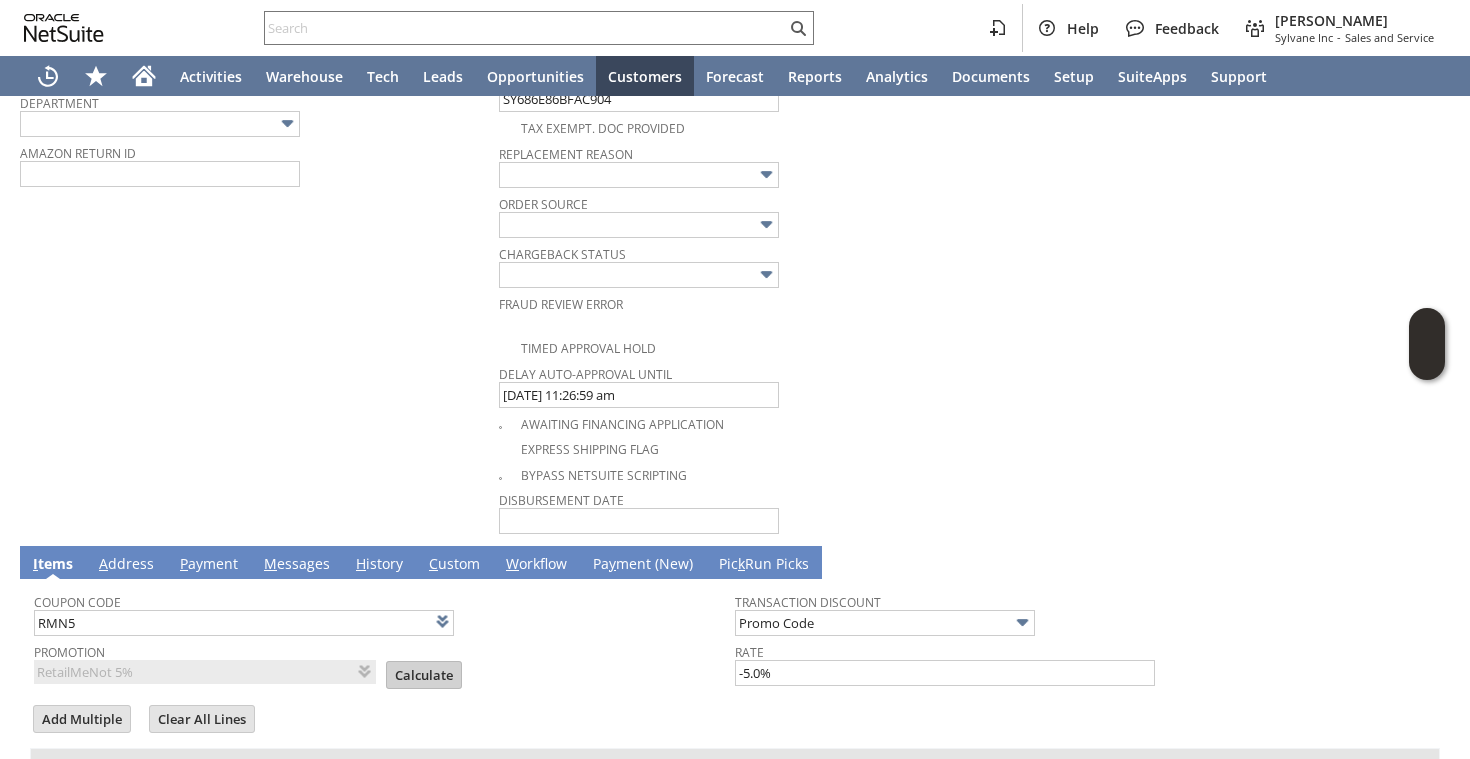 click on "Calculate" at bounding box center [424, 675] 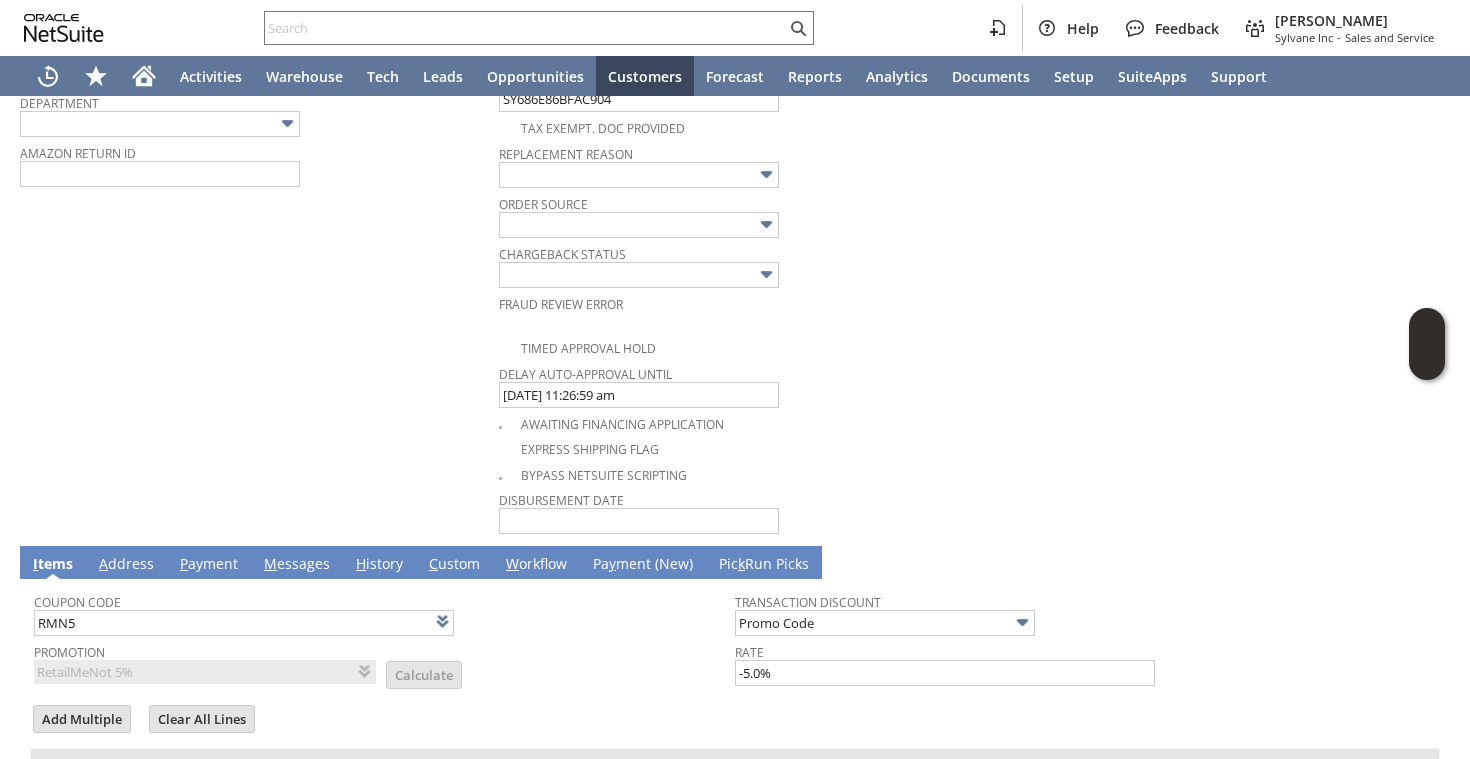 scroll, scrollTop: 0, scrollLeft: 0, axis: both 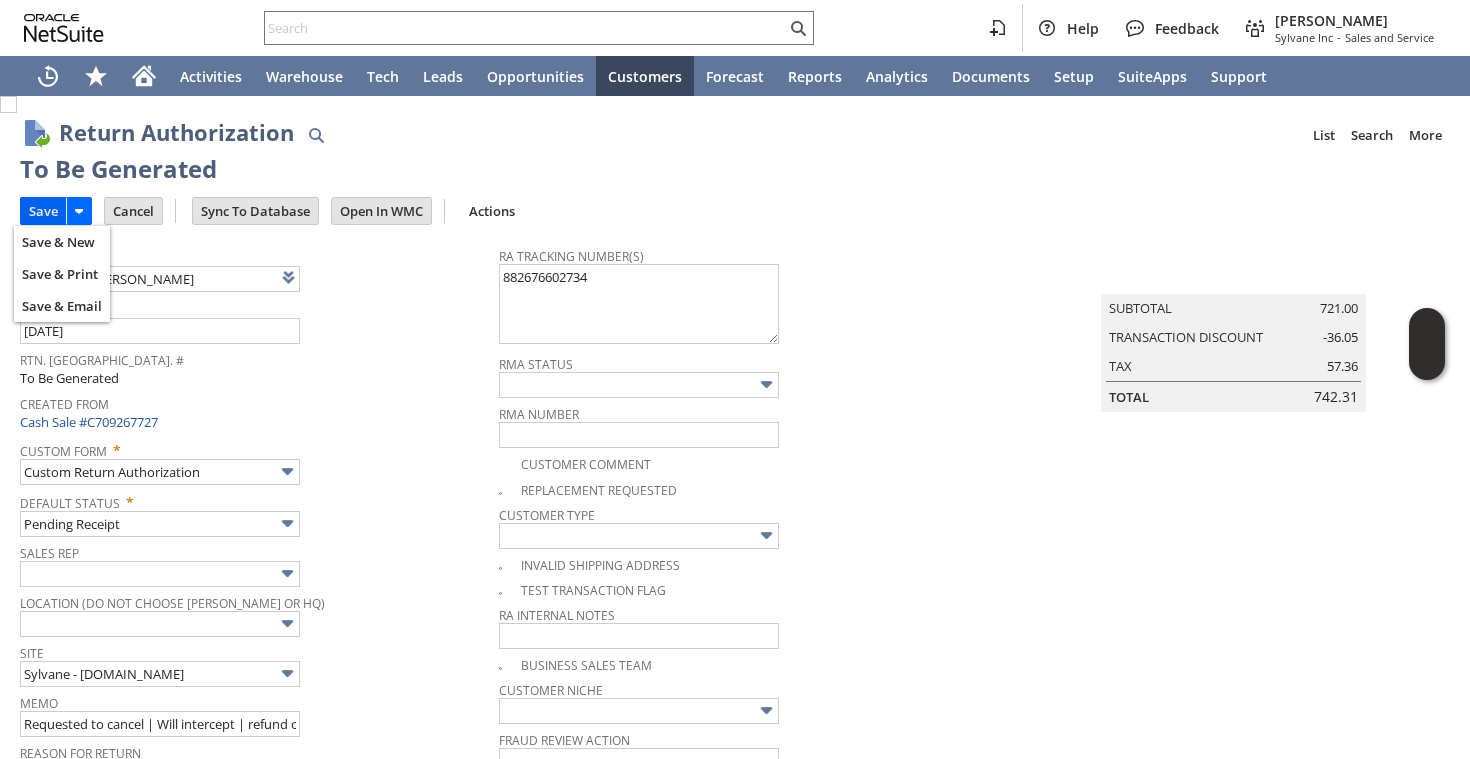 click on "Save" at bounding box center [43, 211] 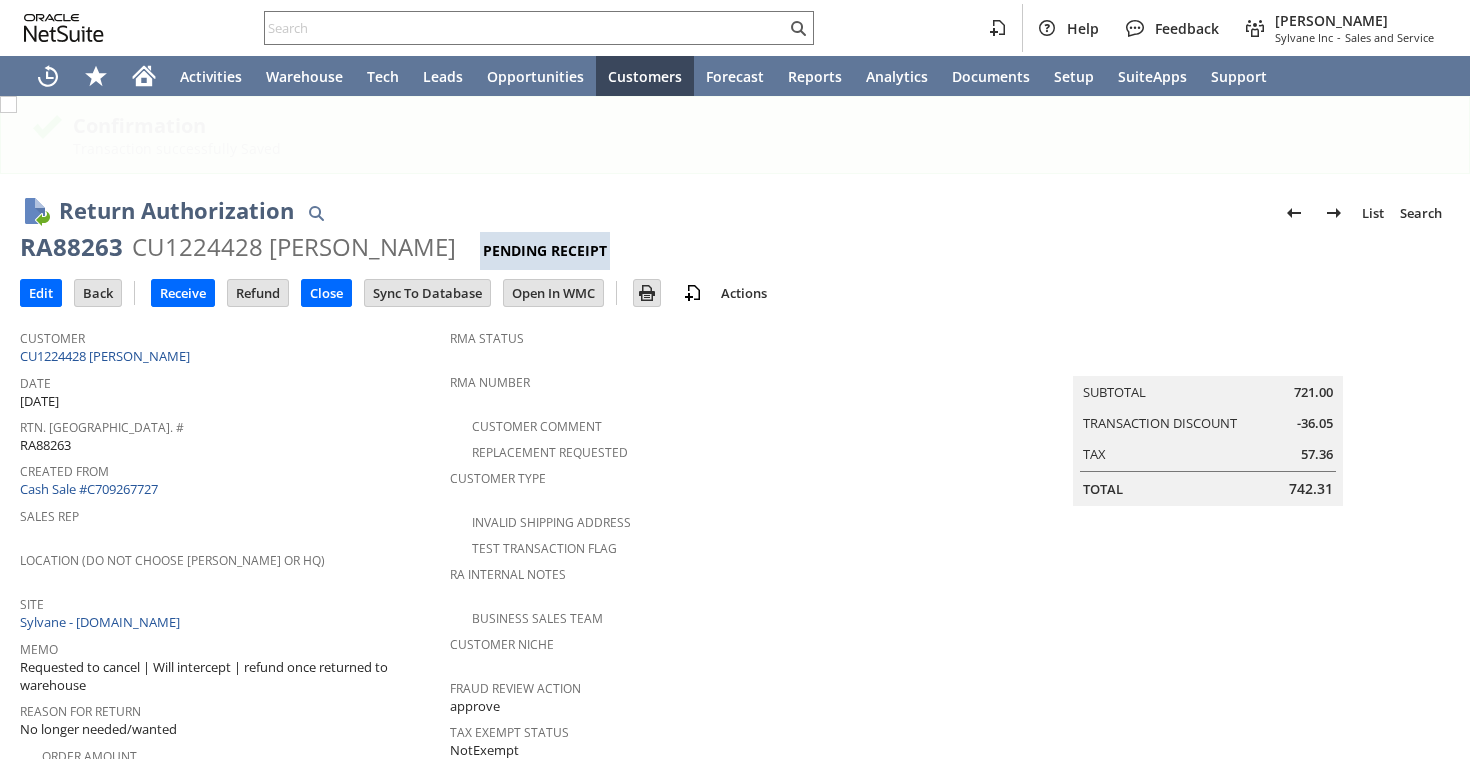 scroll, scrollTop: 0, scrollLeft: 0, axis: both 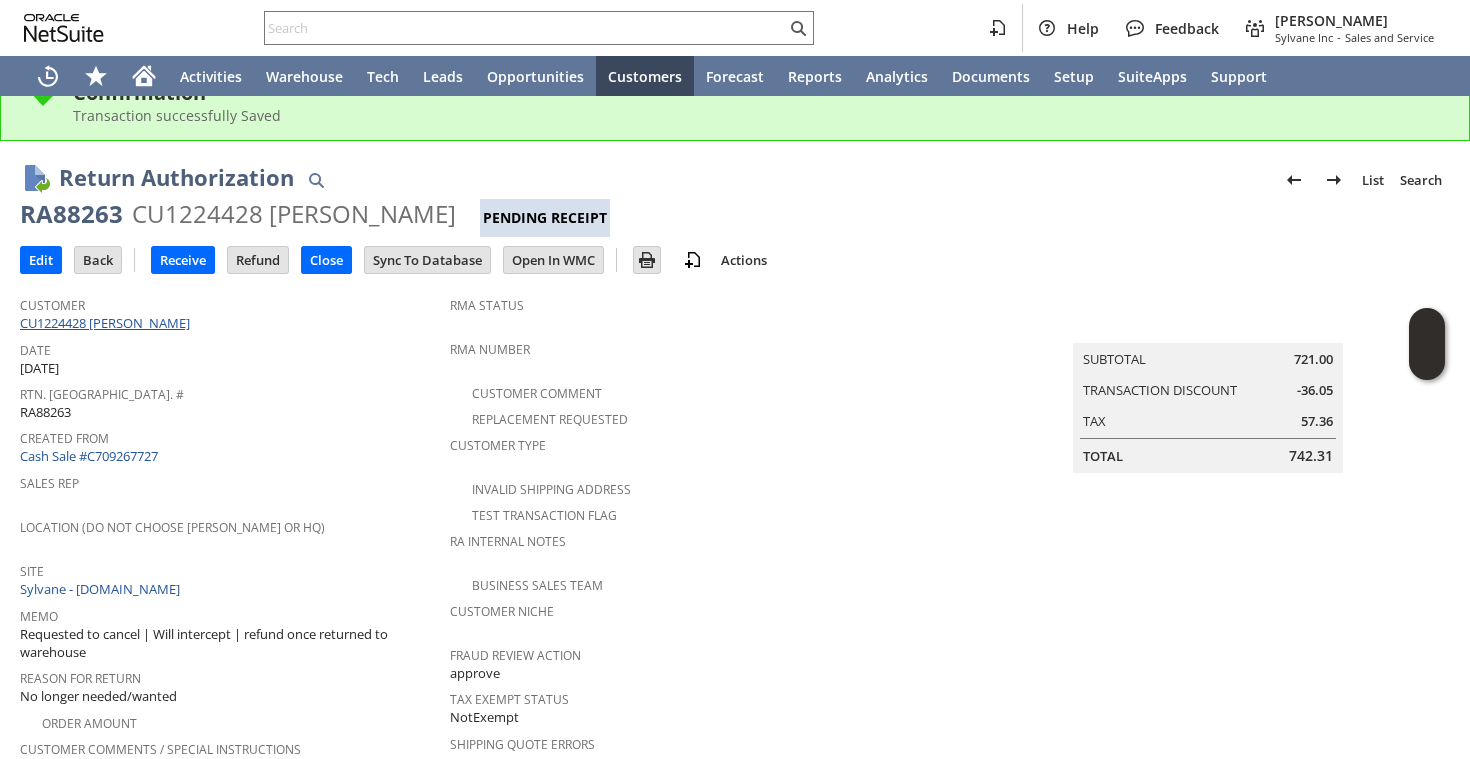 click on "CU1224428 [PERSON_NAME]" at bounding box center [107, 323] 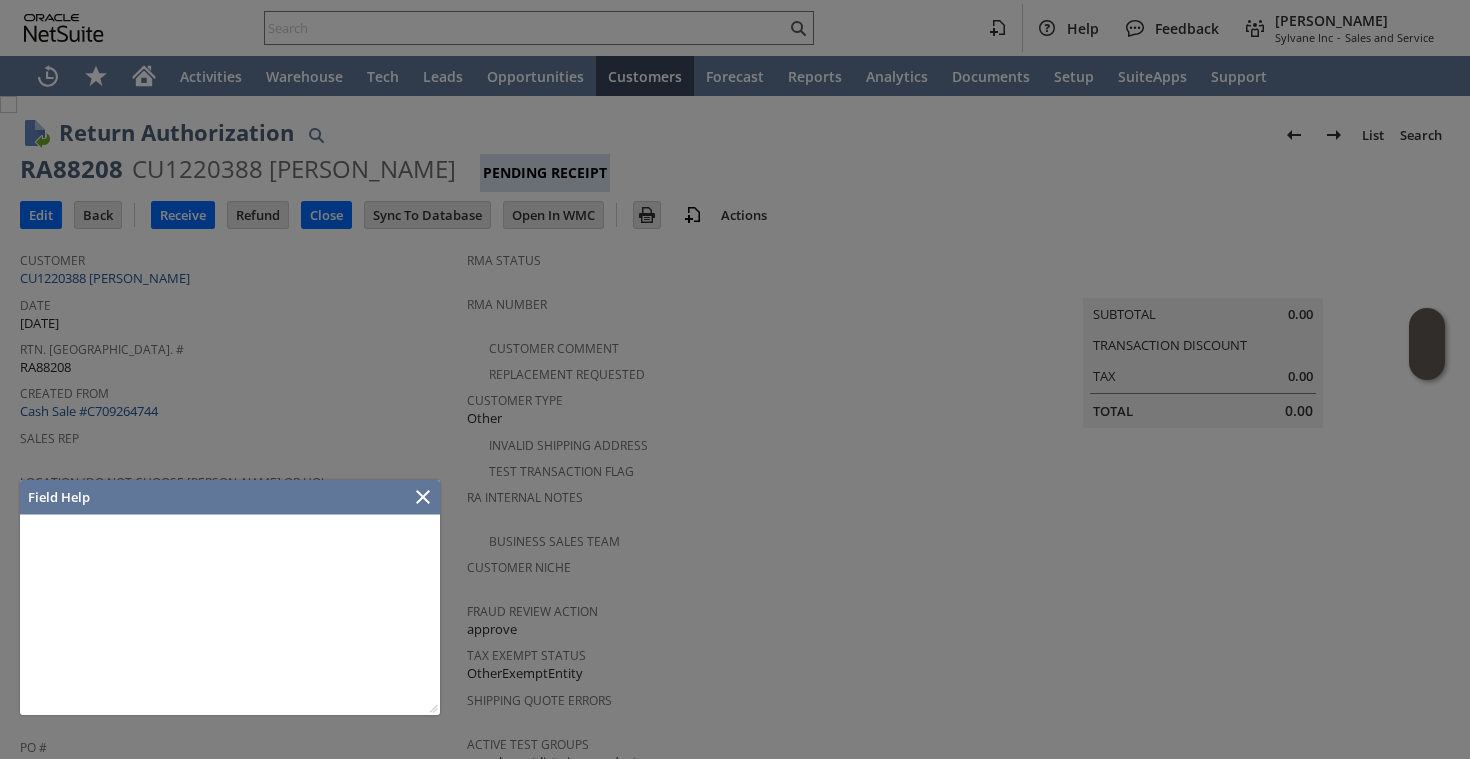 click at bounding box center [735, 379] 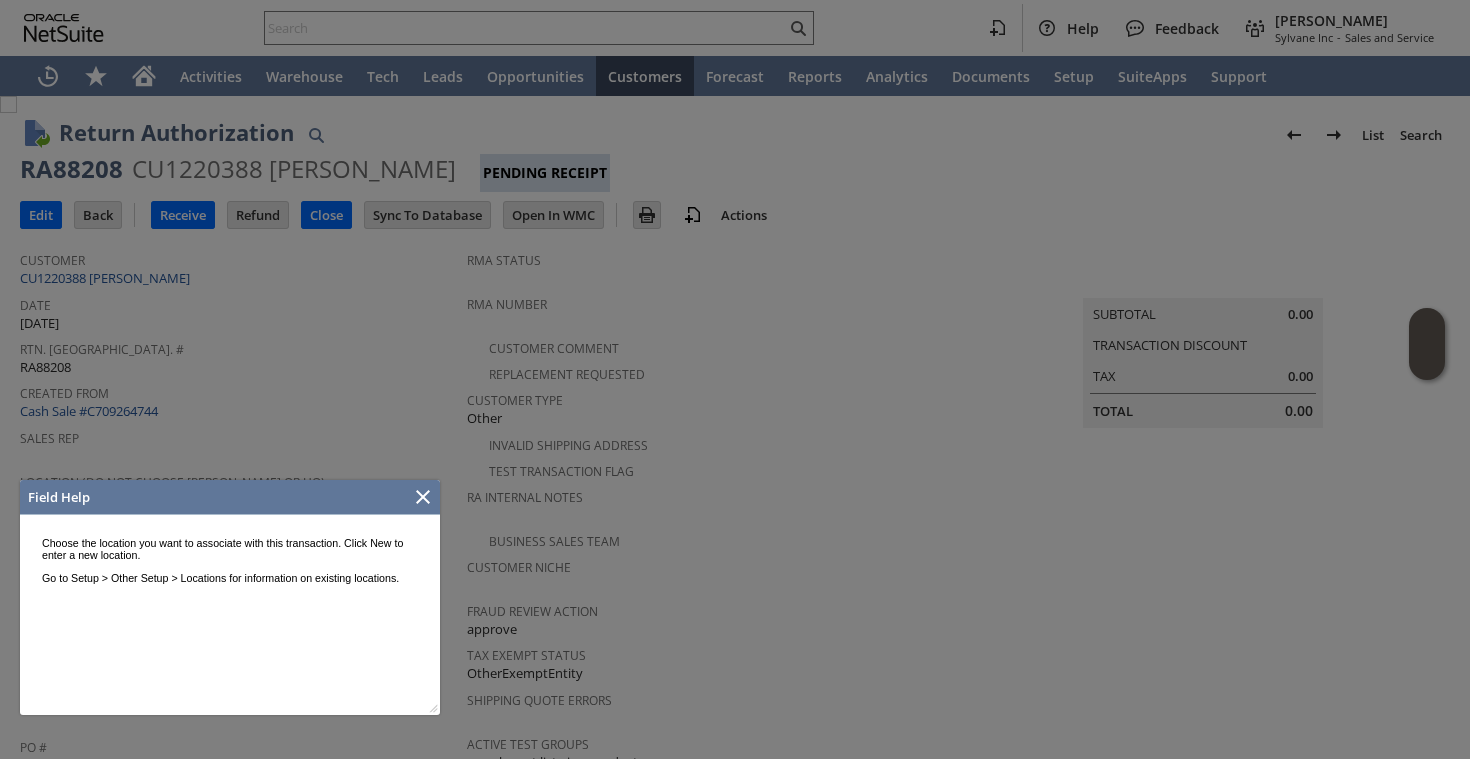 scroll, scrollTop: 0, scrollLeft: 0, axis: both 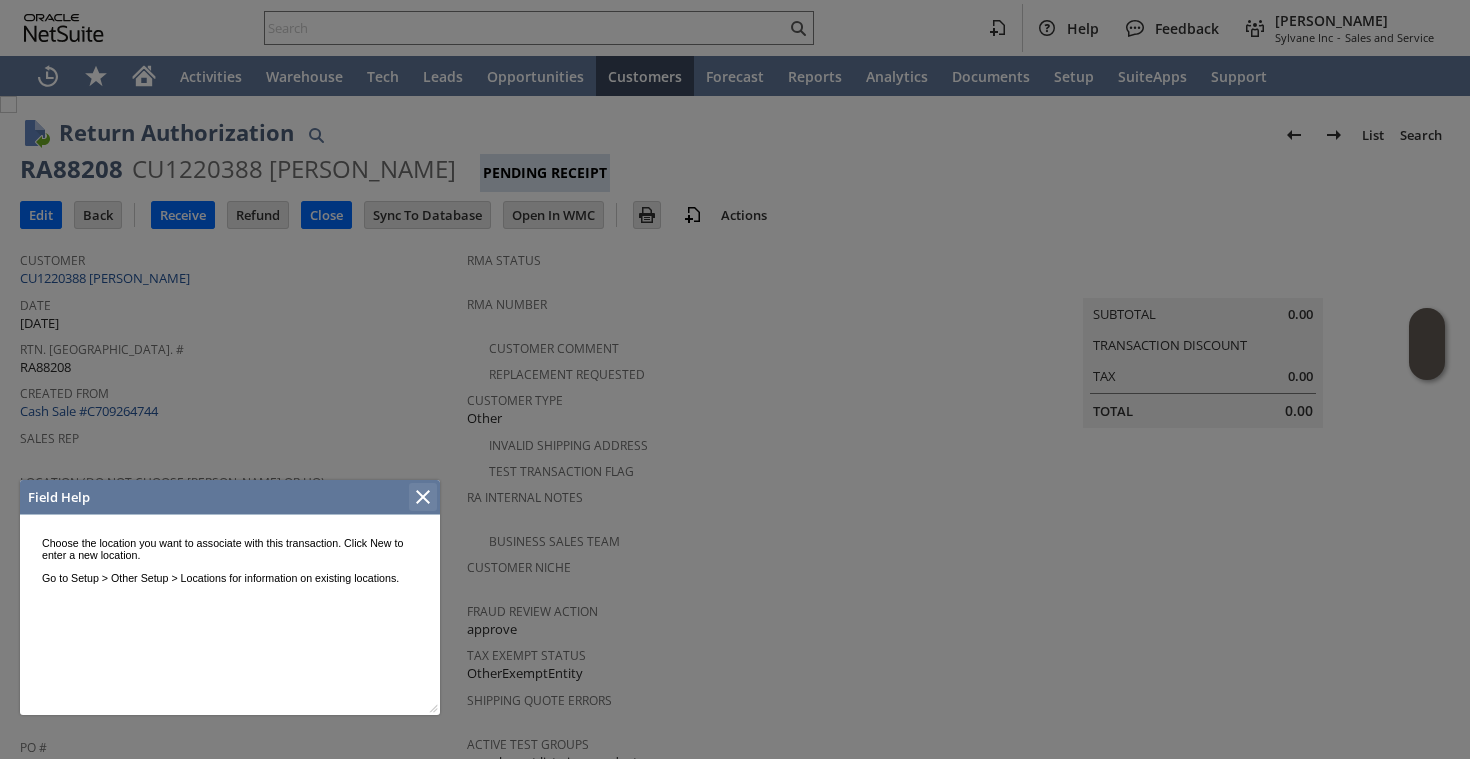 click 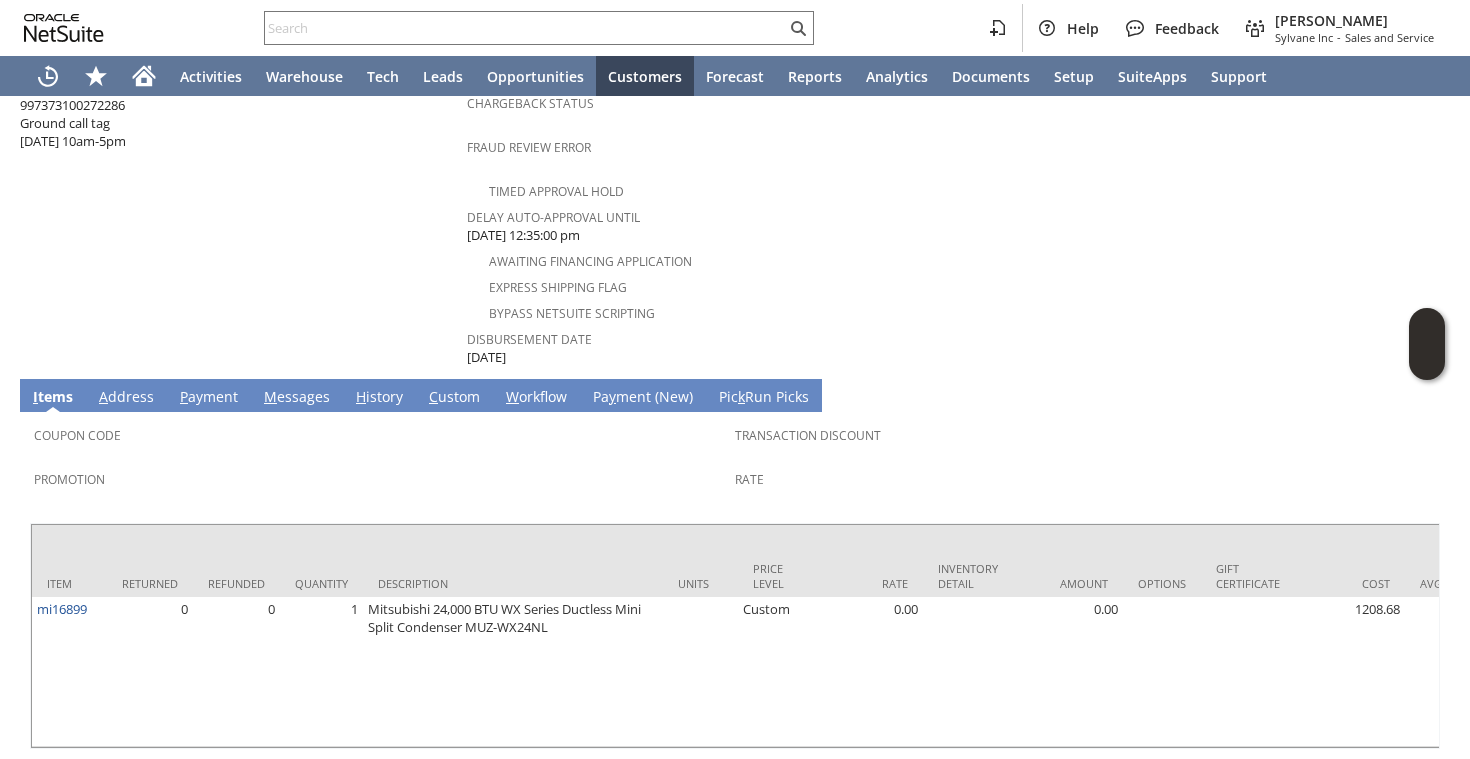 scroll, scrollTop: 884, scrollLeft: 0, axis: vertical 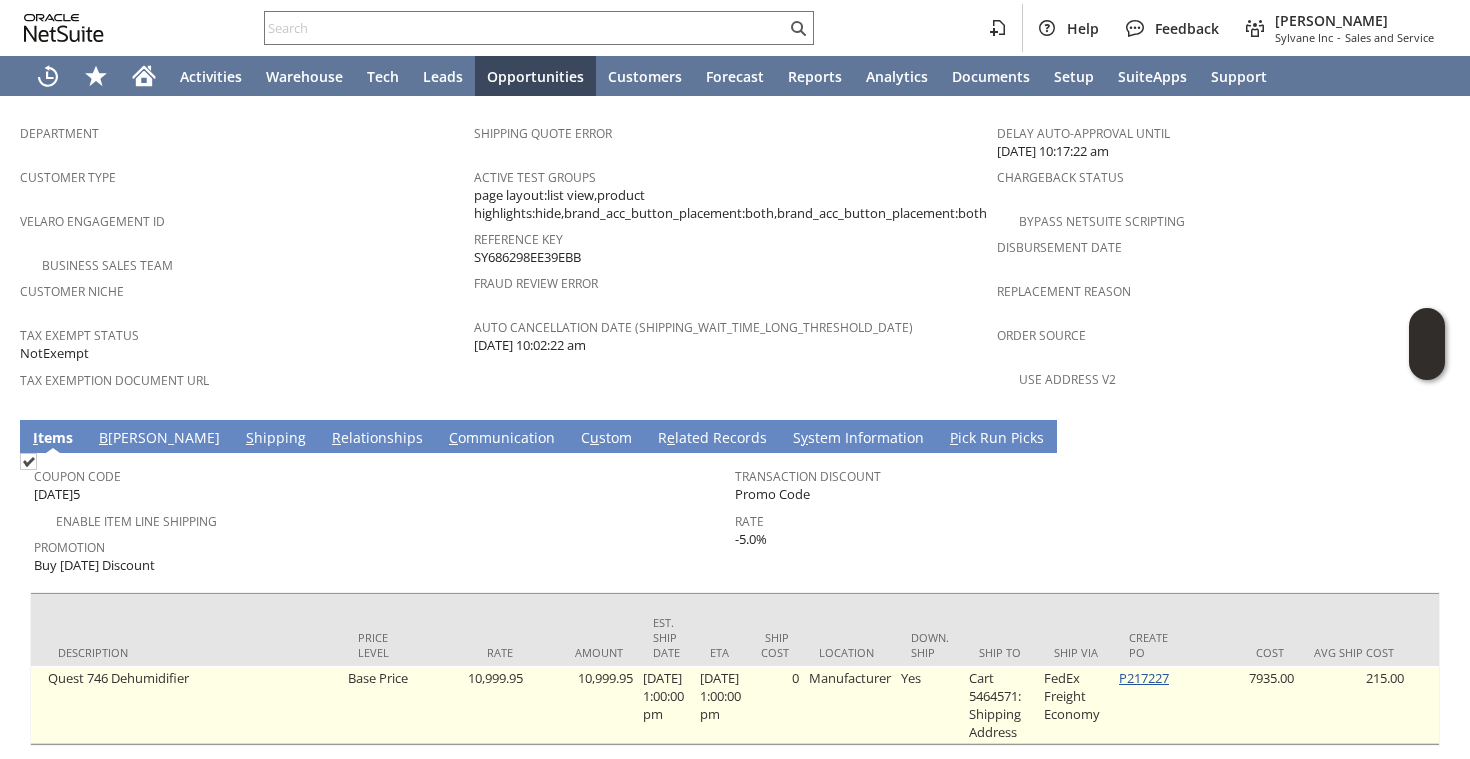 click on "P217227" at bounding box center (1144, 678) 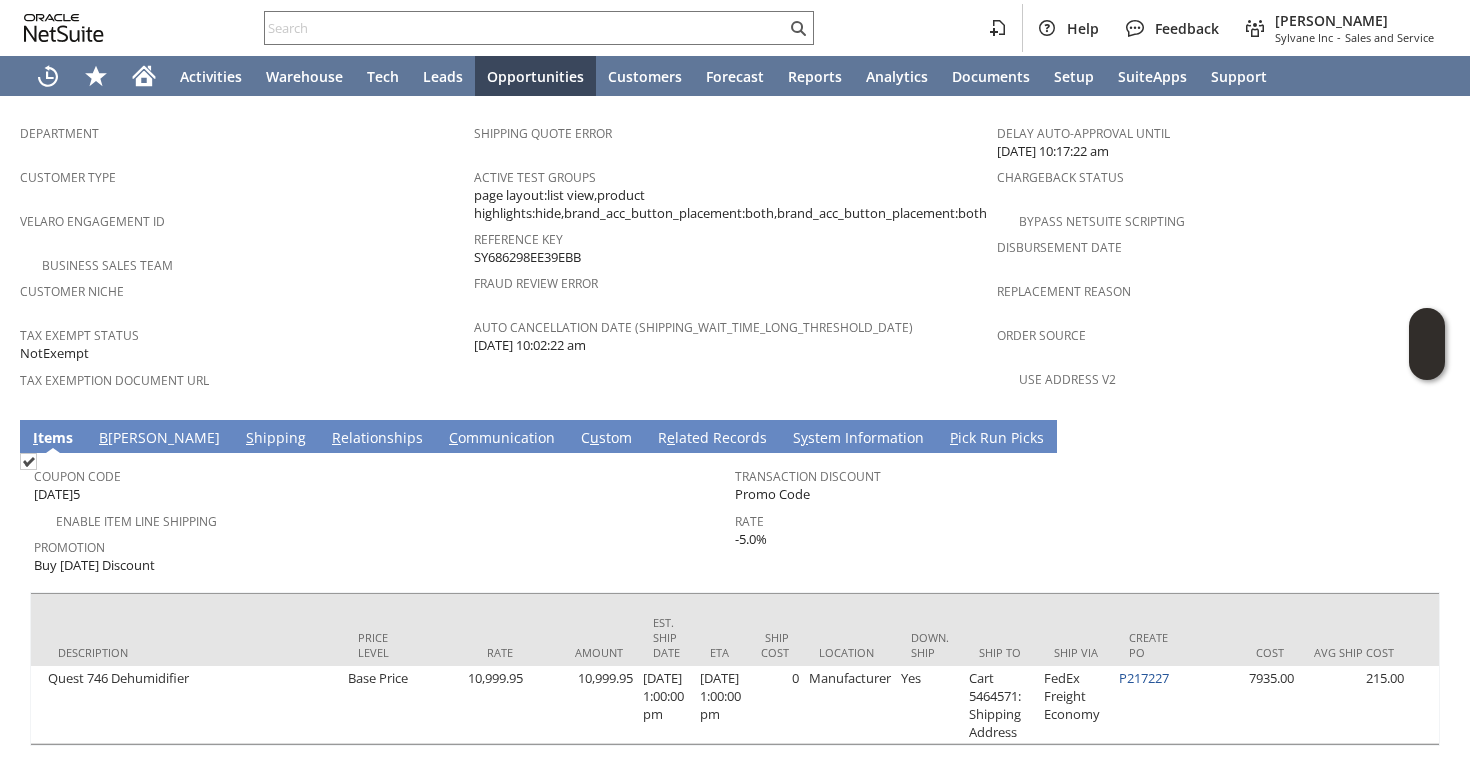click on "Customer Niche" at bounding box center [242, 298] 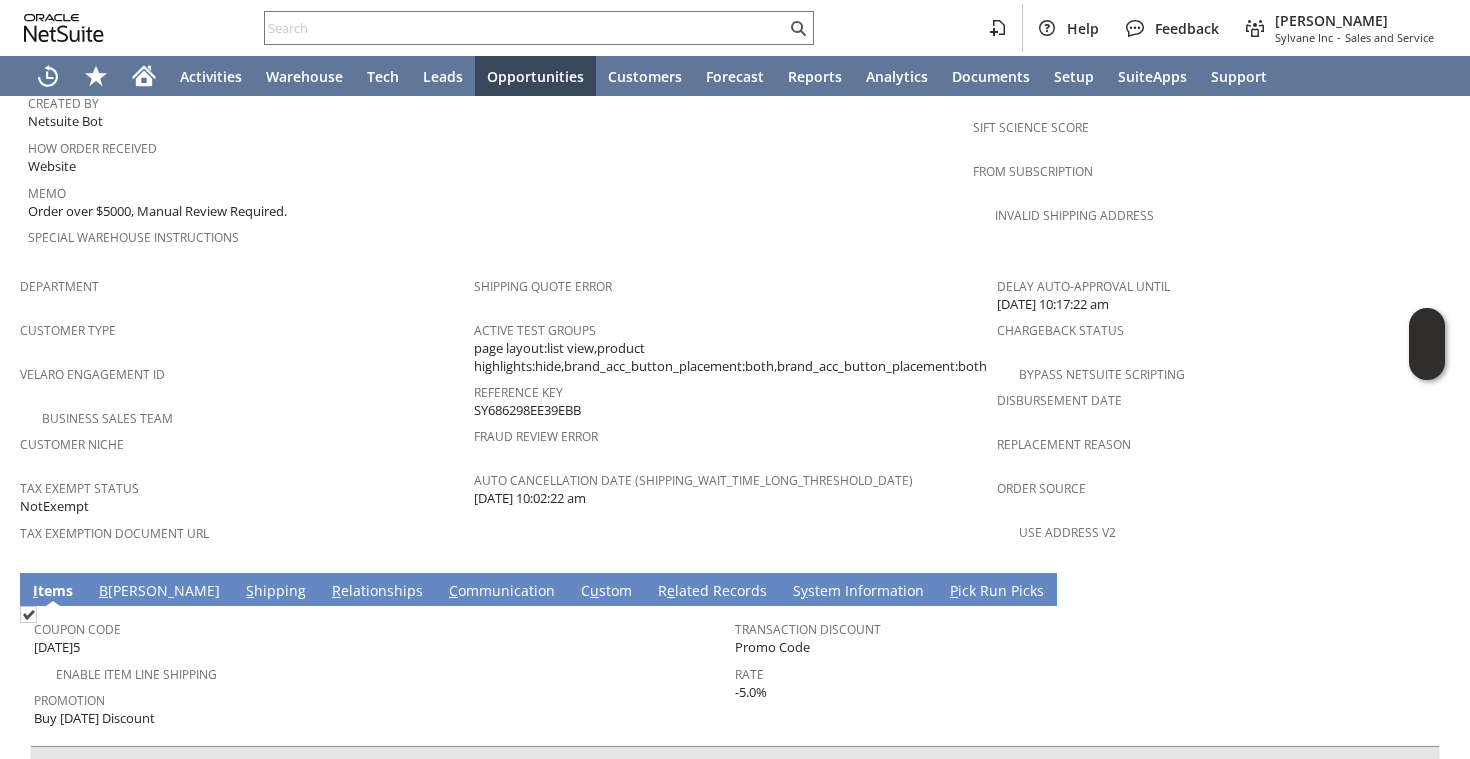 scroll, scrollTop: 1070, scrollLeft: 0, axis: vertical 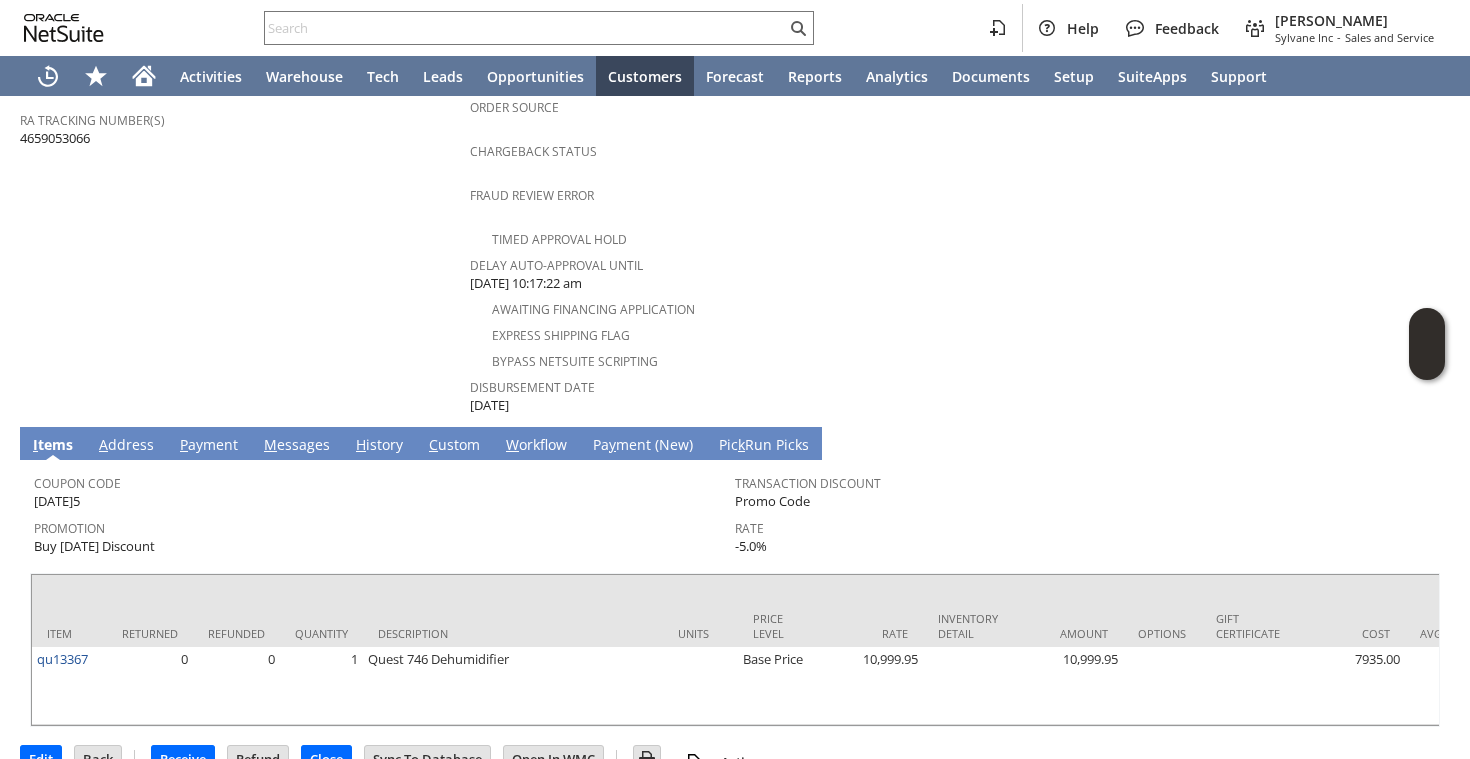 click on "M essages" at bounding box center (297, 446) 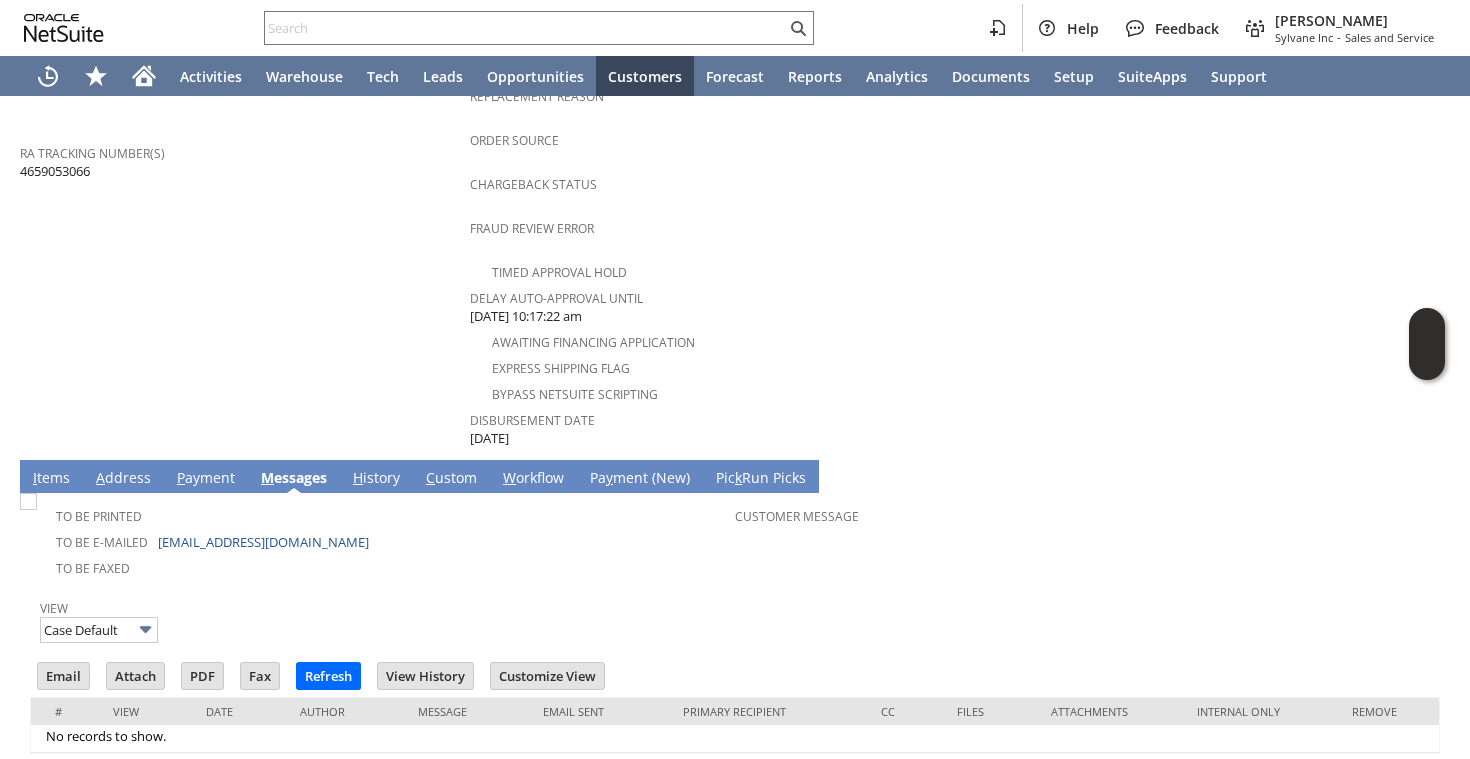 scroll, scrollTop: 0, scrollLeft: 0, axis: both 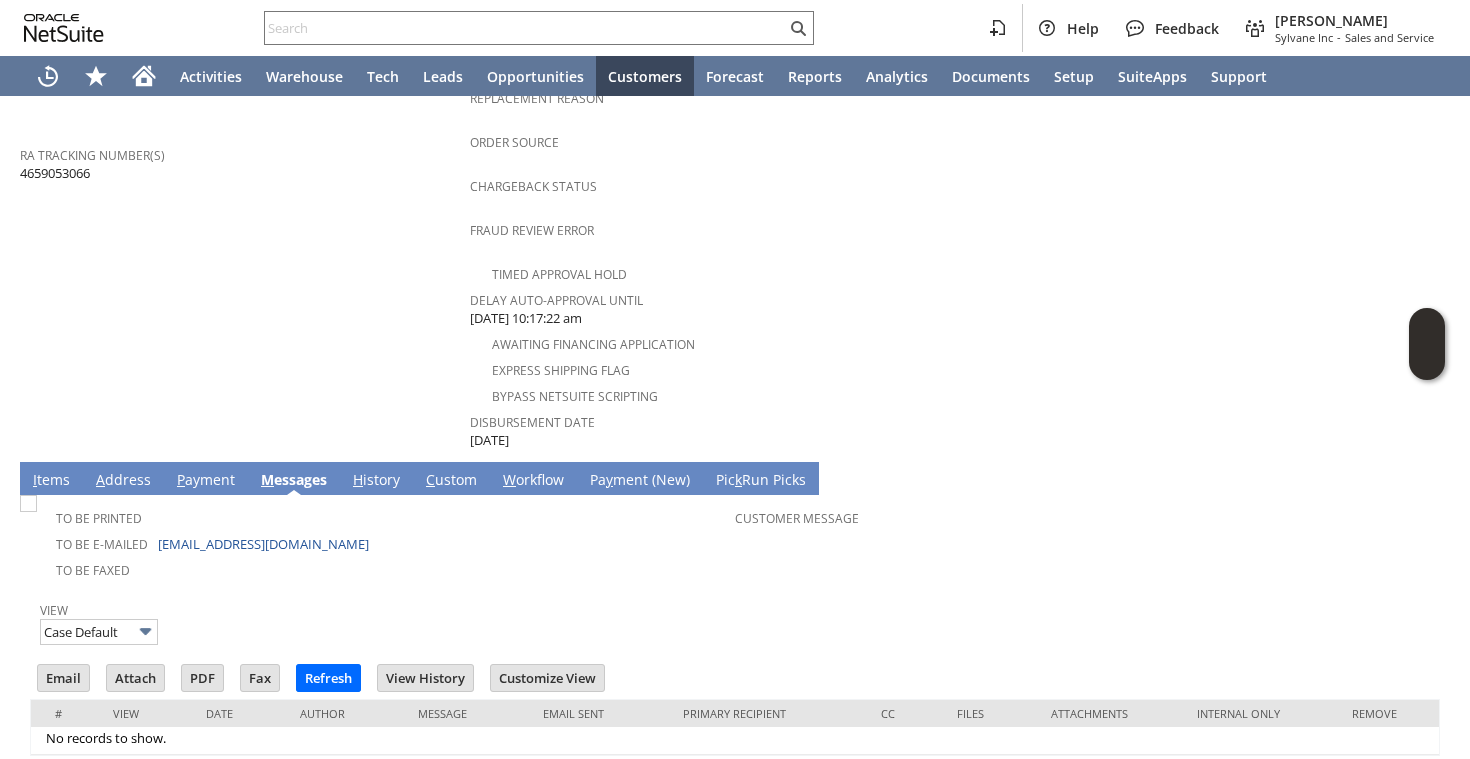 click on "H istory" at bounding box center [376, 481] 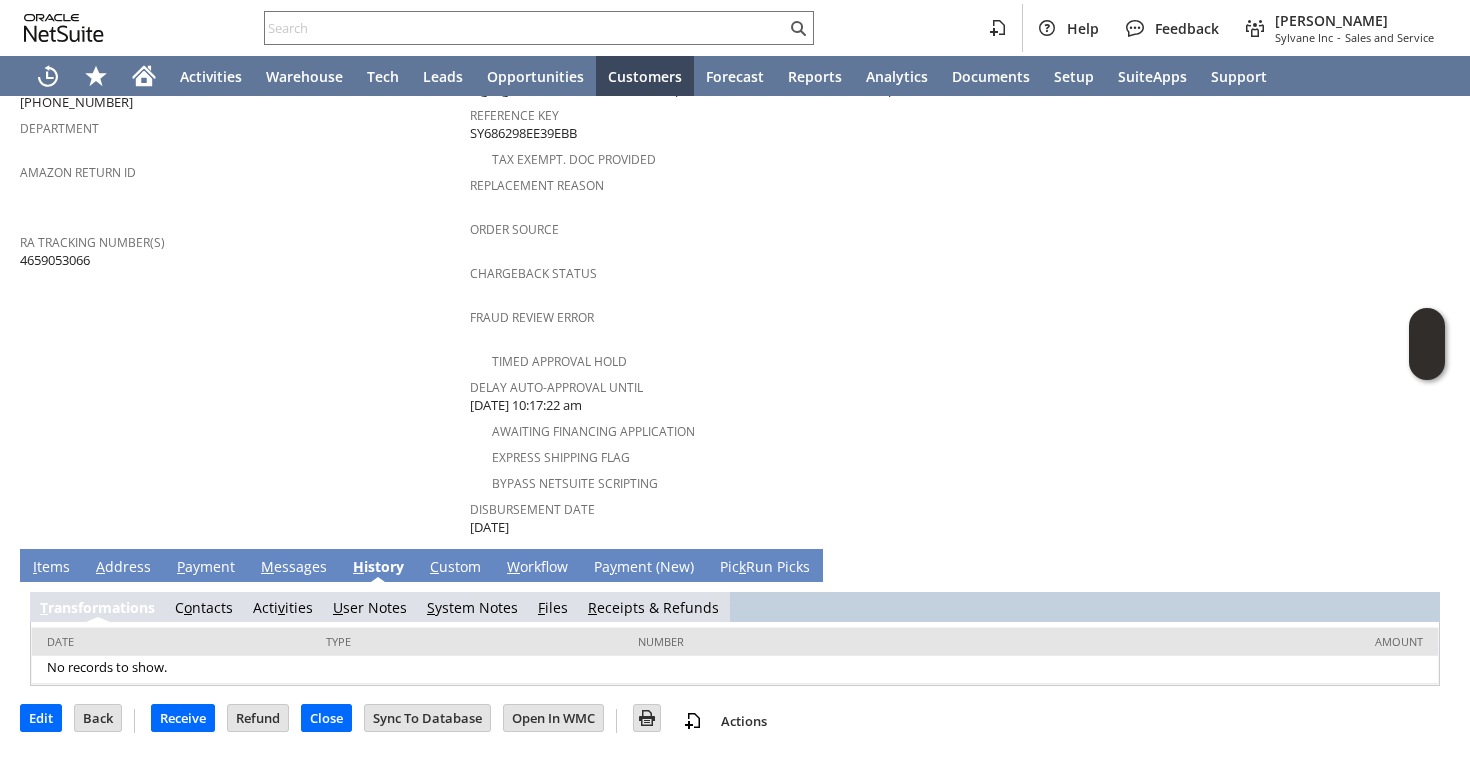 scroll, scrollTop: 653, scrollLeft: 0, axis: vertical 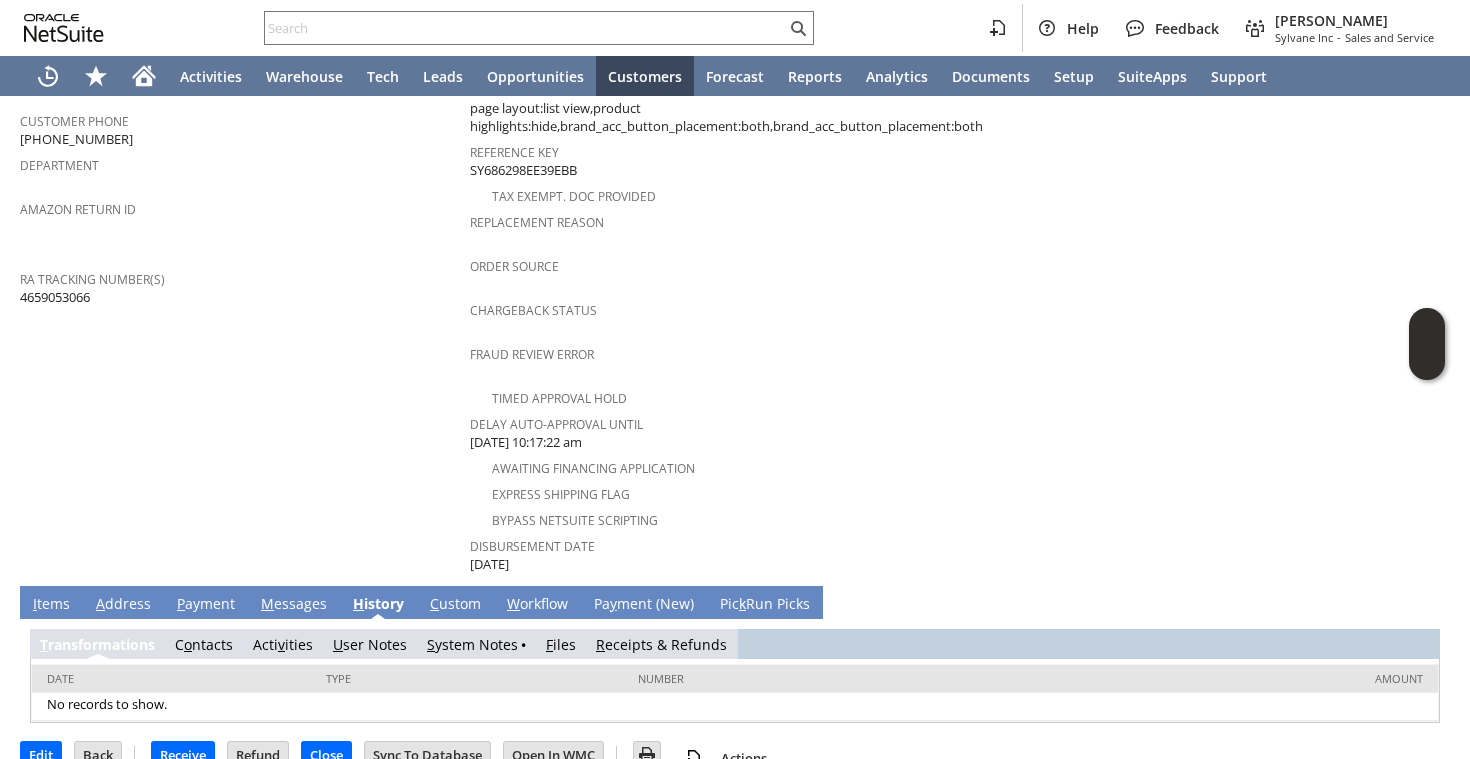 click on "S ystem Notes" at bounding box center (472, 644) 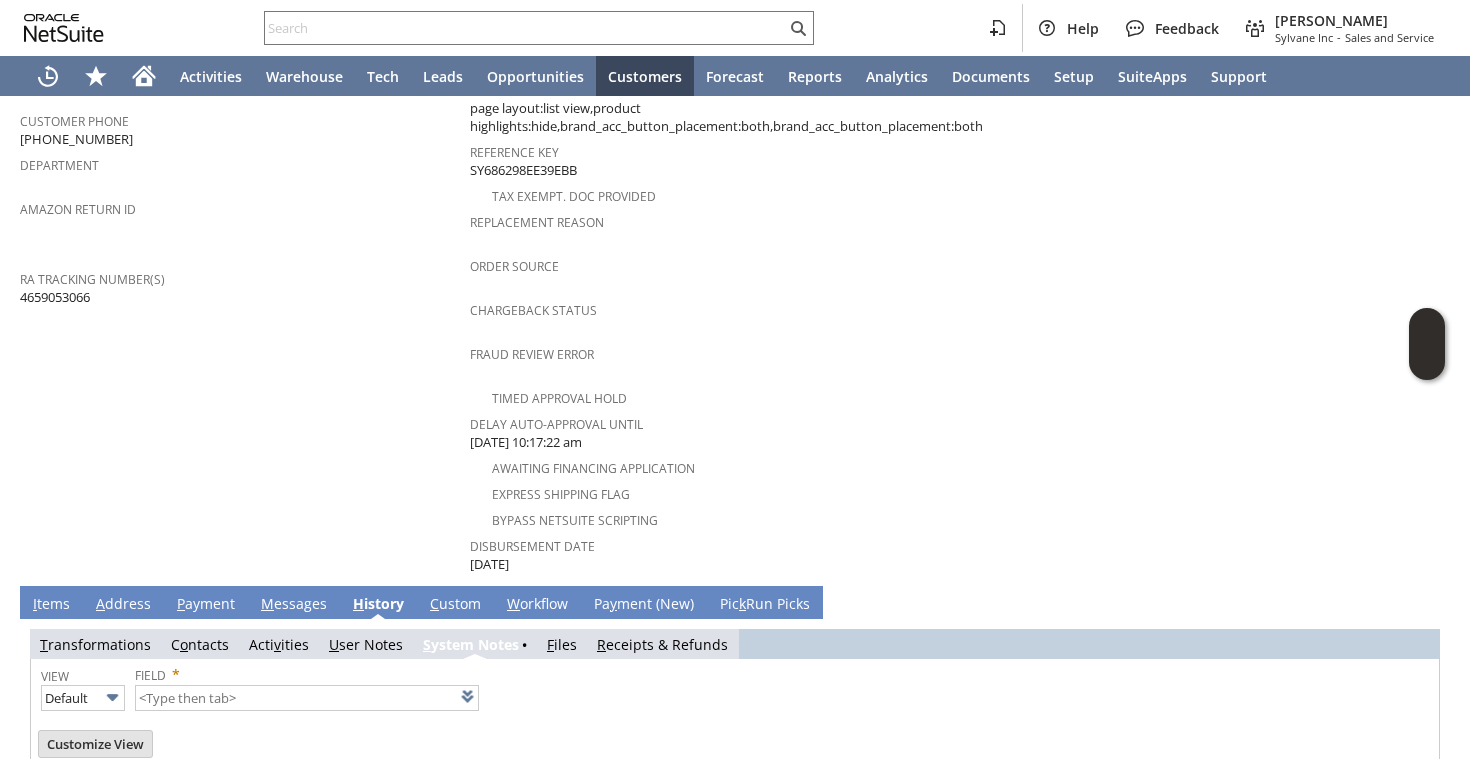 type on "1 to 25 of 79" 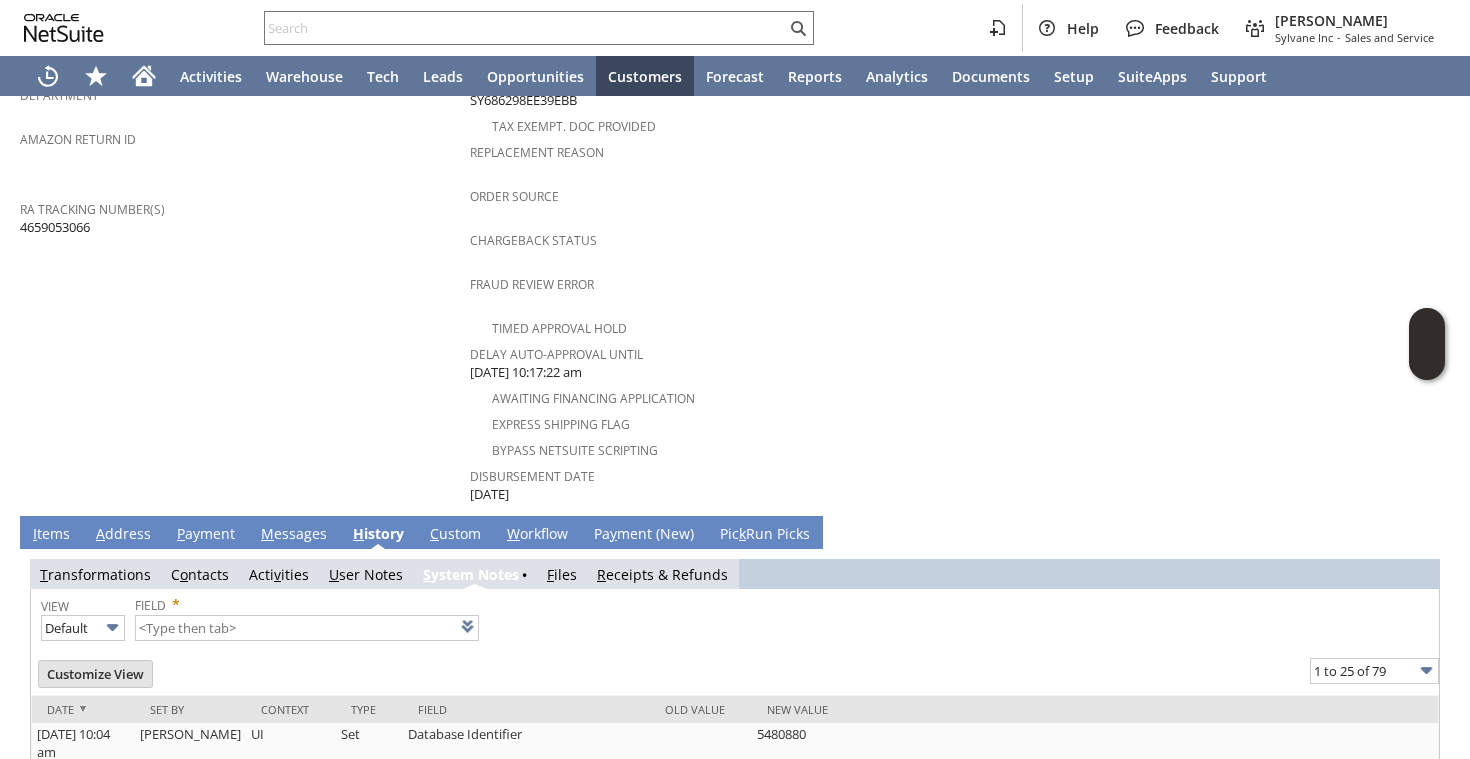 scroll, scrollTop: 0, scrollLeft: 0, axis: both 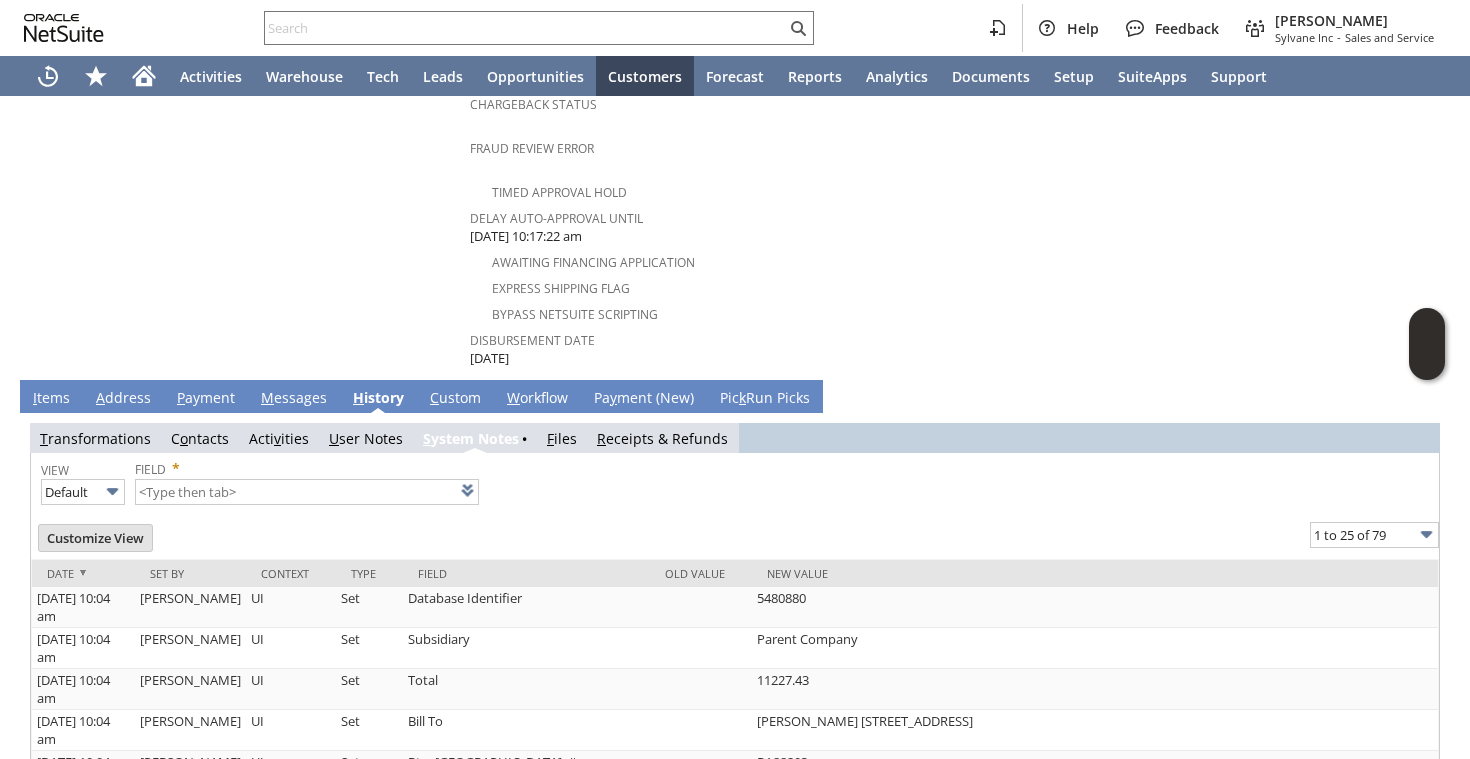 click on "Customer
CU1221876 ROBERT WORK
Date
7/10/2025
Rtn. Auth. #
RA88203
Created From
Cash Sale #C709264896
Sales Rep
Location (Do Not Choose Sheeran or HQ)
Site
Sylvane - www.sylvane.com
Memo
Reason For Return
Damaged during shipping
Order Amount
Customer Comments / Special Instructions
PO #
Customer Phone
(832) 318-1081
Department
Amazon Return ID" at bounding box center [245, -124] 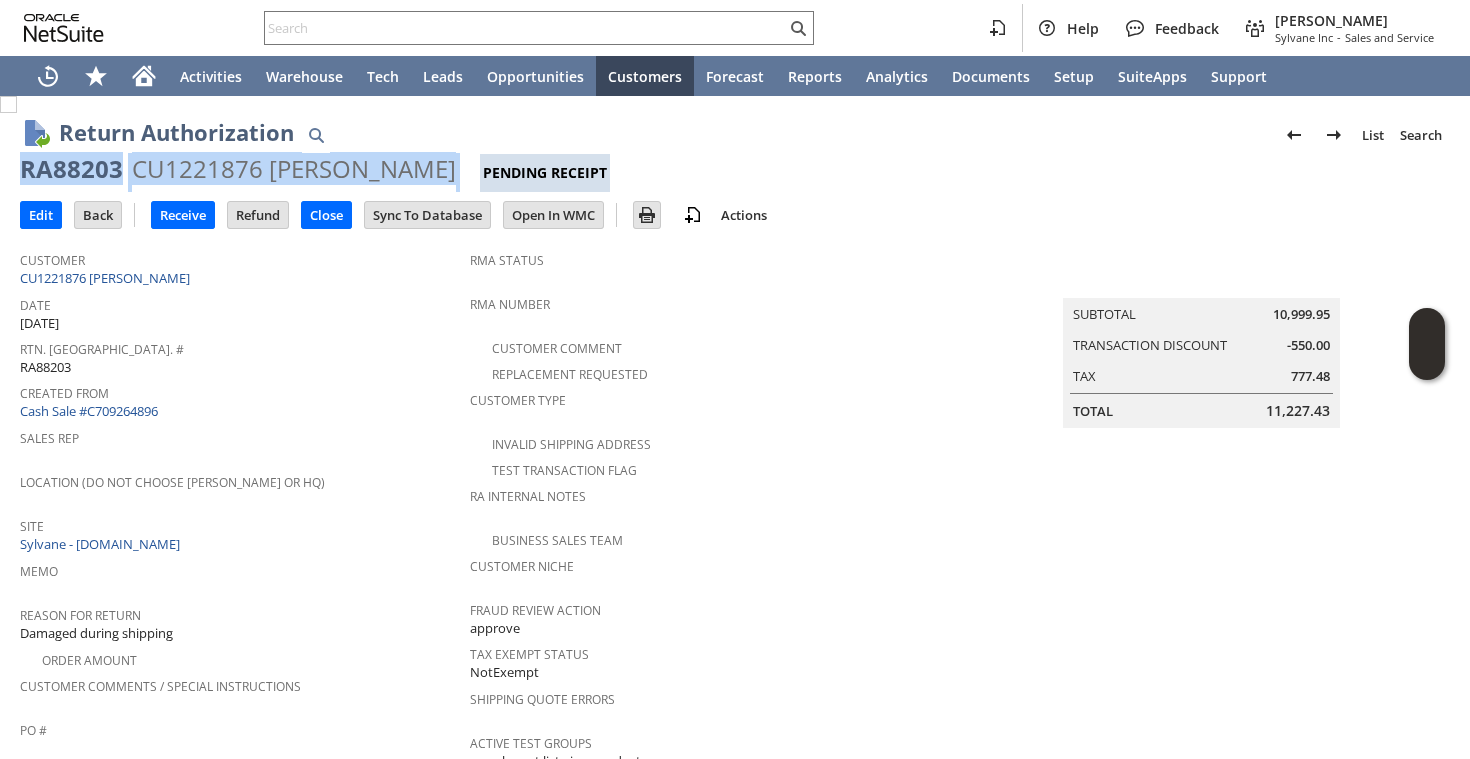 drag, startPoint x: 22, startPoint y: 173, endPoint x: 435, endPoint y: 178, distance: 413.03027 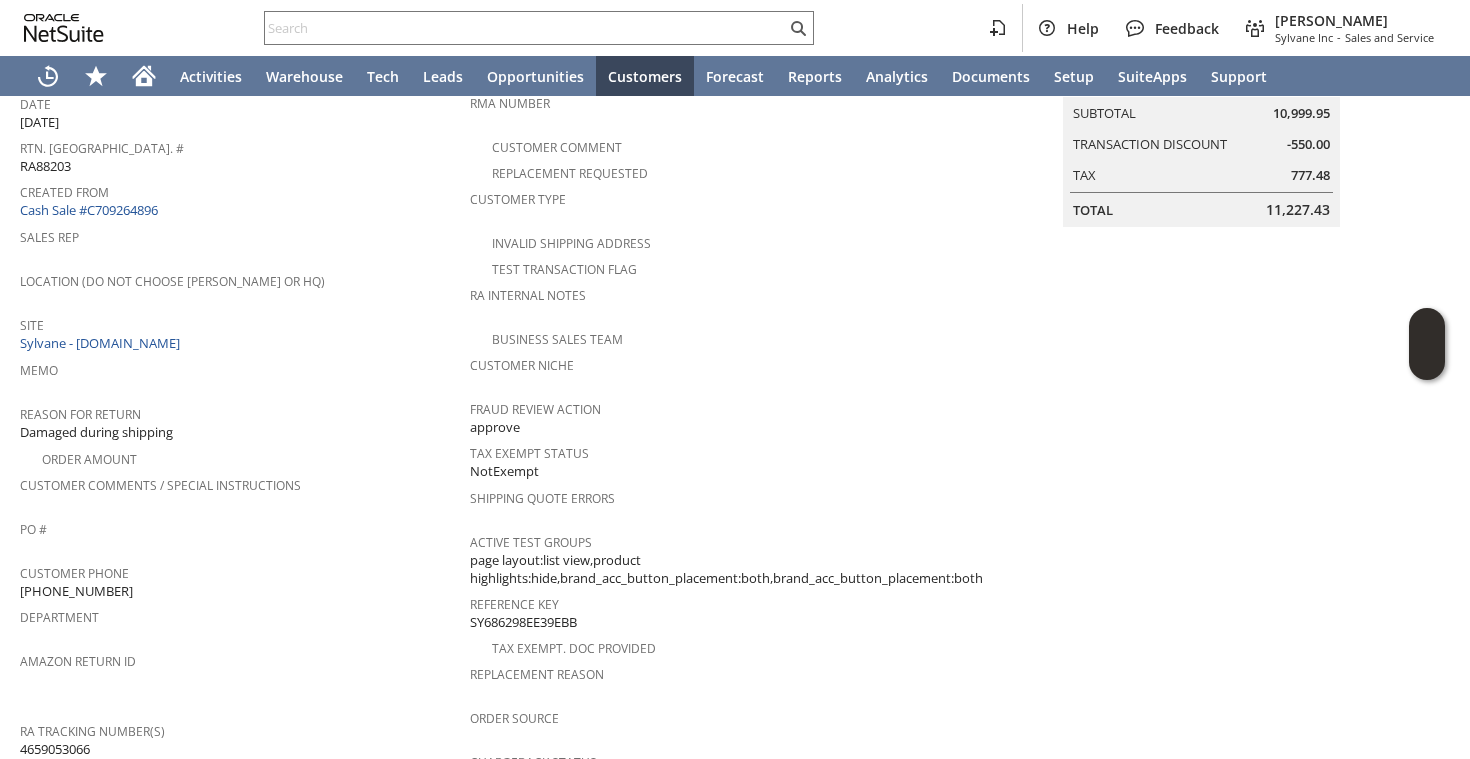 scroll, scrollTop: 0, scrollLeft: 0, axis: both 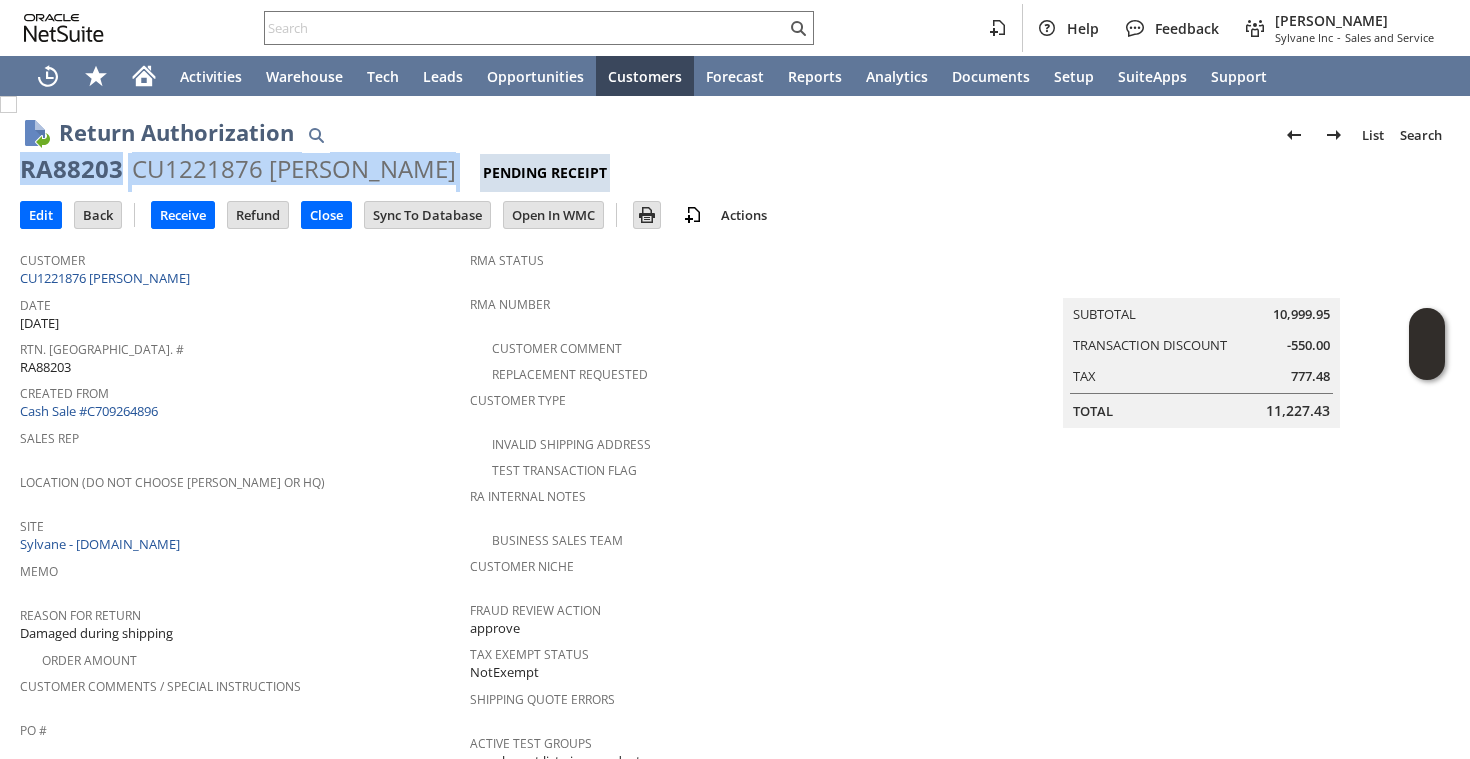 click on "Location (Do Not Choose Sheeran or HQ)" at bounding box center [240, 489] 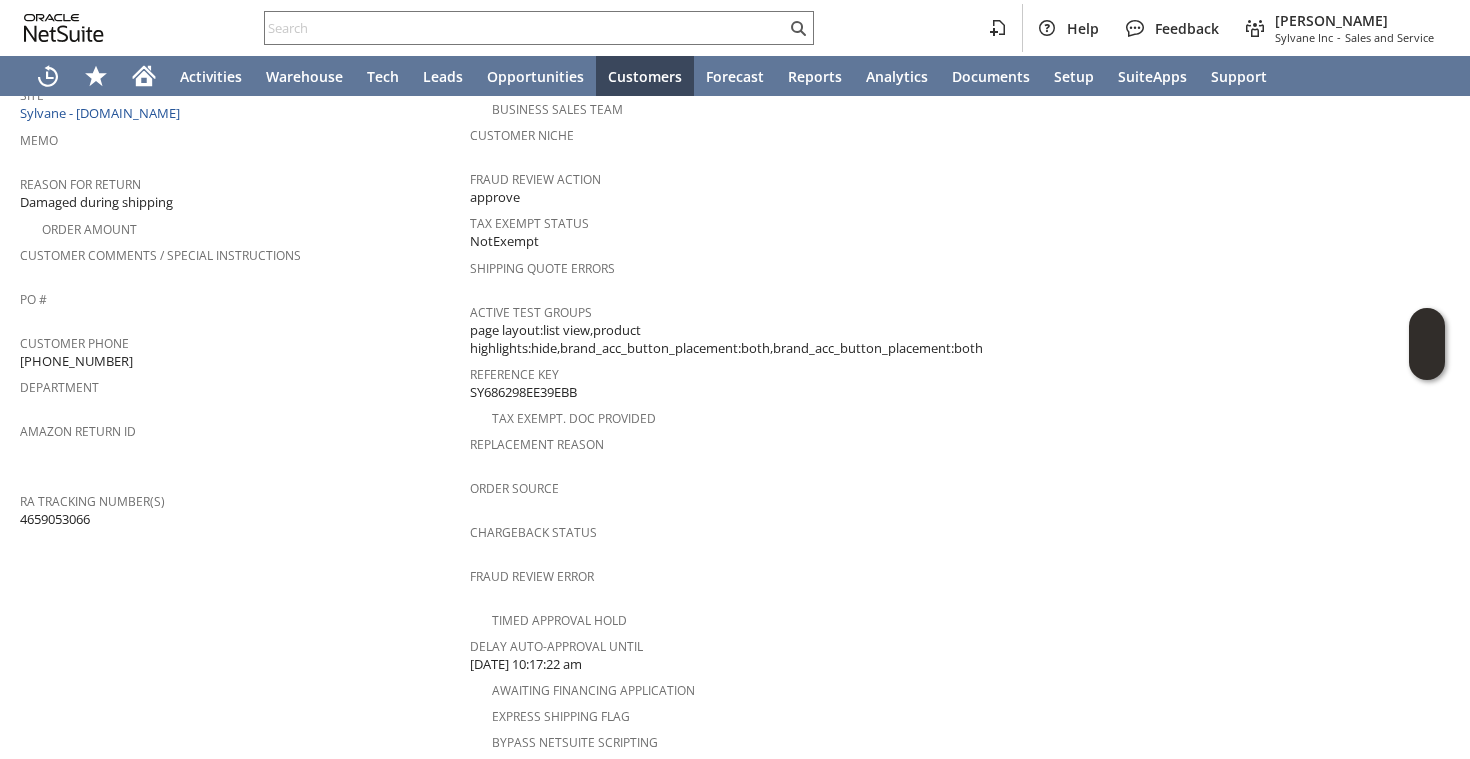 scroll, scrollTop: 359, scrollLeft: 0, axis: vertical 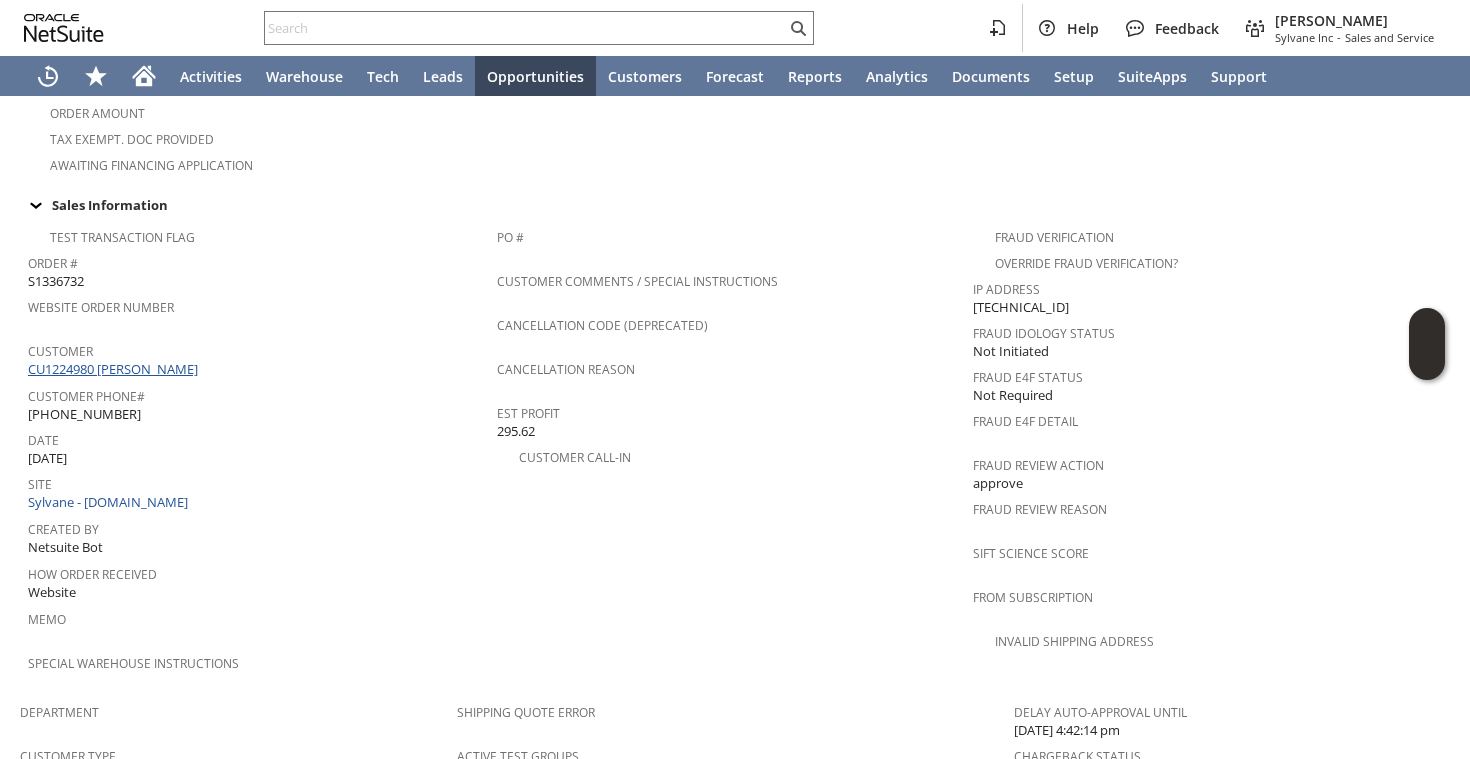 click on "CU1224980 [PERSON_NAME]" at bounding box center (115, 369) 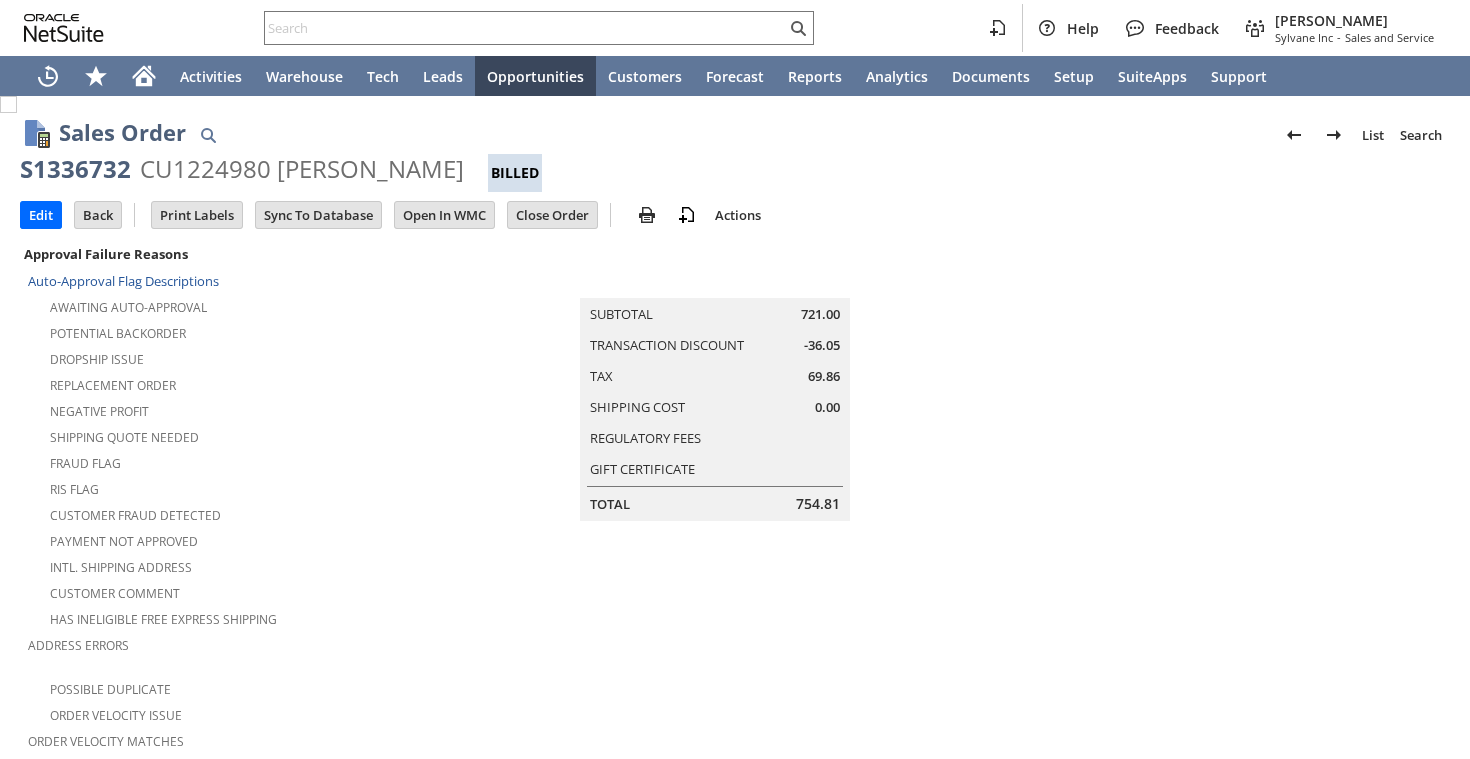 scroll, scrollTop: 0, scrollLeft: 0, axis: both 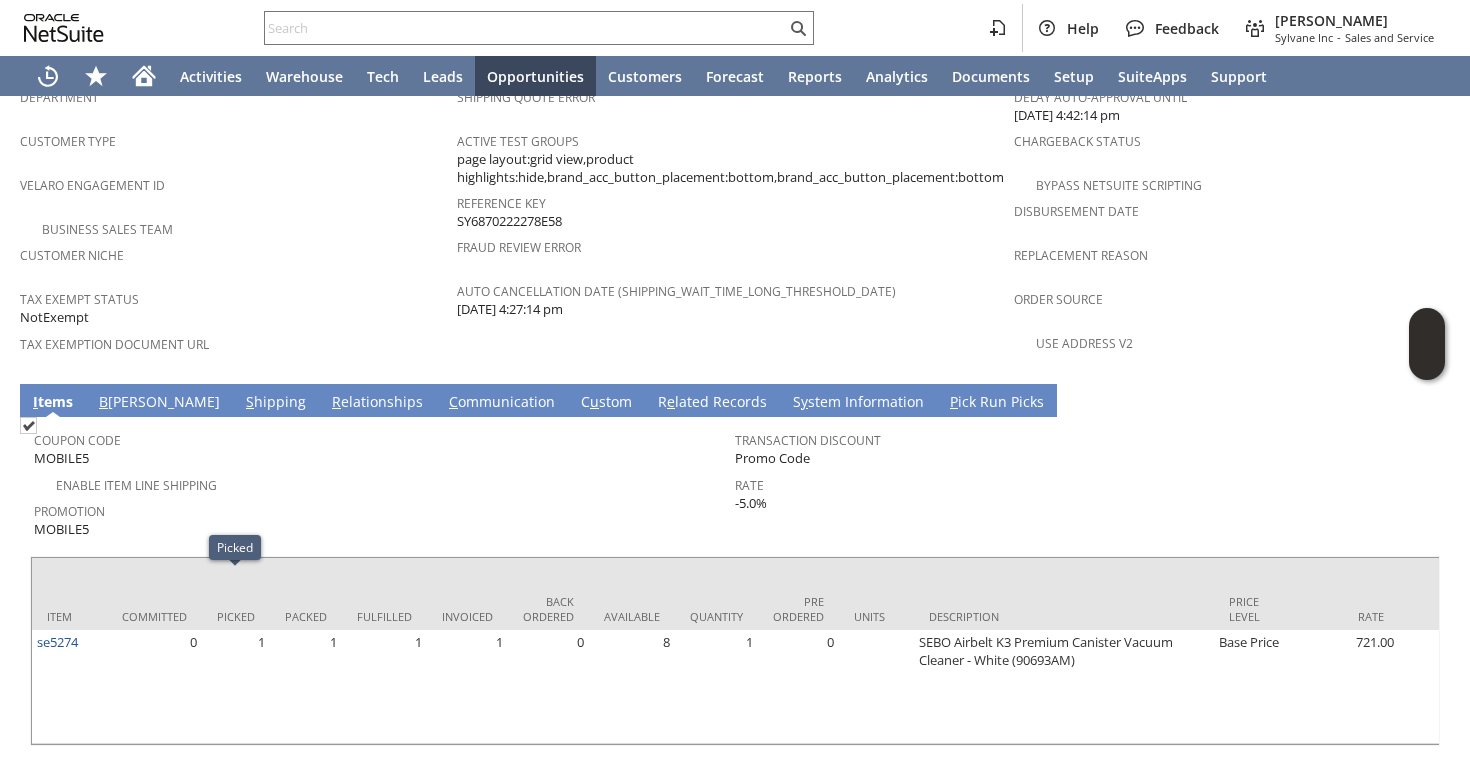 click on "S" at bounding box center (250, 401) 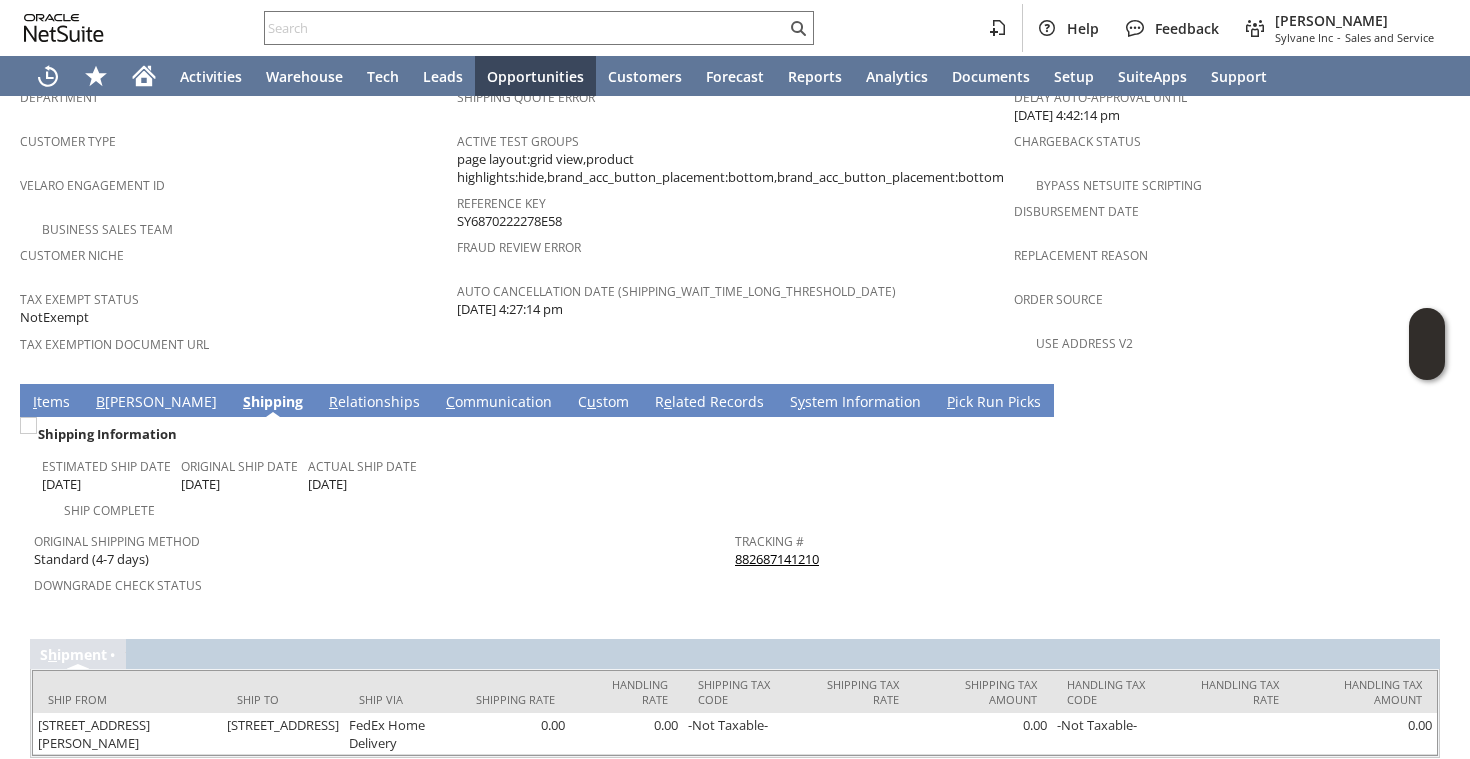 click on "882687141210" at bounding box center [777, 559] 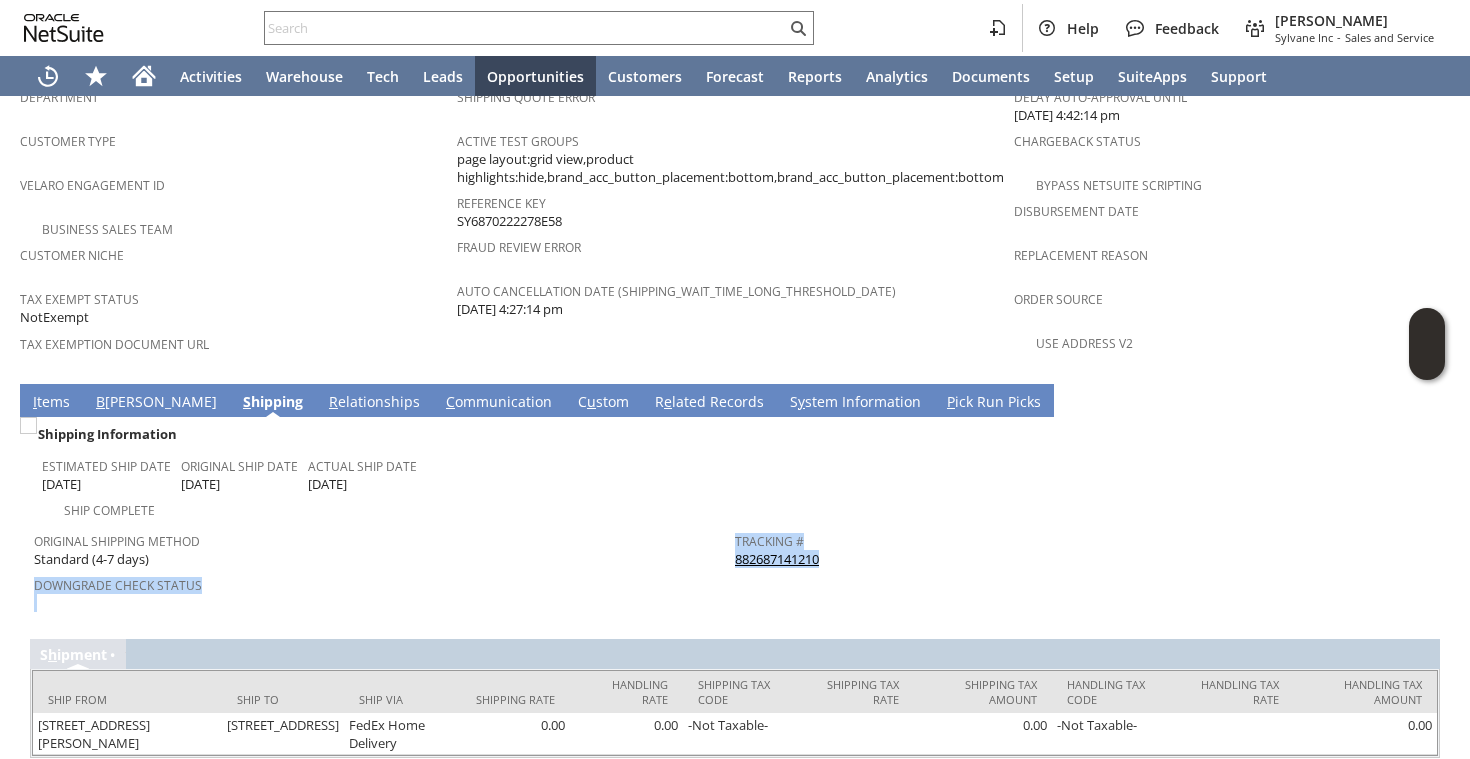 drag, startPoint x: 851, startPoint y: 501, endPoint x: 734, endPoint y: 501, distance: 117 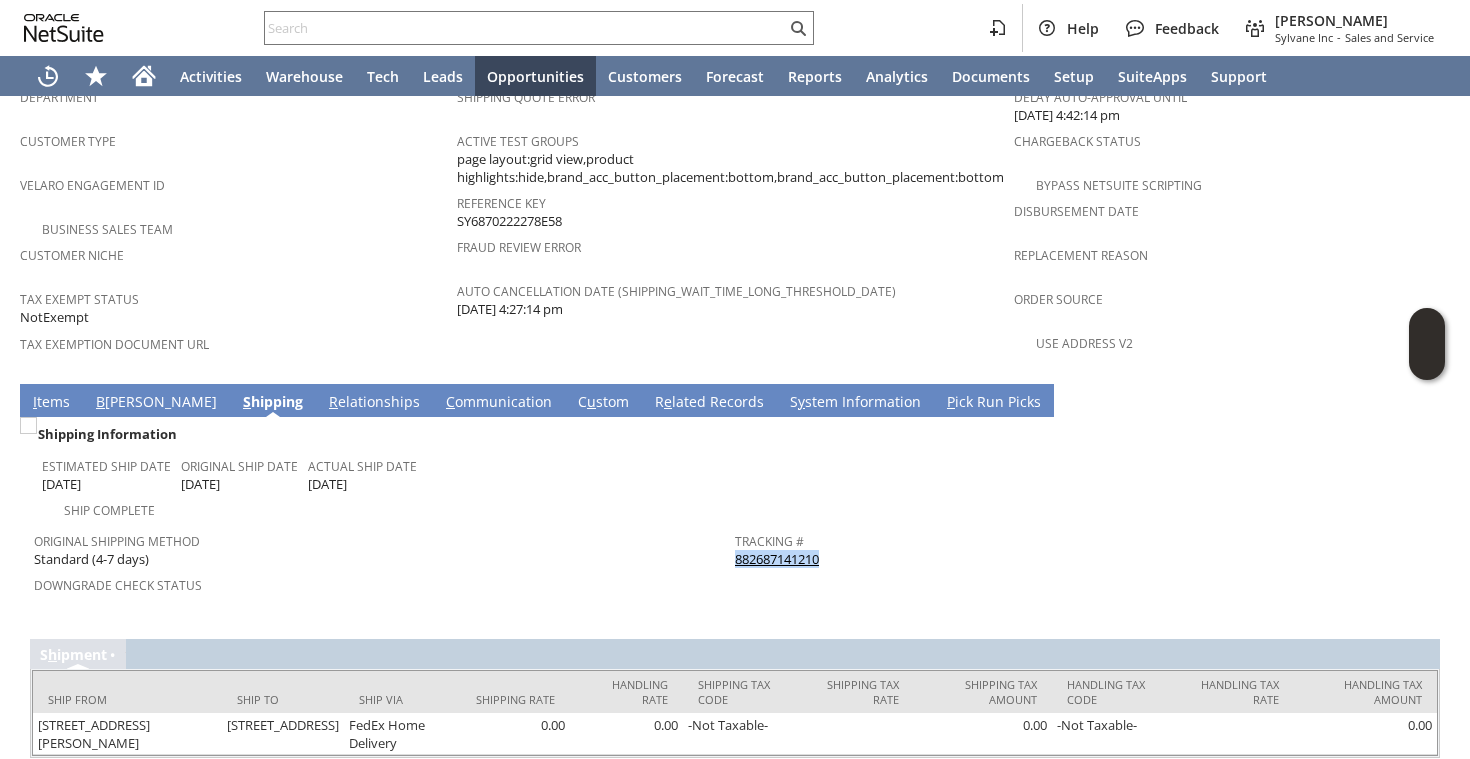 drag, startPoint x: 838, startPoint y: 503, endPoint x: 739, endPoint y: 505, distance: 99.0202 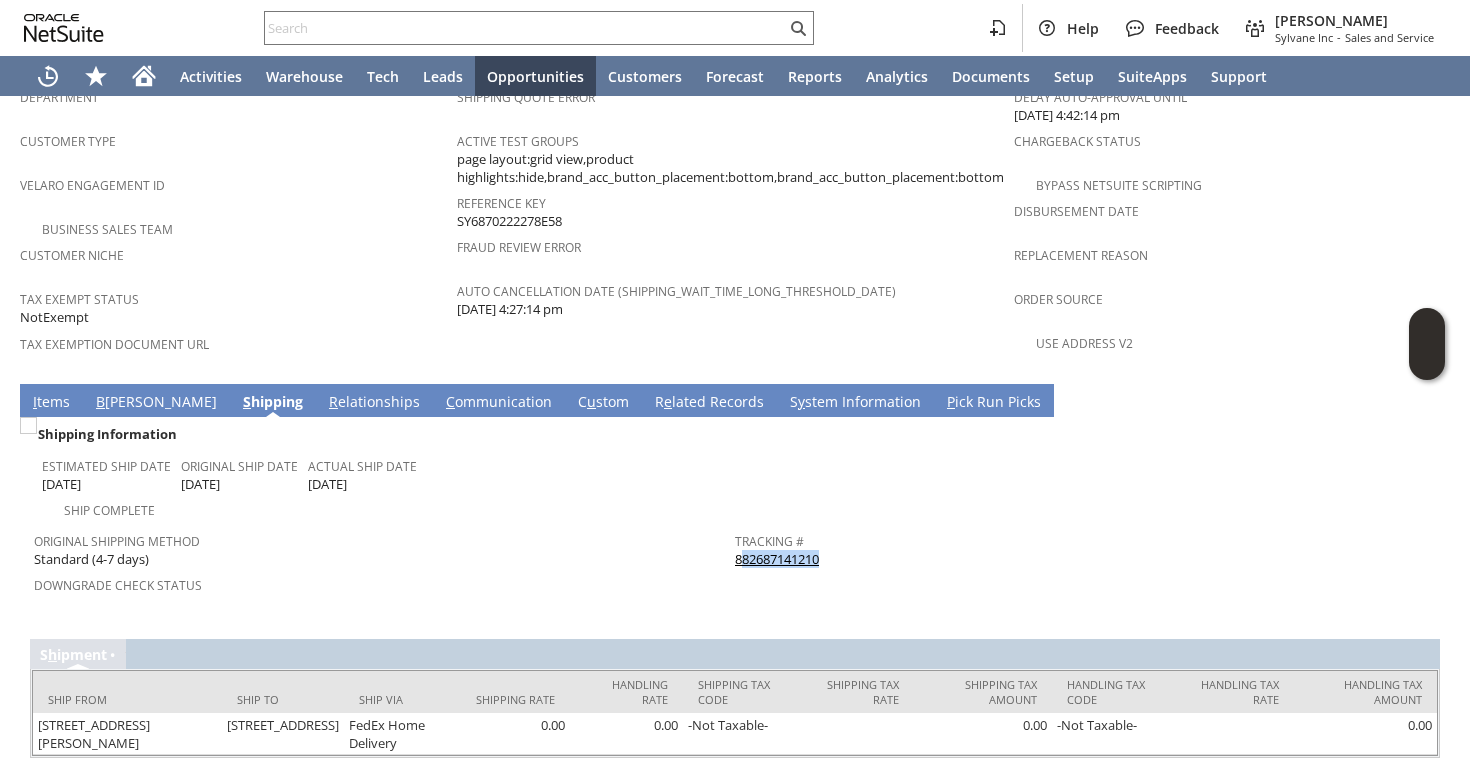 copy on "82687141210" 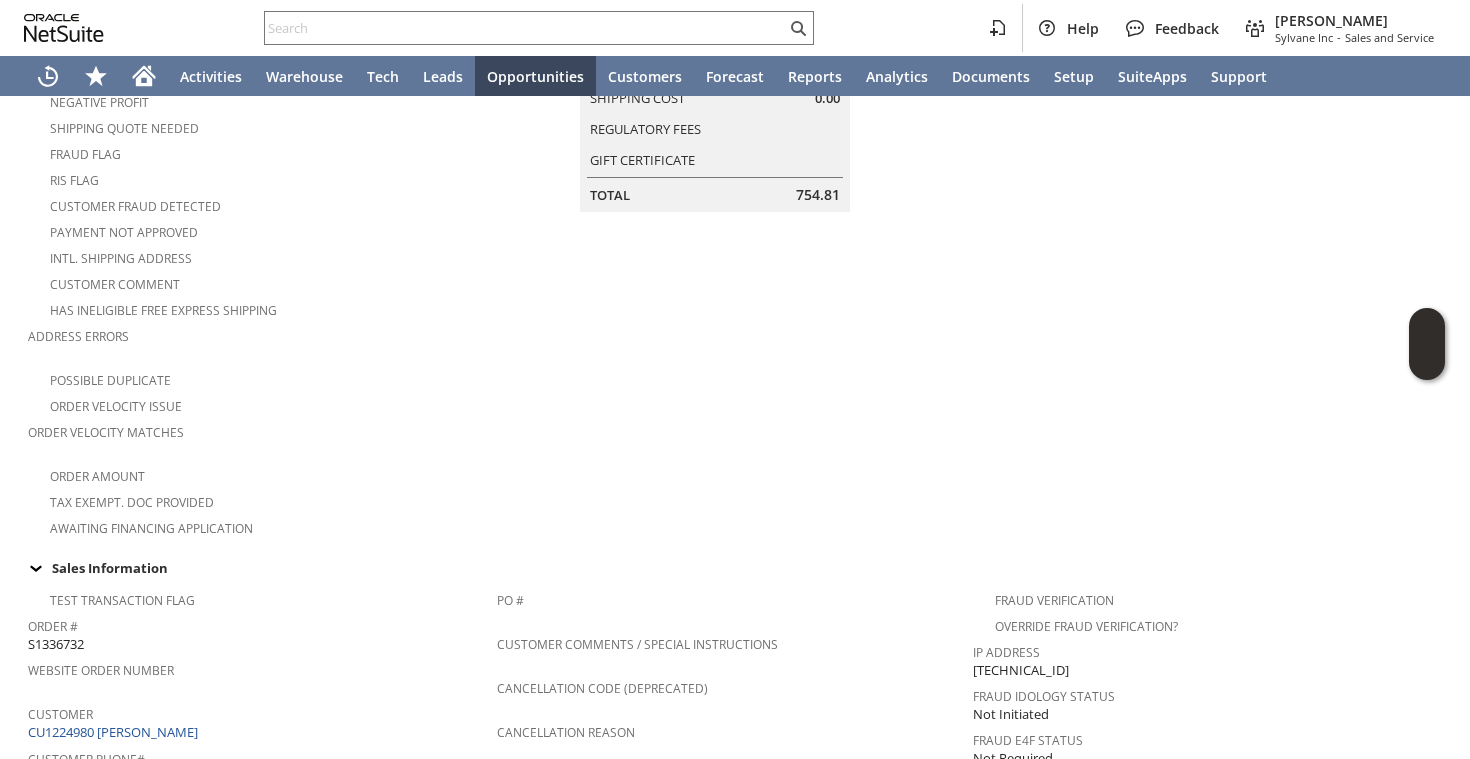 scroll, scrollTop: 410, scrollLeft: 0, axis: vertical 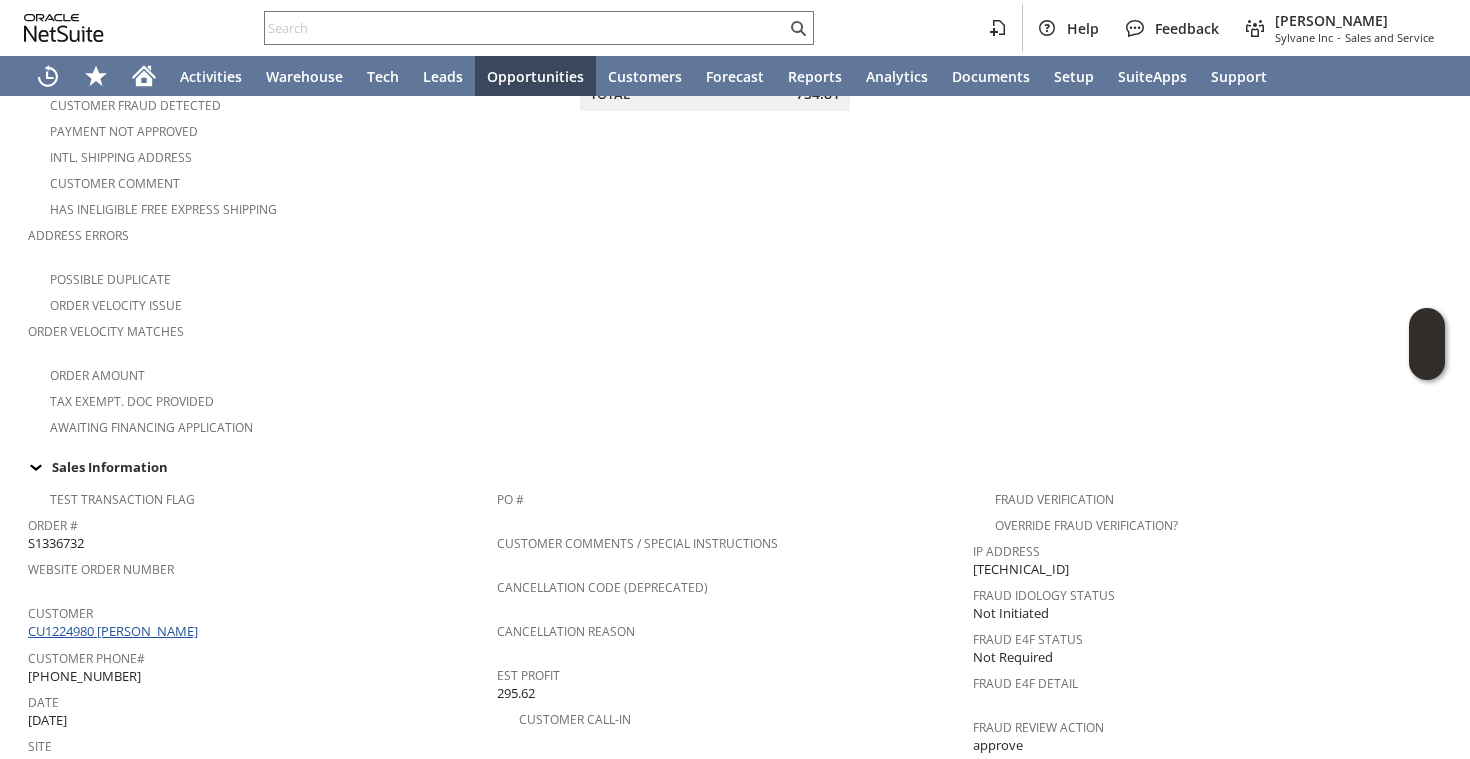 click on "CU1224980 [PERSON_NAME]" at bounding box center (115, 631) 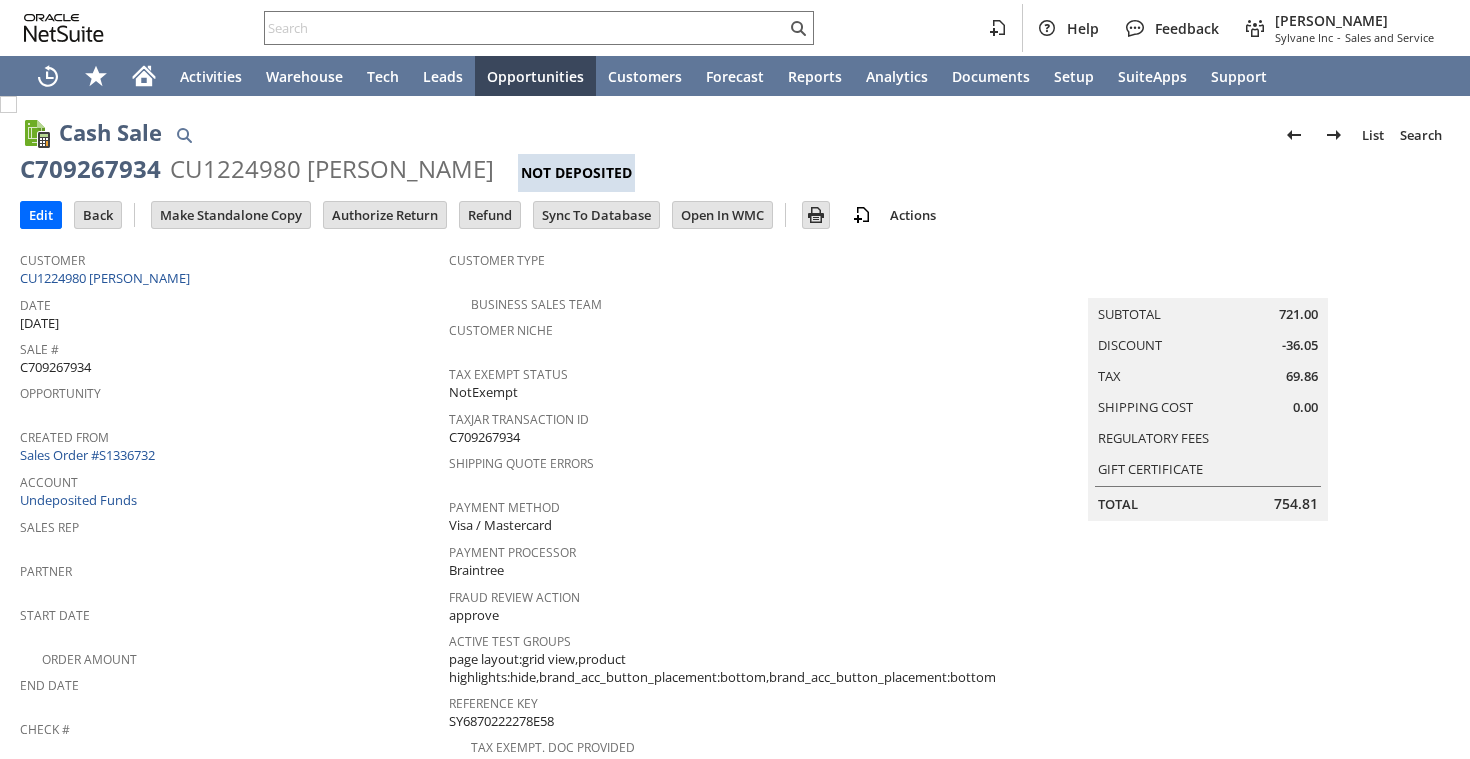 scroll, scrollTop: 0, scrollLeft: 0, axis: both 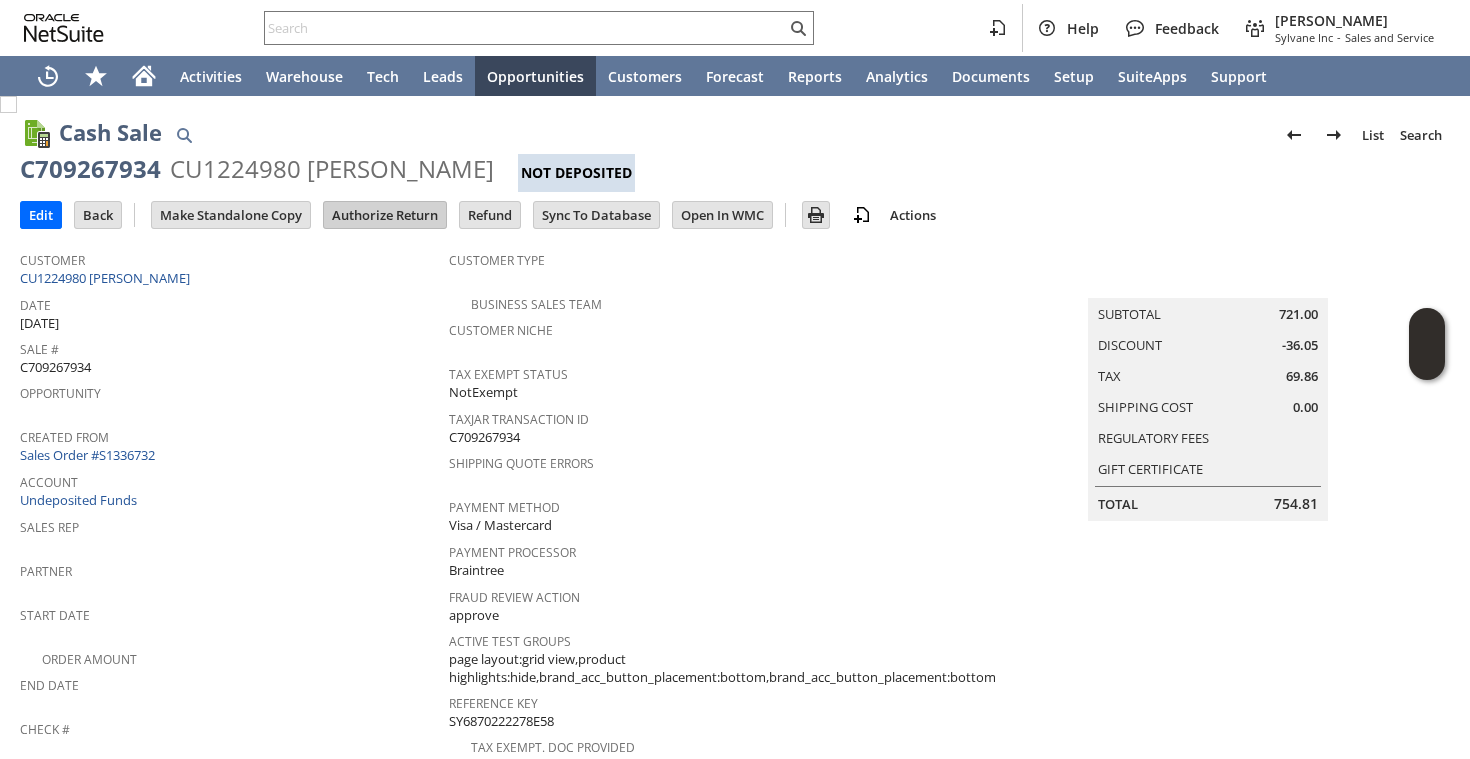 click on "Authorize Return" at bounding box center (385, 215) 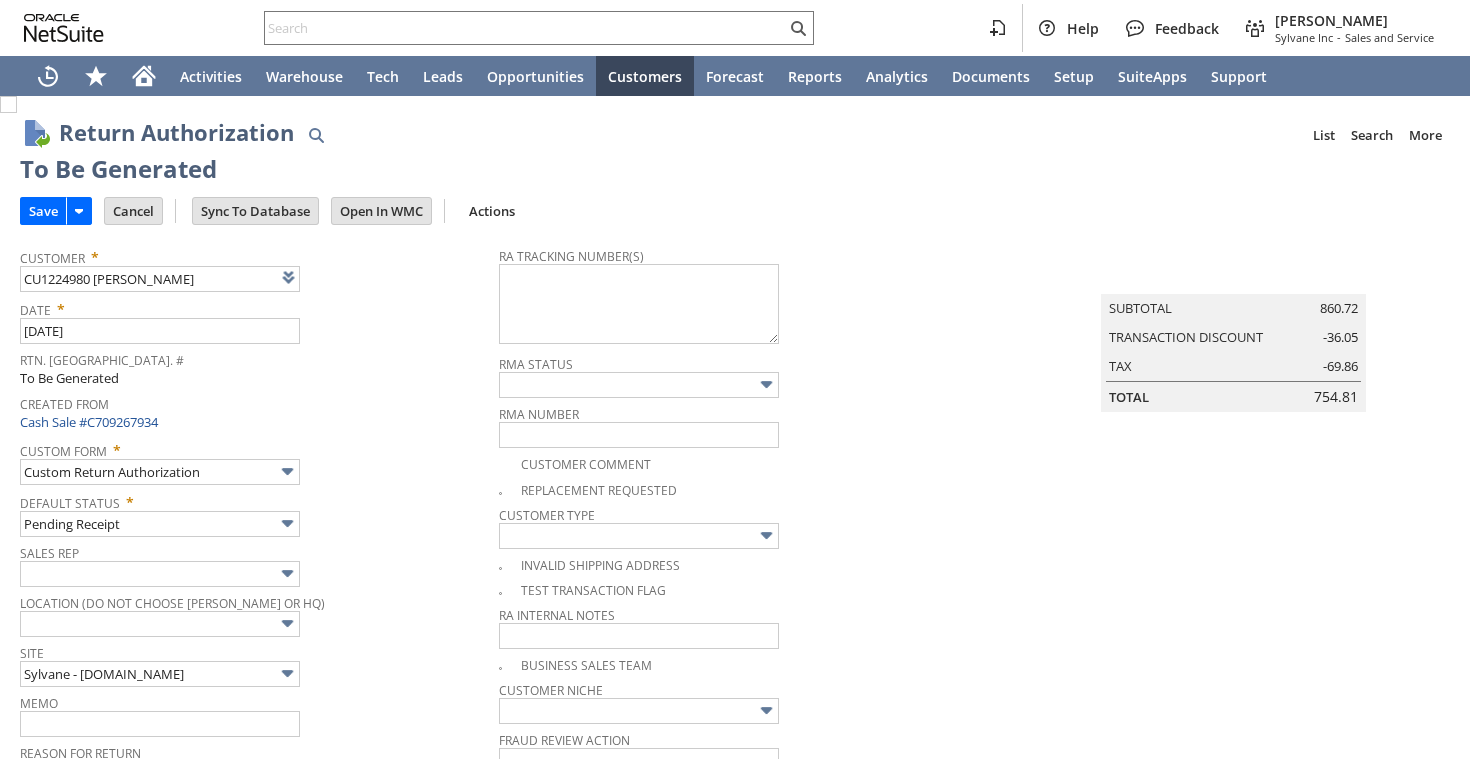 scroll, scrollTop: 0, scrollLeft: 0, axis: both 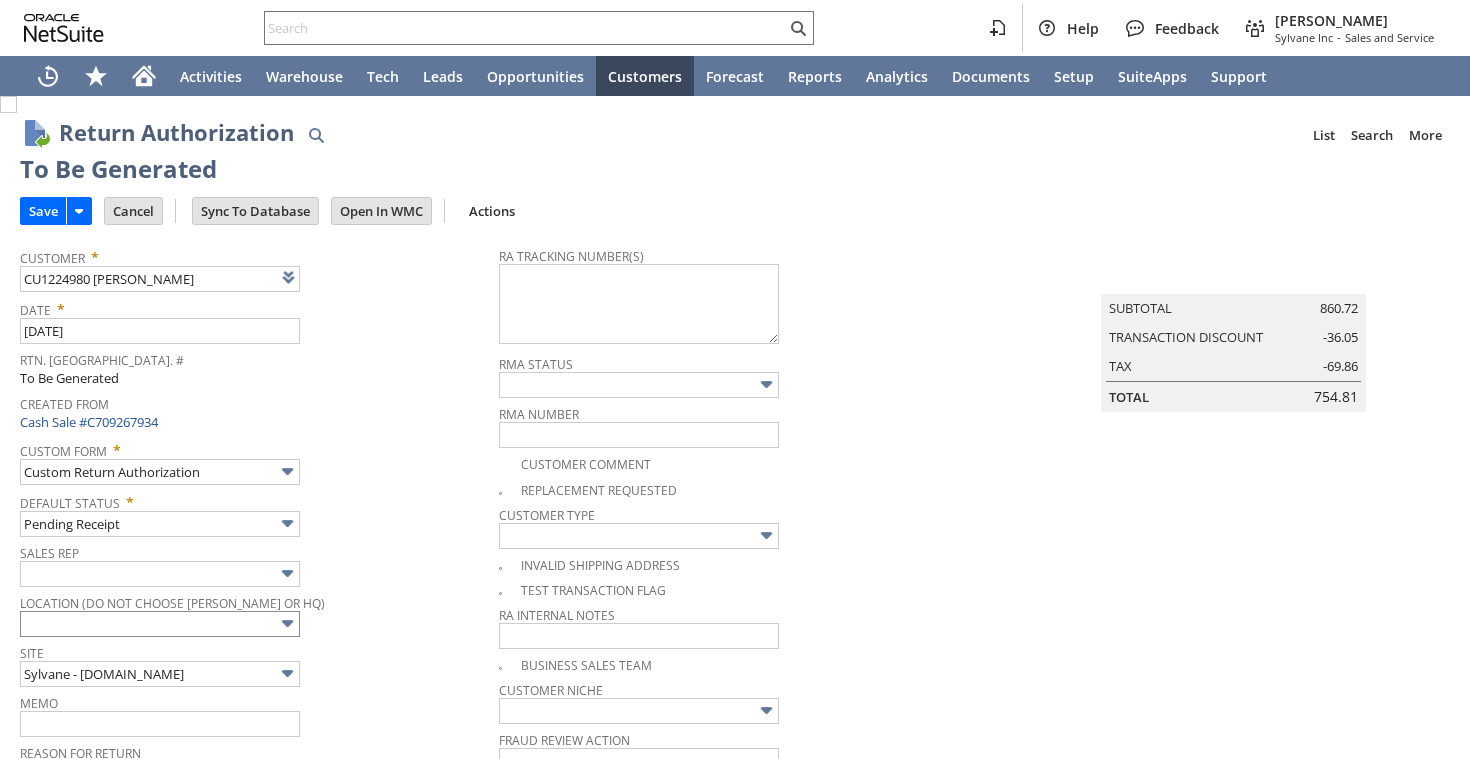 type 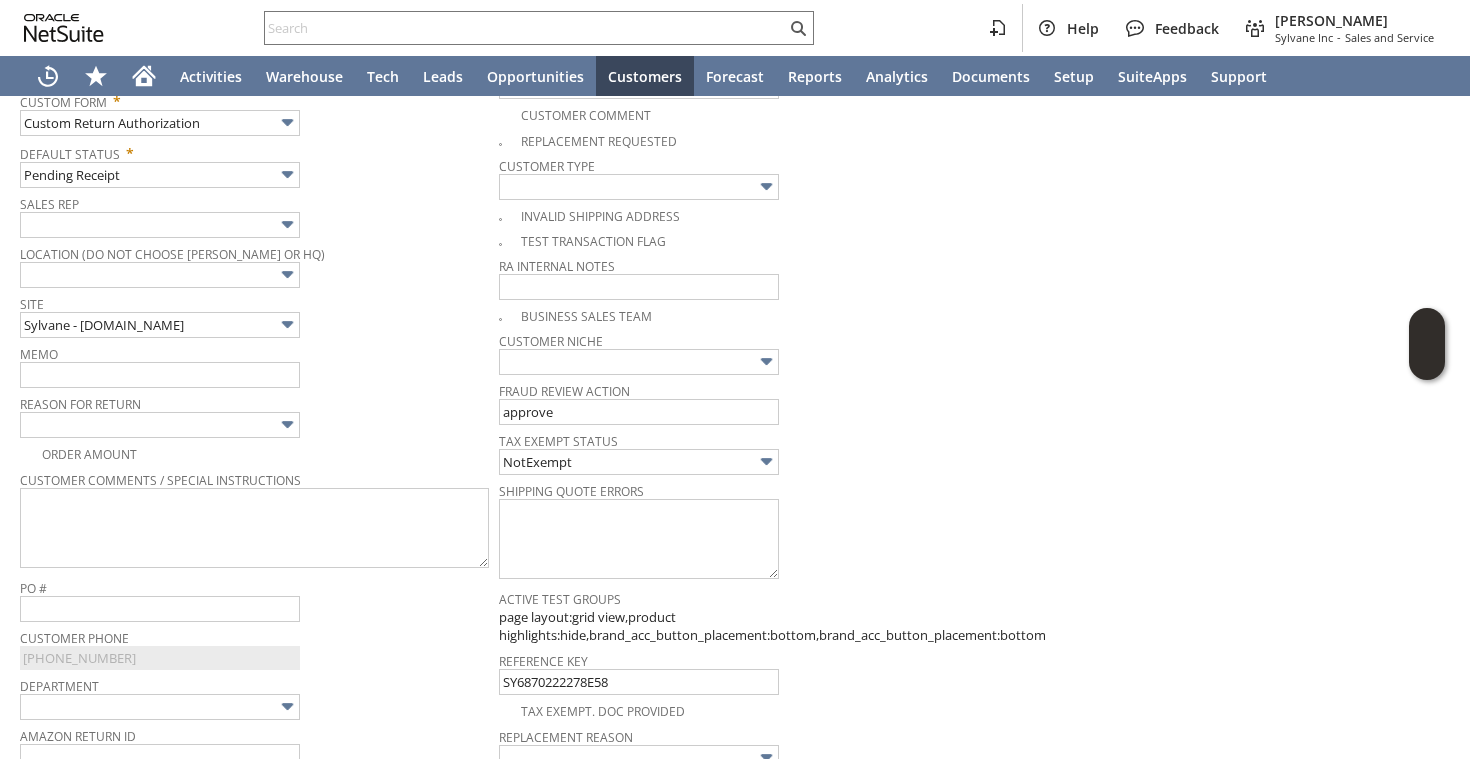scroll, scrollTop: 283, scrollLeft: 0, axis: vertical 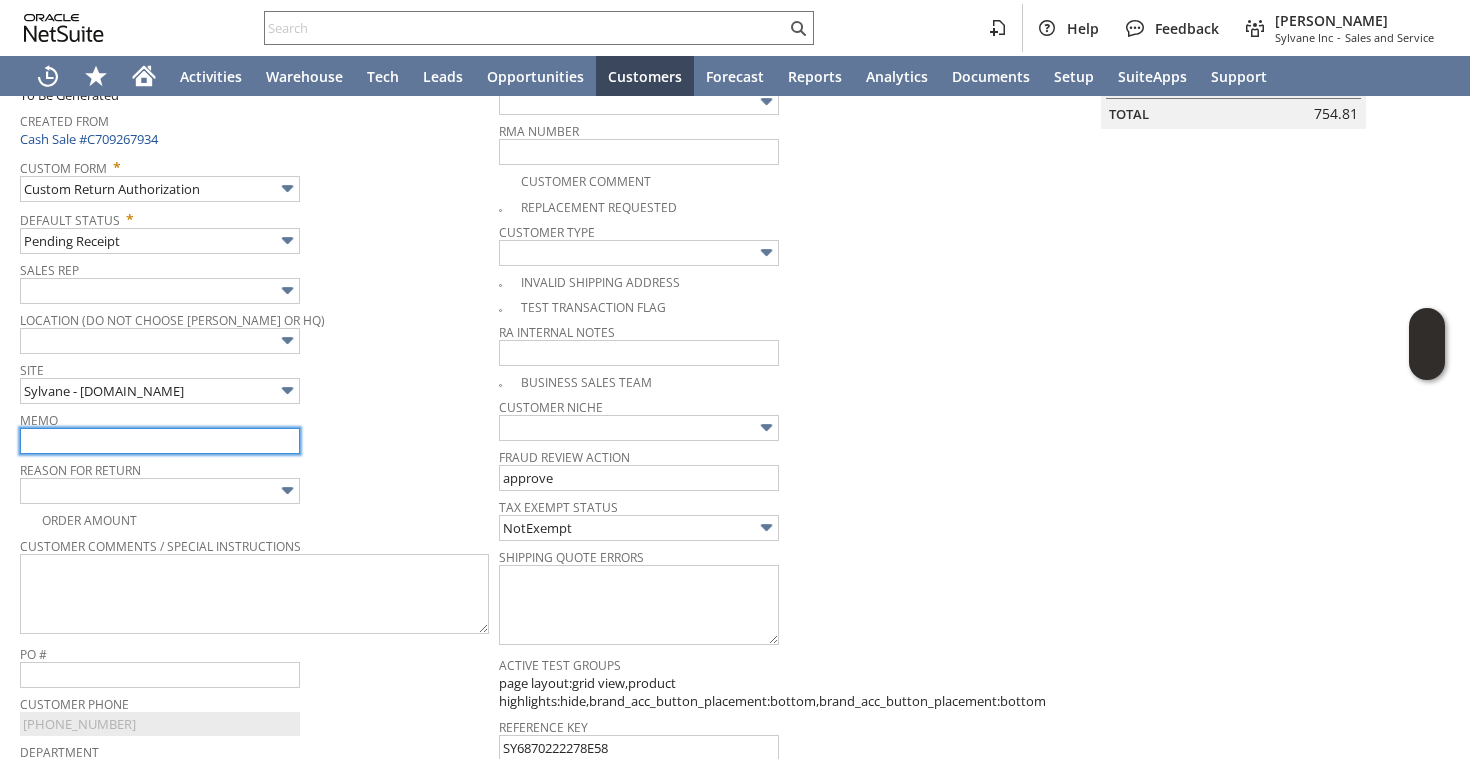 click at bounding box center (160, 441) 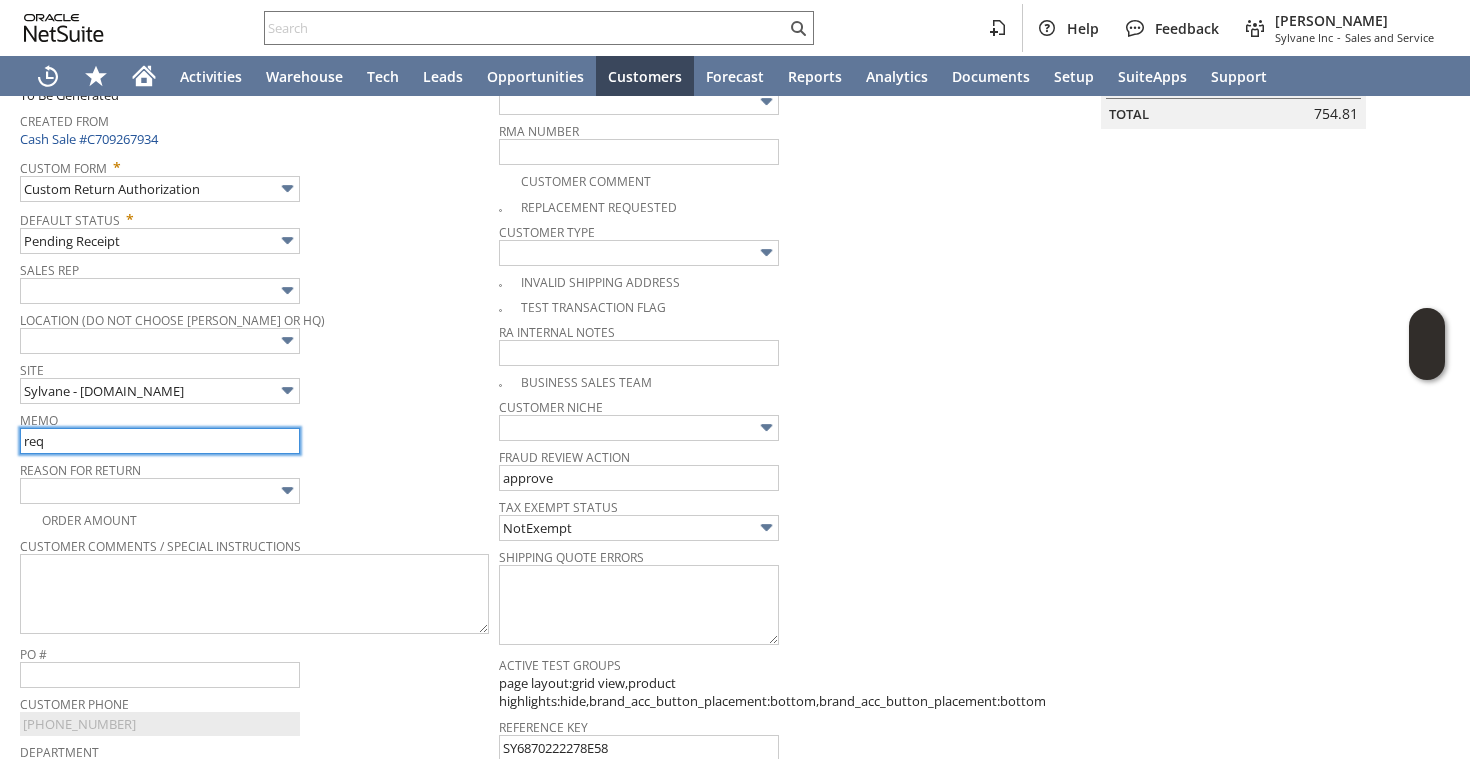 type on "Requested to cancel | Will intercept | refund once returned to warehouse" 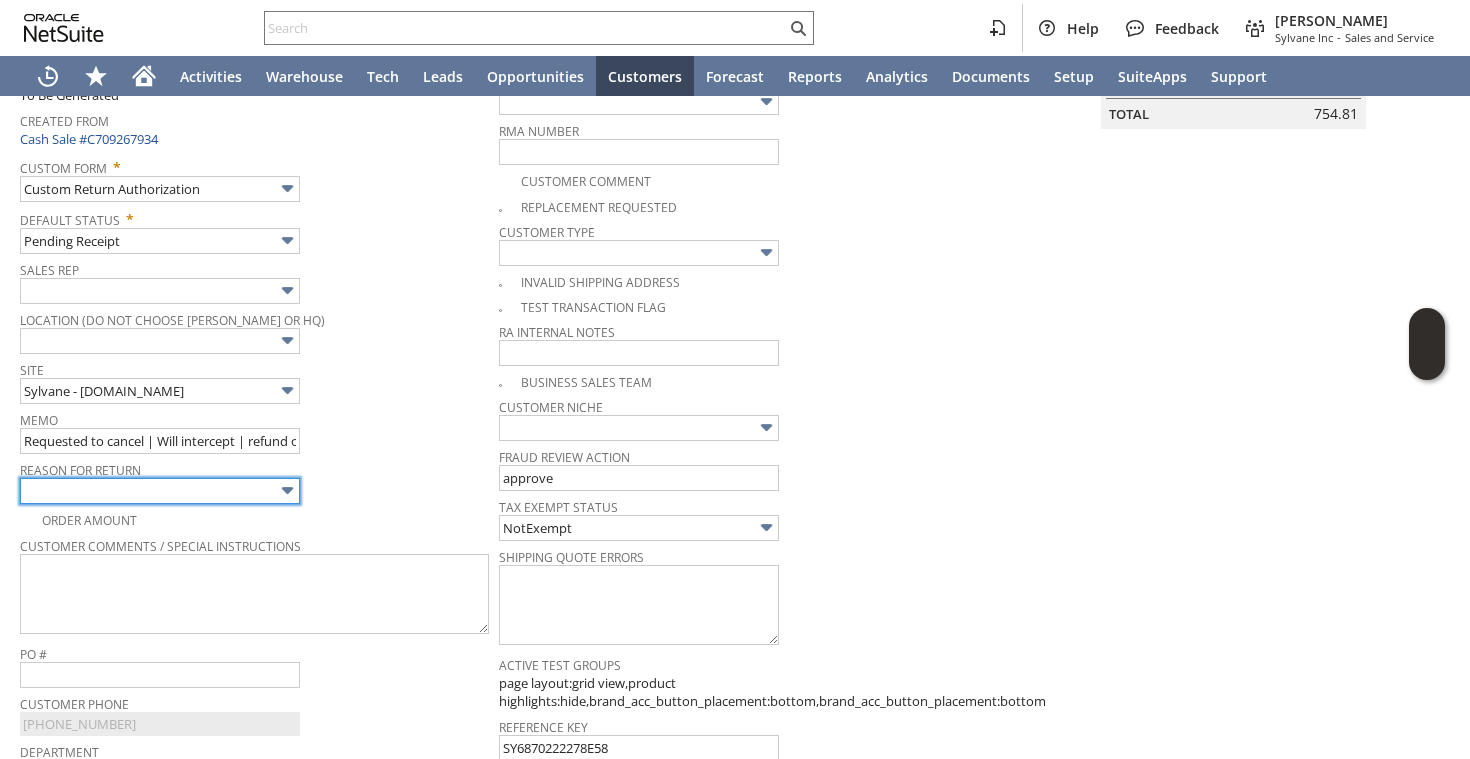 click at bounding box center [160, 491] 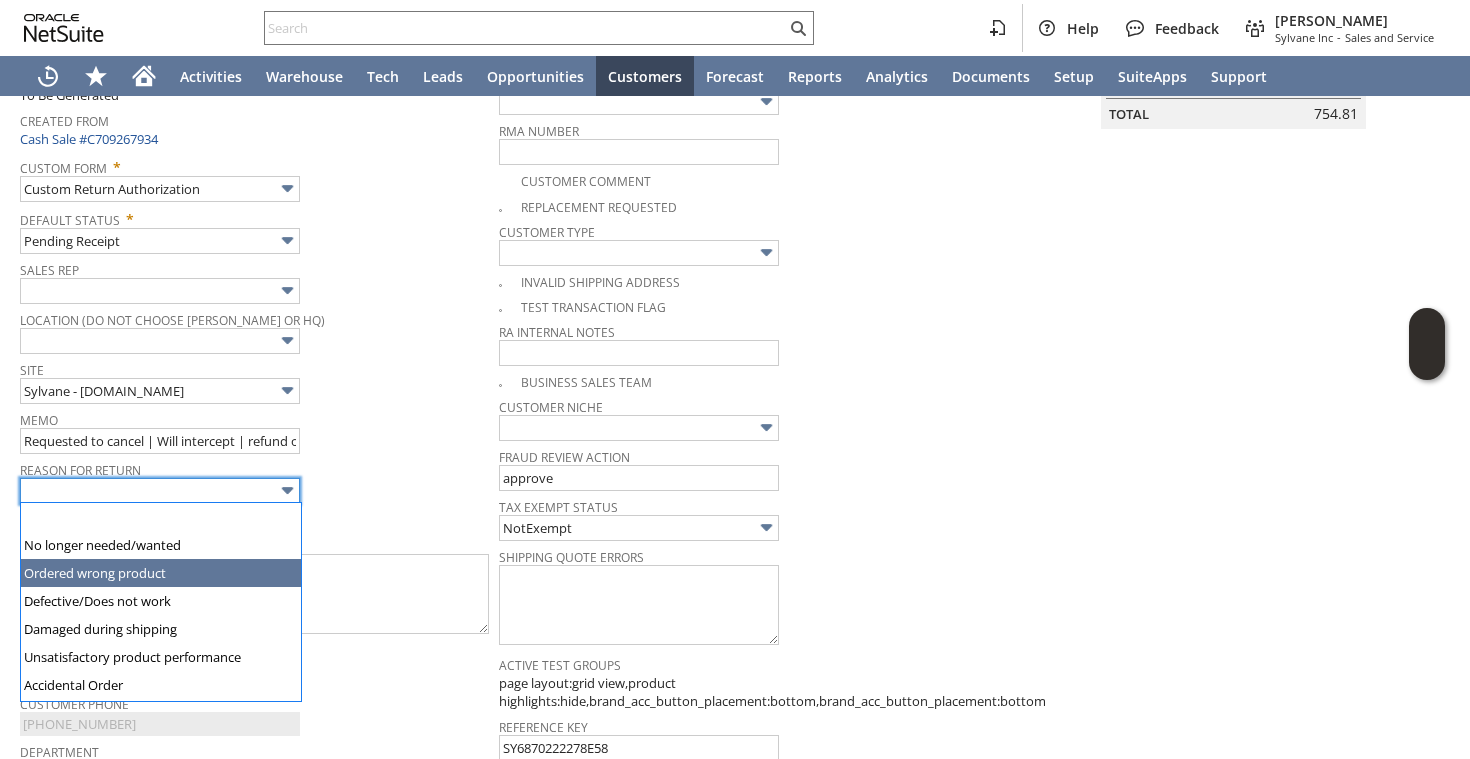 type on "Ordered wrong product" 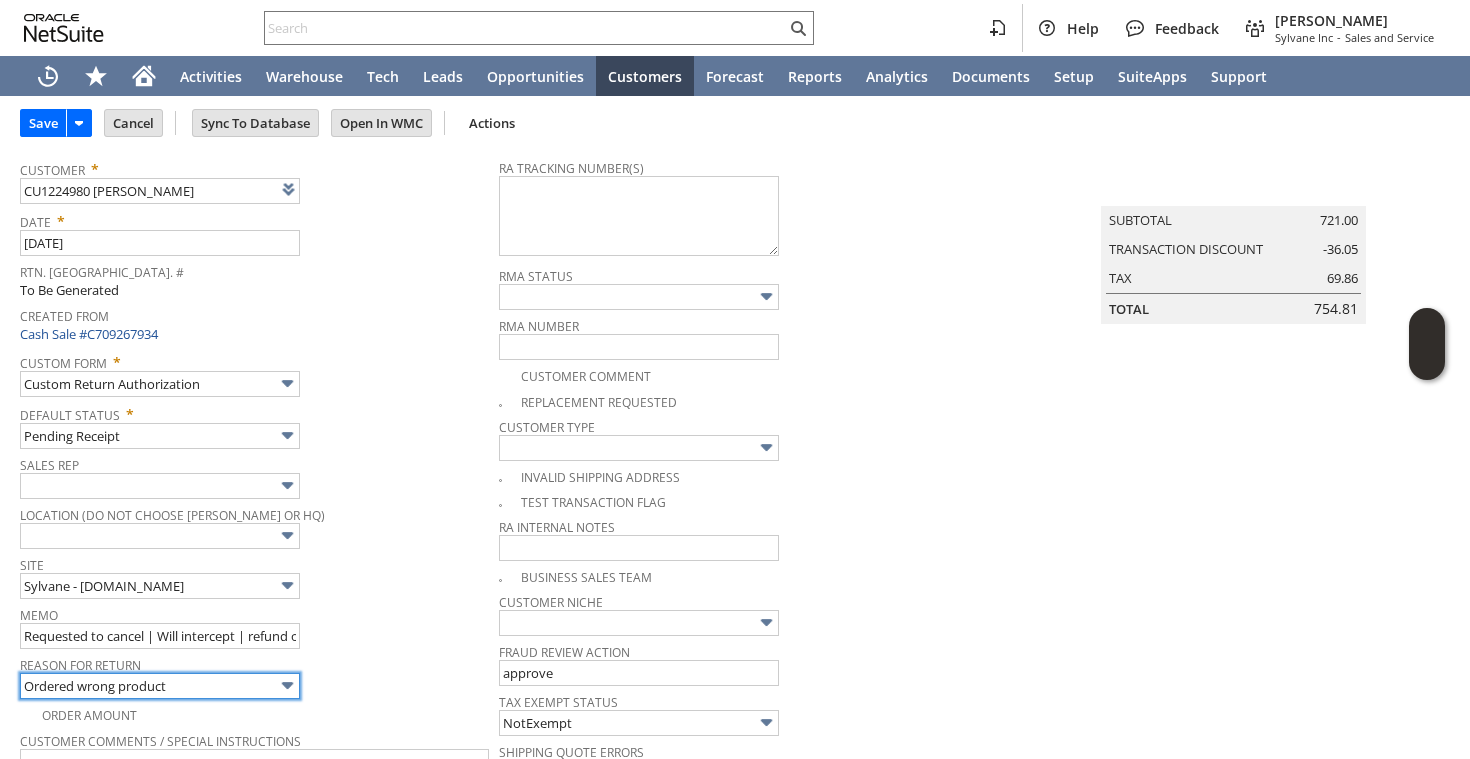 scroll, scrollTop: 0, scrollLeft: 0, axis: both 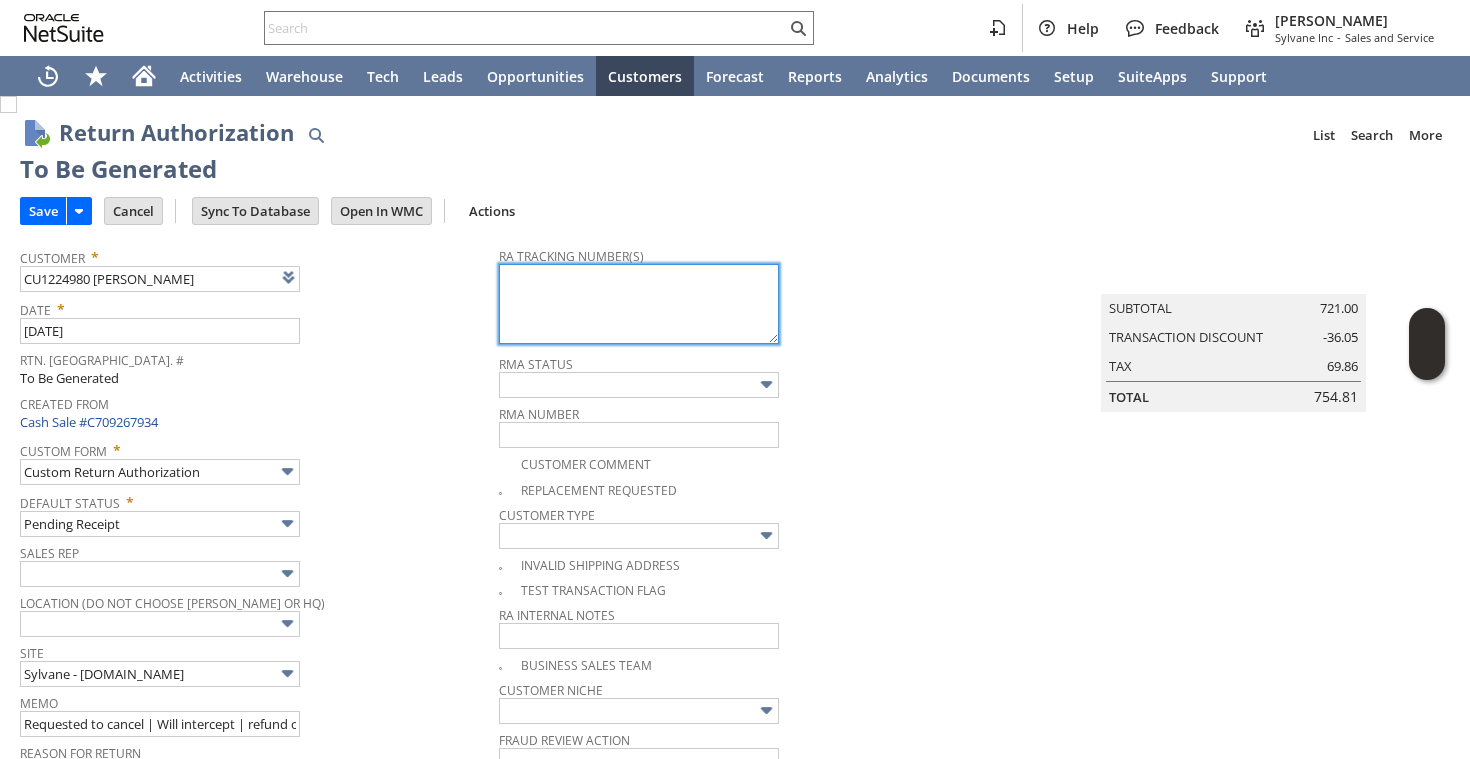 click at bounding box center [639, 304] 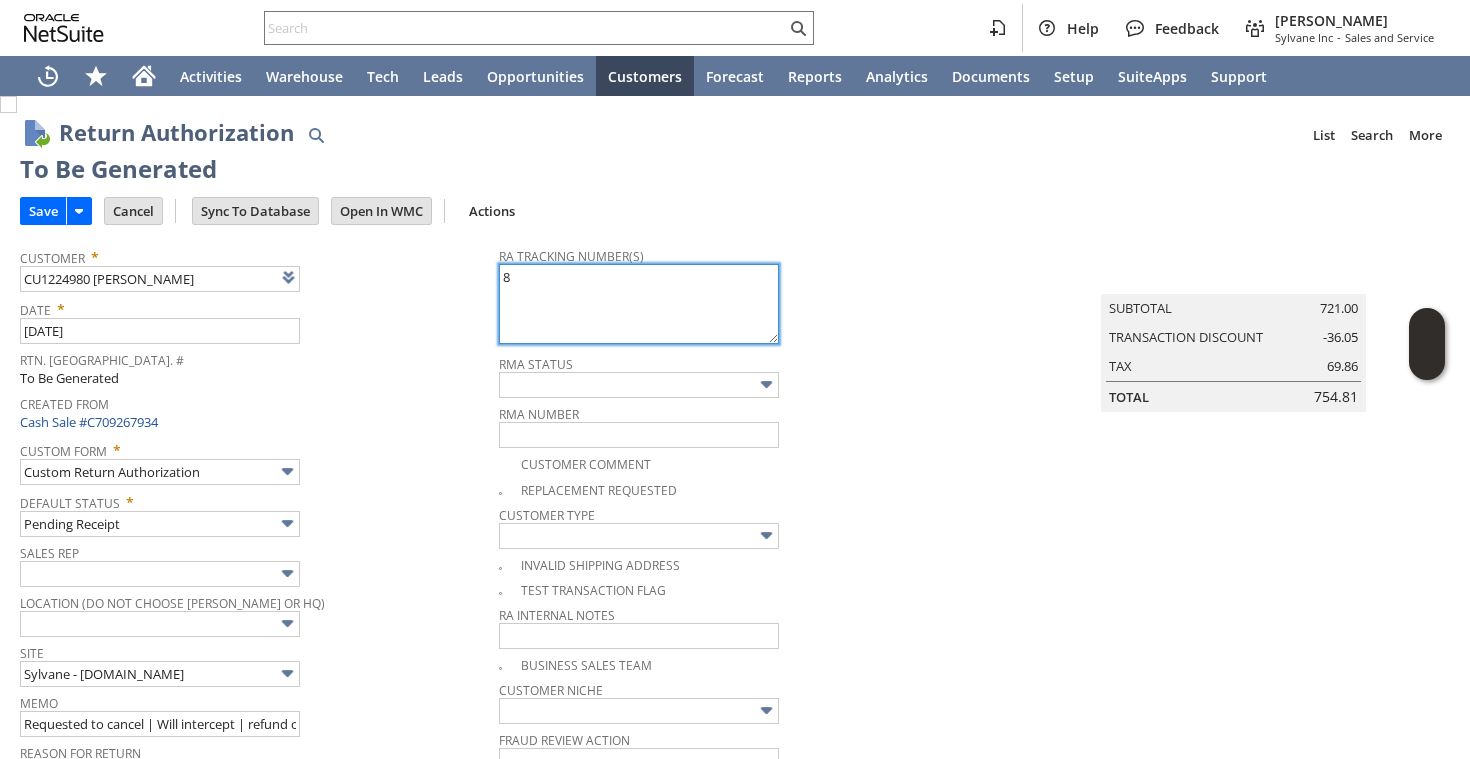 paste on "82687141210" 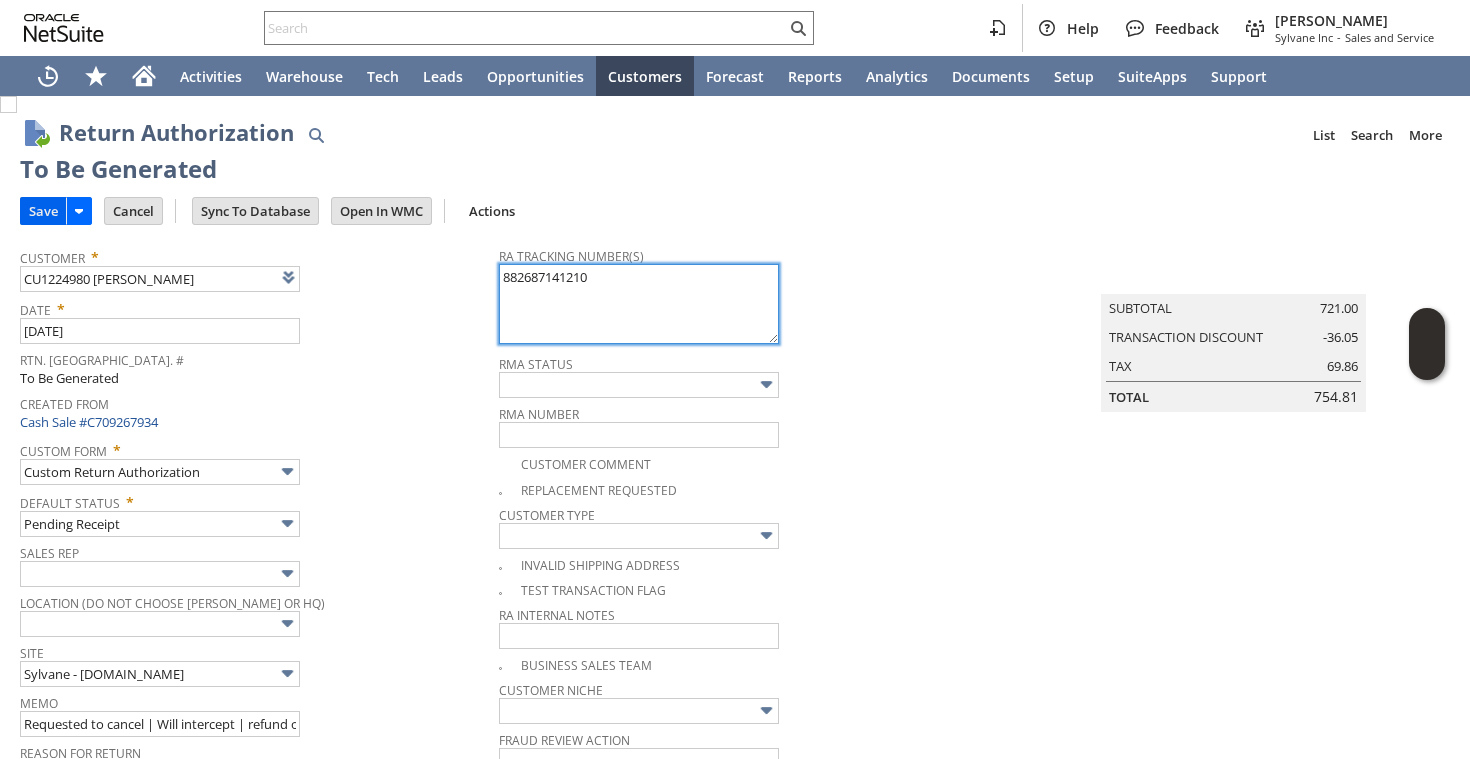 type on "882687141210" 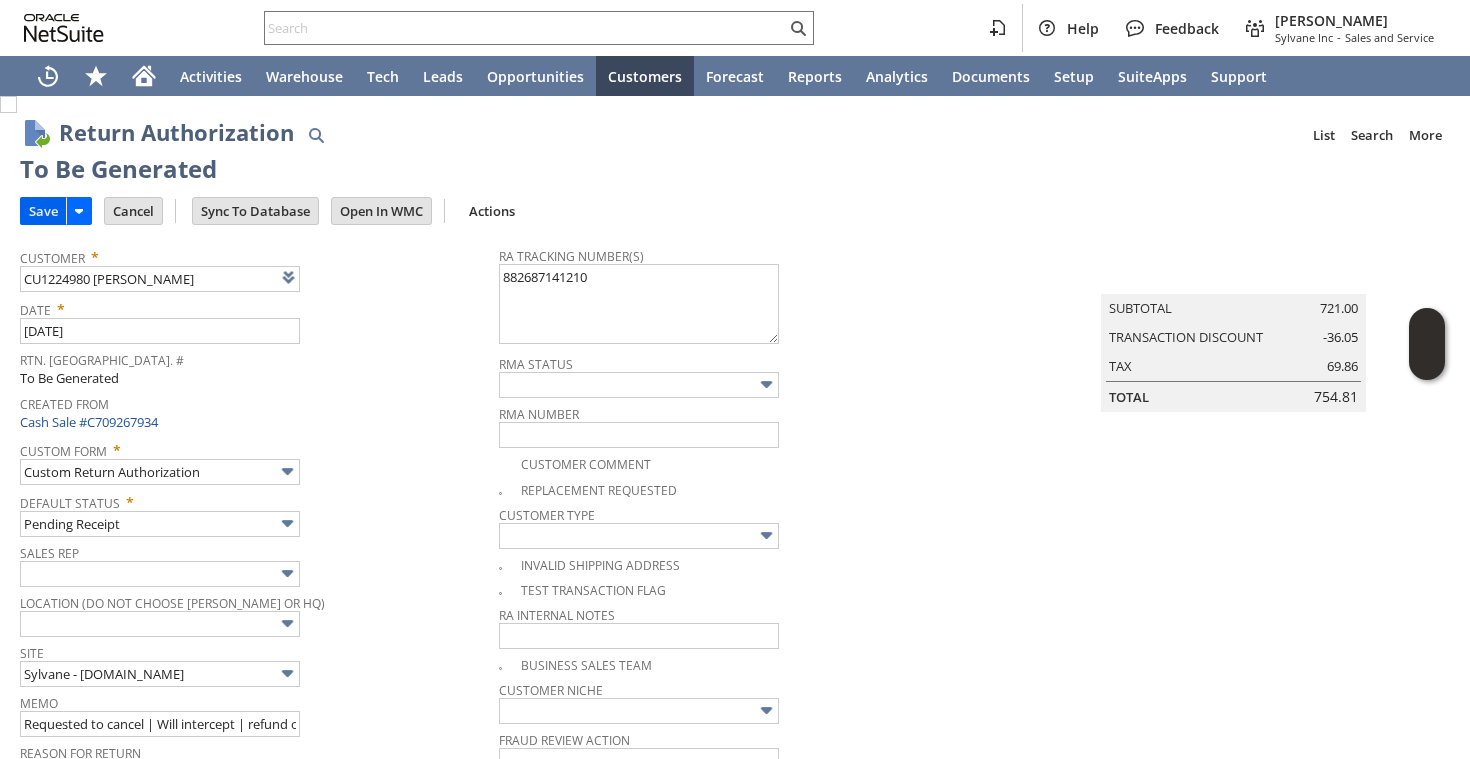 click on "Save" at bounding box center [43, 211] 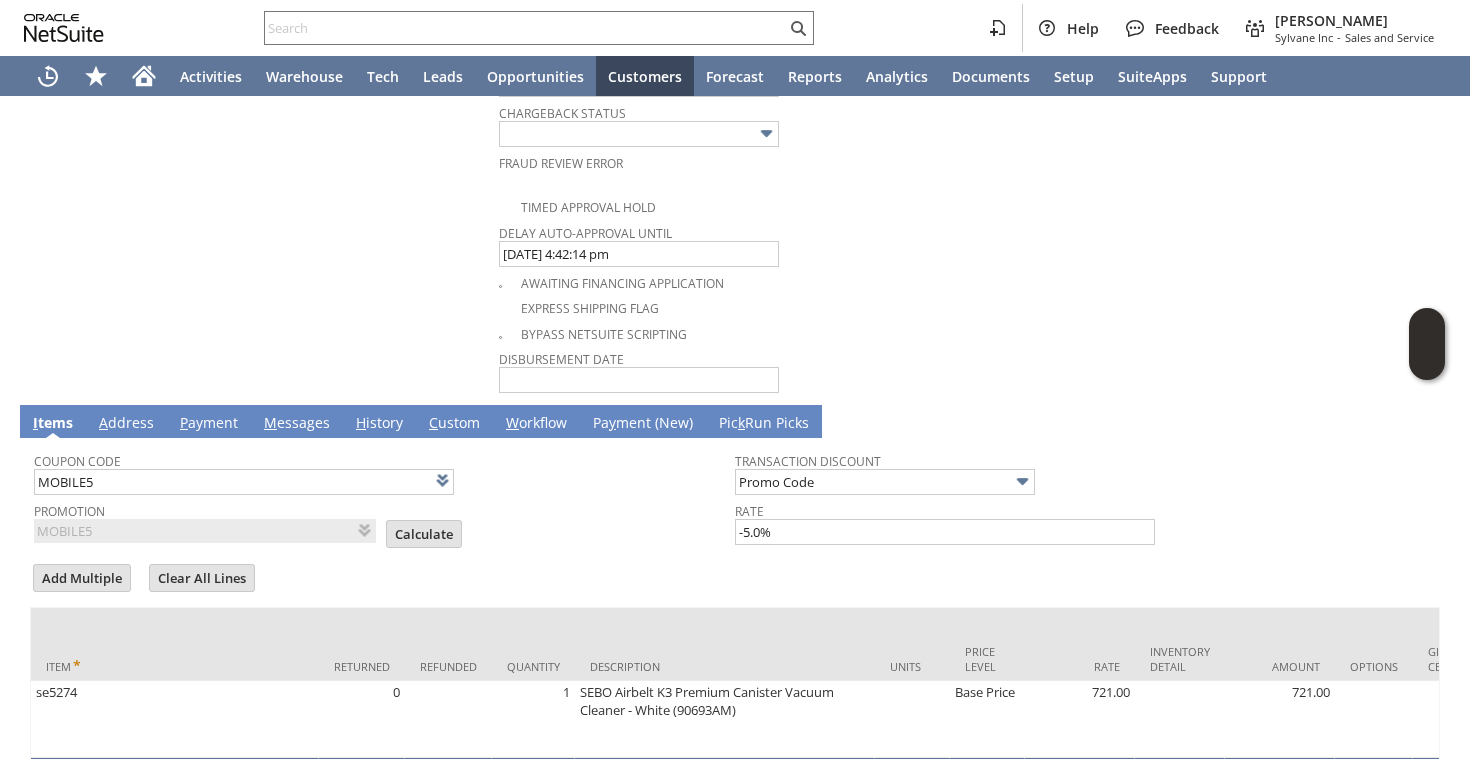 scroll, scrollTop: 1203, scrollLeft: 0, axis: vertical 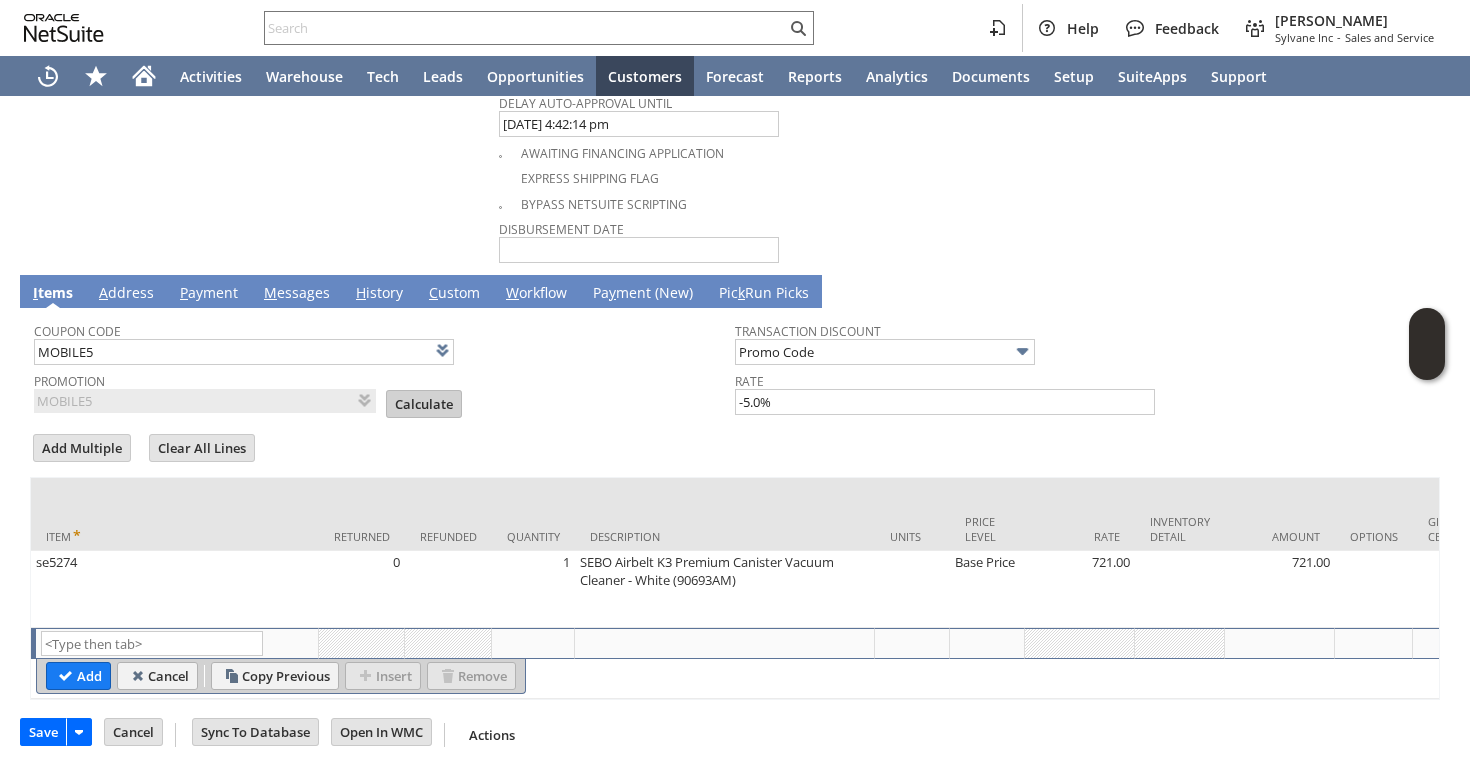 click on "Calculate" at bounding box center (424, 404) 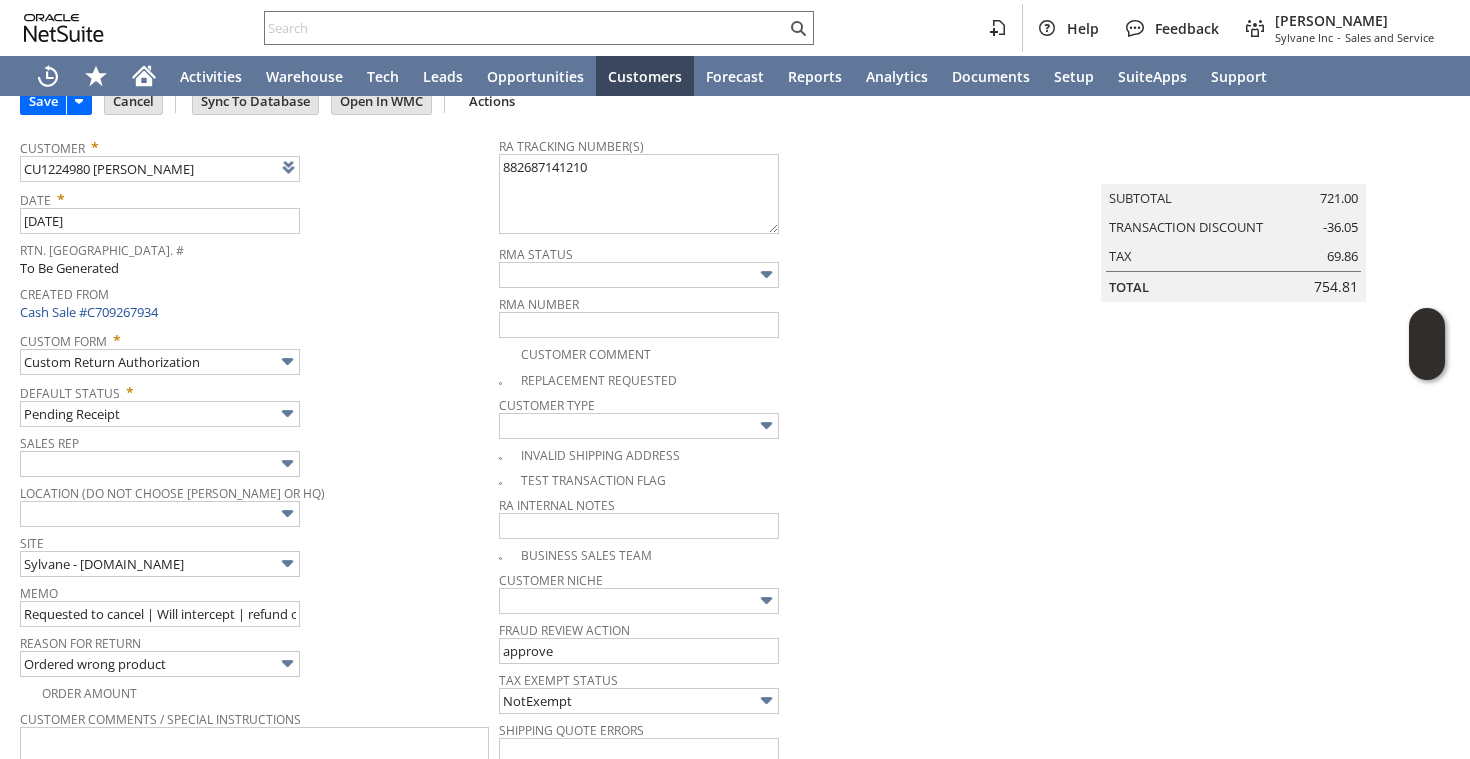 scroll, scrollTop: 0, scrollLeft: 0, axis: both 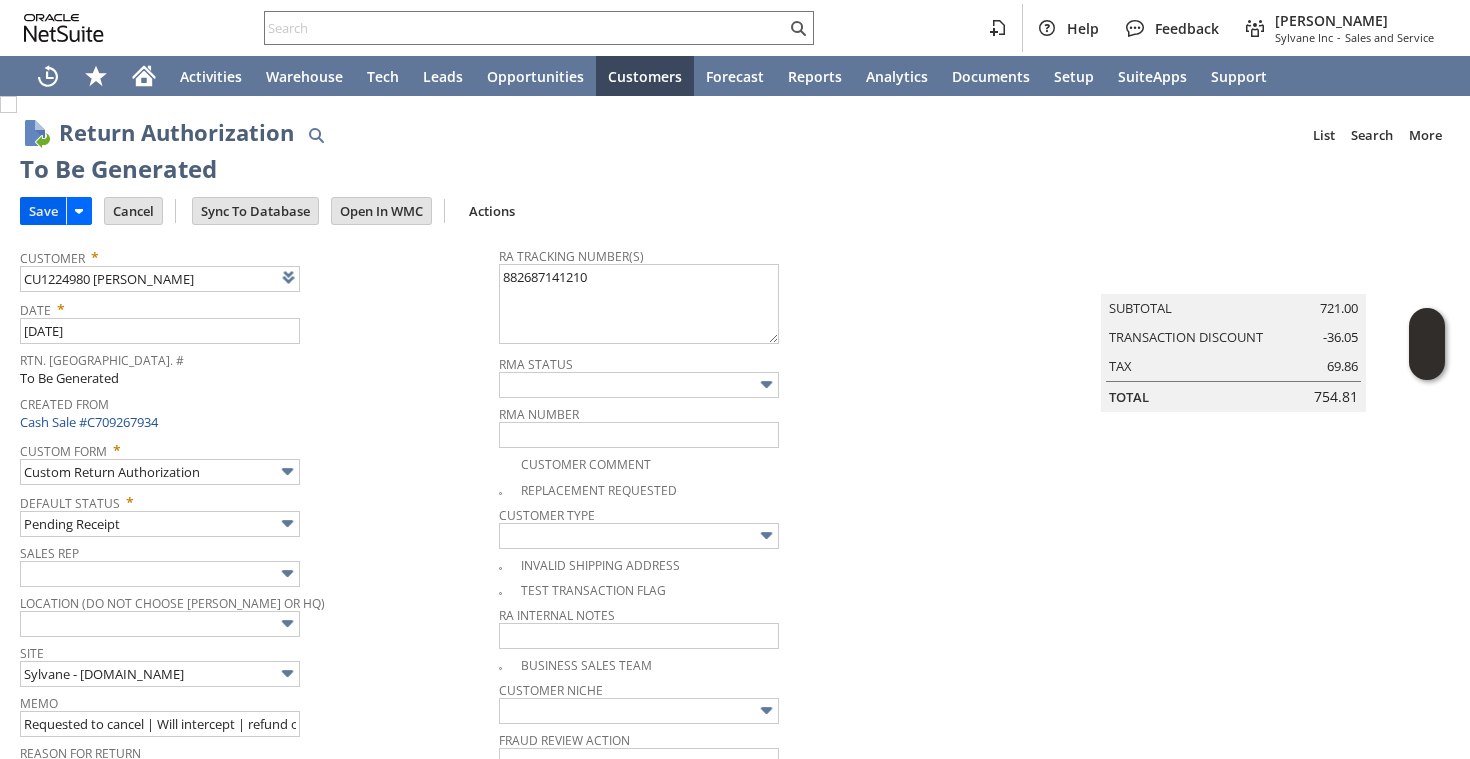 click on "Save" at bounding box center [43, 211] 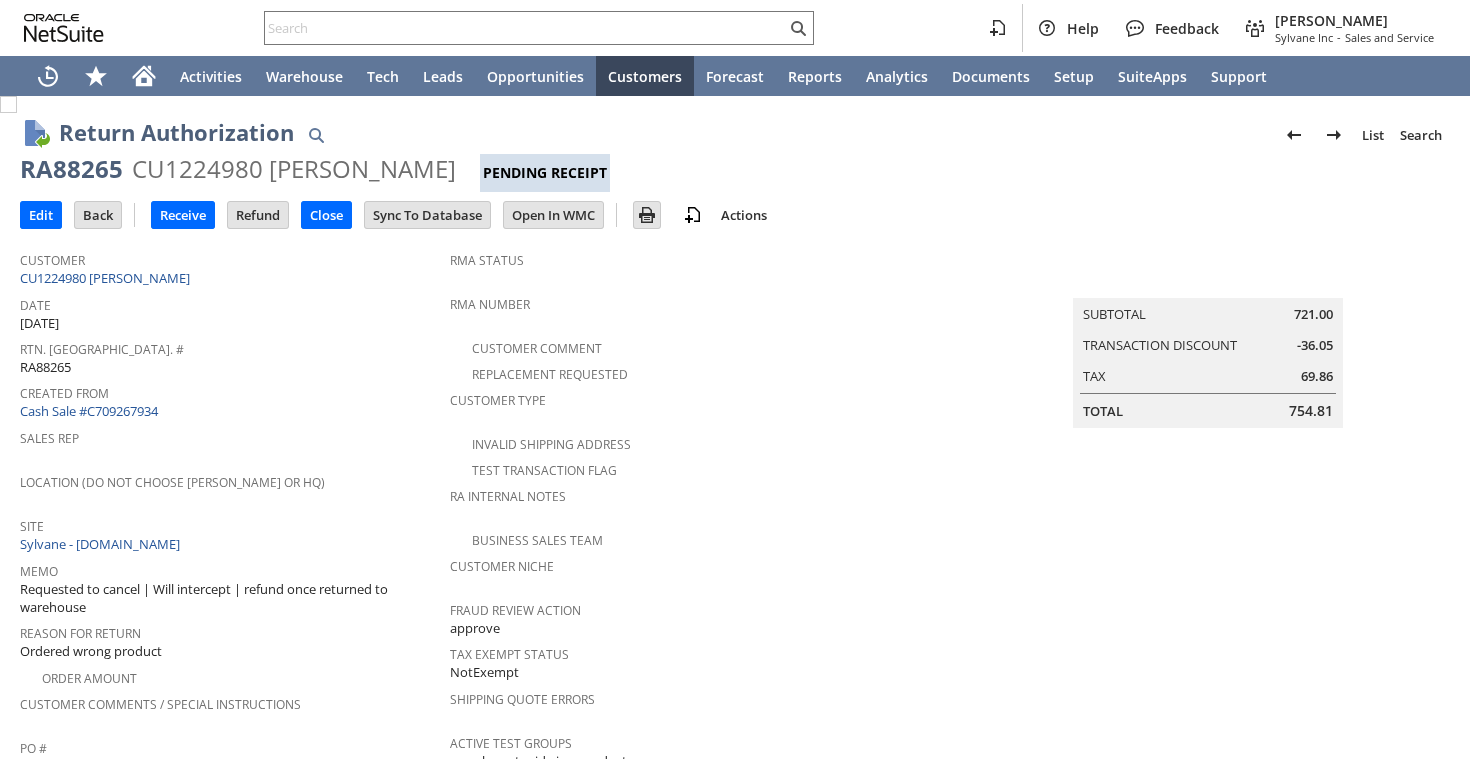 scroll, scrollTop: 0, scrollLeft: 0, axis: both 